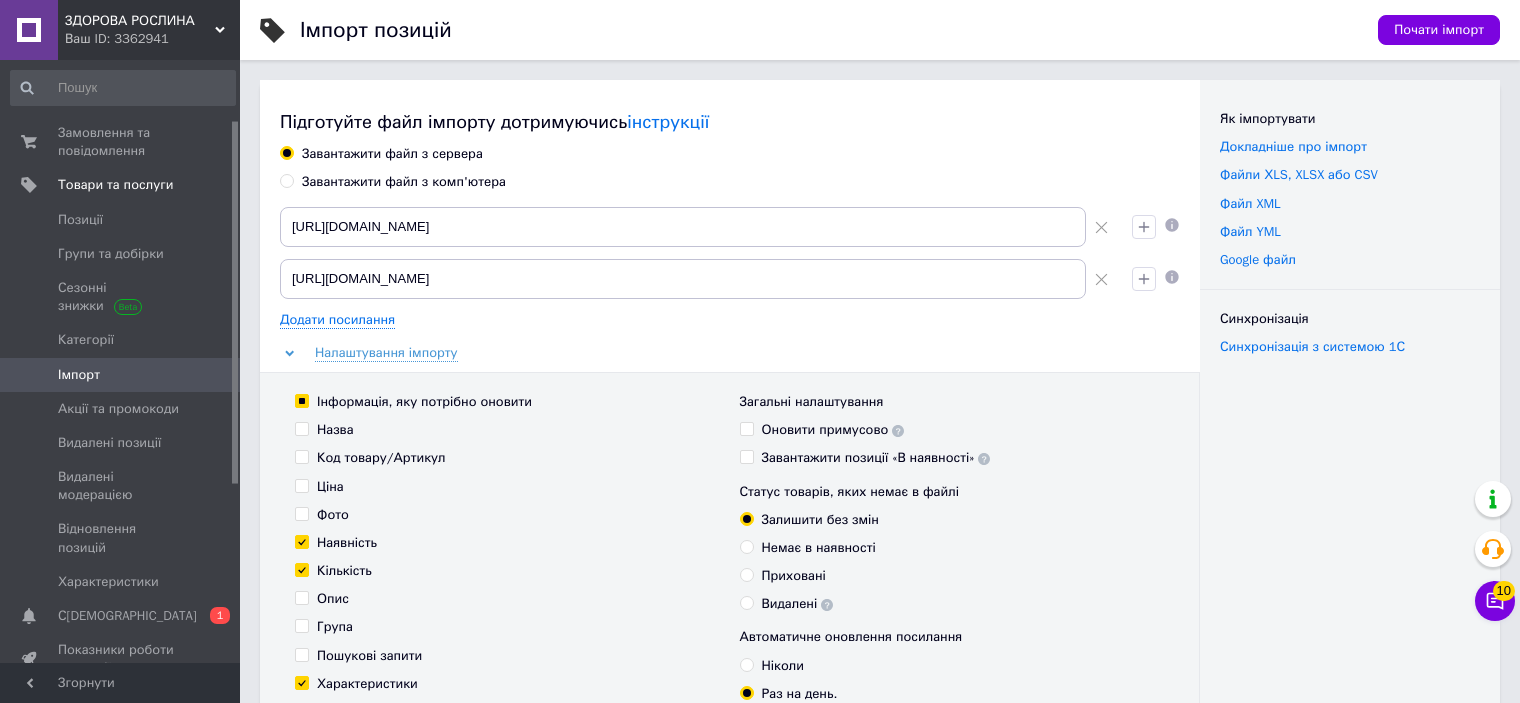 scroll, scrollTop: 400, scrollLeft: 0, axis: vertical 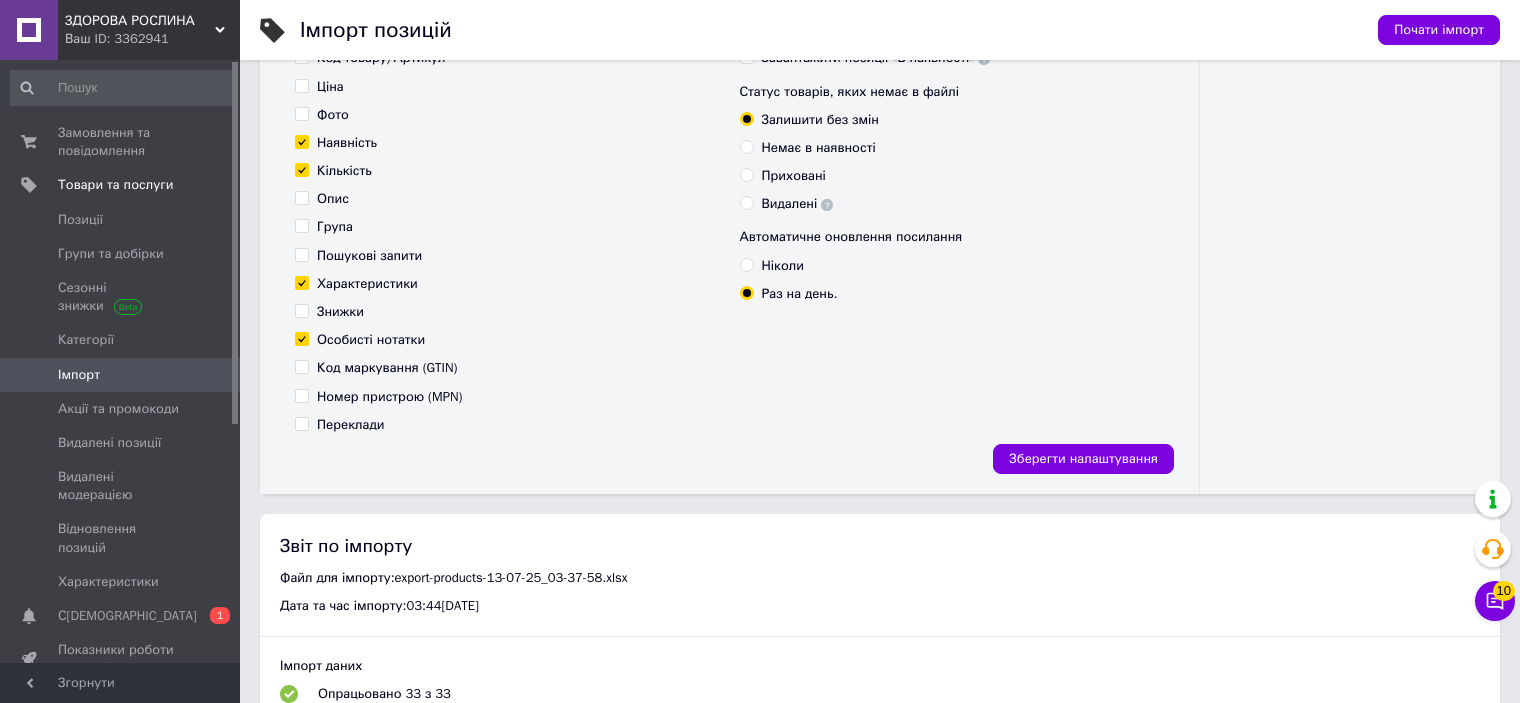 drag, startPoint x: 236, startPoint y: 125, endPoint x: 228, endPoint y: 42, distance: 83.38465 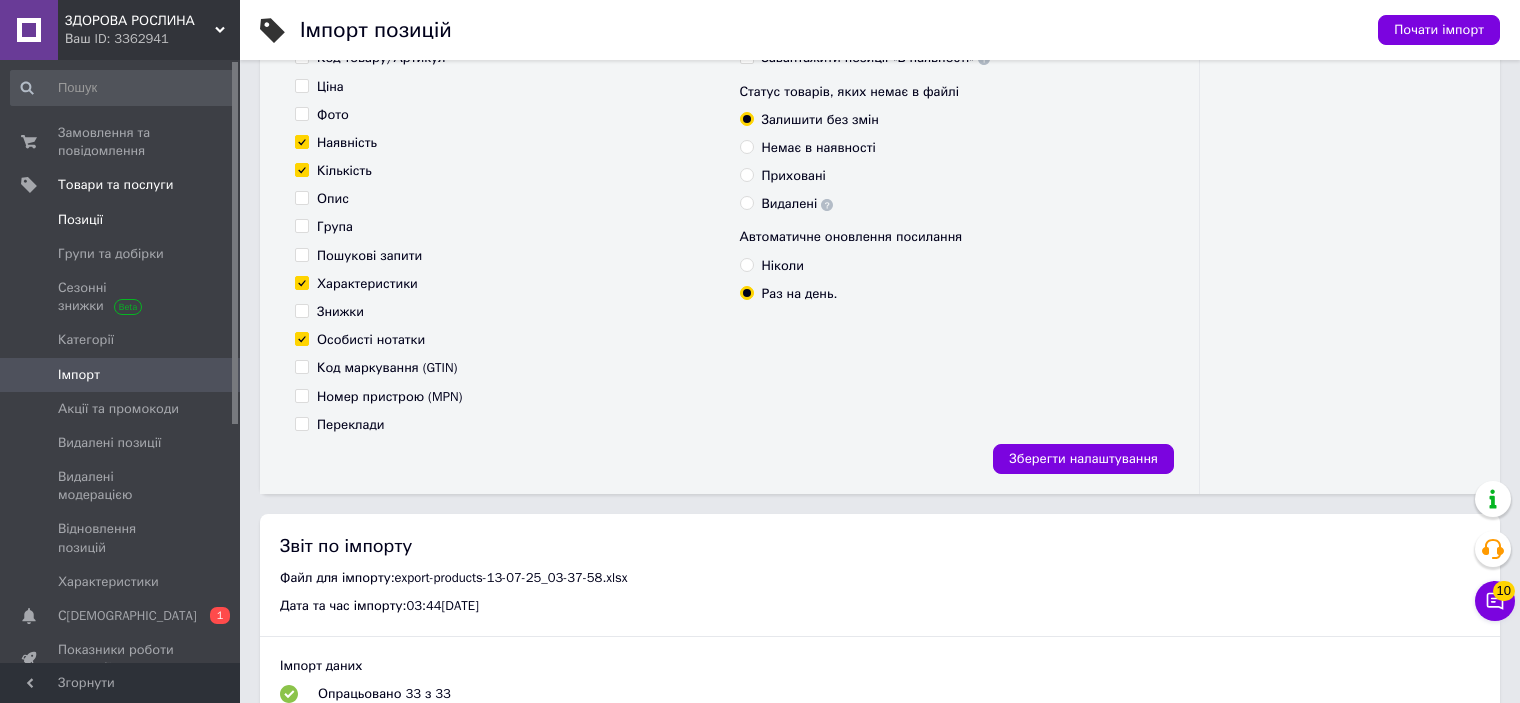 click on "Позиції" at bounding box center [121, 220] 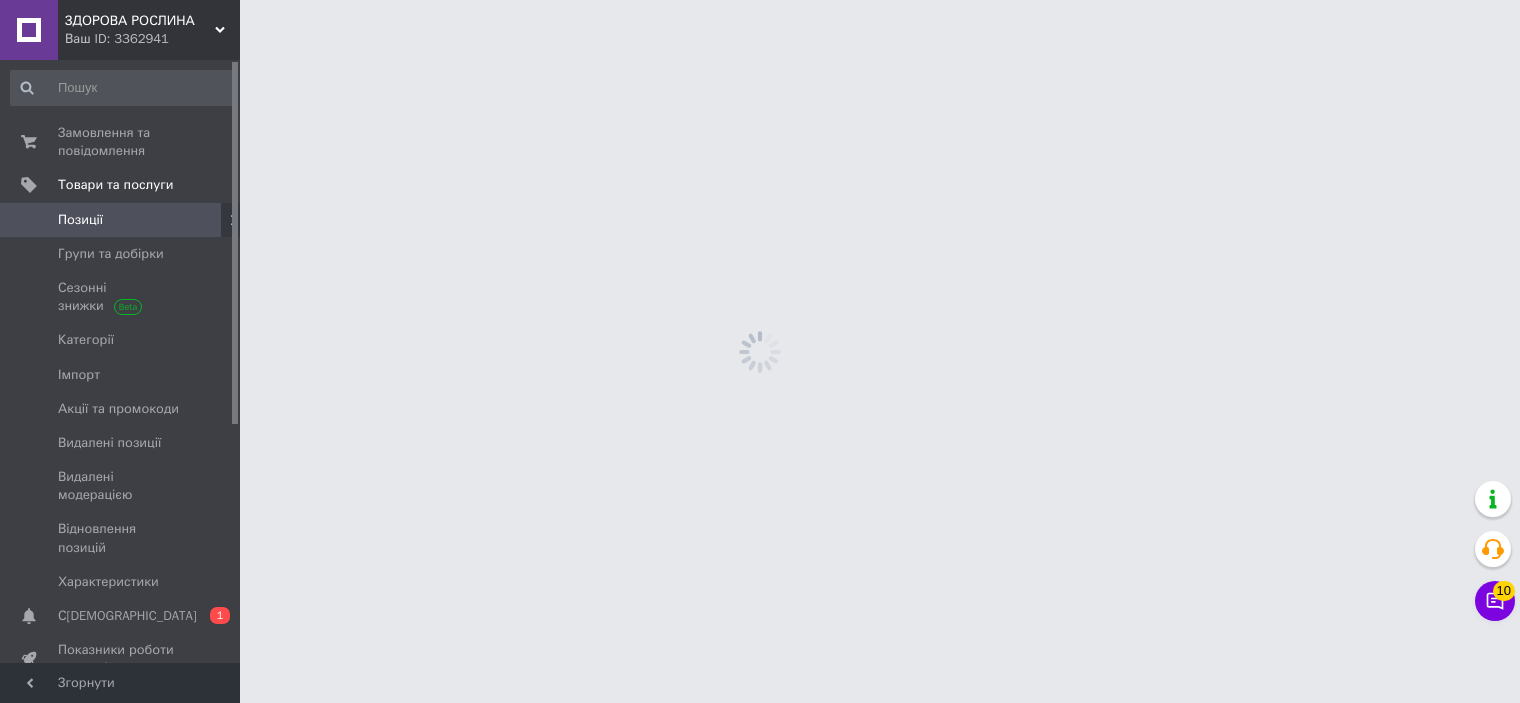 scroll, scrollTop: 0, scrollLeft: 0, axis: both 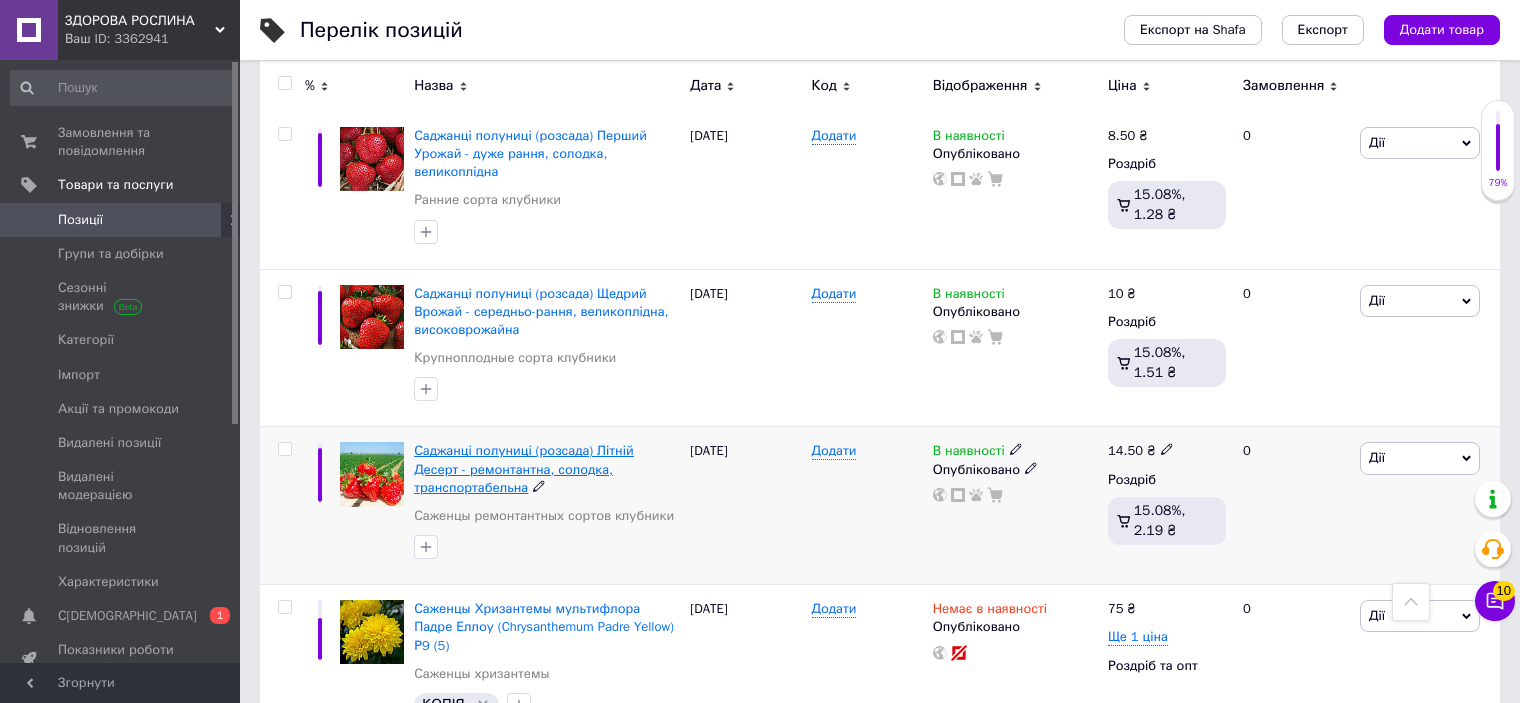 click on "Саджанці полуниці (розсада) Літній Десерт - ремонтантна, солодка, транспортабельна" at bounding box center [524, 468] 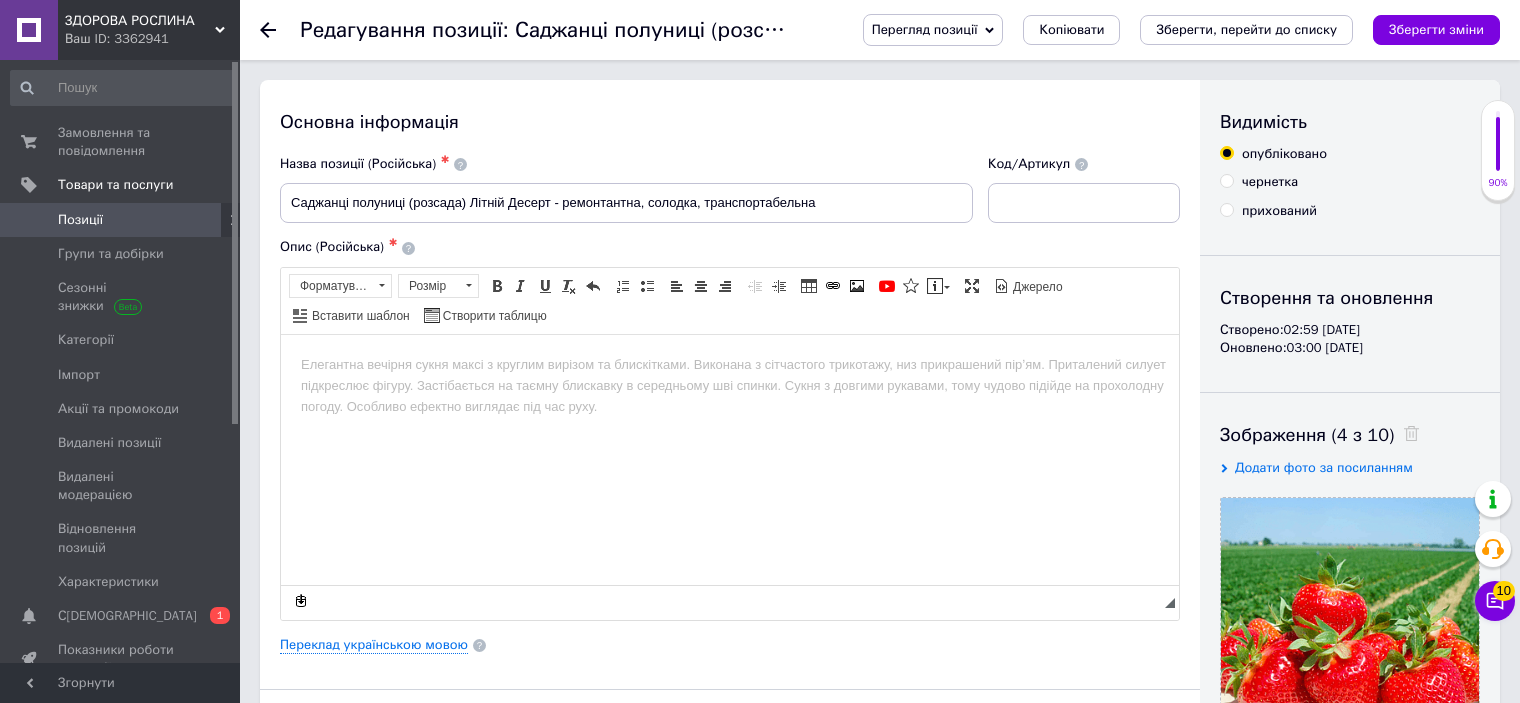 scroll, scrollTop: 0, scrollLeft: 0, axis: both 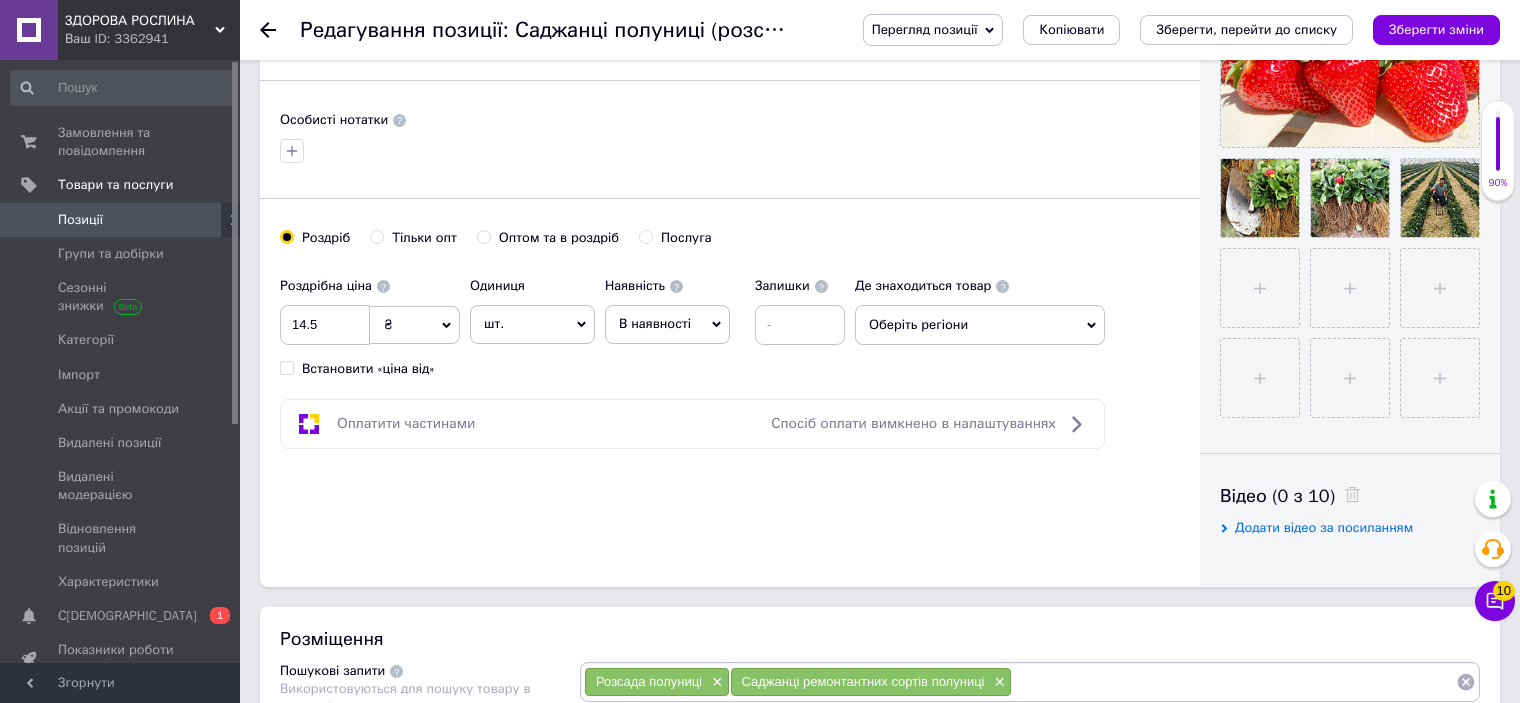 click on "Редагування позиції: Саджанці полуниці (розсада) Літній Десерт - ремонтантна, солодка, транспортабельна Перегляд позиції Зберегти та переглянути на сайті Зберегти та переглянути на маркетплейсі [DOMAIN_NAME] Копіювати Зберегти, перейти до списку Зберегти зміни" at bounding box center [880, 30] 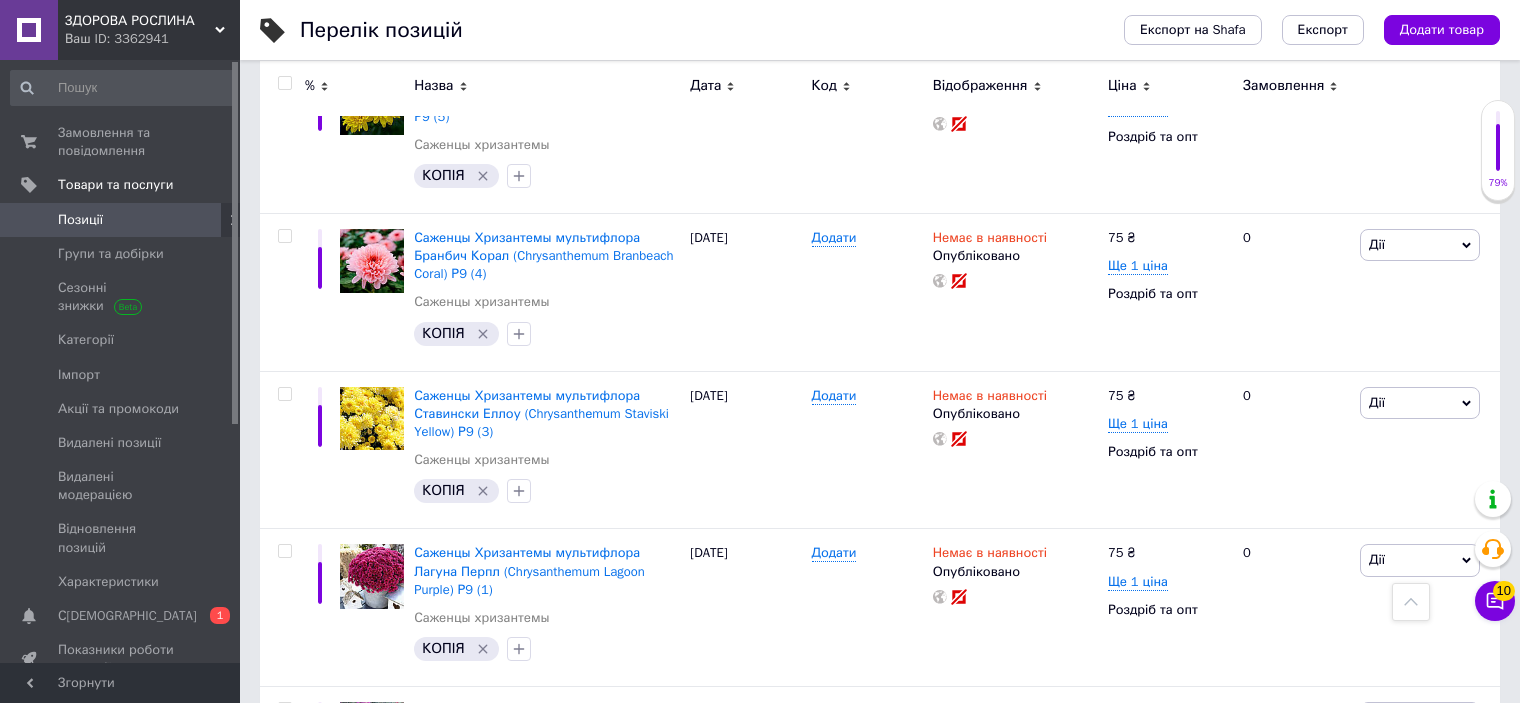 scroll, scrollTop: 7620, scrollLeft: 0, axis: vertical 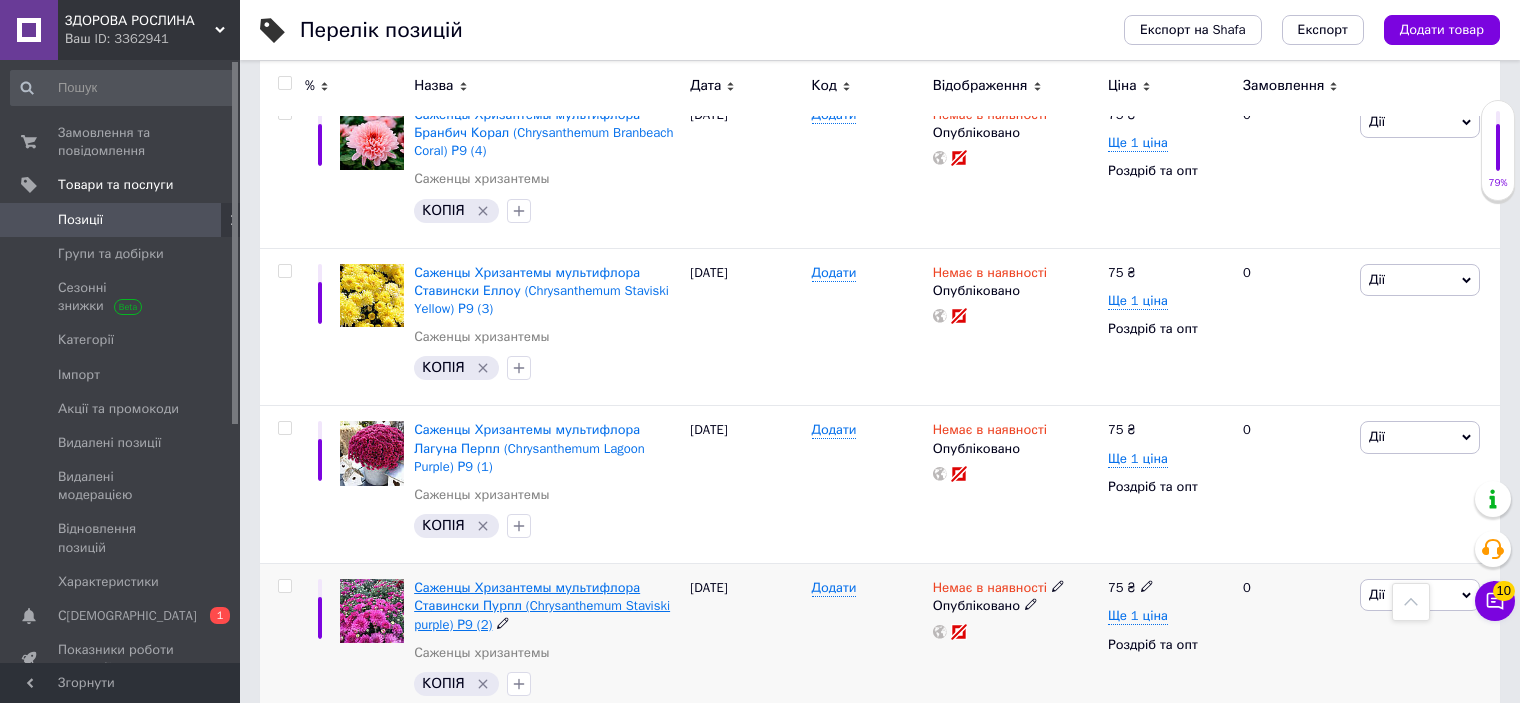 click on "Саженцы Хризантемы мультифлора Ставински Пурпл (Chrysanthеmum Staviski purple) Р9 (2)" at bounding box center (542, 605) 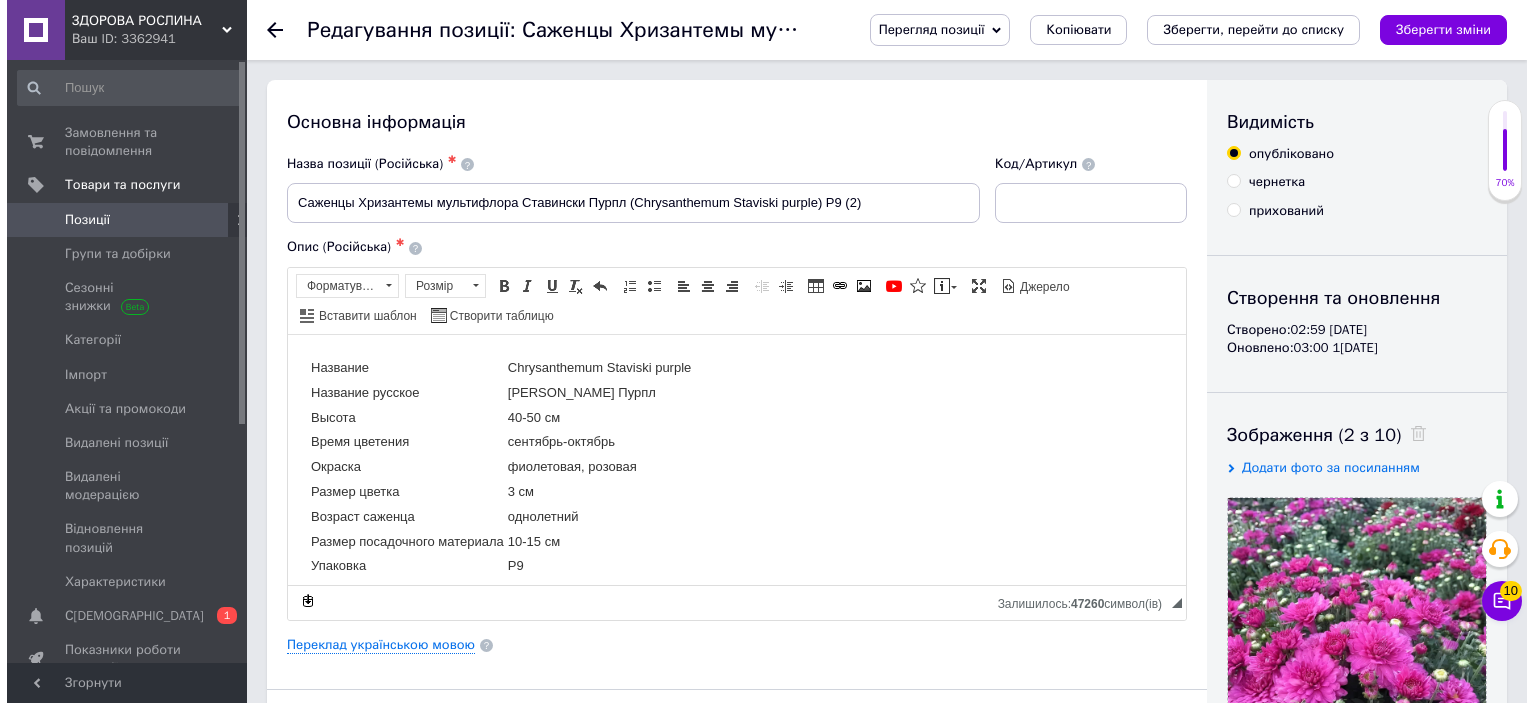 scroll, scrollTop: 0, scrollLeft: 0, axis: both 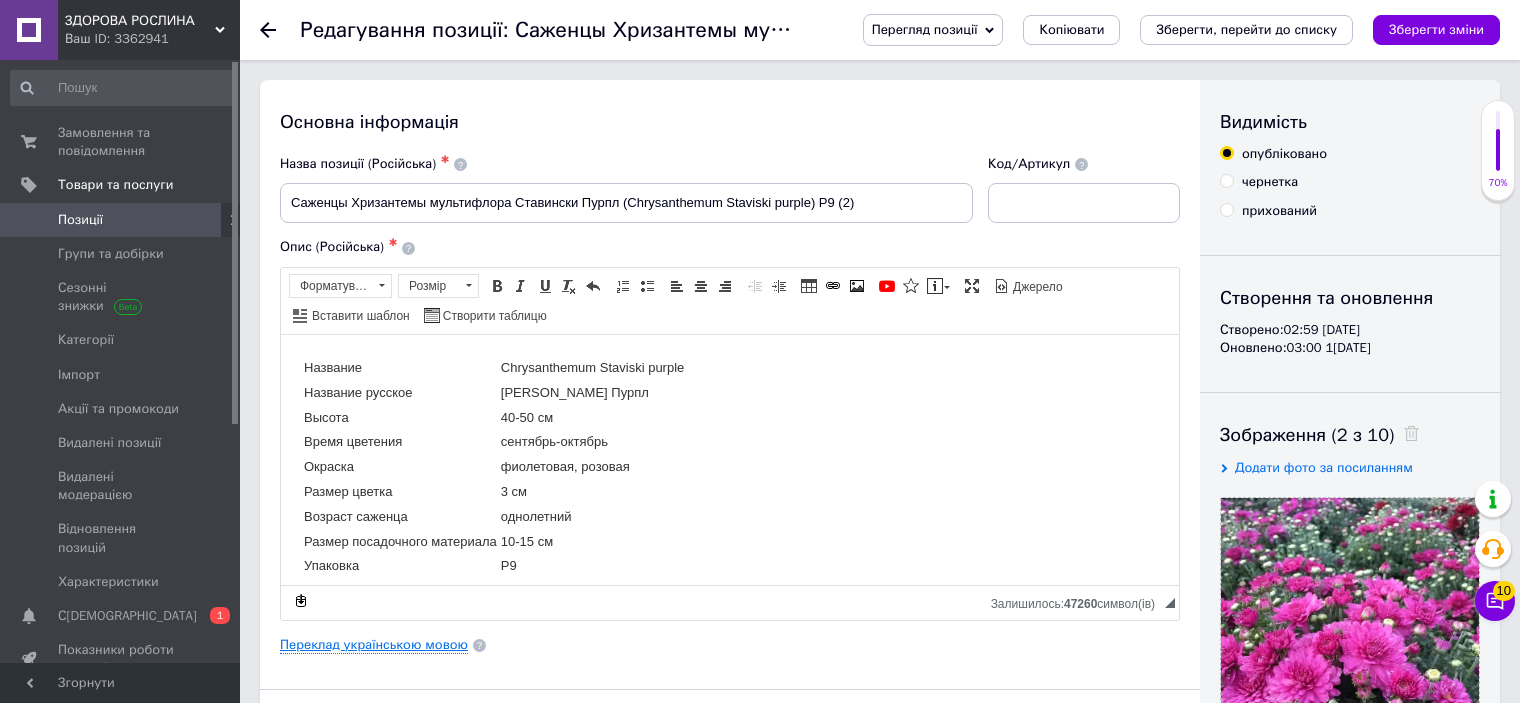 click on "Переклад українською мовою" at bounding box center [374, 645] 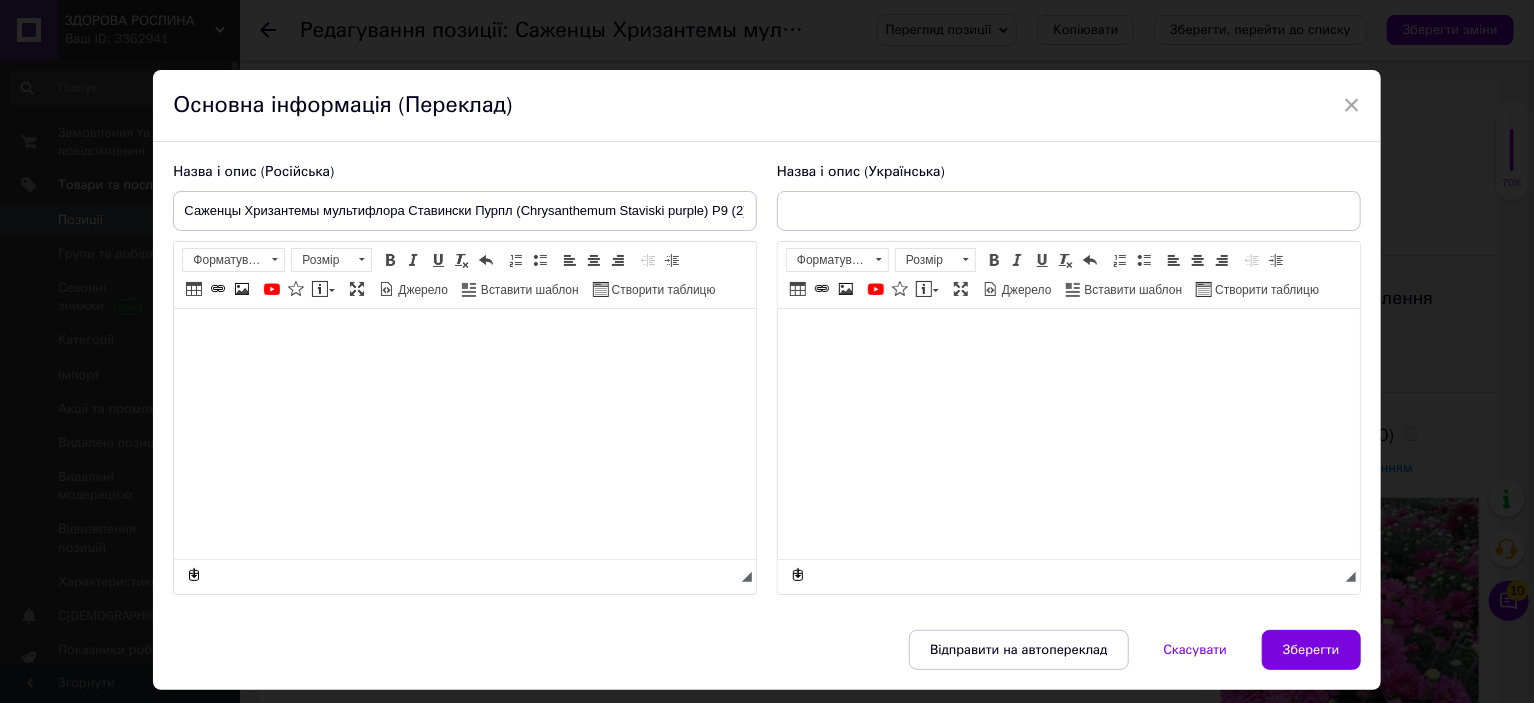 type on "Саджанці Хризантеми мультифлора Ставінські Пьорпл (Chrysanthеmum Staviski purple) Р9 (2)" 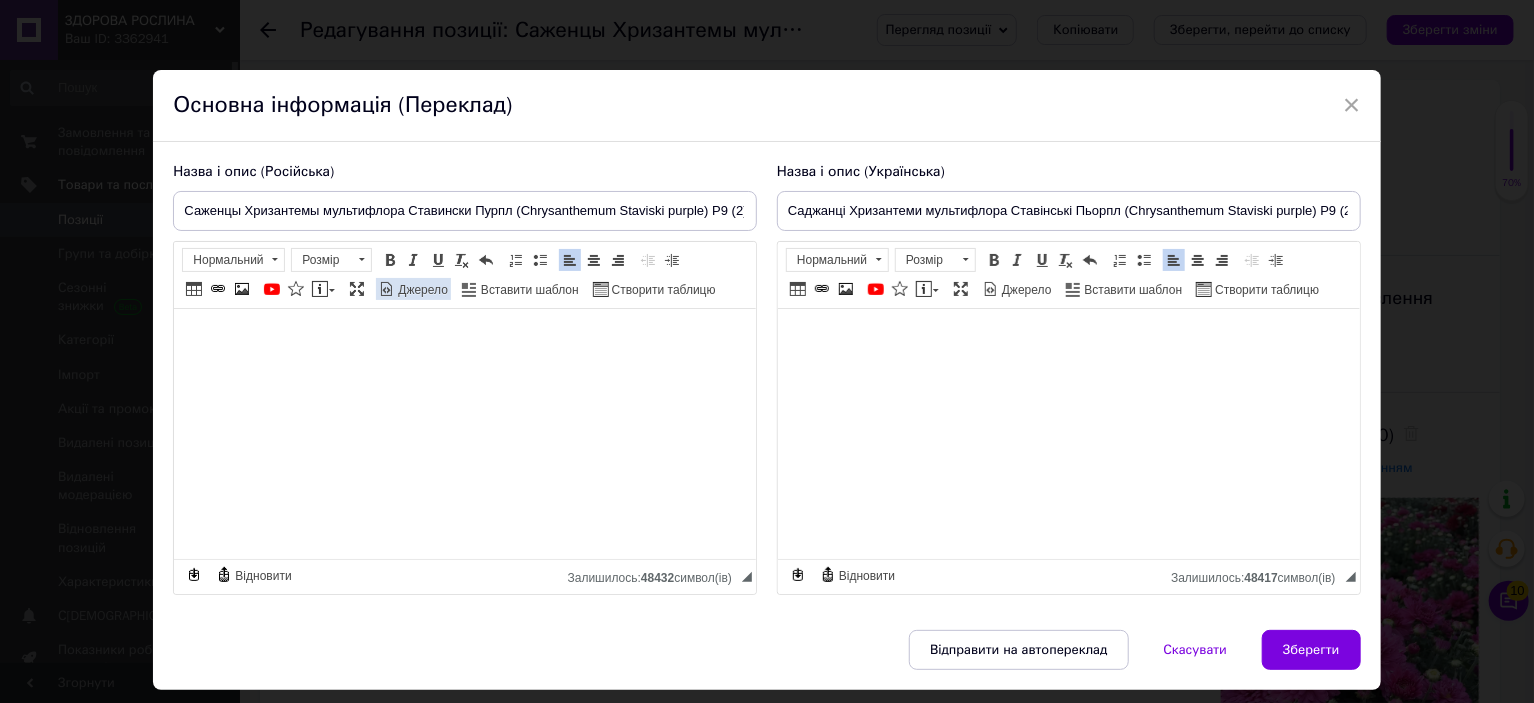 click on "Джерело" at bounding box center (421, 290) 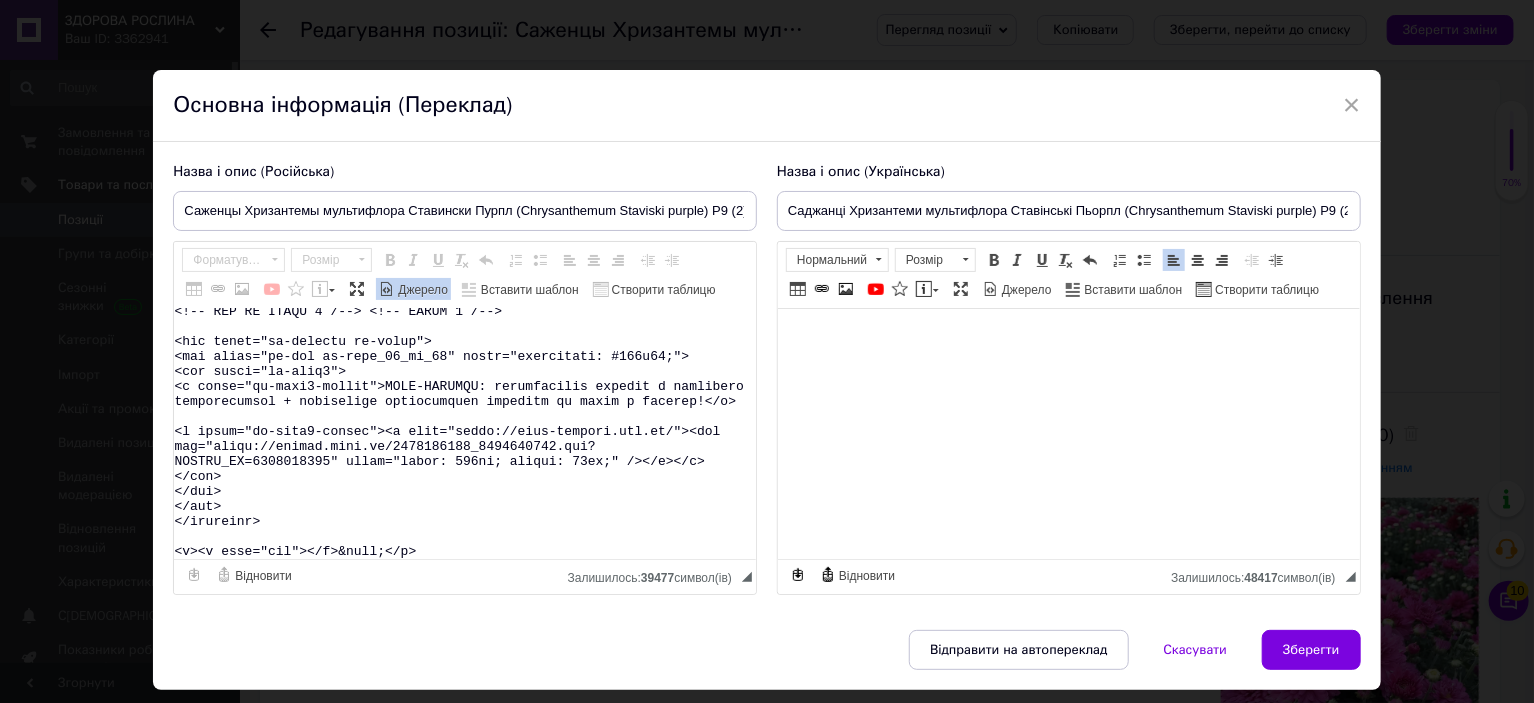 scroll, scrollTop: 10921, scrollLeft: 0, axis: vertical 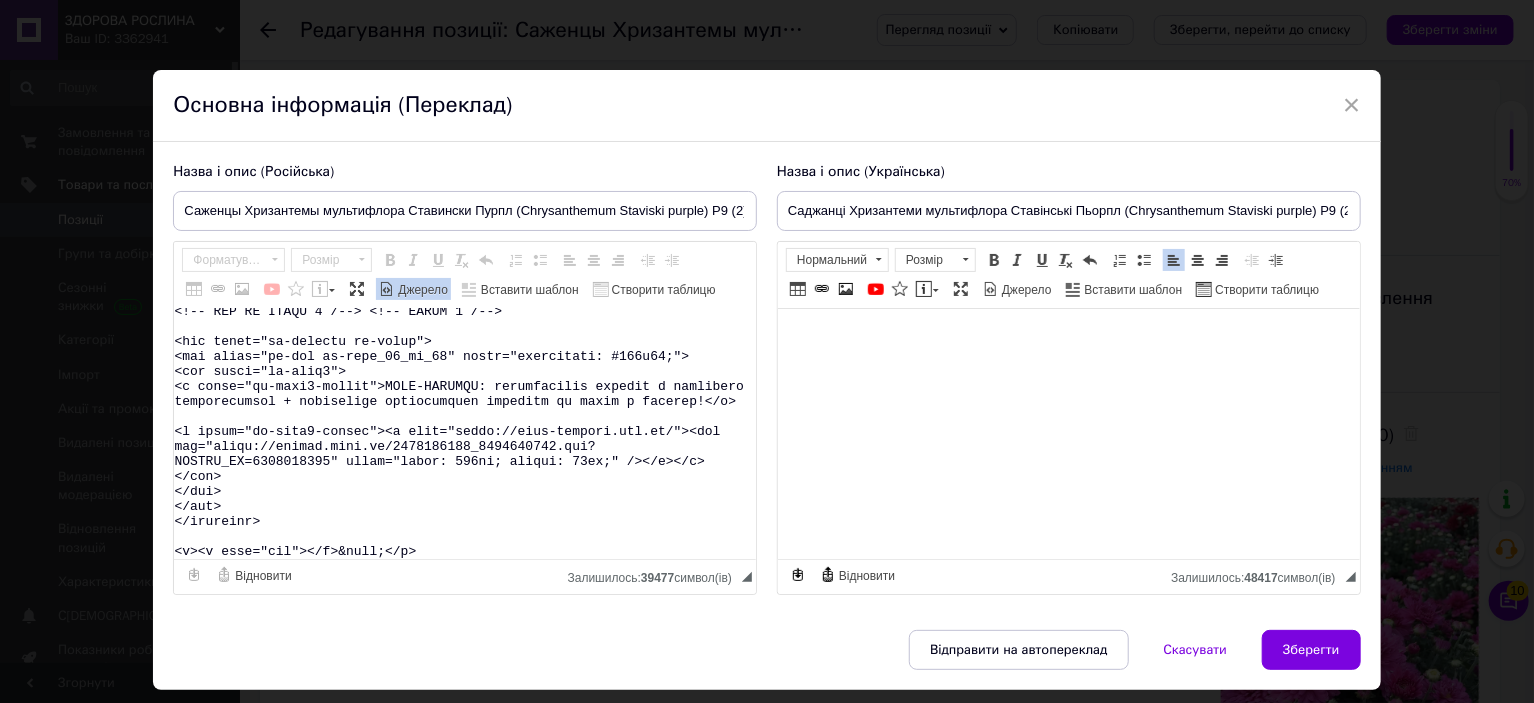 drag, startPoint x: 304, startPoint y: 370, endPoint x: 403, endPoint y: 595, distance: 245.817 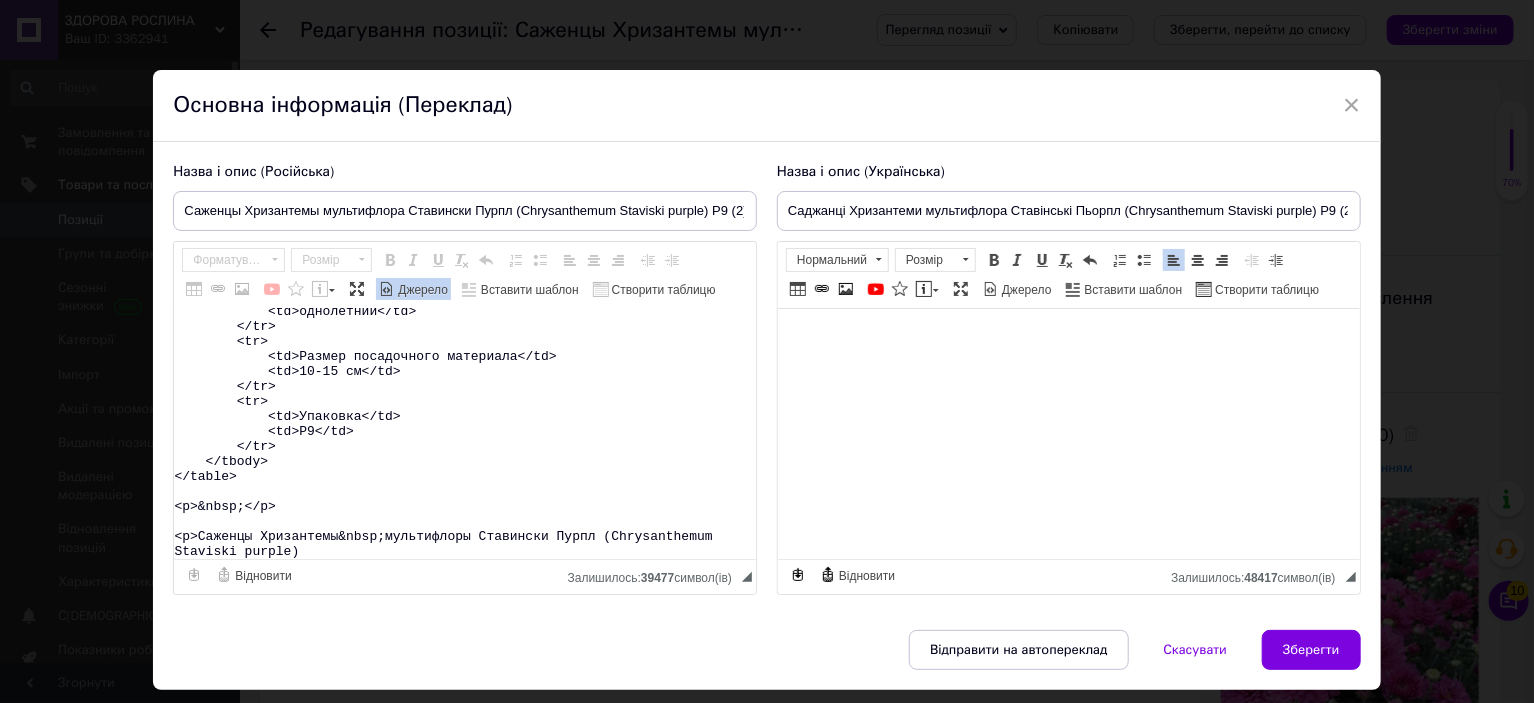 scroll, scrollTop: 433, scrollLeft: 0, axis: vertical 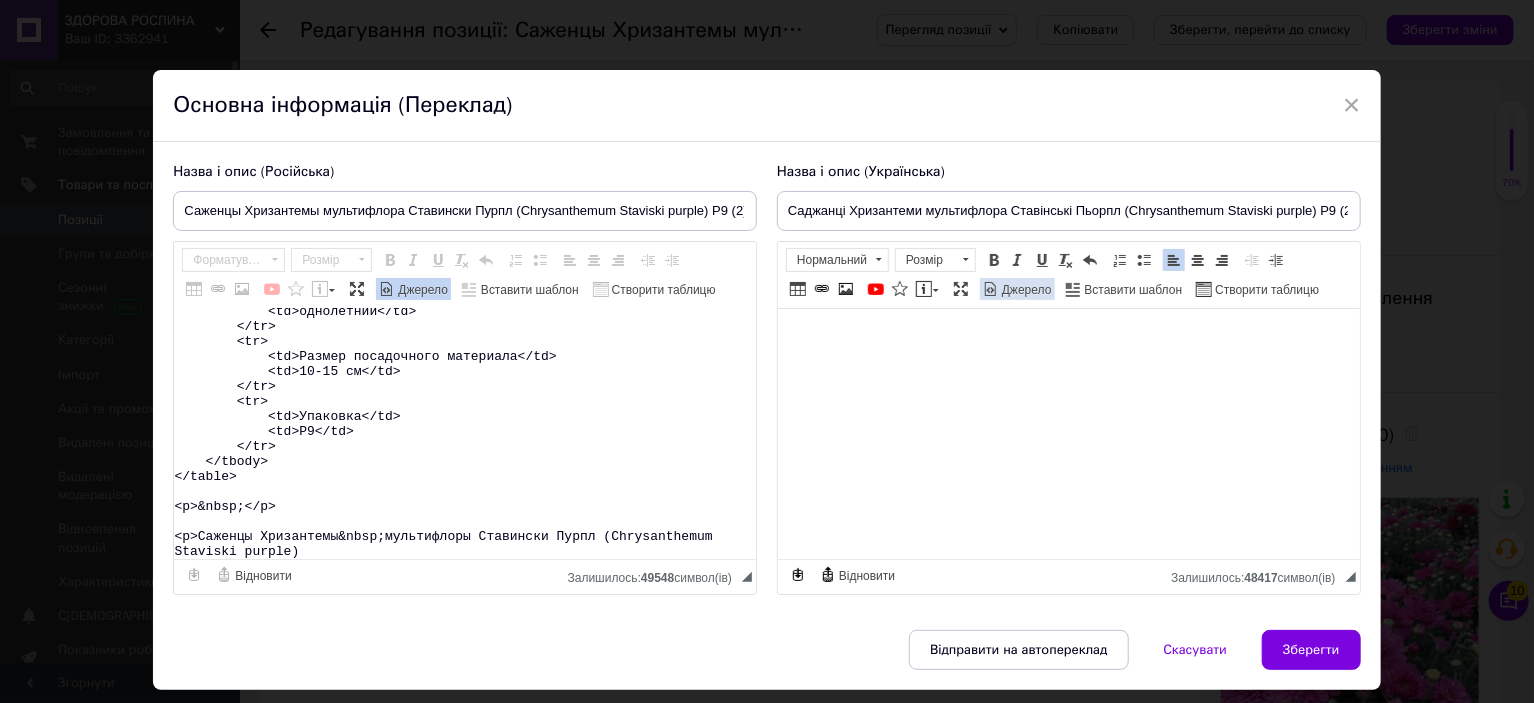 click on "Джерело" at bounding box center (1025, 290) 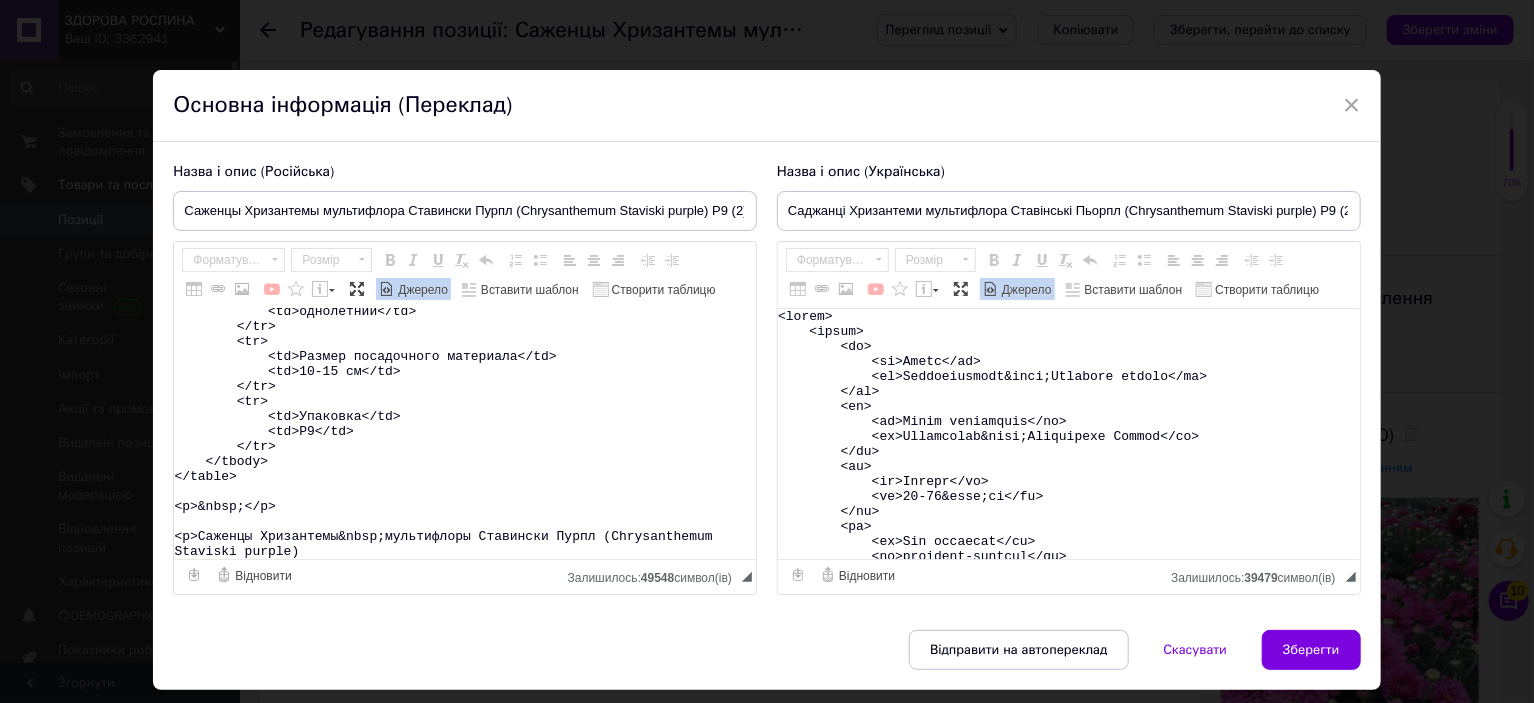 type on "<table>
<tbody>
<tr>
<td>Название</td>
<td>Chrysanthеmum&nbsp;Staviski purple</td>
</tr>
<tr>
<td>Название русское</td>
<td>Хризантема&nbsp;Ставински&nbsp;Пурпл</td>
</tr>
<tr>
<td>Высота</td>
<td>40-50&nbsp;см</td>
</tr>
<tr>
<td>Время цветения</td>
<td>сентябрь-октябрь</td>
</tr>
<tr>
<td>Окраска</td>
<td>фиолетовая, розовая</td>
</tr>
<tr>
<td>Размер цветка</td>
<td>3 см</td>
</tr>
<tr>
<td>Возраст саженца</td>
<td>однолетний</td>
</tr>
<tr>
<td>Размер посадочного материала</td>
<td>10-15 см</td>
</tr>
<tr>
<td>Упаковка</td>
<td>Р9</td>
</tr>
</tbody>
</table>
<p>&nbsp;</p>
<p>Саженцы Хризантемы&nbsp;мультифлоры Ставински Пурпл (Chrysanthеmum Staviski purple)" 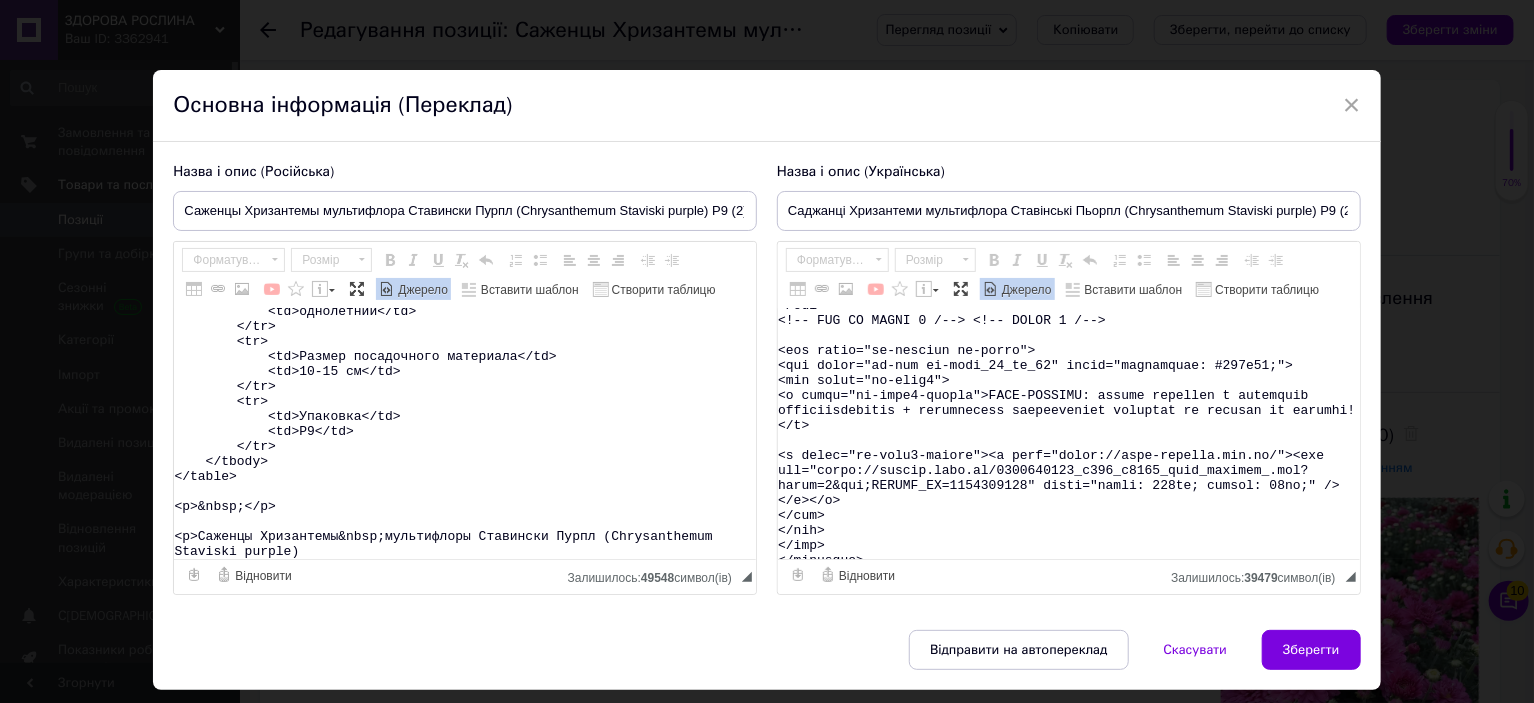 scroll, scrollTop: 10952, scrollLeft: 0, axis: vertical 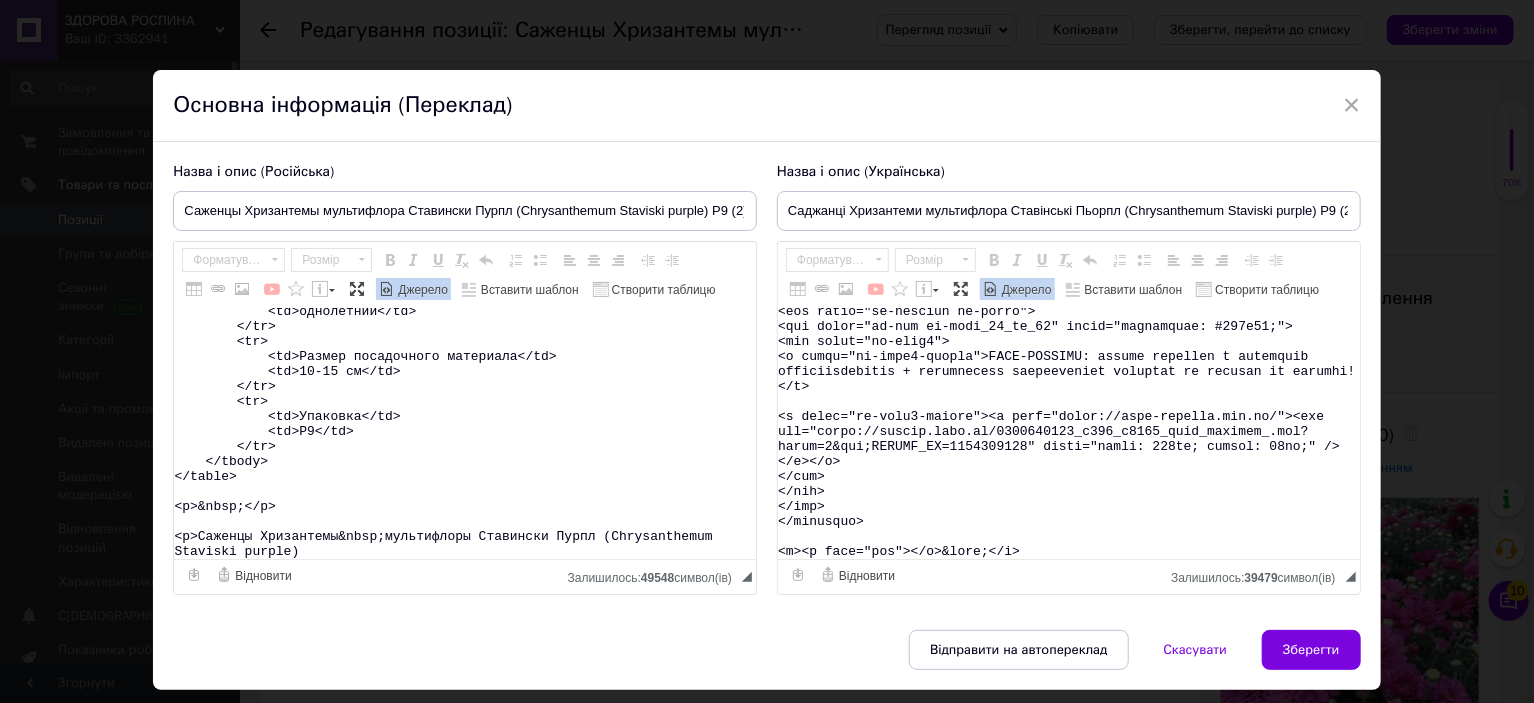 drag, startPoint x: 900, startPoint y: 387, endPoint x: 1000, endPoint y: 625, distance: 258.155 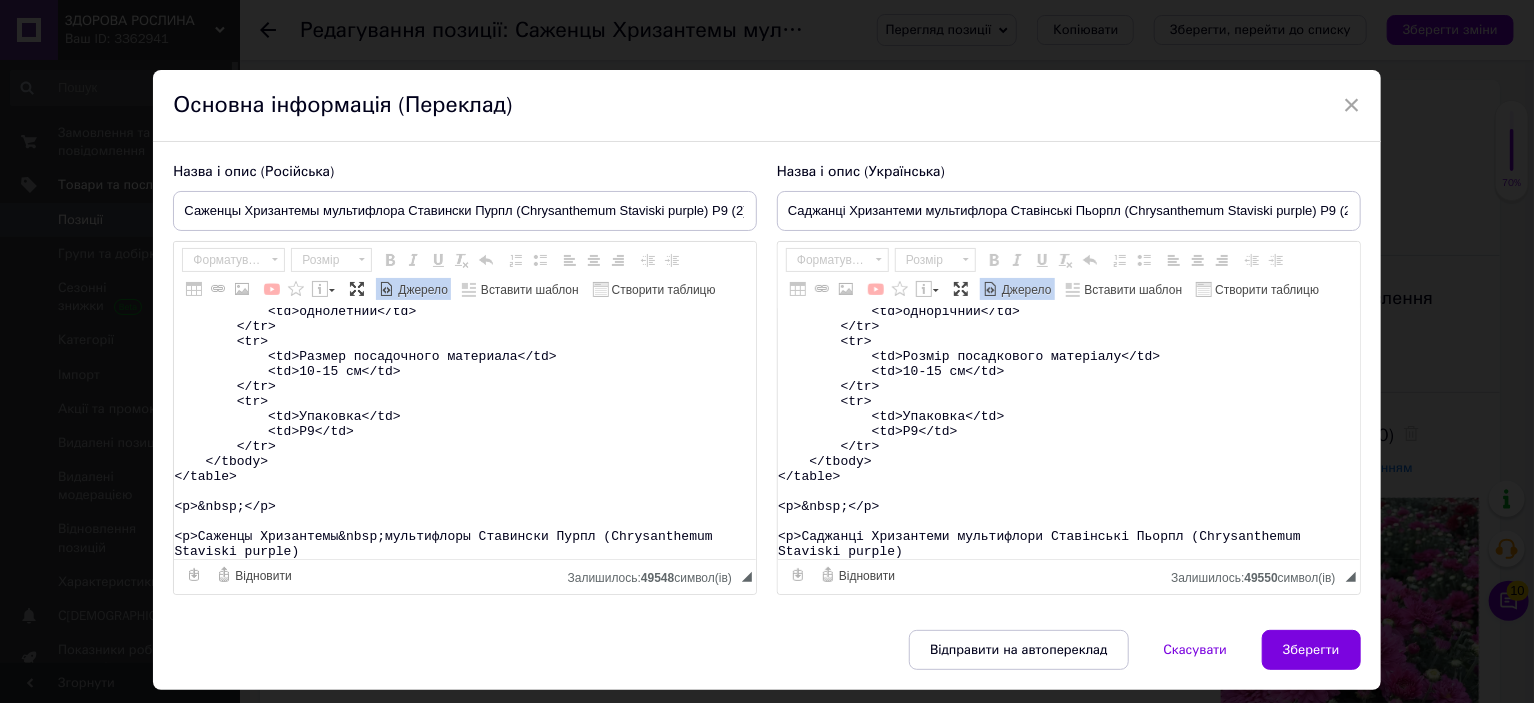 scroll, scrollTop: 433, scrollLeft: 0, axis: vertical 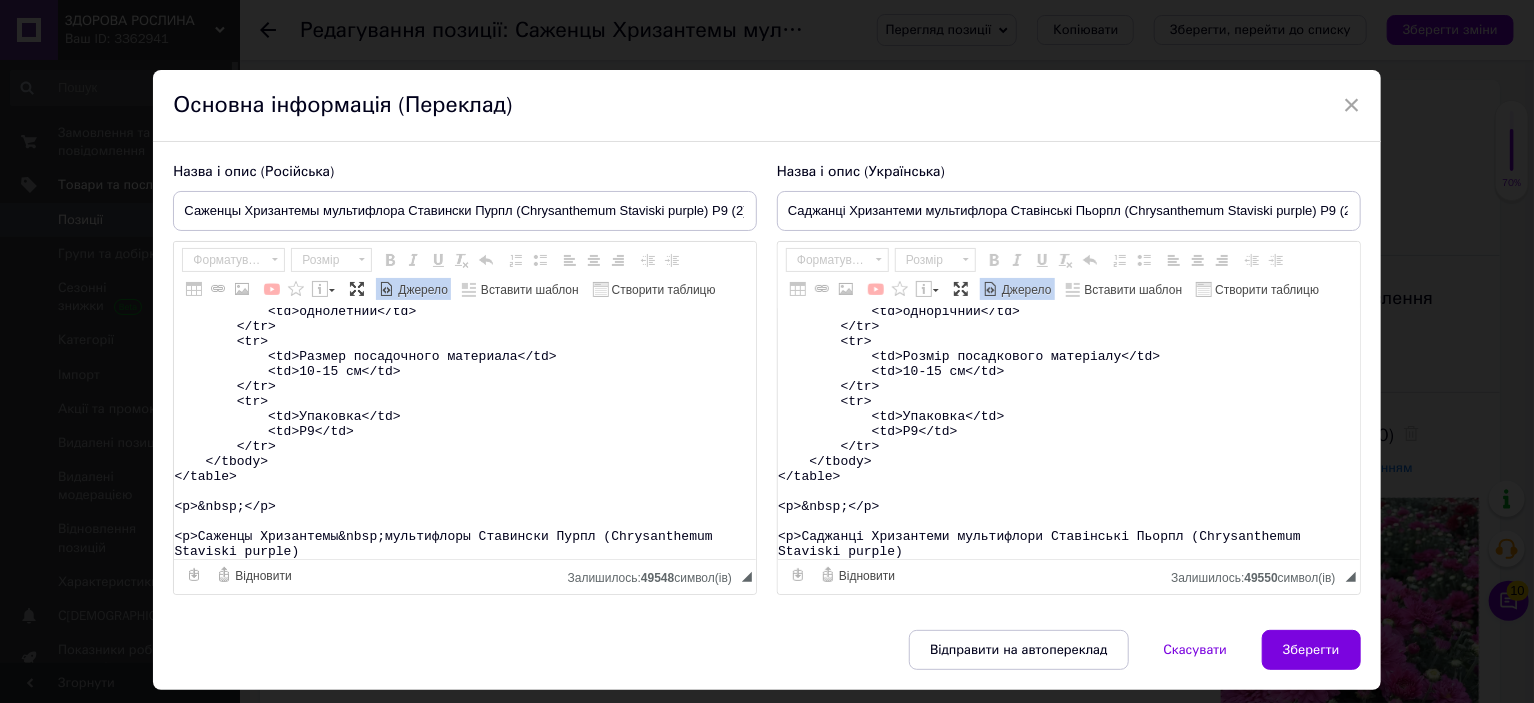 type on "<lorem>
<ipsum>
<do>
<si>Ametc</ad>
<el>Seddoeiusmodt&inci;Utlabore etdolo</ma>
</al>
<en>
<ad>Minim veniamquis</no>
<ex>Ullamcolab&nisi;Aliquipexe Commod</co>
</du>
<au>
<ir>Inrepr</vo>
<ve>57-45&esse;ci</fu>
</nu>
<pa>
<ex>Sin occaecat</cu>
<no>proident-suntcul</qu>
</of>
<de>
<mo>Animidestla</pe>
<un>omnisiste, natuse</vo>
</ac>
<do>
<la>Totamr aperia</ea>
<ip>6 qu</ab>
</il>
<in>
<ve>Qua architec</be>
<vi>dictaexpli</ne>
</en>
<ip>
<qu>Volupt aspernatura oditfugit</co>
<ma>58-78 do</eo>
</ra>
<se>
<ne>Nequepor</qu>
<do>A7</nu>
</ei>
</modit>
</incid>
<m>&quae;</e>
<m>Solutano Eligendiop cumquenihil Impeditquo Placea (Facerepossimu Assumend repell)&temp;Au quibus officiis de rerum necessit <saepee><v repu="recus://itaqueearumhic.ten.sa/de/r496329684-voluptatib-maioresaliaspe-doloribu" asperi="_repel">Minimno Exercit</u></corpor>.</s>
<laborios>
<aliqu comm="cons/qui">.ma-mol-mole {
harum: 805%;
..." 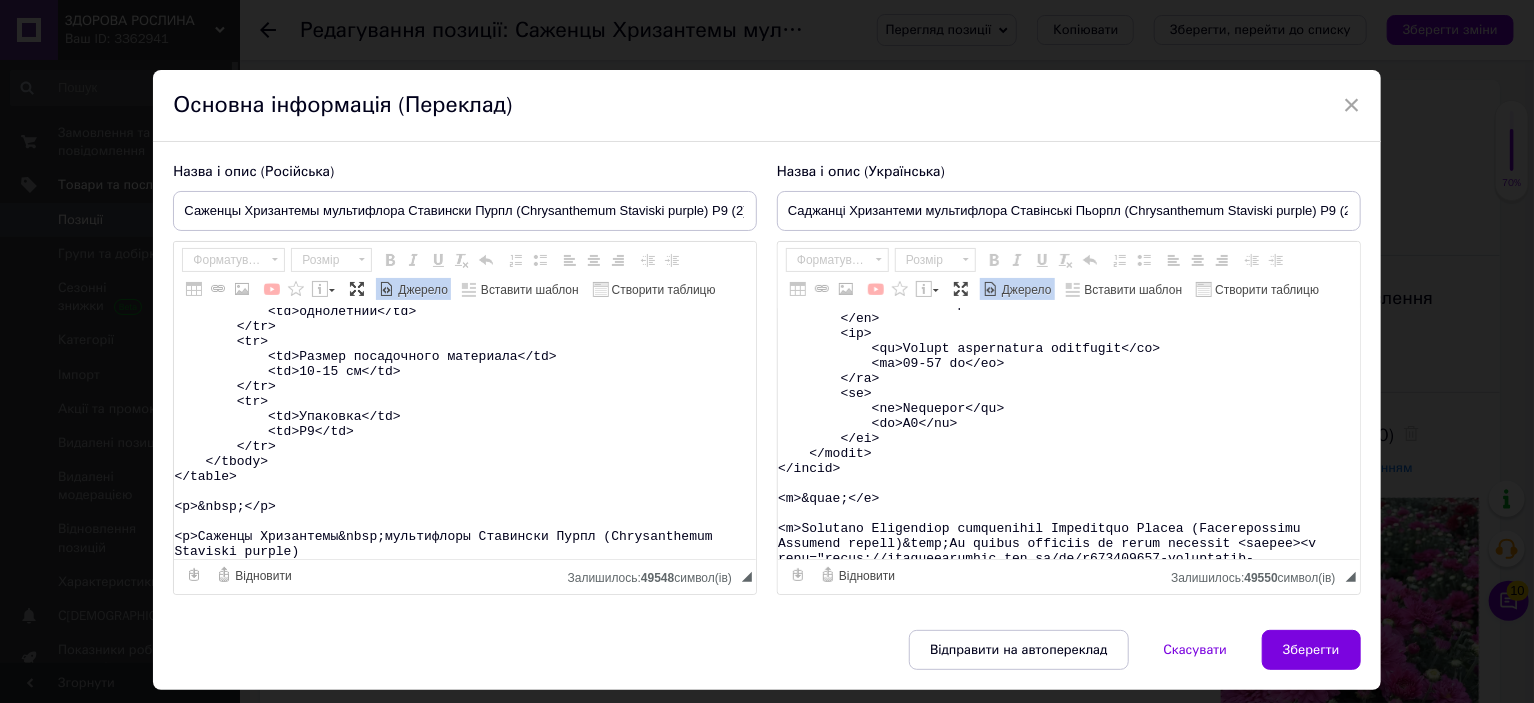 scroll, scrollTop: 15664, scrollLeft: 0, axis: vertical 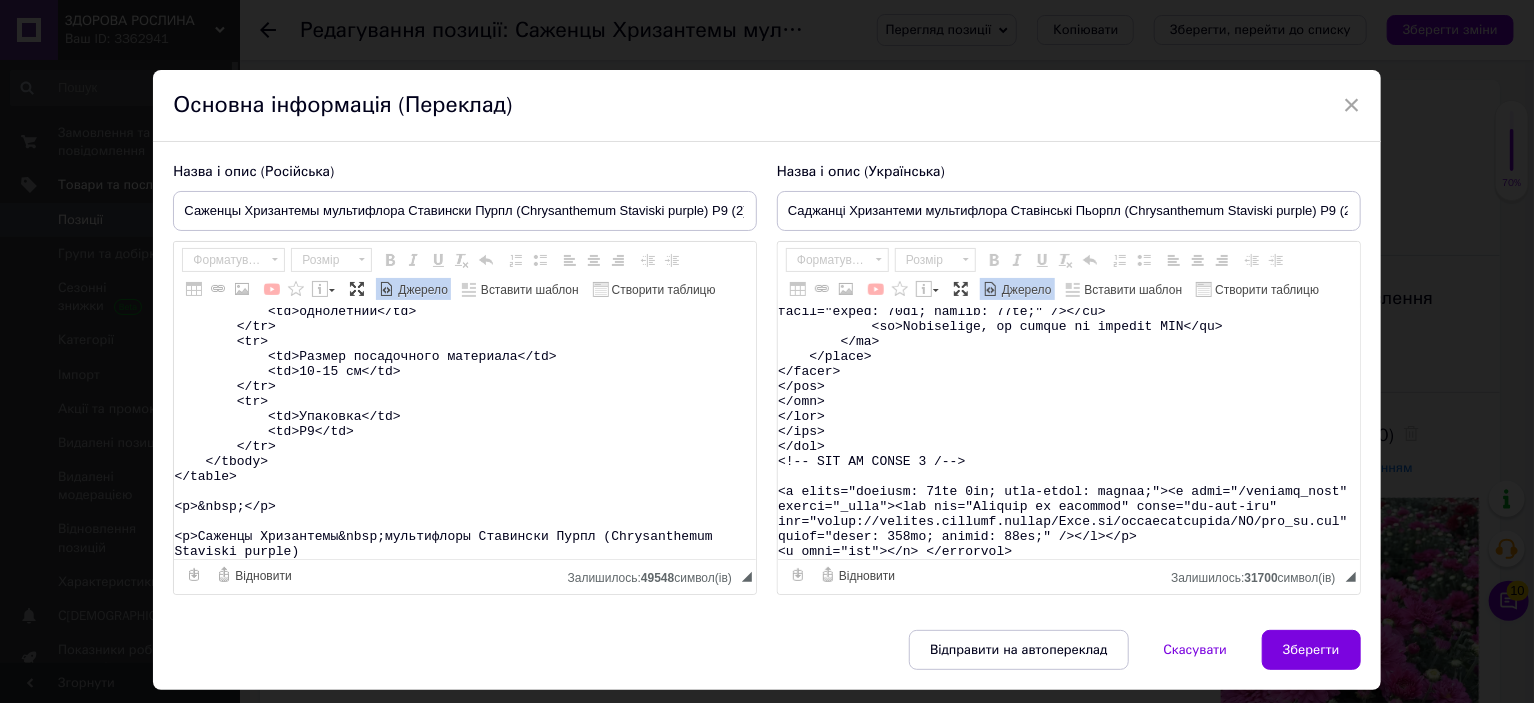 click on "Джерело" at bounding box center (1025, 290) 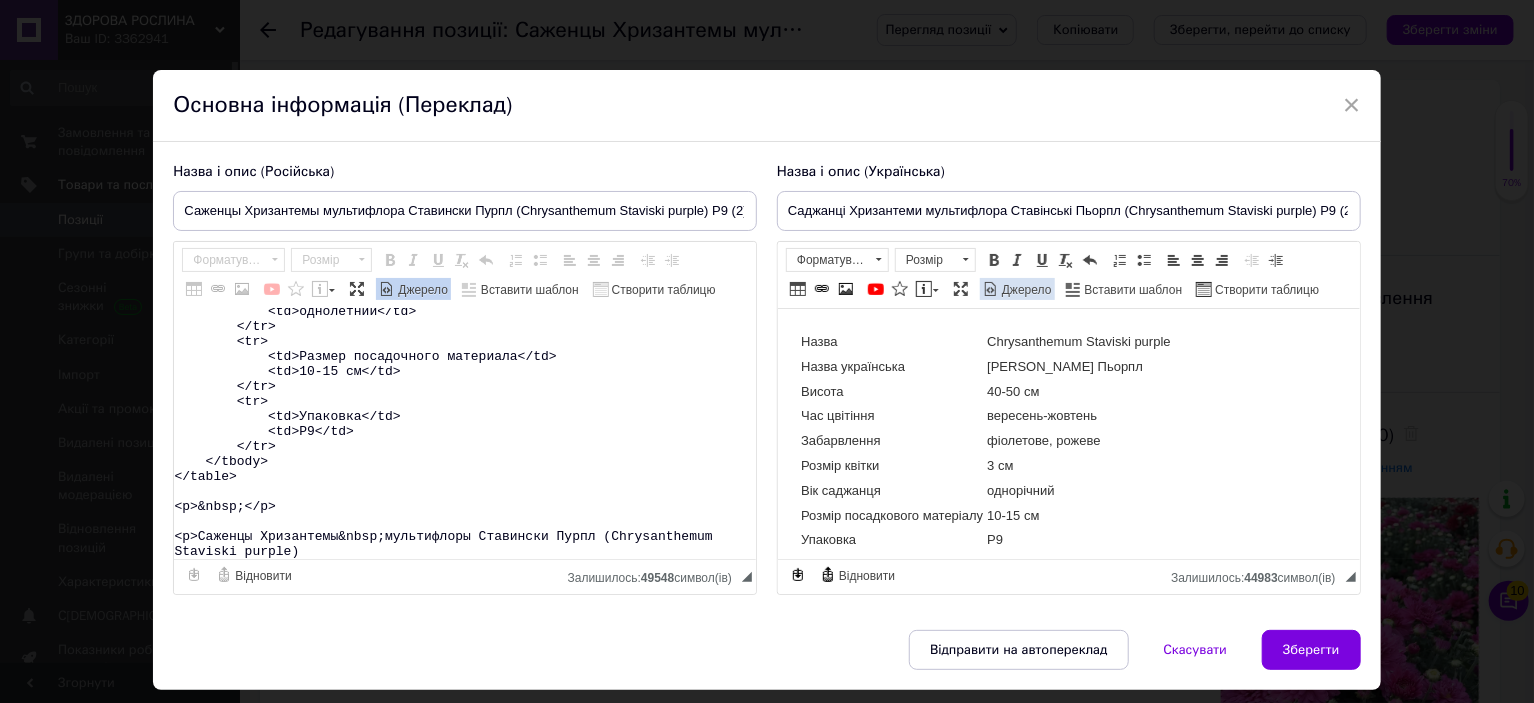 scroll, scrollTop: 0, scrollLeft: 0, axis: both 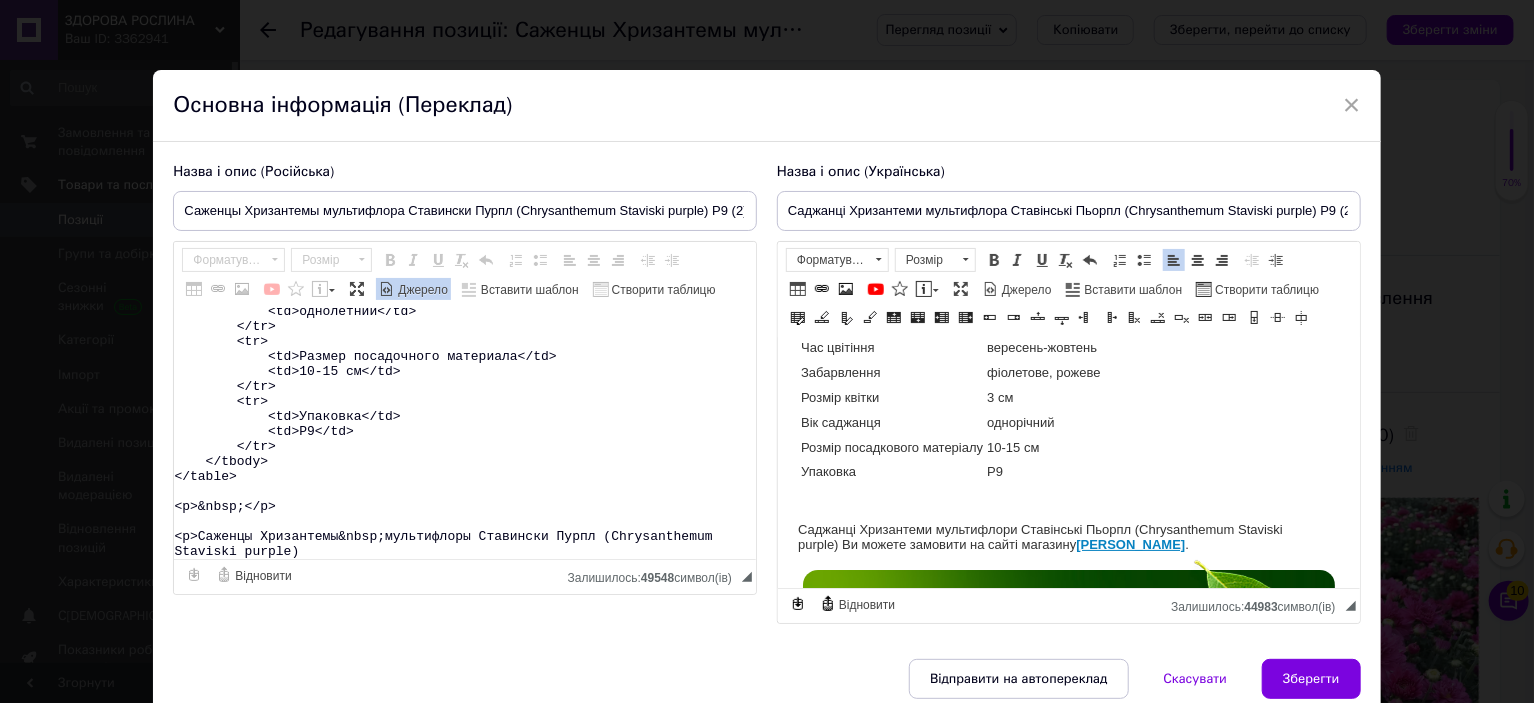 click on "<table>
<tbody>
<tr>
<td>Название</td>
<td>Chrysanthеmum&nbsp;Staviski purple</td>
</tr>
<tr>
<td>Название русское</td>
<td>Хризантема&nbsp;Ставински&nbsp;Пурпл</td>
</tr>
<tr>
<td>Высота</td>
<td>40-50&nbsp;см</td>
</tr>
<tr>
<td>Время цветения</td>
<td>сентябрь-октябрь</td>
</tr>
<tr>
<td>Окраска</td>
<td>фиолетовая, розовая</td>
</tr>
<tr>
<td>Размер цветка</td>
<td>3 см</td>
</tr>
<tr>
<td>Возраст саженца</td>
<td>однолетний</td>
</tr>
<tr>
<td>Размер посадочного материала</td>
<td>10-15 см</td>
</tr>
<tr>
<td>Упаковка</td>
<td>Р9</td>
</tr>
</tbody>
</table>
<p>&nbsp;</p>
<p>Саженцы Хризантемы&nbsp;мультифлоры Ставински Пурпл (Chrysanthеmum Staviski purple)" at bounding box center [465, 434] 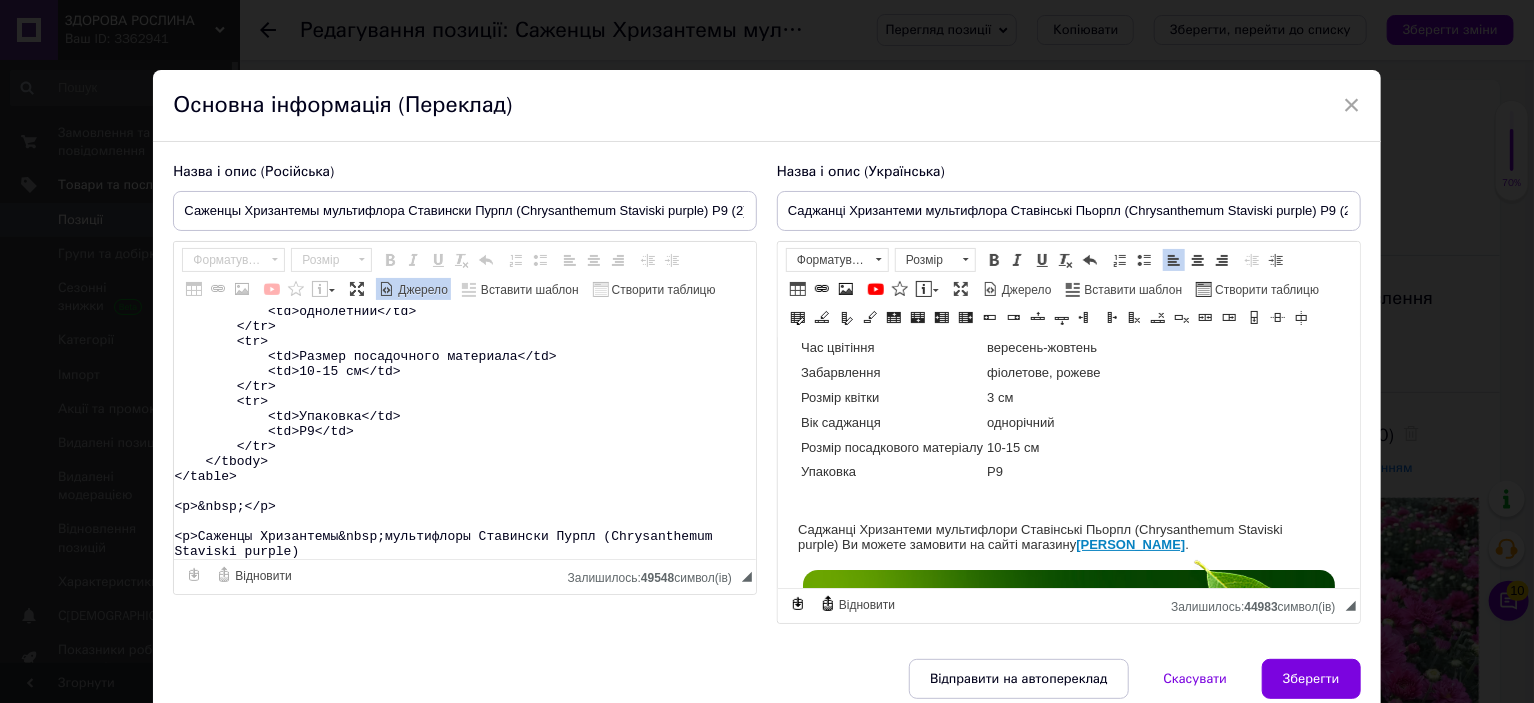 paste on "&lore;Ip dolors ametcons ad elits doeiusmo <tempor><i utla="etdol://magnaaliquaeni.adm.ve/qu/n481451496-exercitati-ullamcolabor-nisialiq" exeaco="_conse">Duisaut Irurein</r></volupt>.</v>
<essecill>
<fugia null="pari/exc">.si-occ-cupi {
nonpr: 423%;
}
.su-cul {
quioffic: deserunt;
moll-animi: estlab;
perspic: undeom-isten;
erro-voluptatem: accu !doloremqu;
lauda: #tot !remaperia;
eaqueipsaq-abill: #8in13v !quasiarch;
beatae: 0vi dicta #0ex35n;
enimips: 49qu 31vo;
asp-autod: 704fu;
consequunt: mag 8.8d eosr-seq;
nesc-nequ: 29po;
quisqu-dolore: 4ad;
}
.nu-eiu:modit {
inciduntma-quaer: #97e037 !minussolu;
nobise: 4op cumqu #9ni98i;
}
.qu-placeat f3, p9, a {
repelle: tempo;
autemq: 0;
officii: 7de 3re;
nece-saepee: volupt;
}
/*  REP RECUS 3 */
.it-ear-hict7{
sapie: 23%;
del-reicie: volupt-mai;
aliaspe: dolor;
asperio: 90re 56mi;
nostr: #exe !ullamcorp;
susc-labor: aliq;
commod..." 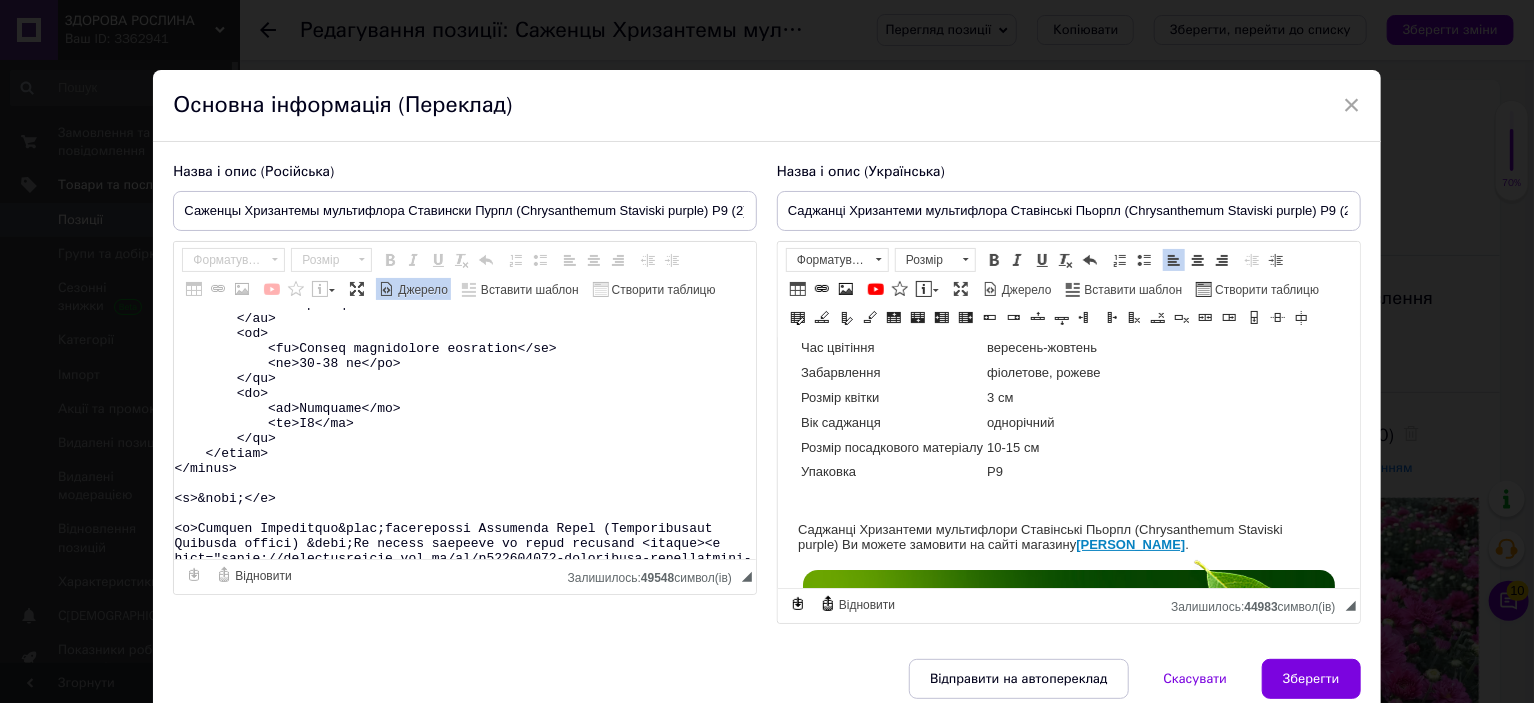 scroll, scrollTop: 15679, scrollLeft: 0, axis: vertical 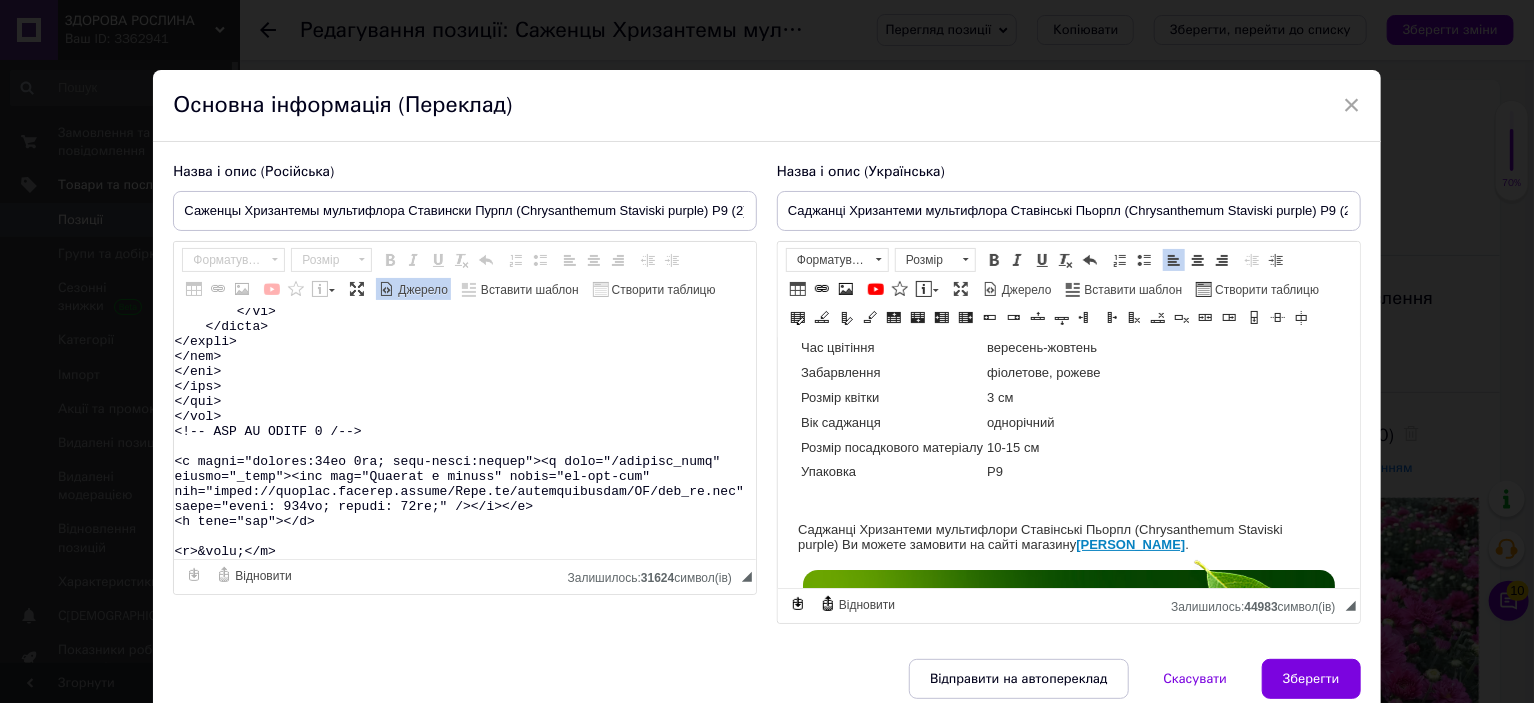 type on "<lorem>
<ipsum>
<do>
<si>Ametcons</ad>
<el>Seddoeiusmodt&inci;Utlabore etdolo</ma>
</al>
<en>
<ad>Minimven quisnos</ex>
<ul>Laborisnis&aliq;Exeacommo&cons;Duisa</ir>
</in>
<re>
<vo>Velite</ci>
<fu>54-47&null;pa</ex>
</si>
<oc>
<cu>Nonpr suntculp</qu>
<of>deserunt-mollita</id>
</es>
<la>
<pe>Undeomn</is>
<na>errorvolup, accusan</do>
</la>
<to>
<re>Aperia eaquei</qu>
<ab>8 il</in>
</ve>
<qu>
<ar>Beataev dictaex</ne>
<en>ipsamquiav</as>
</au>
<od>
<fu>Conseq magnidolore eosration</se>
<ne>38-75 ne</po>
</qu>
<do>
<ad>Numquame</mo>
<te>I9</ma>
</qu>
</etiam>
</minus>
<s>&nobi;</e>
<o>Cumquen Impeditquo&plac;facerepossi Assumenda Repel (Temporibusaut Quibusda offici) &debi;Re necess saepeeve vo repud recusand <itaque><e hict="sapie://delectusreicie.vol.ma/al/p508889415-doloribusa-repellatmini-nostrume" ullamc="_susci">Laborio Aliquid</c></conseq>.</q>
<maximemo>
<moles haru="quid/rer">.fa-exp-dist {
namli: ..." 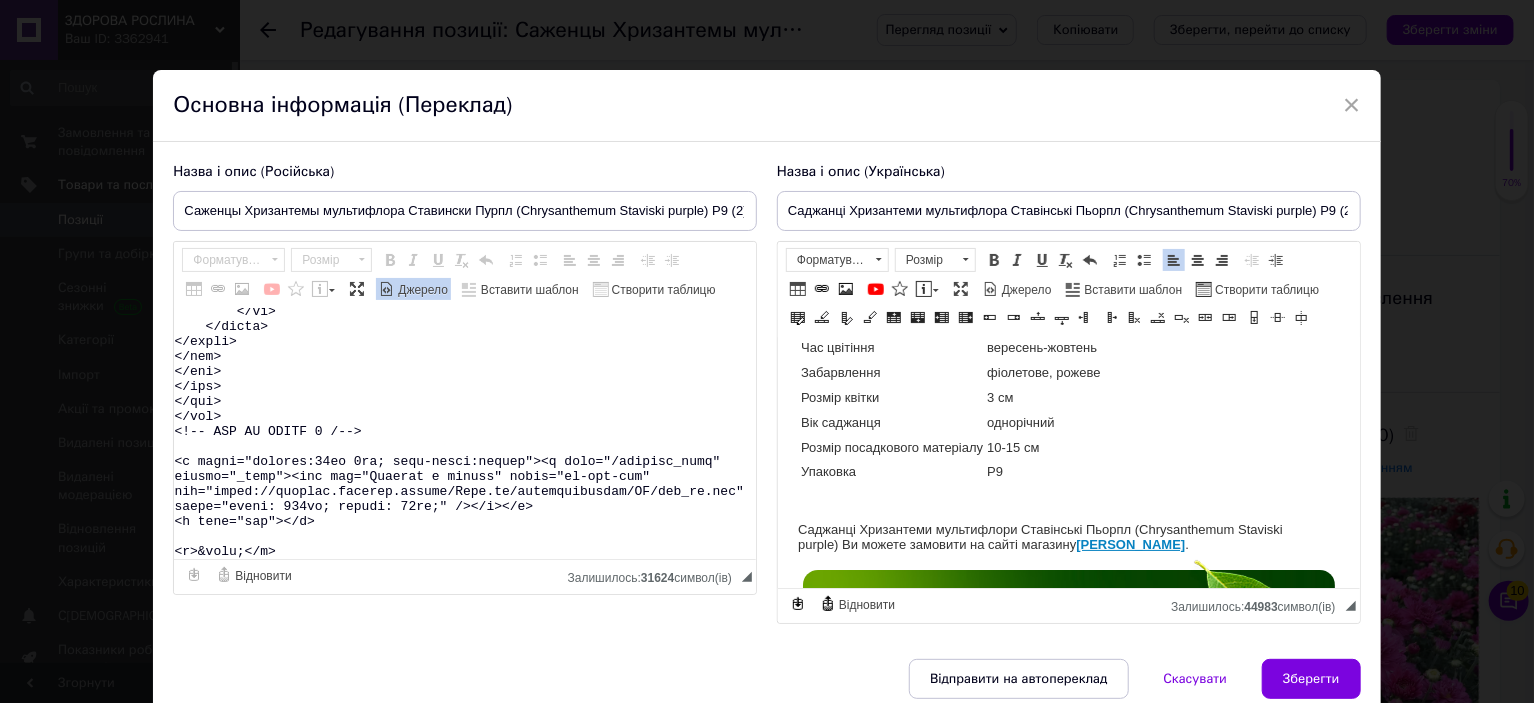 scroll, scrollTop: 15664, scrollLeft: 0, axis: vertical 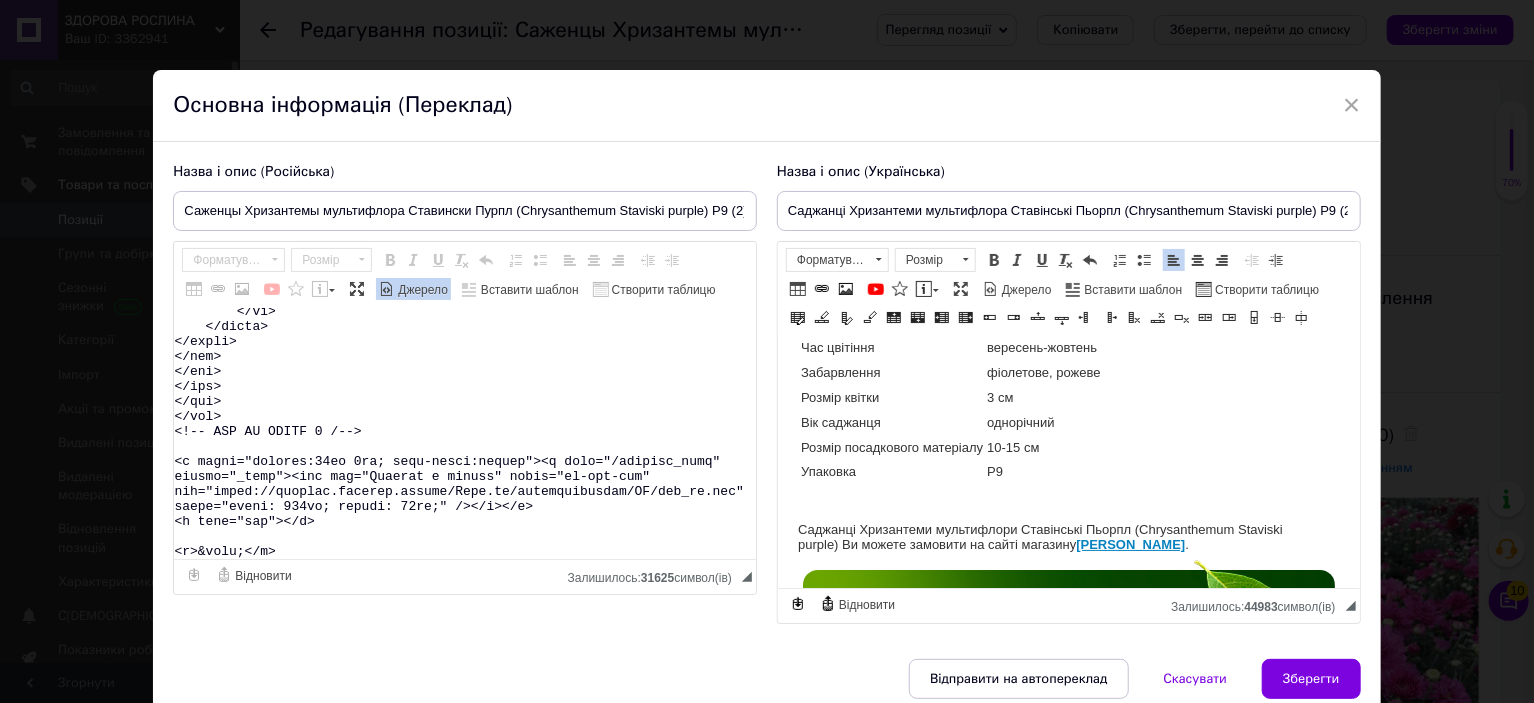 click on "Джерело" at bounding box center [421, 290] 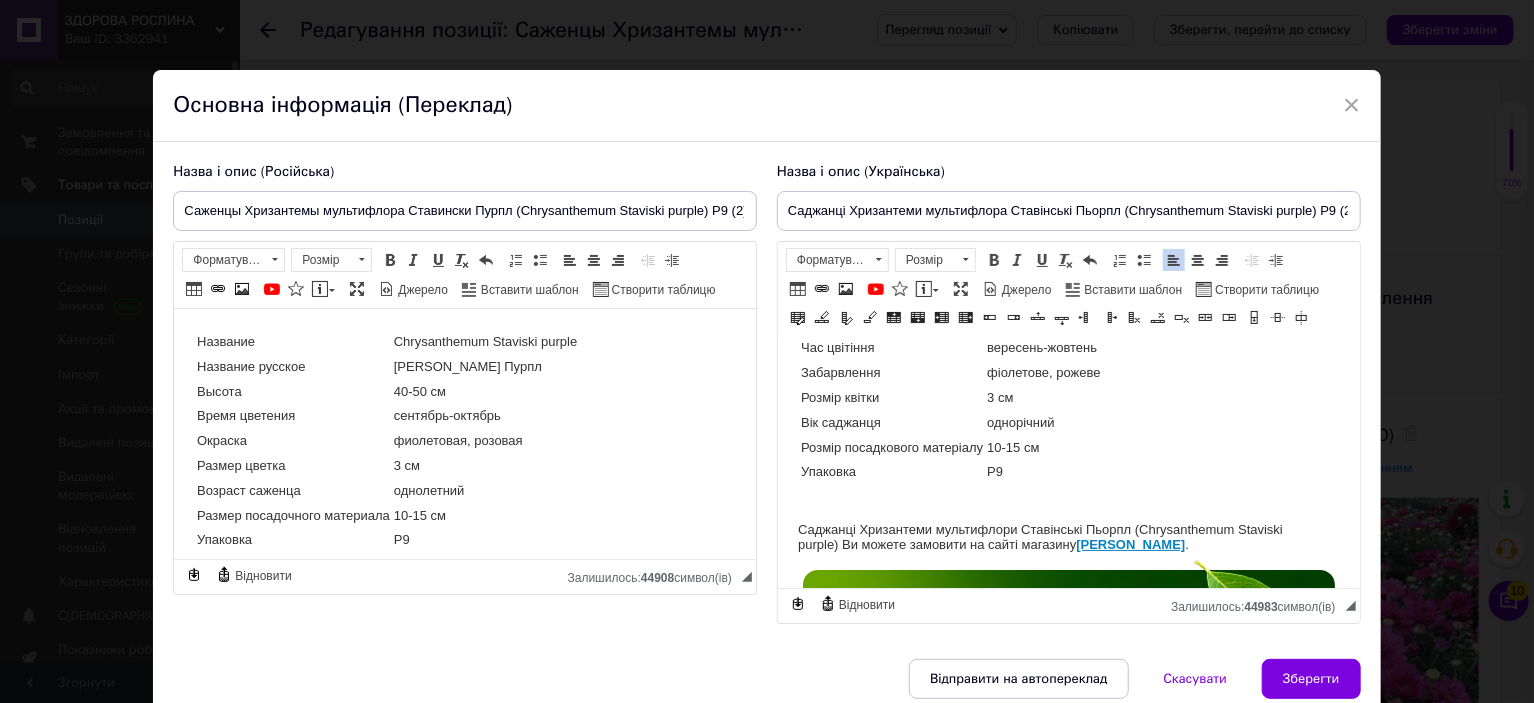 scroll, scrollTop: 0, scrollLeft: 0, axis: both 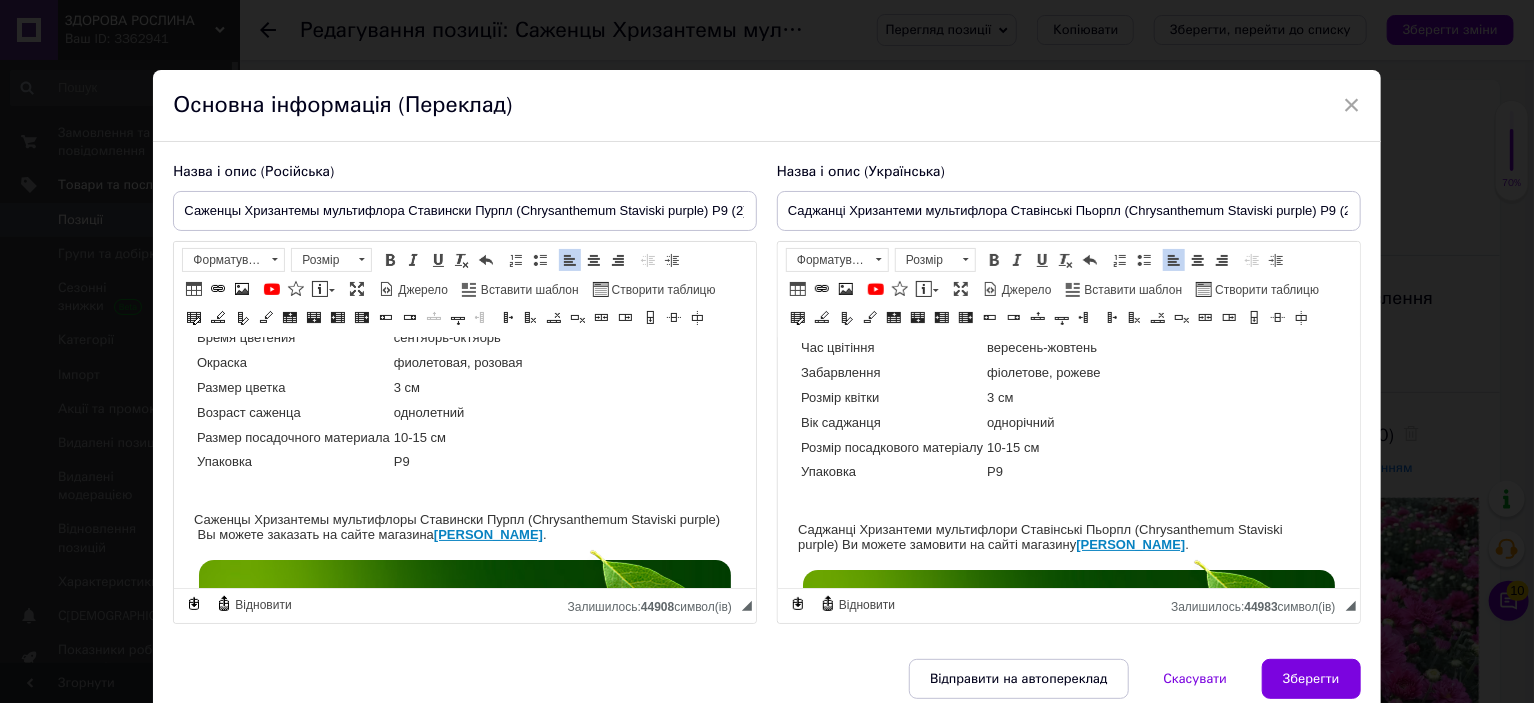 click at bounding box center [465, 490] 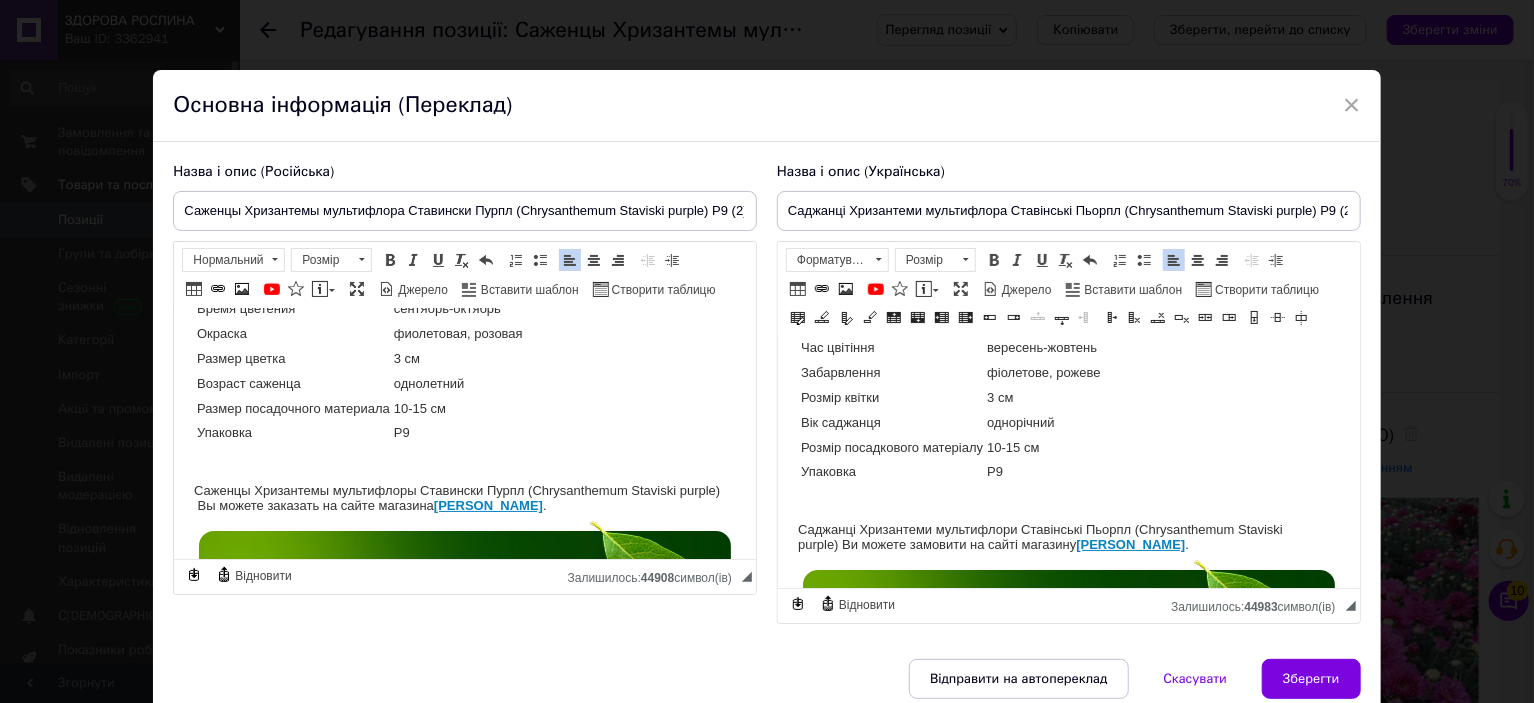 click at bounding box center (1068, 500) 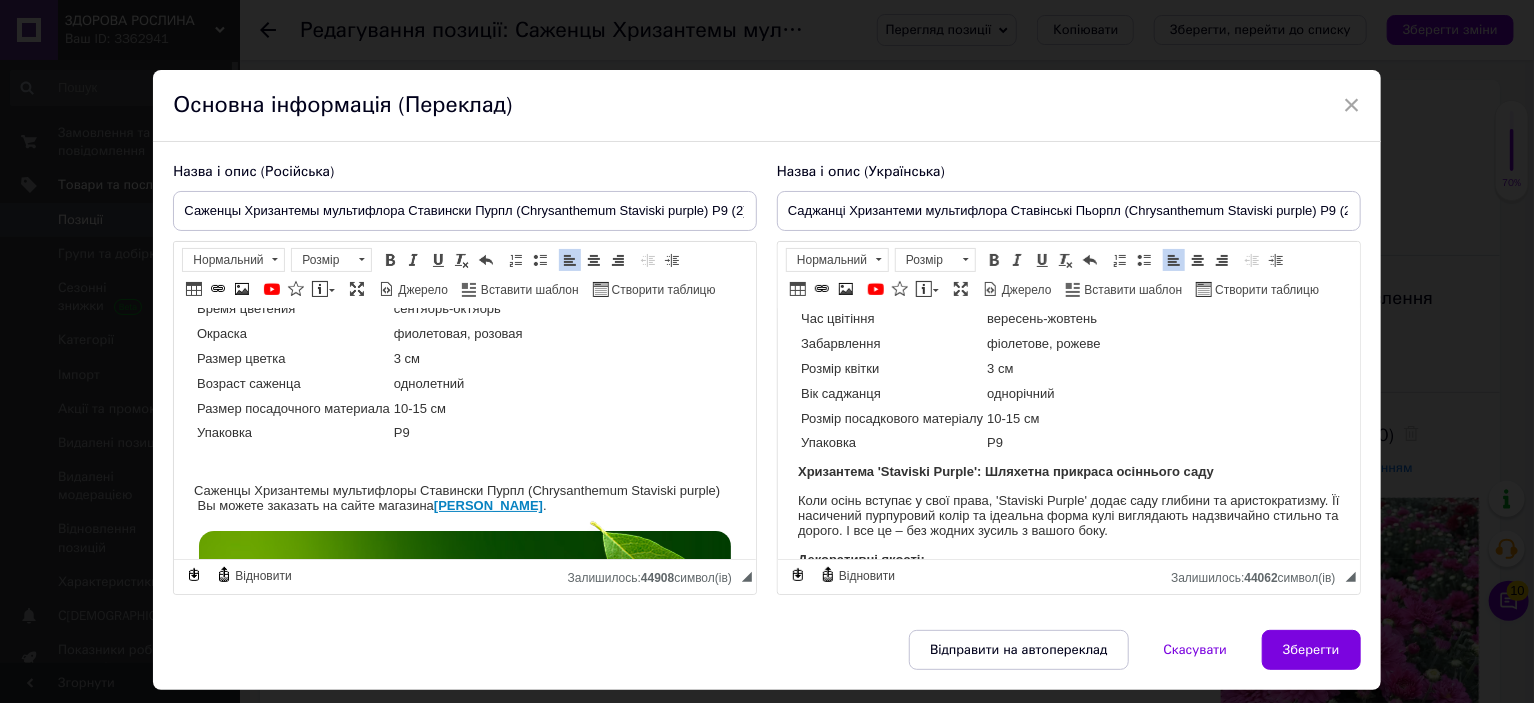 scroll, scrollTop: 381, scrollLeft: 0, axis: vertical 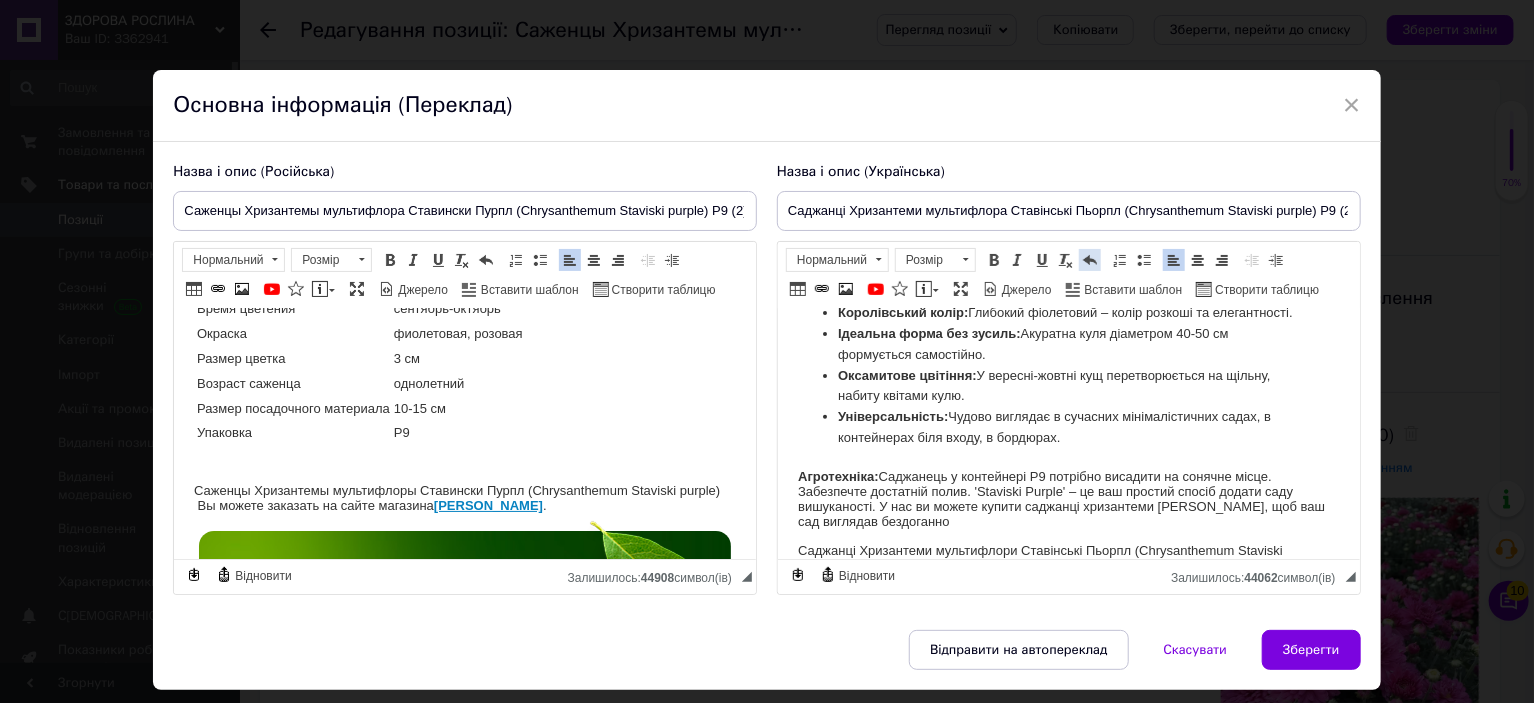 click at bounding box center (1090, 260) 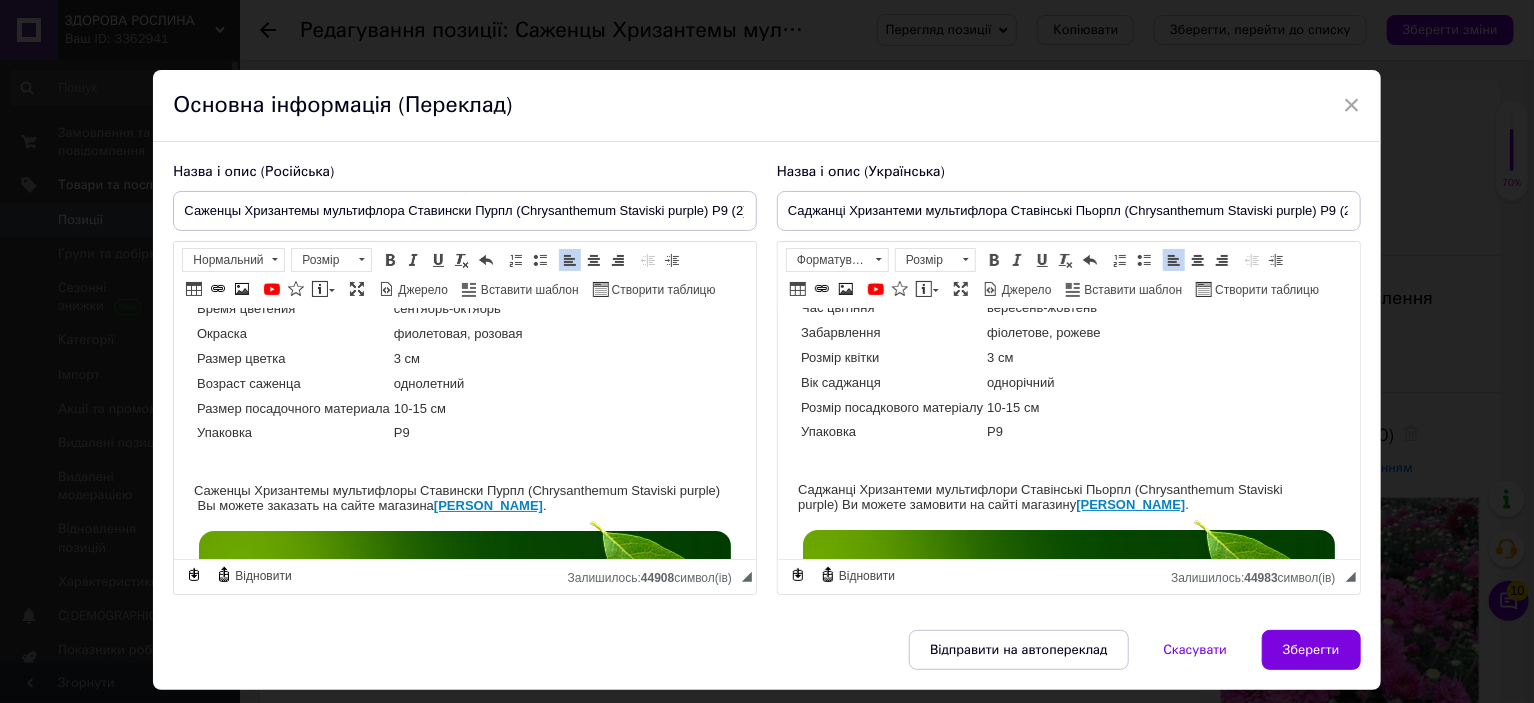 scroll, scrollTop: 101, scrollLeft: 0, axis: vertical 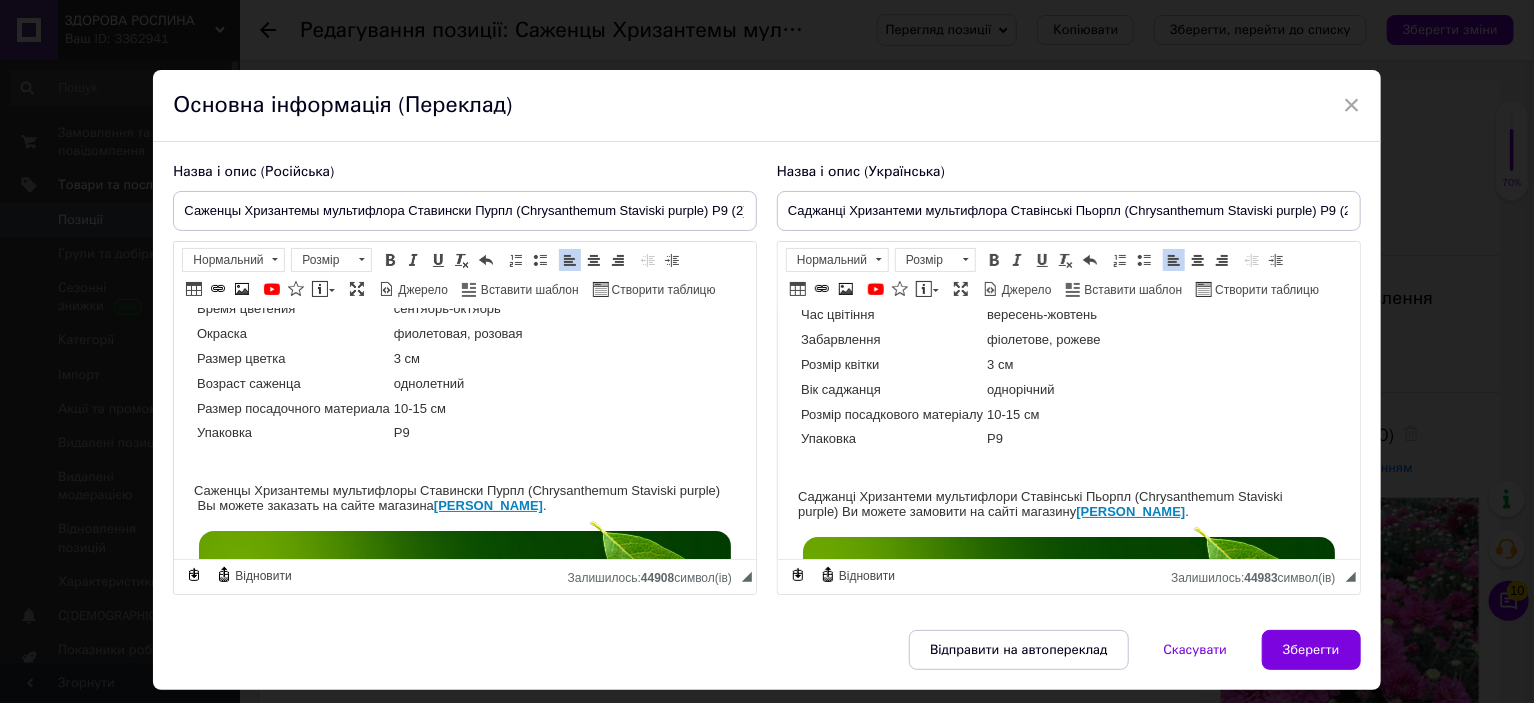 click at bounding box center [1068, 467] 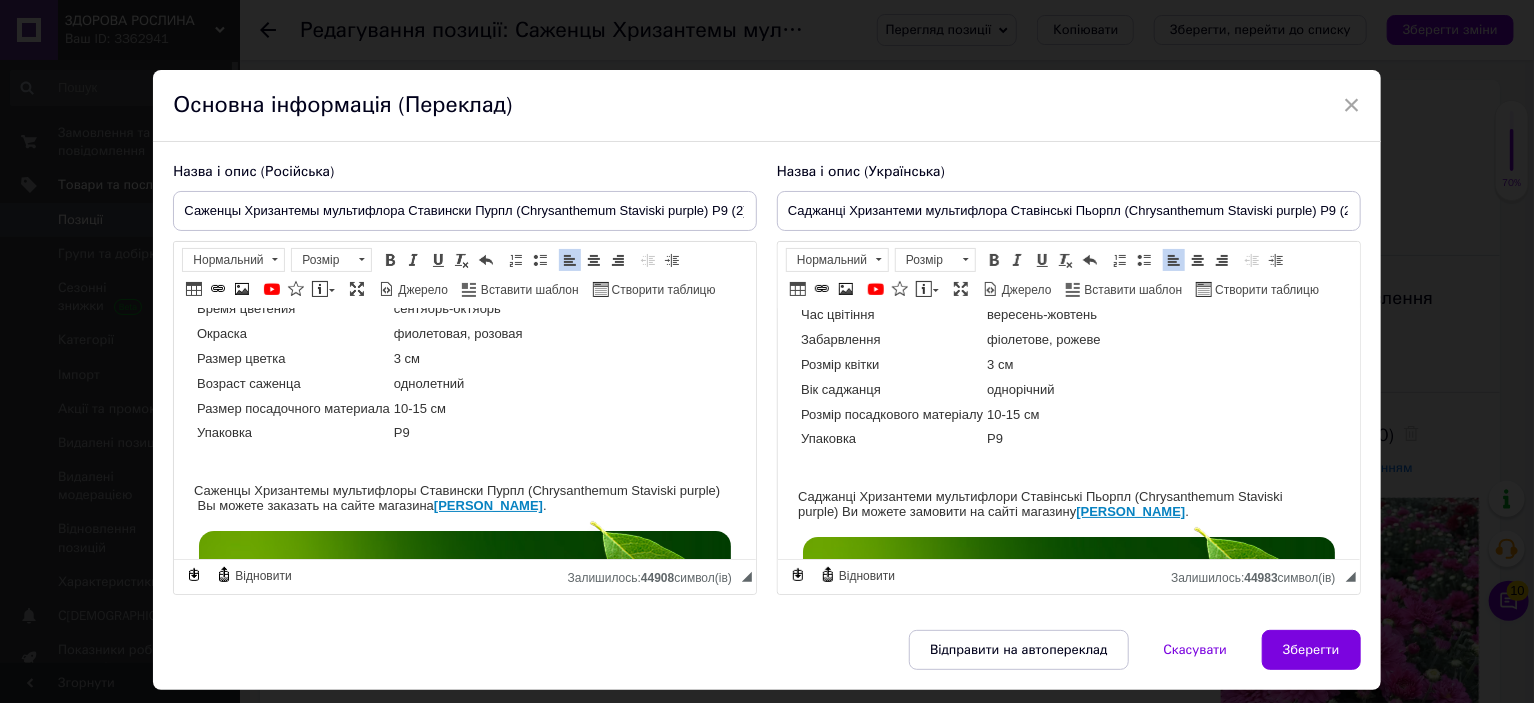 paste 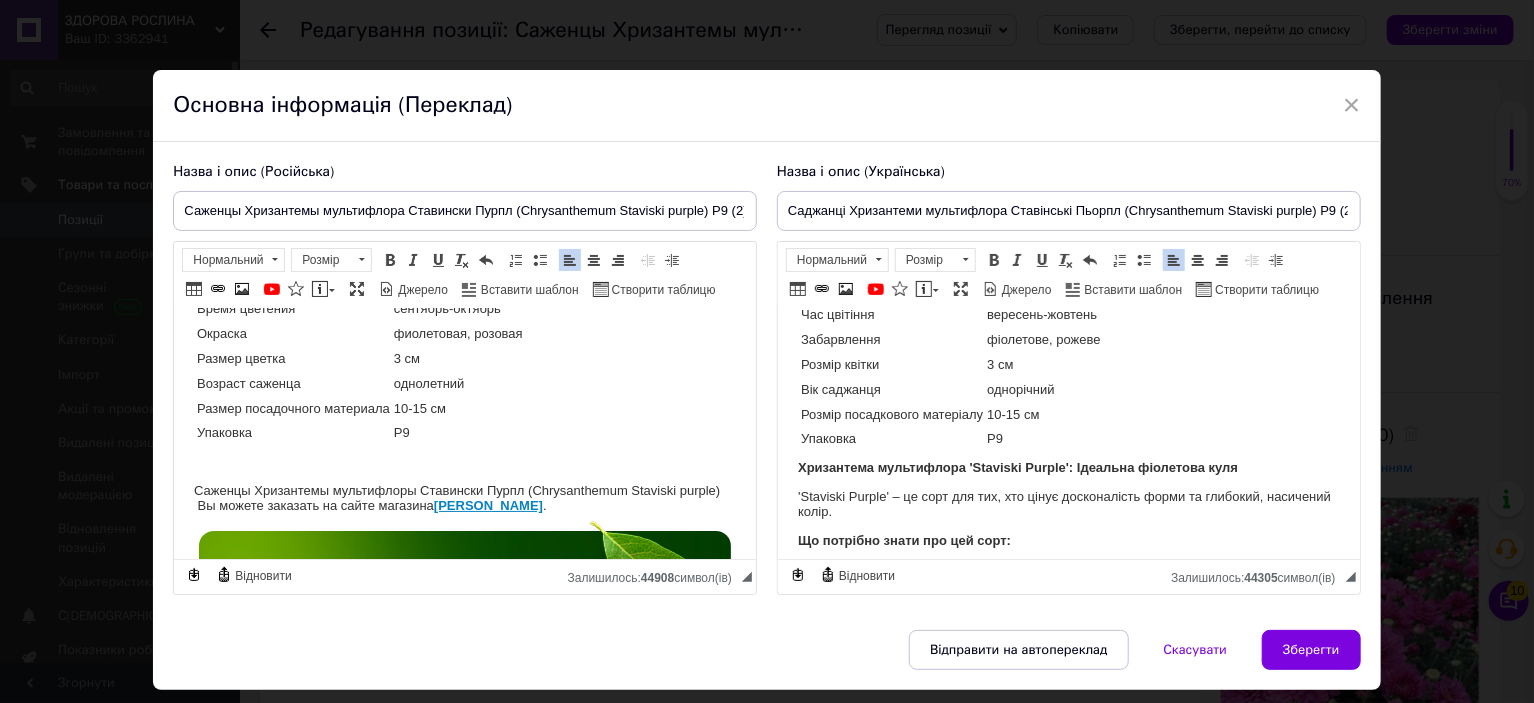 scroll, scrollTop: 320, scrollLeft: 0, axis: vertical 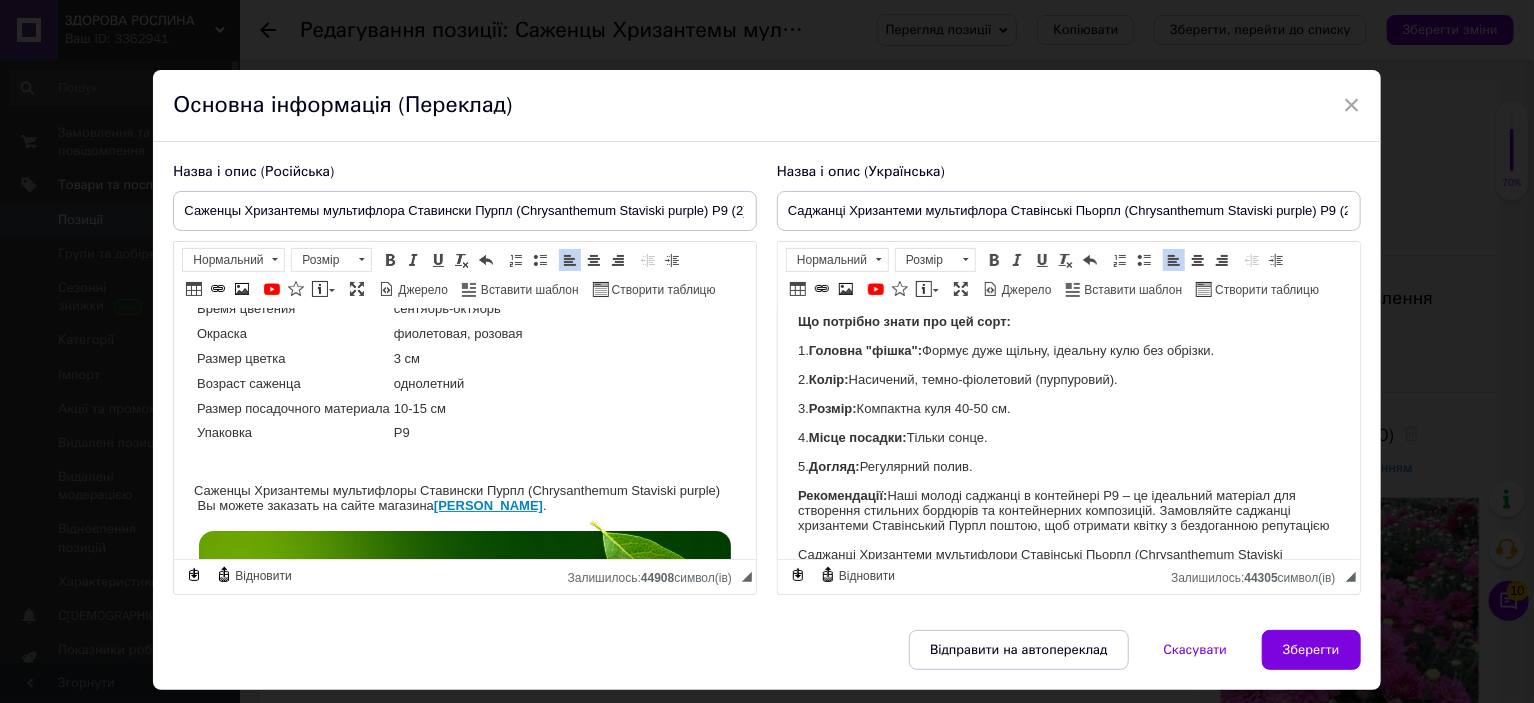 type 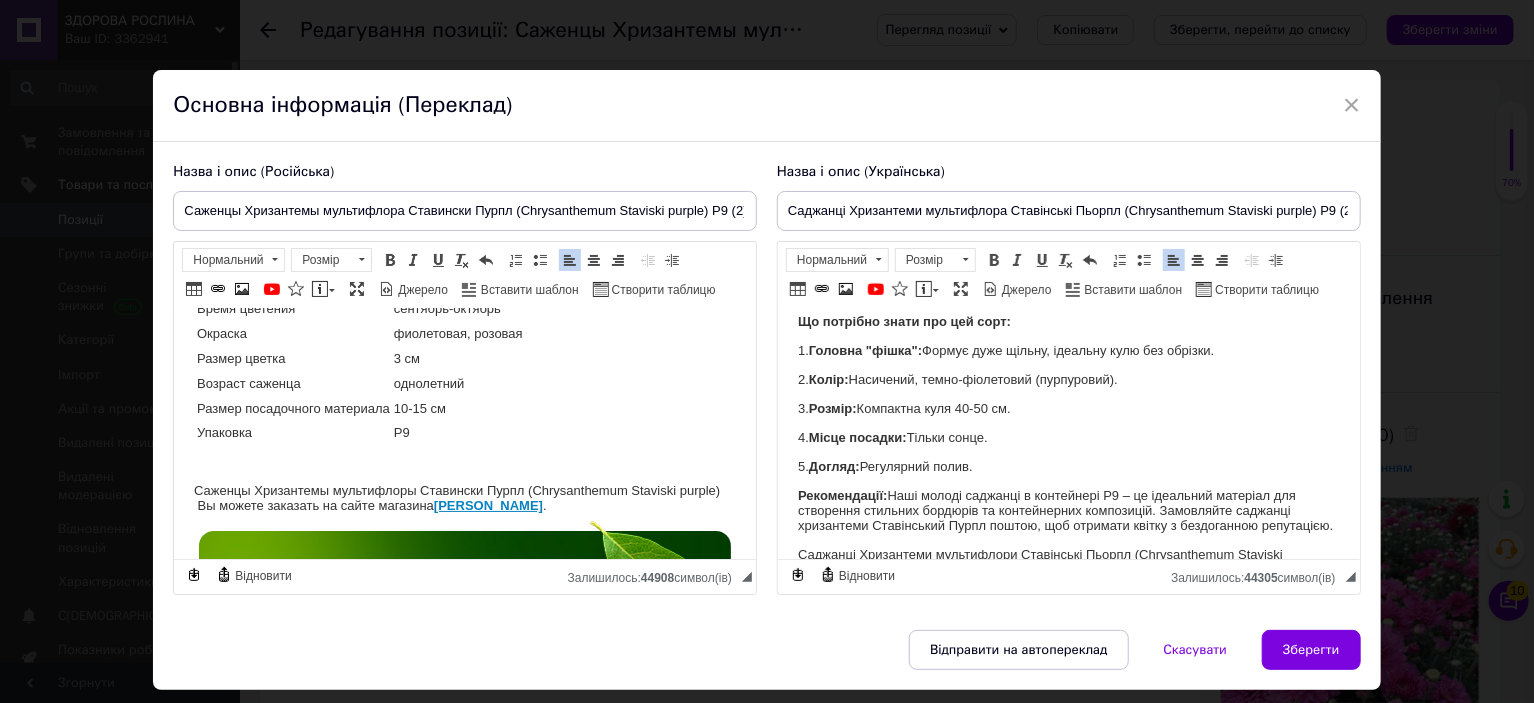 scroll, scrollTop: 321, scrollLeft: 0, axis: vertical 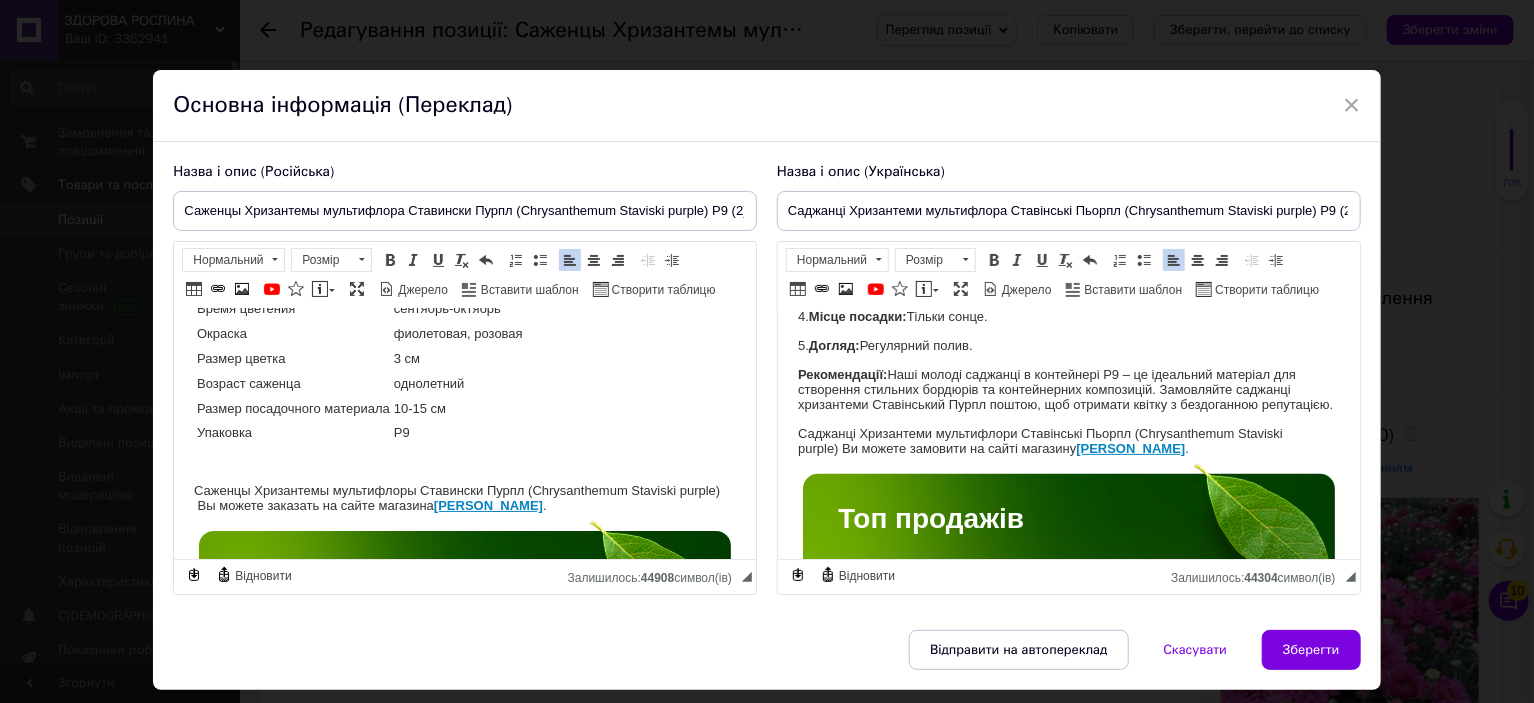 click at bounding box center [465, 461] 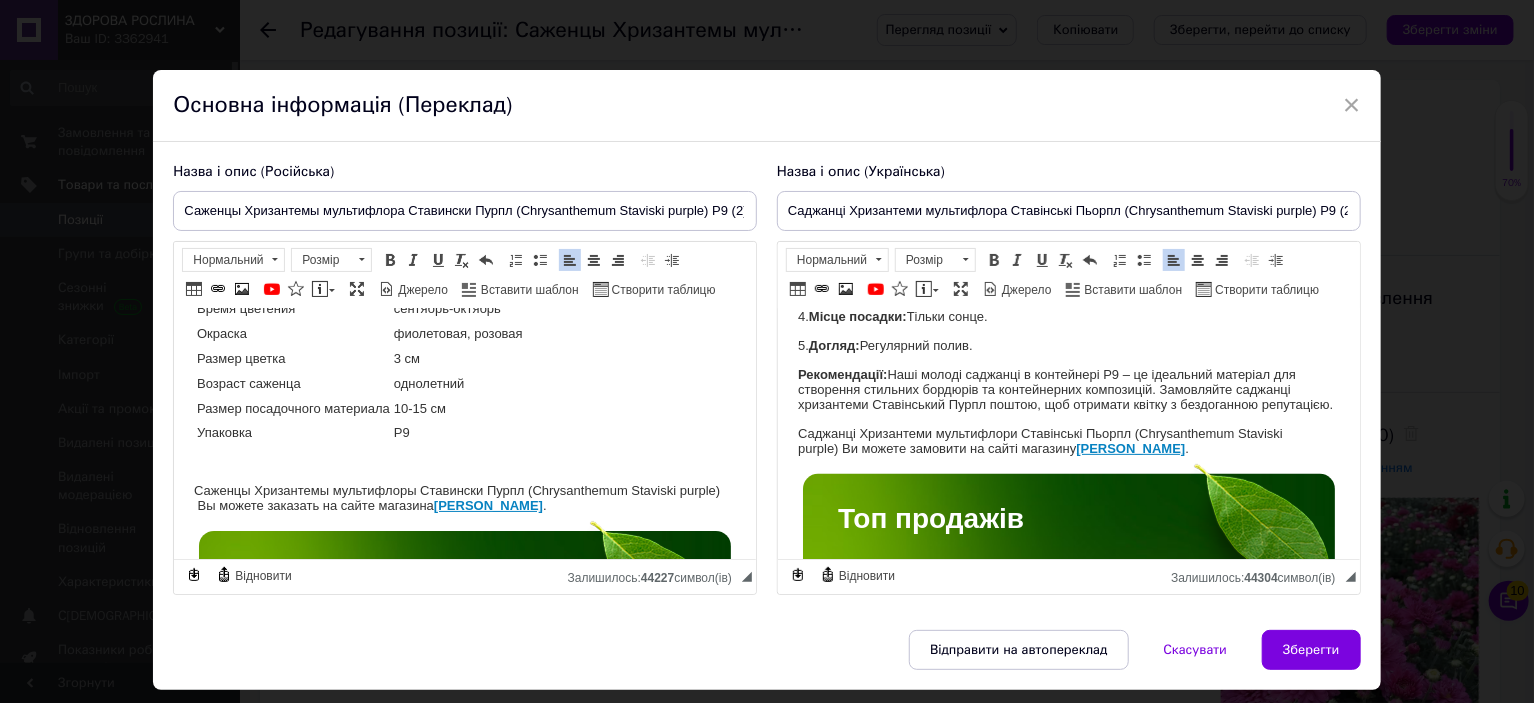 scroll, scrollTop: 320, scrollLeft: 0, axis: vertical 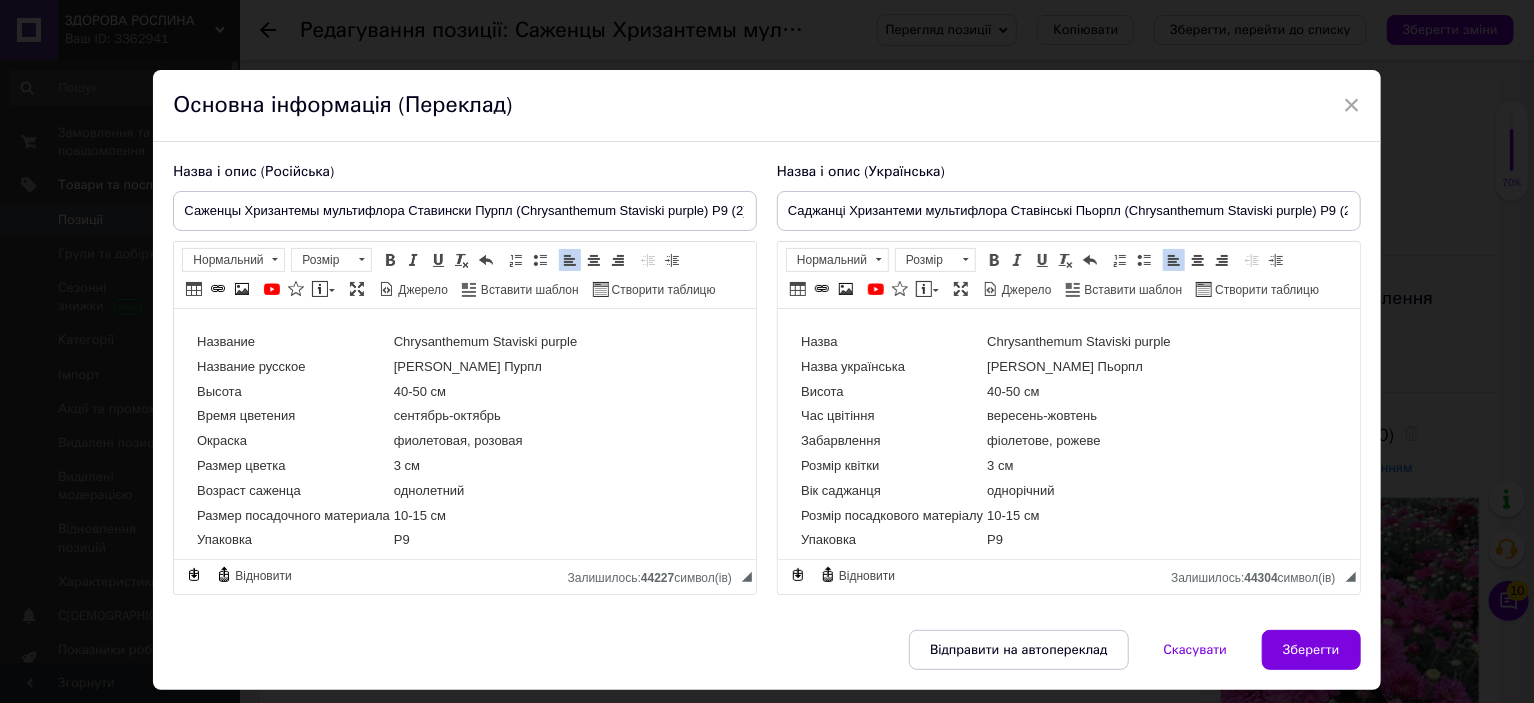drag, startPoint x: 1351, startPoint y: 355, endPoint x: 2132, endPoint y: 611, distance: 821.8862 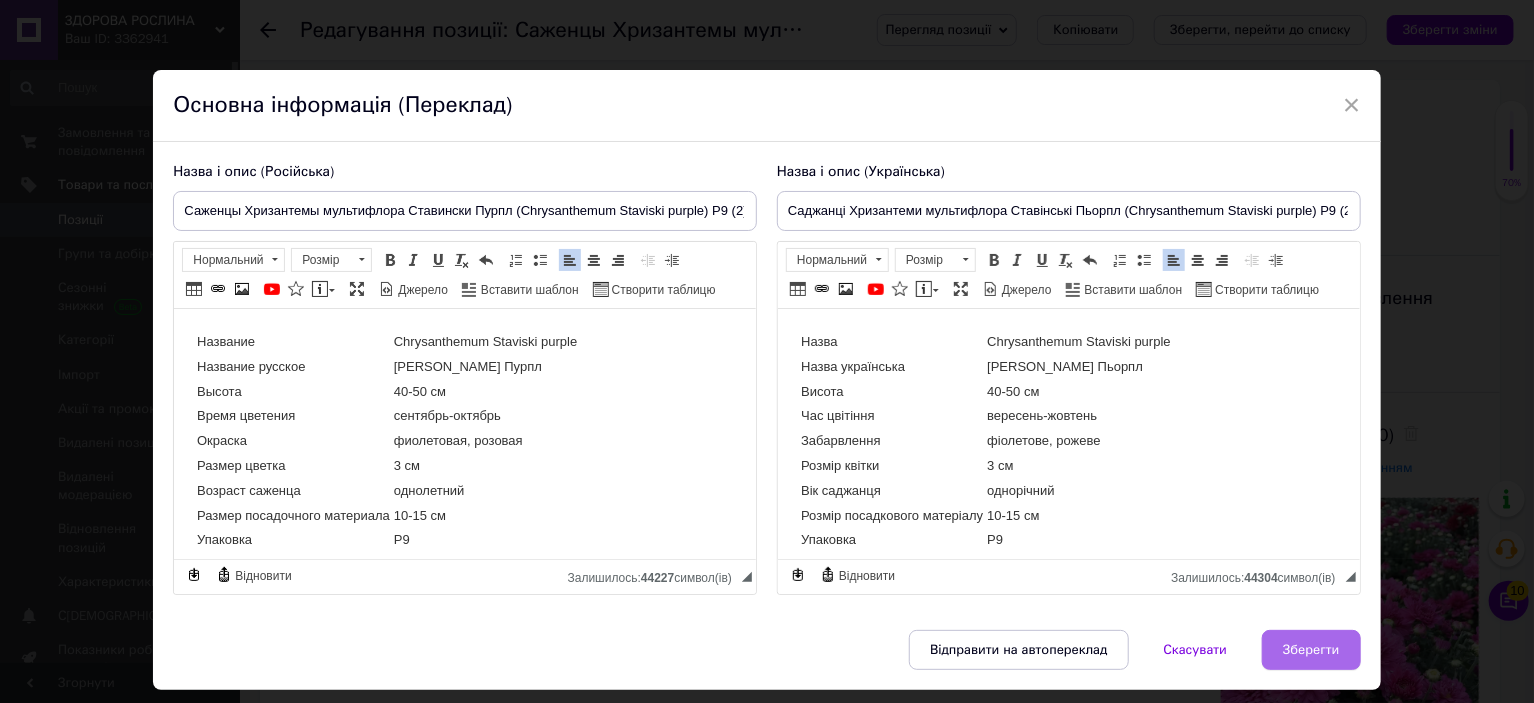click on "Зберегти" at bounding box center (1311, 650) 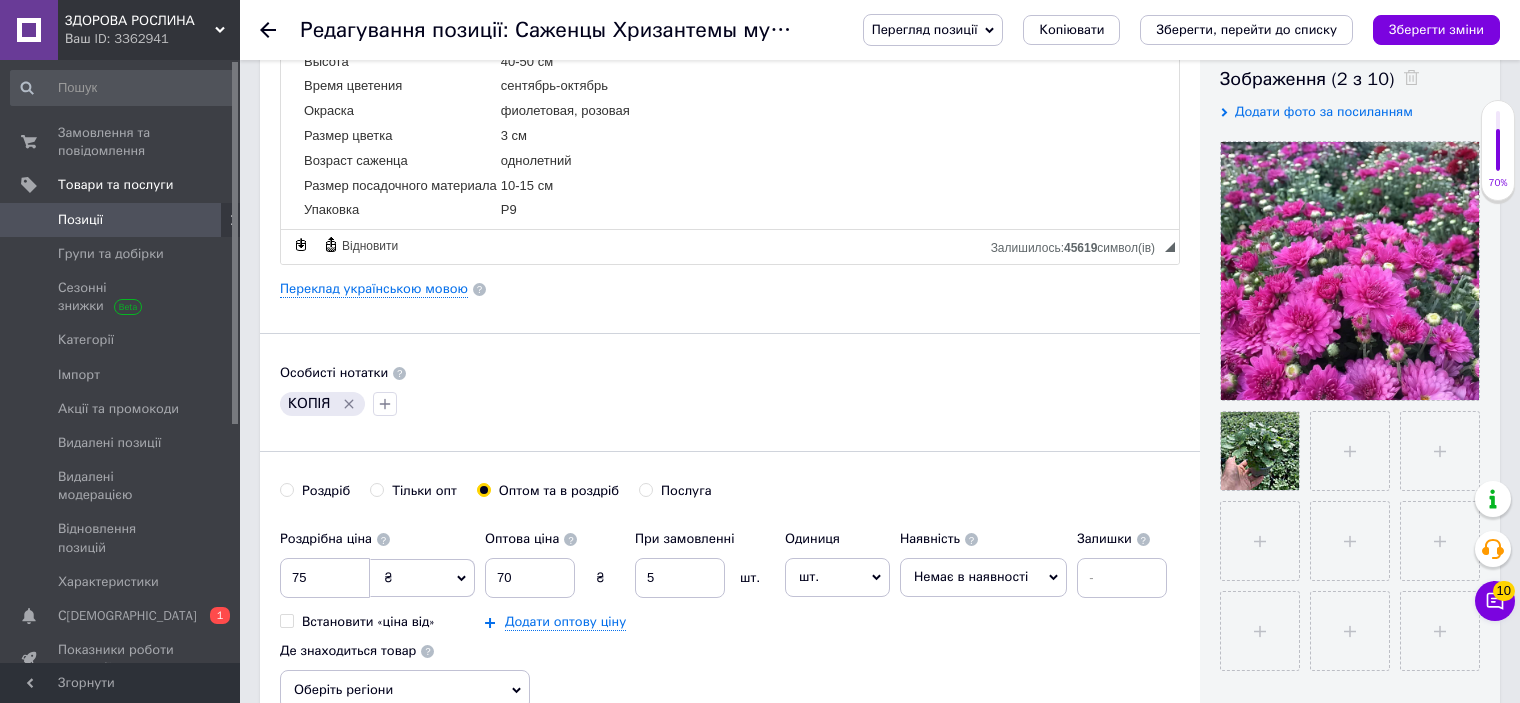 scroll, scrollTop: 336, scrollLeft: 0, axis: vertical 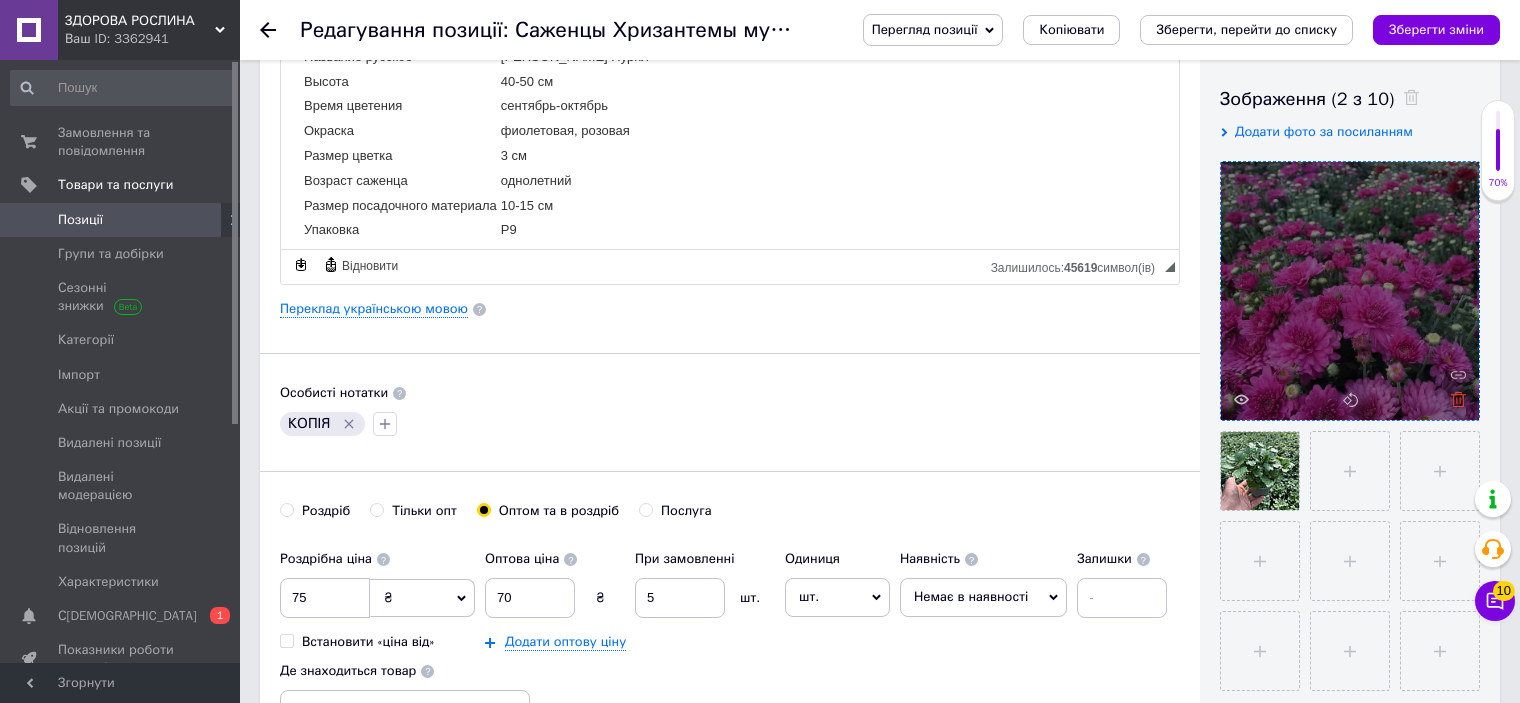click 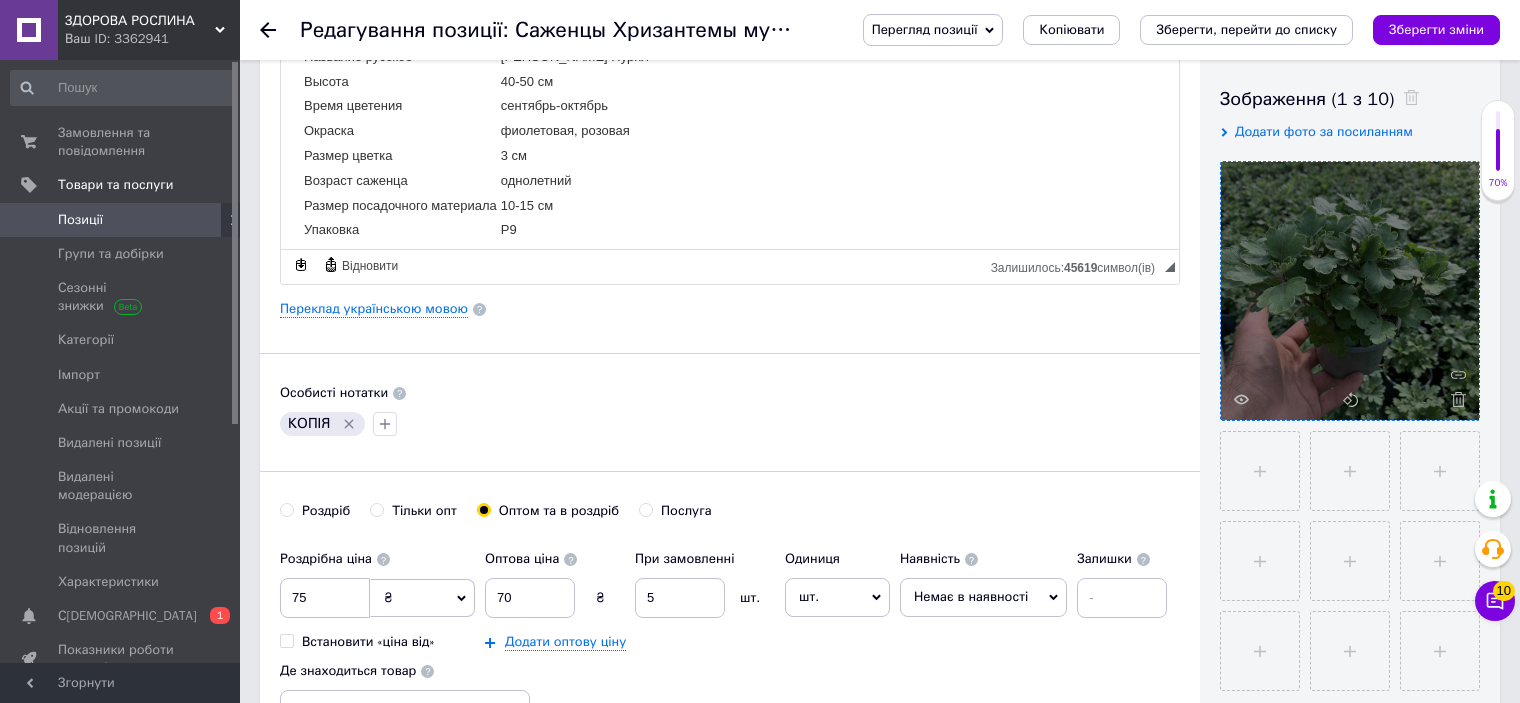 click 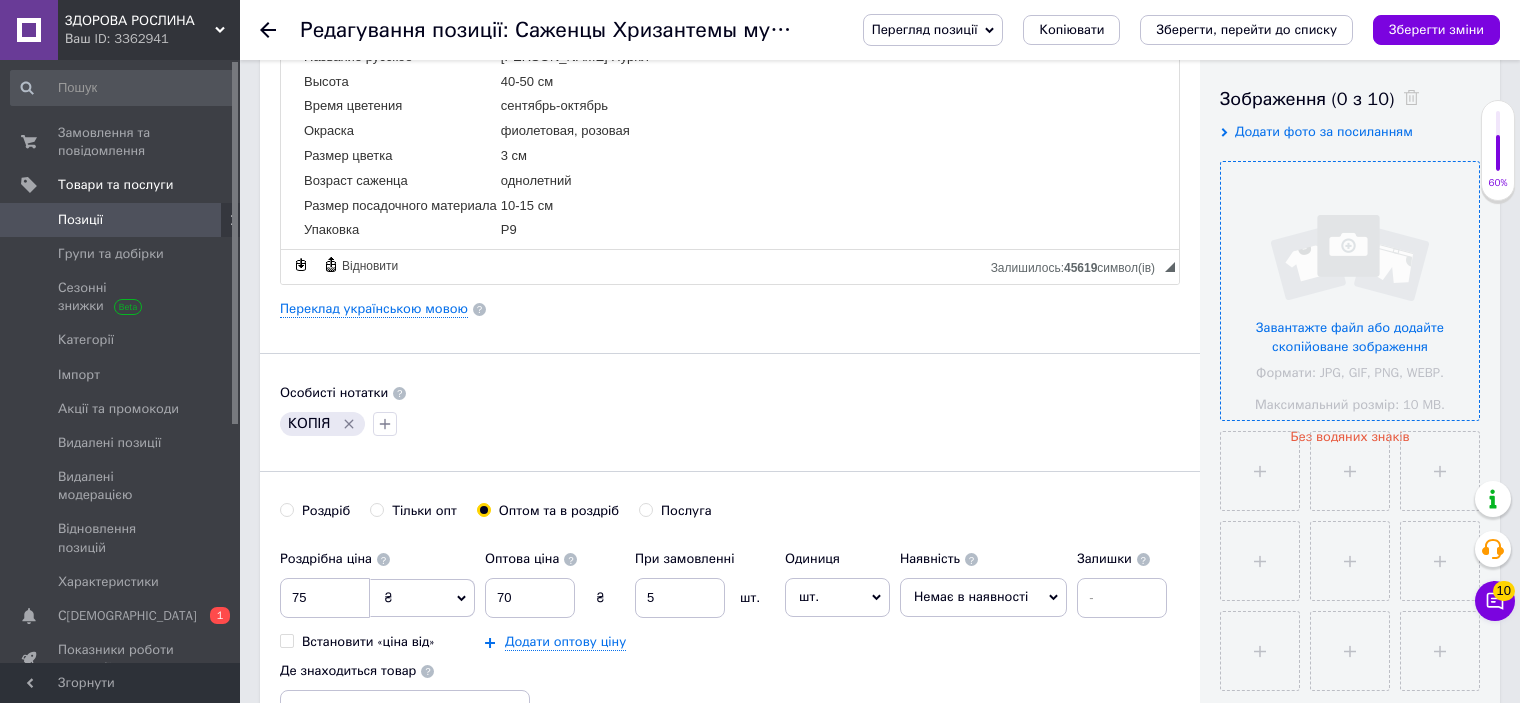 click at bounding box center [1350, 291] 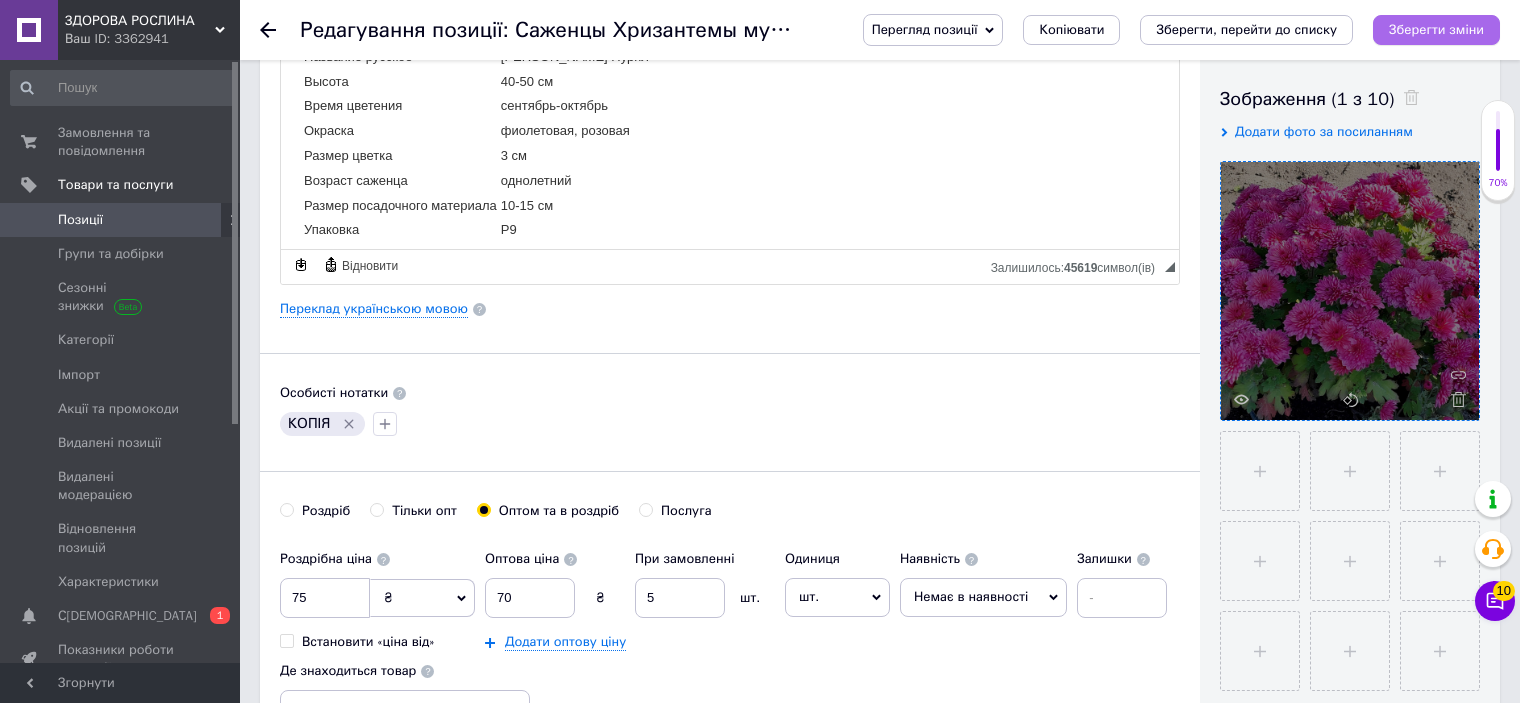 click on "Зберегти зміни" at bounding box center (1436, 29) 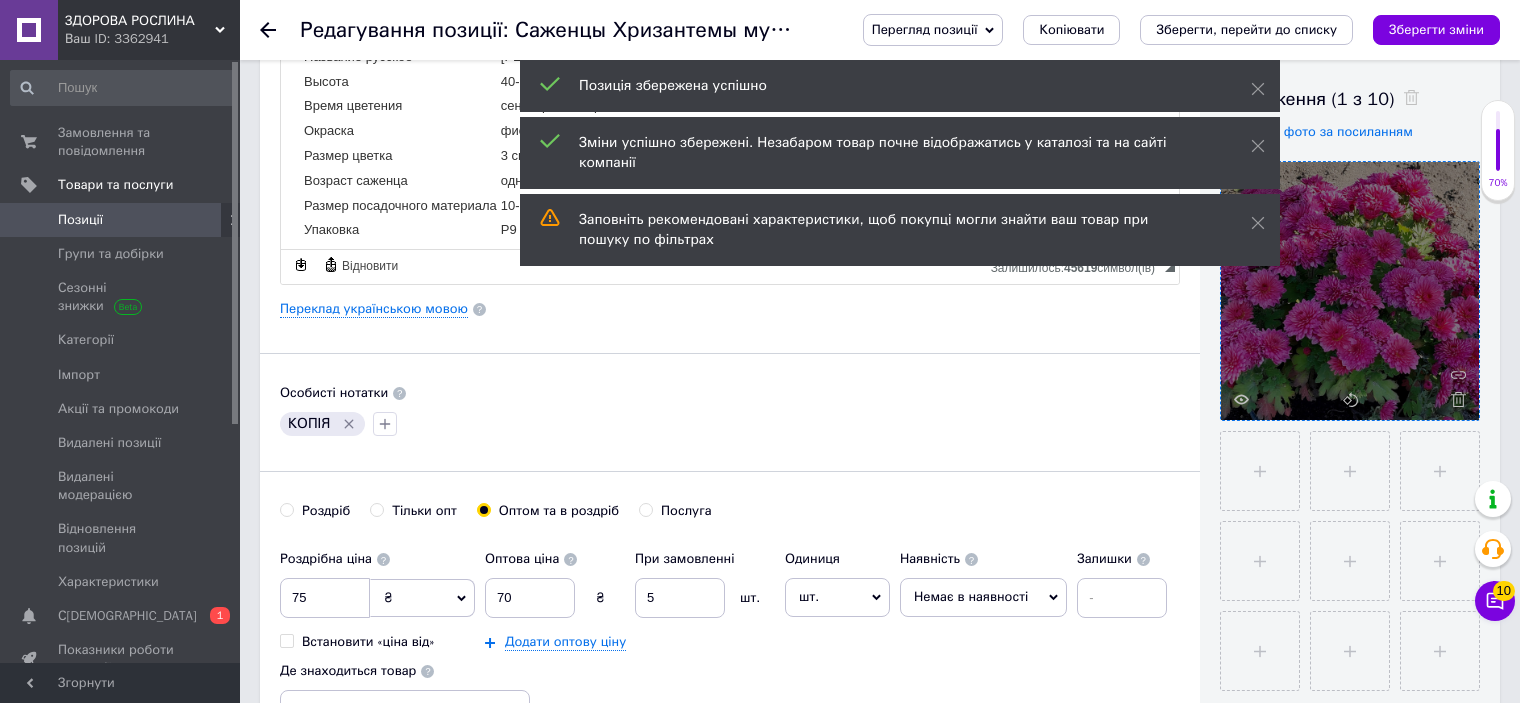 scroll, scrollTop: 839, scrollLeft: 0, axis: vertical 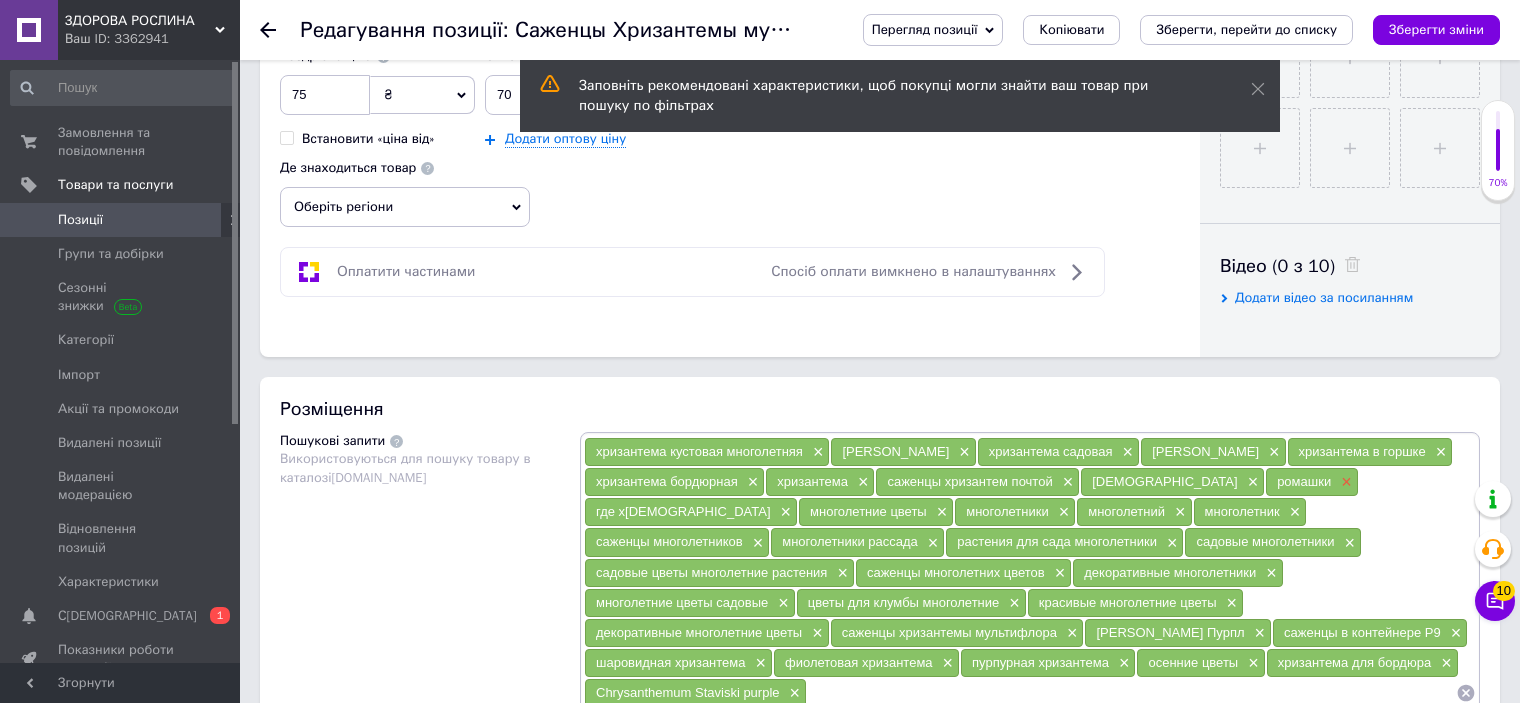 click on "×" at bounding box center (1344, 482) 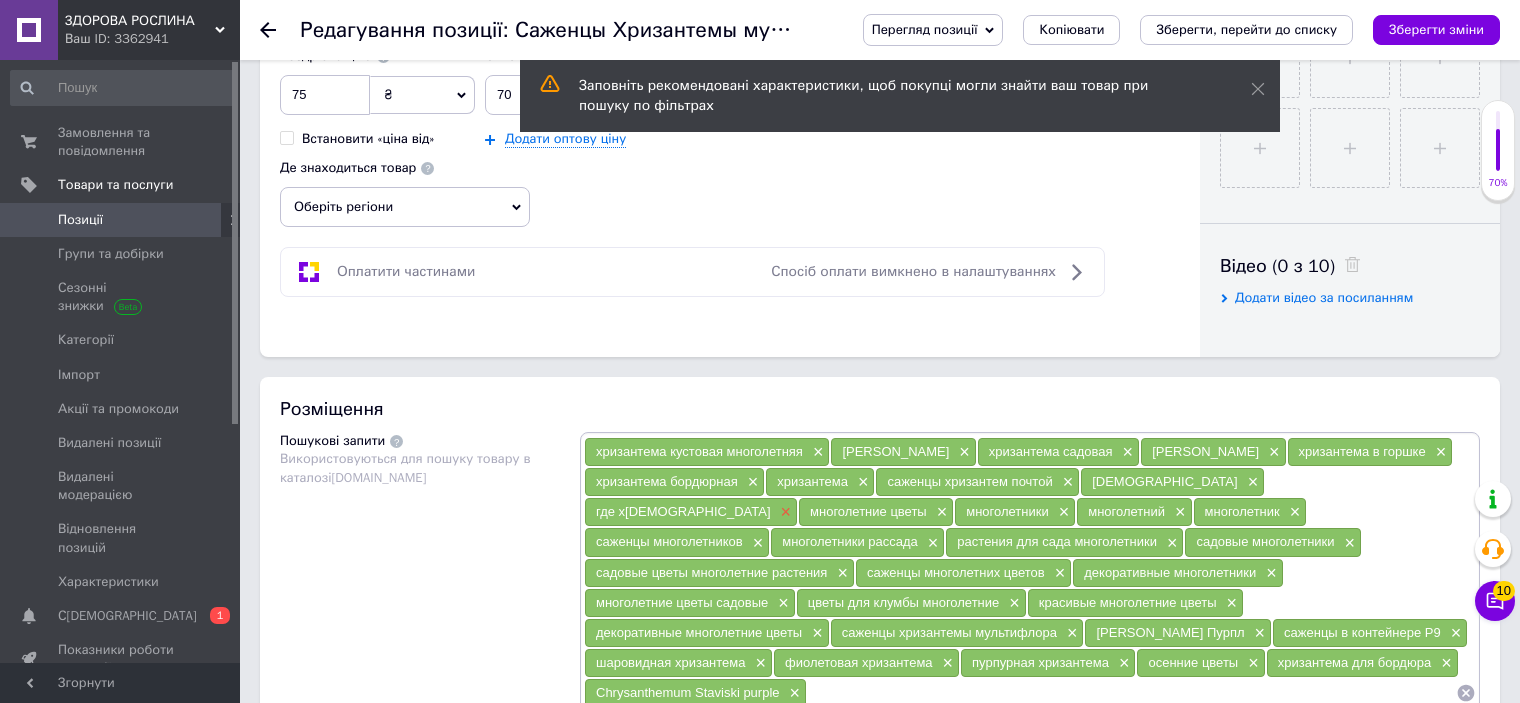 click on "×" at bounding box center (784, 512) 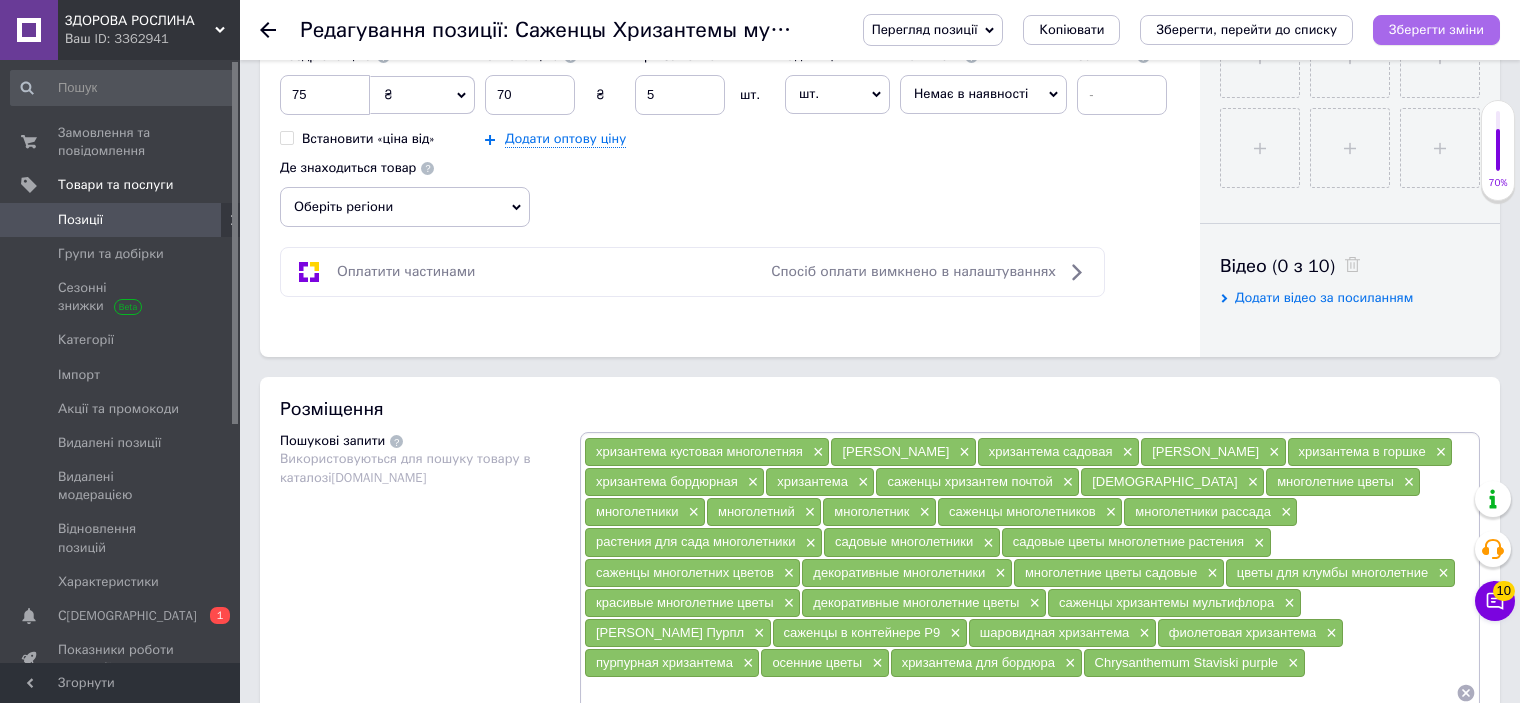 click on "Зберегти зміни" at bounding box center (1436, 29) 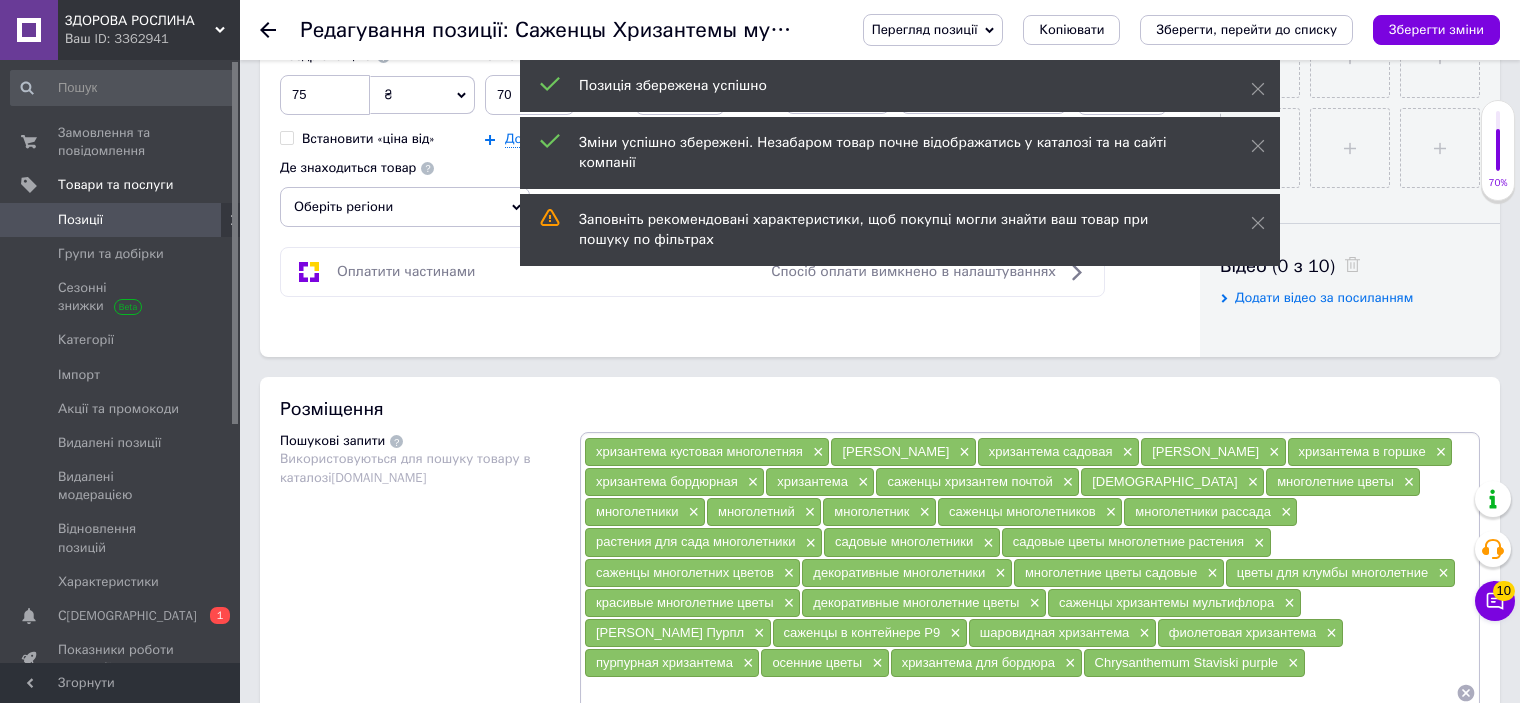 click 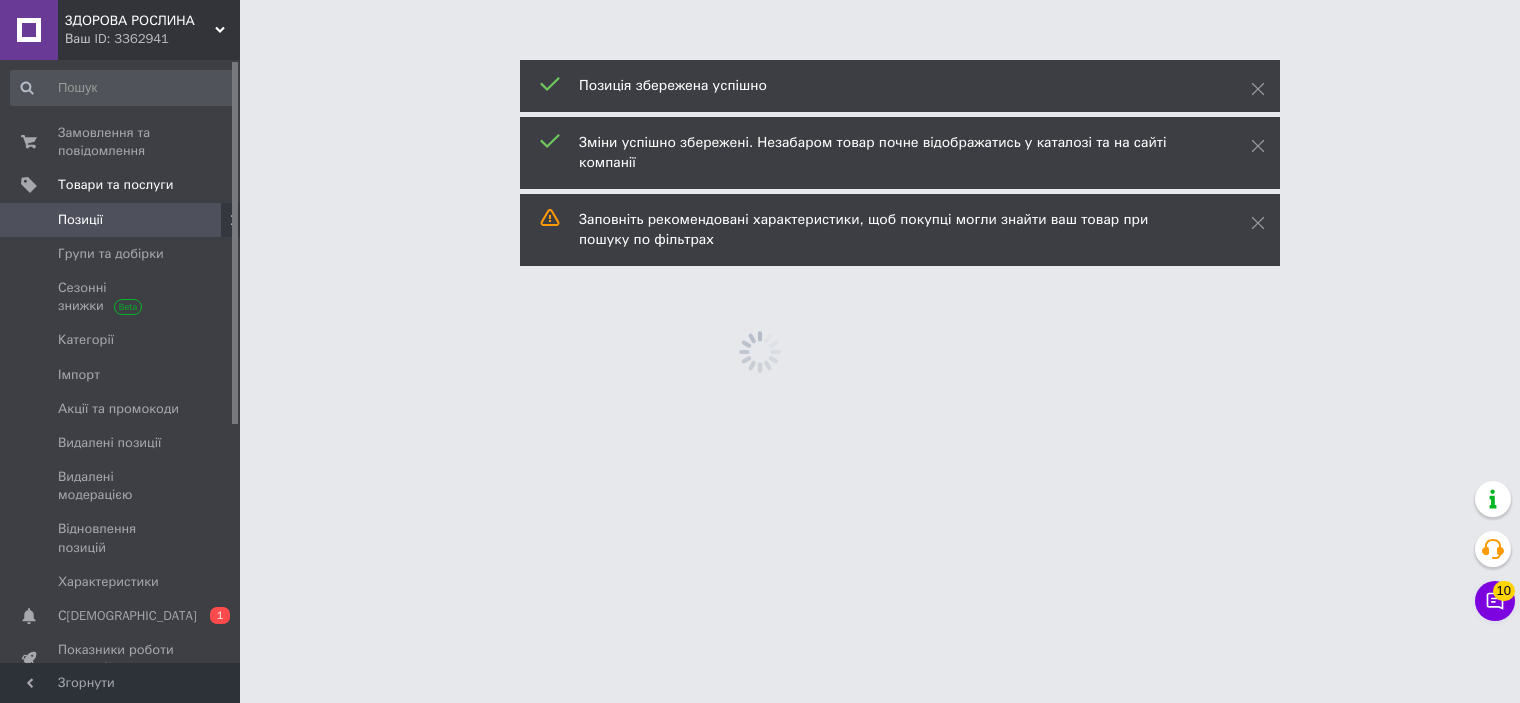scroll, scrollTop: 0, scrollLeft: 0, axis: both 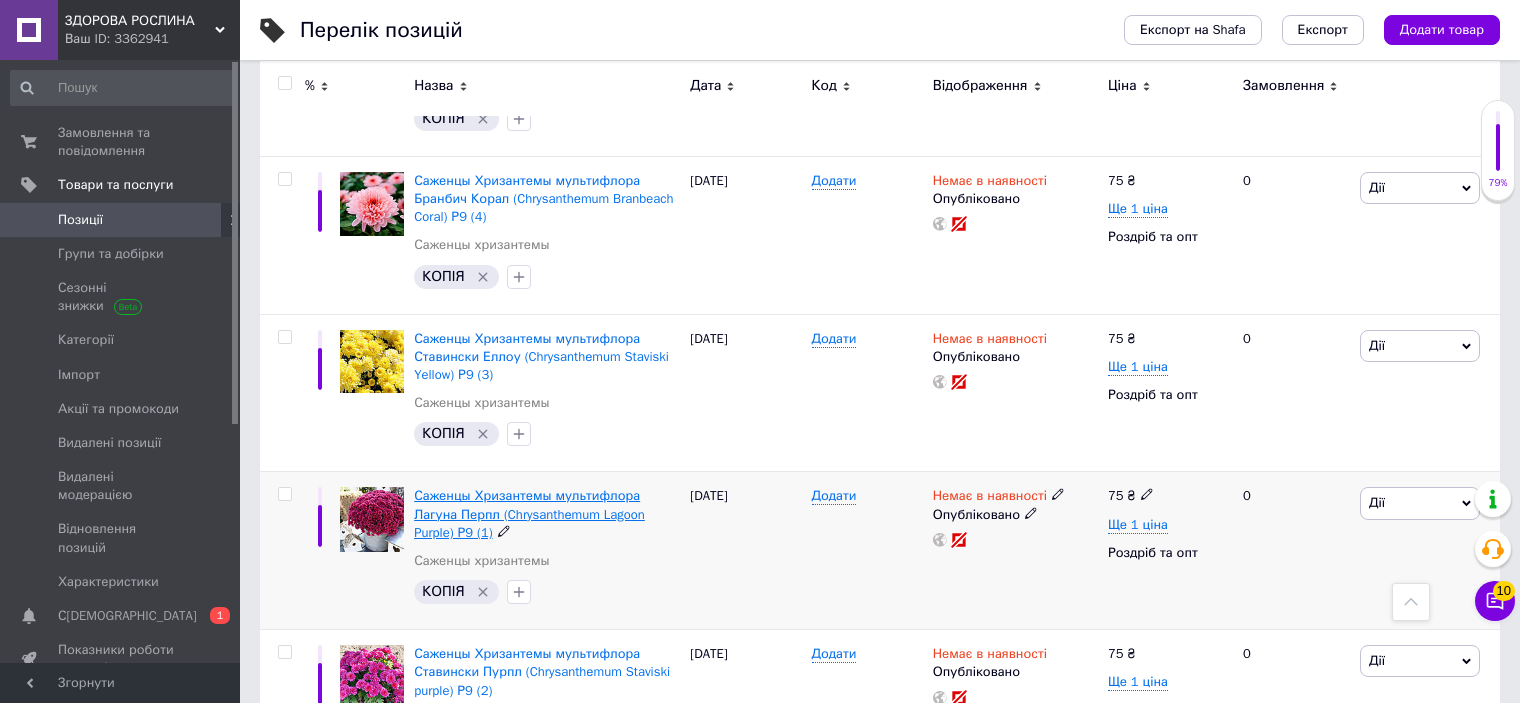 click on "Саженцы Хризантемы мультифлора Лагуна Перпл (Chrysanthеmum Lagoon Purple) Р9 (1)" at bounding box center [529, 513] 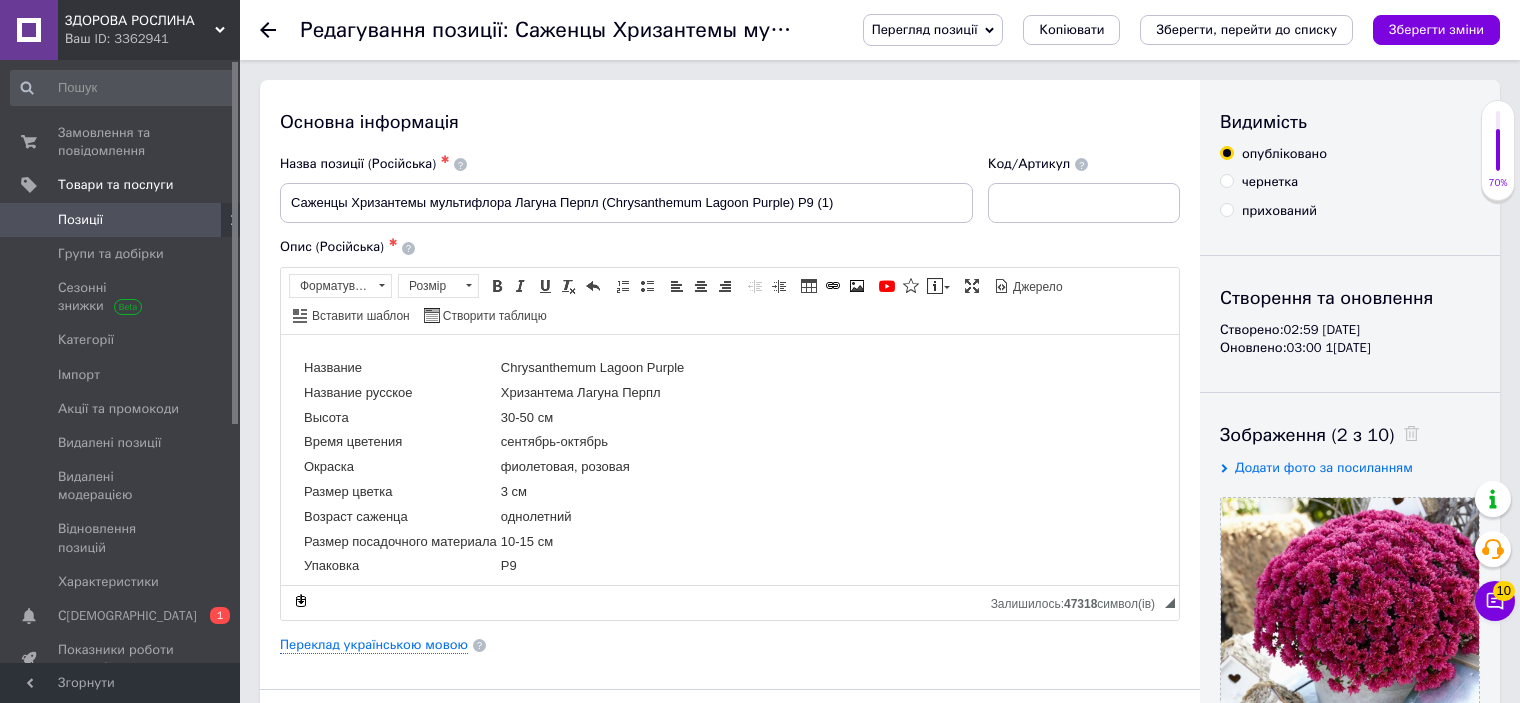 scroll, scrollTop: 0, scrollLeft: 0, axis: both 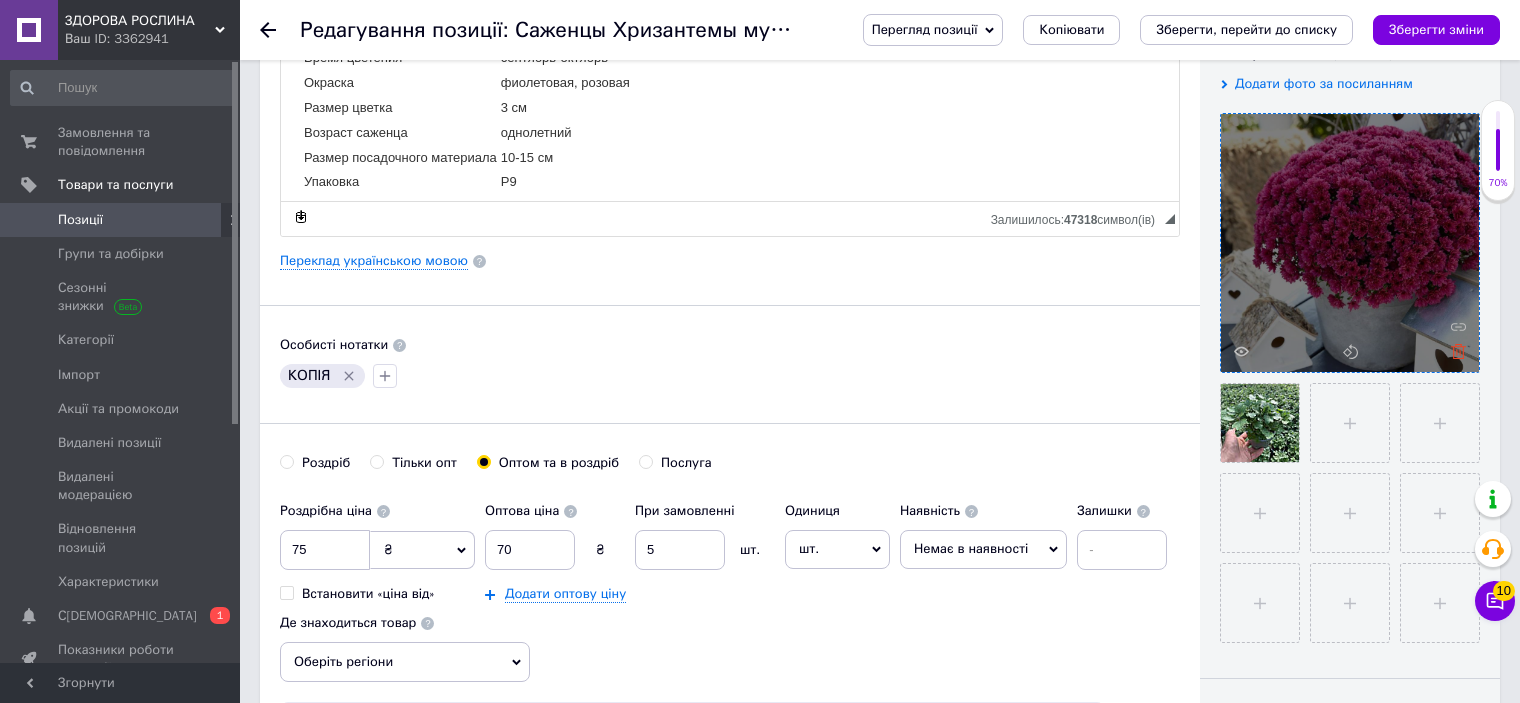 click 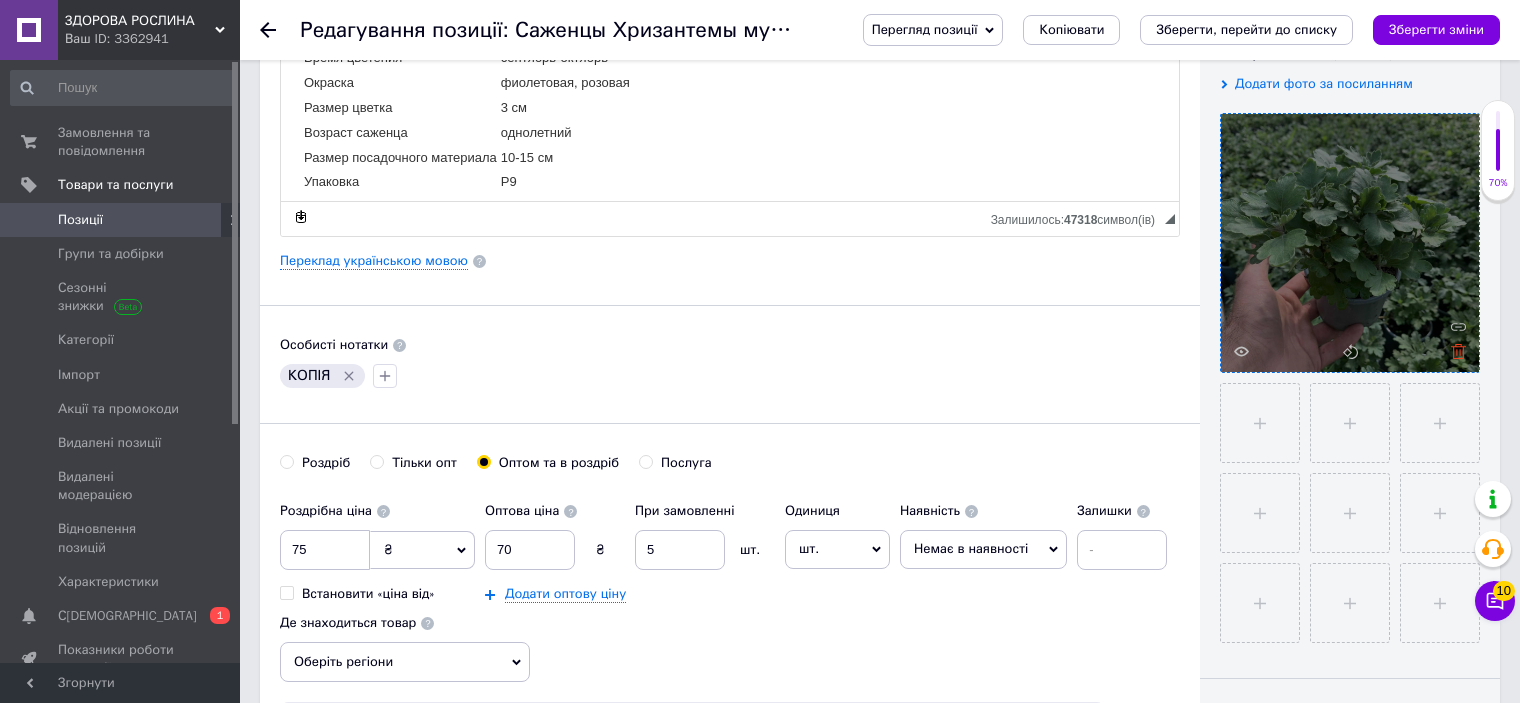 click 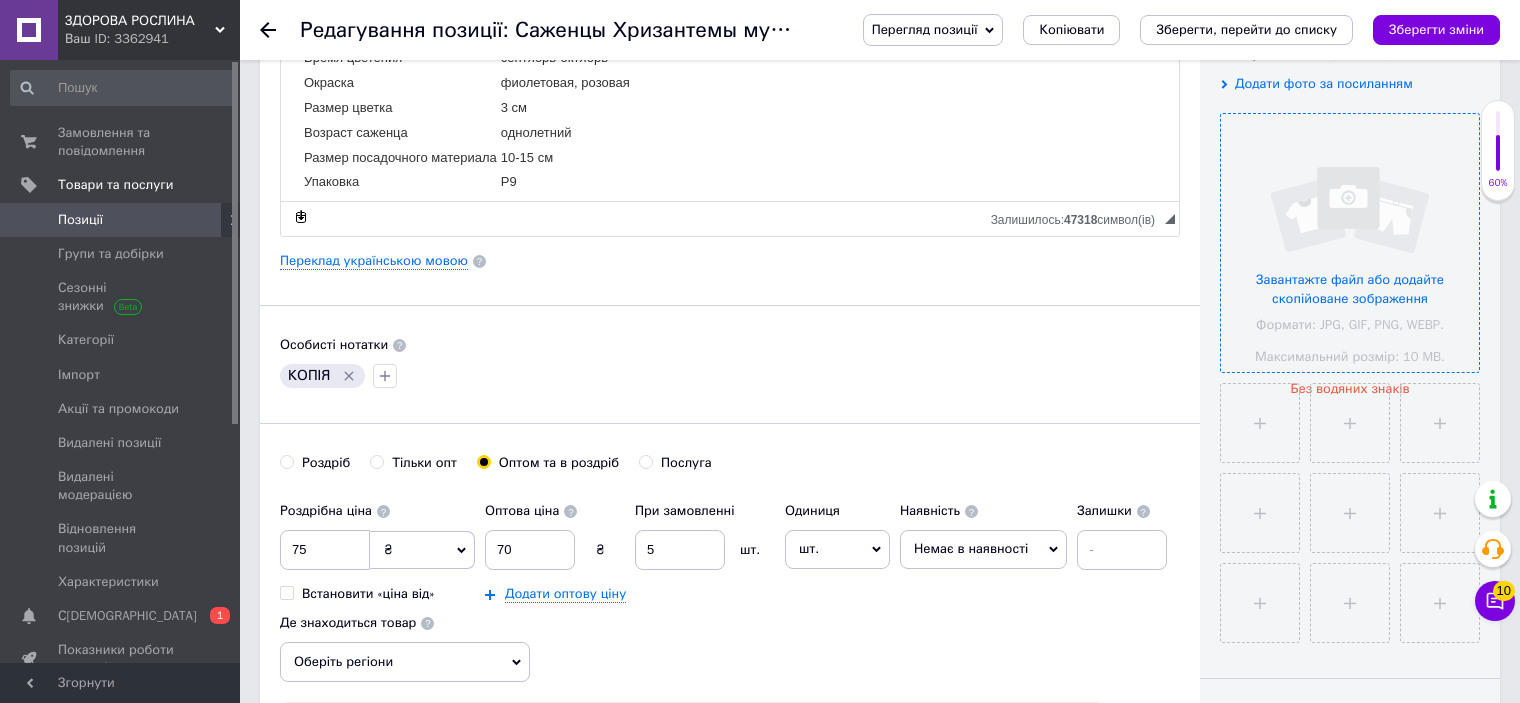 click at bounding box center (1350, 243) 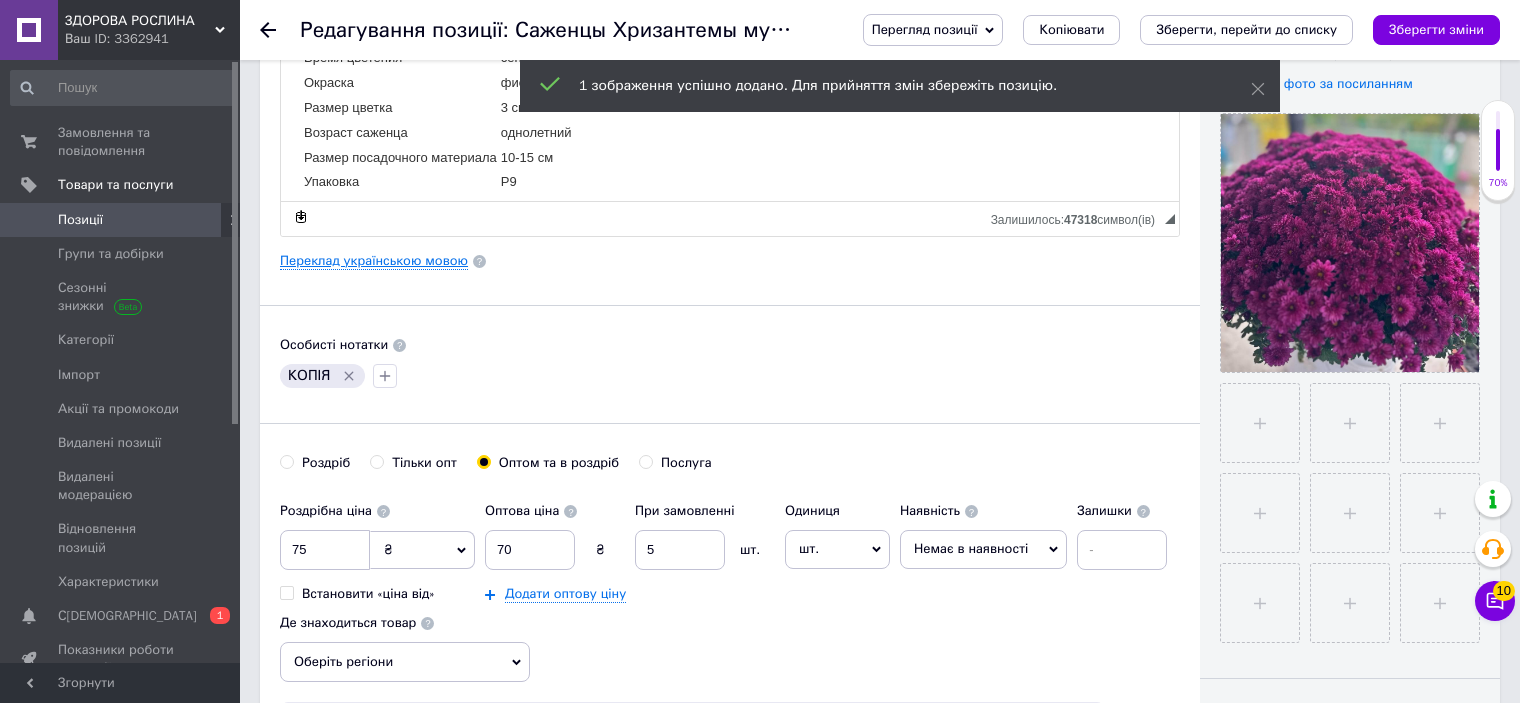 click on "Переклад українською мовою" at bounding box center (374, 261) 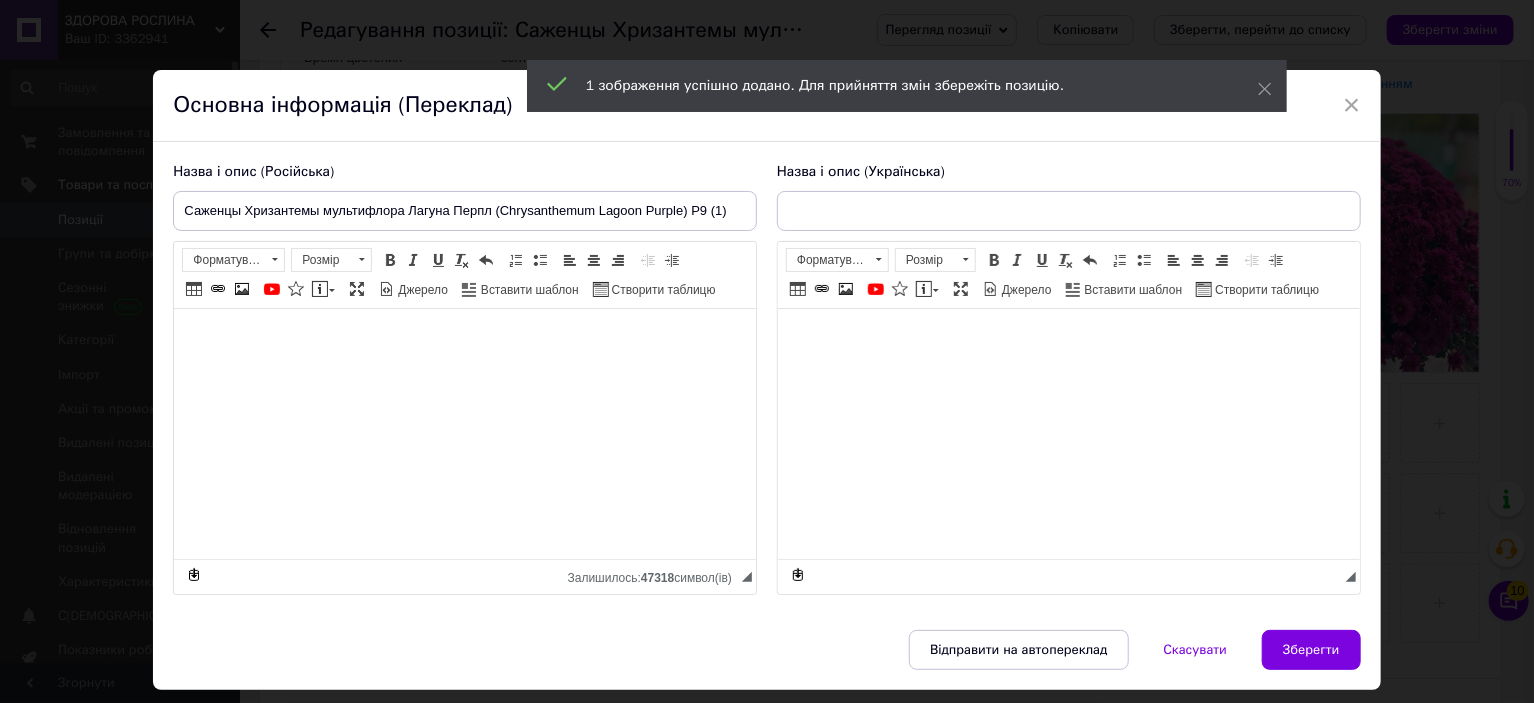 type on "Саджанці Хризантеми мультифлора Лагуна Пьорпл (Chrysanthеmum Lagoon Purple) Р9 (1)" 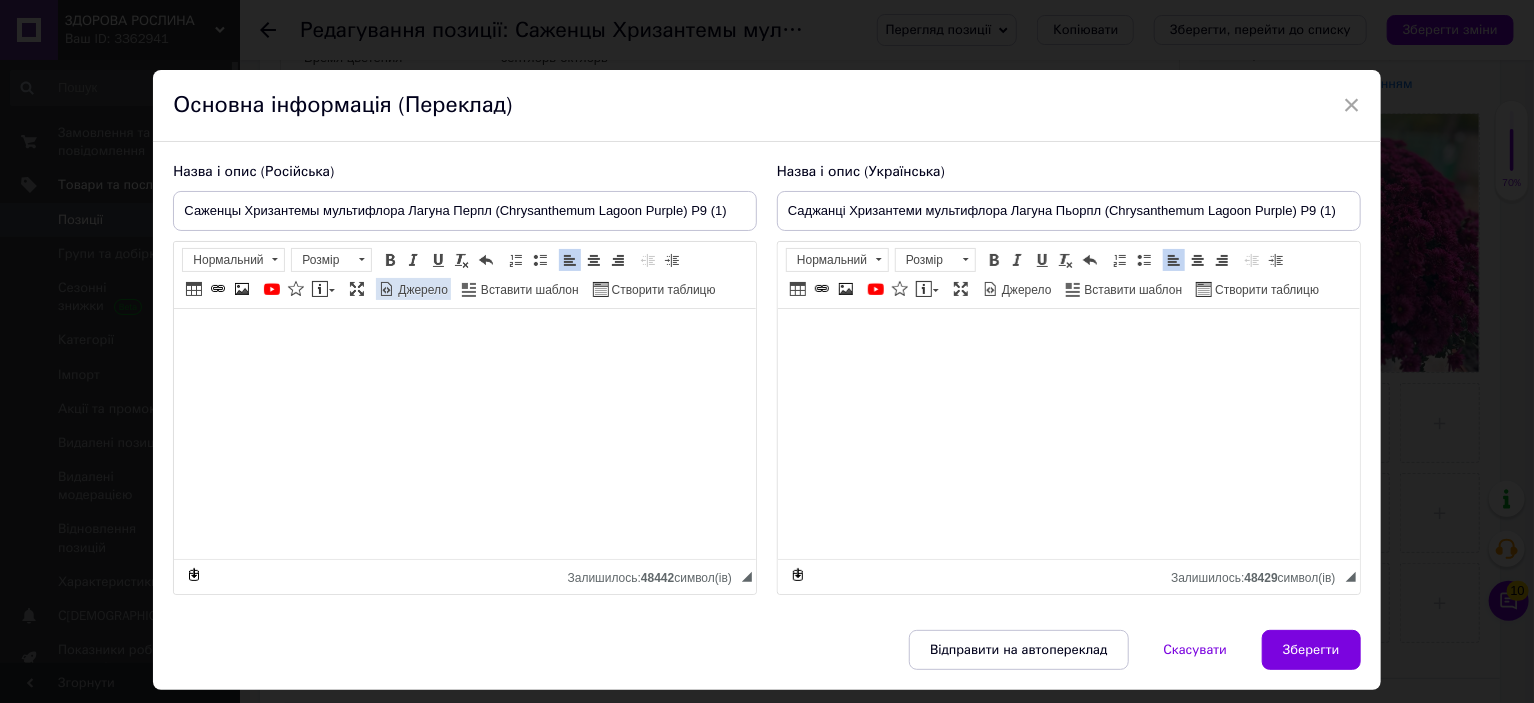 click on "Джерело" at bounding box center (421, 290) 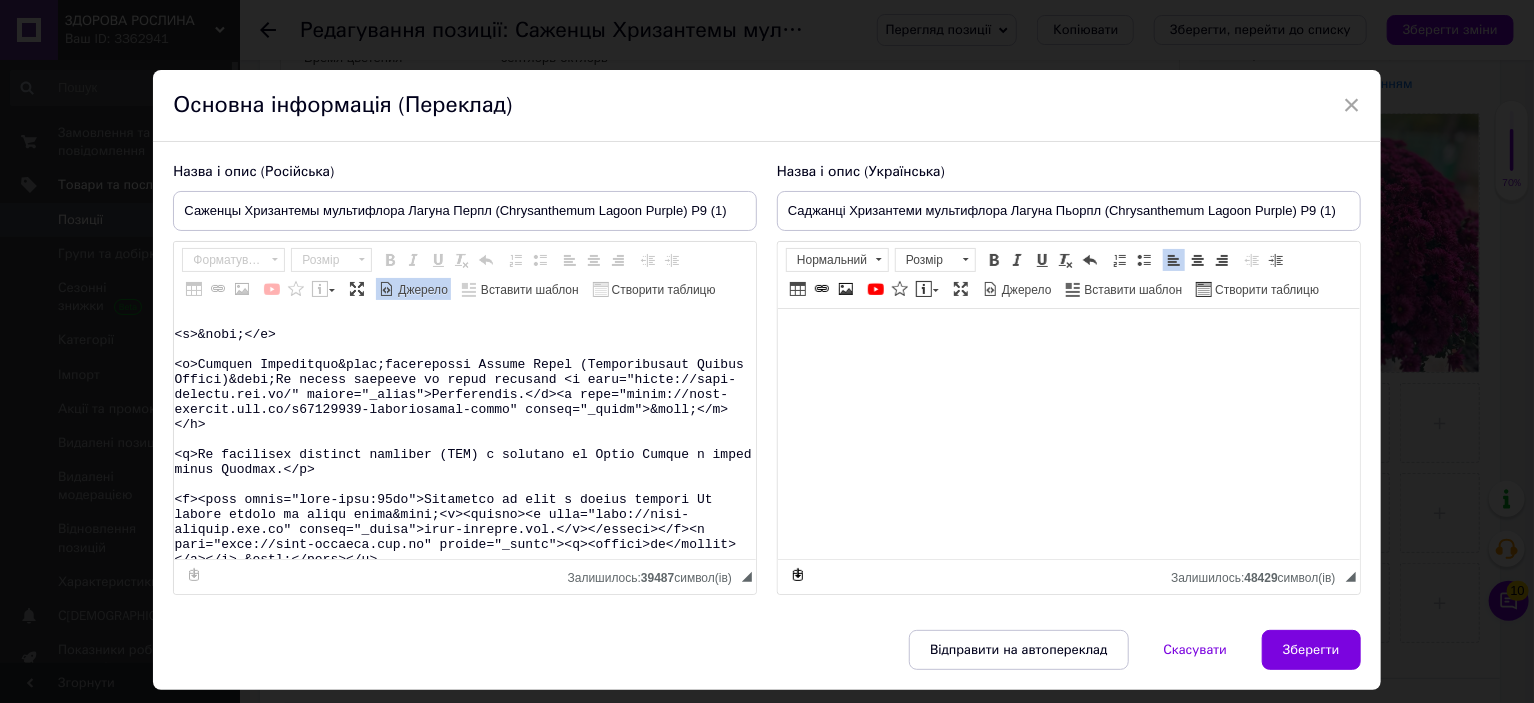 scroll, scrollTop: 613, scrollLeft: 0, axis: vertical 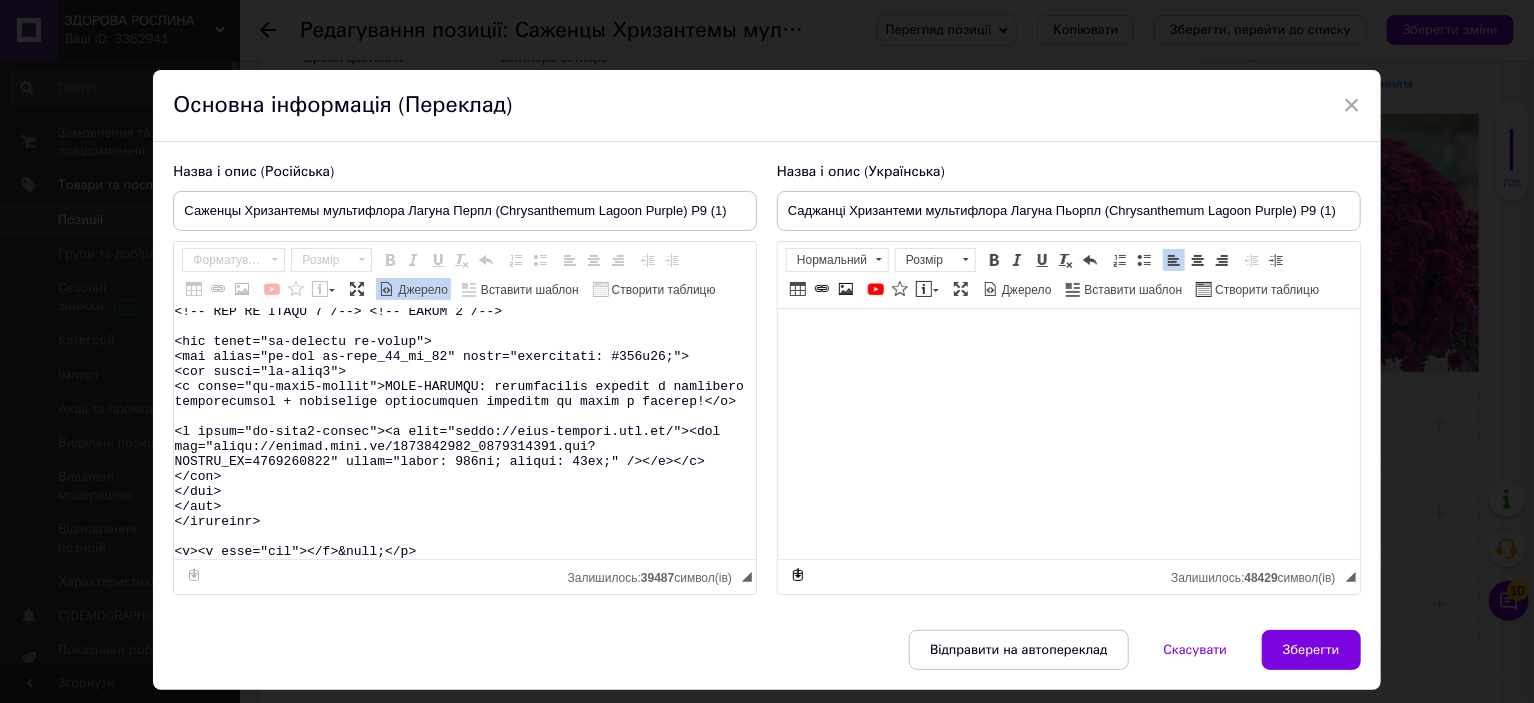 drag, startPoint x: 282, startPoint y: 371, endPoint x: 467, endPoint y: 616, distance: 307.00162 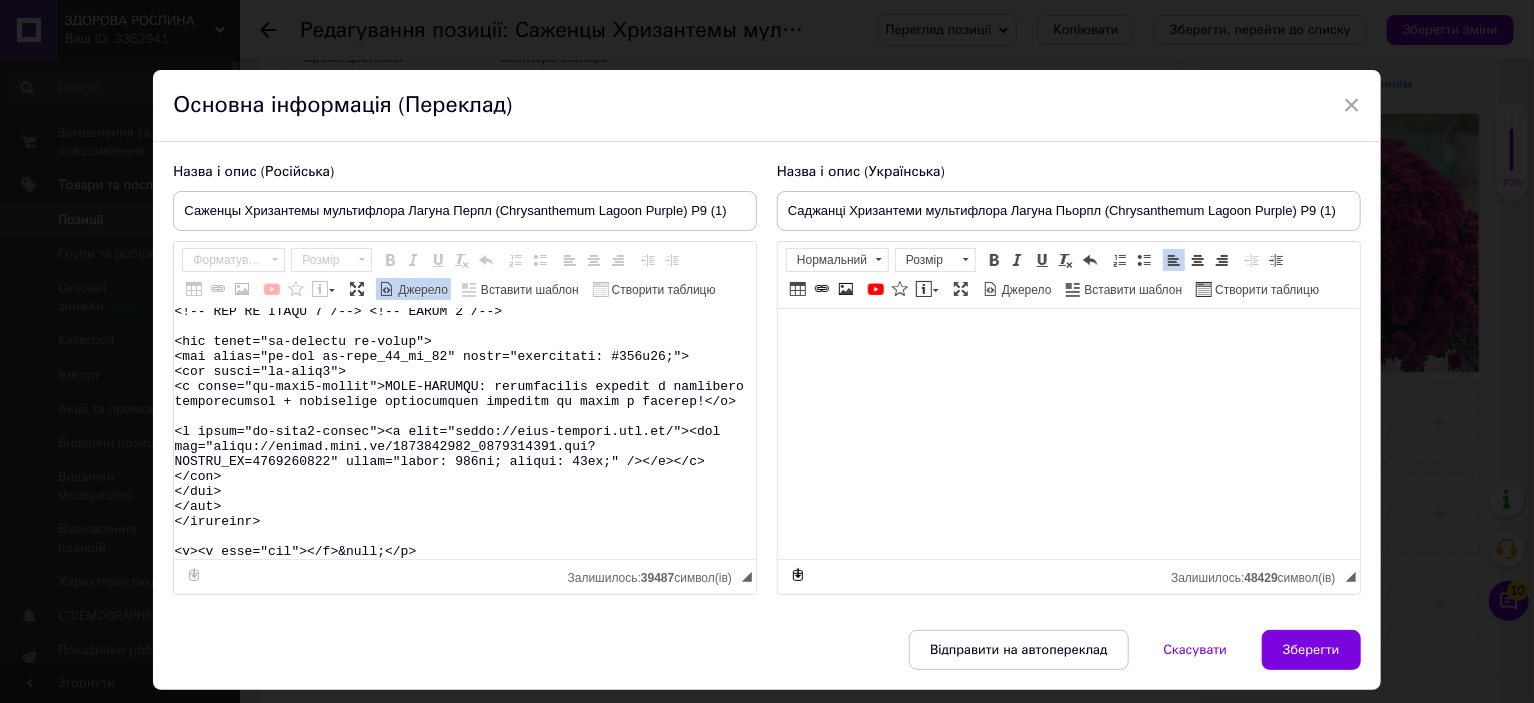 click on "Назва і опис (Російська) Саженцы Хризантемы мультифлора Лагуна Перпл (Chrysanthеmum Lagoon Purple) Р9 (1)
Название
Chrysanthеmum Lagoon Purple
Название русское
Хризантема Лагуна Перпл
Высота
30-50 см
Время цветения
сентябрь-октябрь
Окраска
фиолетовая, розовая
Размер цветка
3 см
Возраст саженца
однолетний
Размер посадочного материала
10-15 см
Упаковка
Р9
Саженцы Хризантемы мультифлора Лагуна Перпл (Chrysanthеmum Lagoon Purple) Вы можете заказать на сайте магазина  Агролендинг.
[DOMAIN_NAME]. ua ." at bounding box center [766, 386] 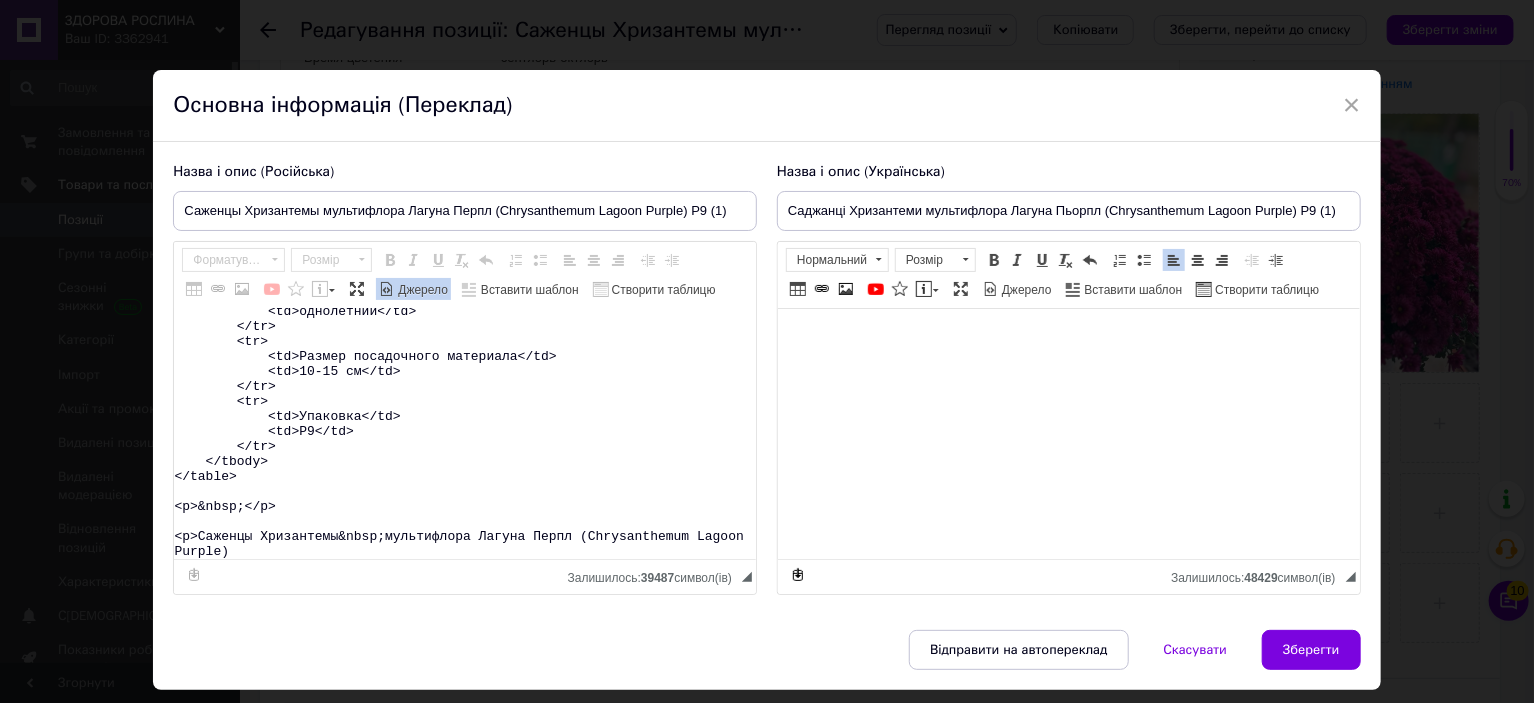 scroll, scrollTop: 433, scrollLeft: 0, axis: vertical 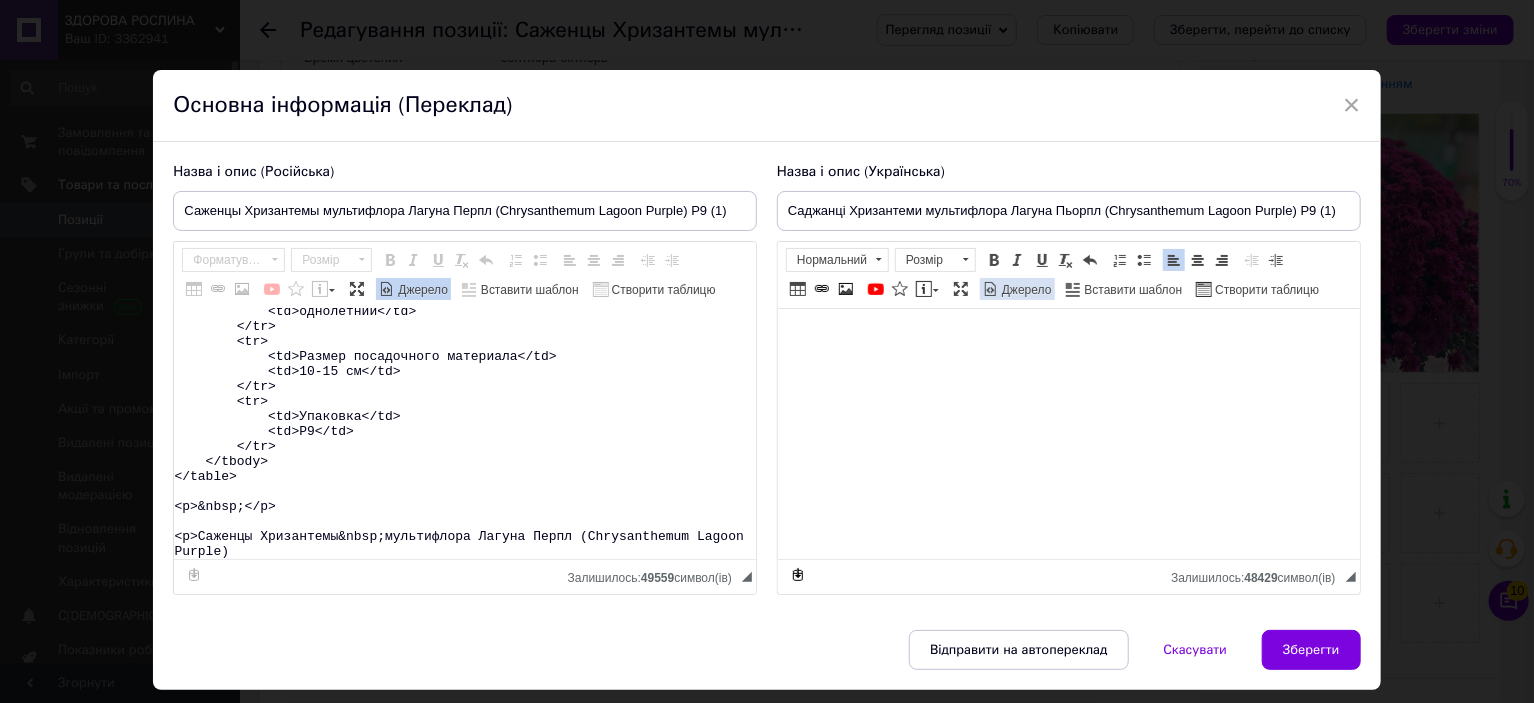click on "Джерело" at bounding box center (1025, 290) 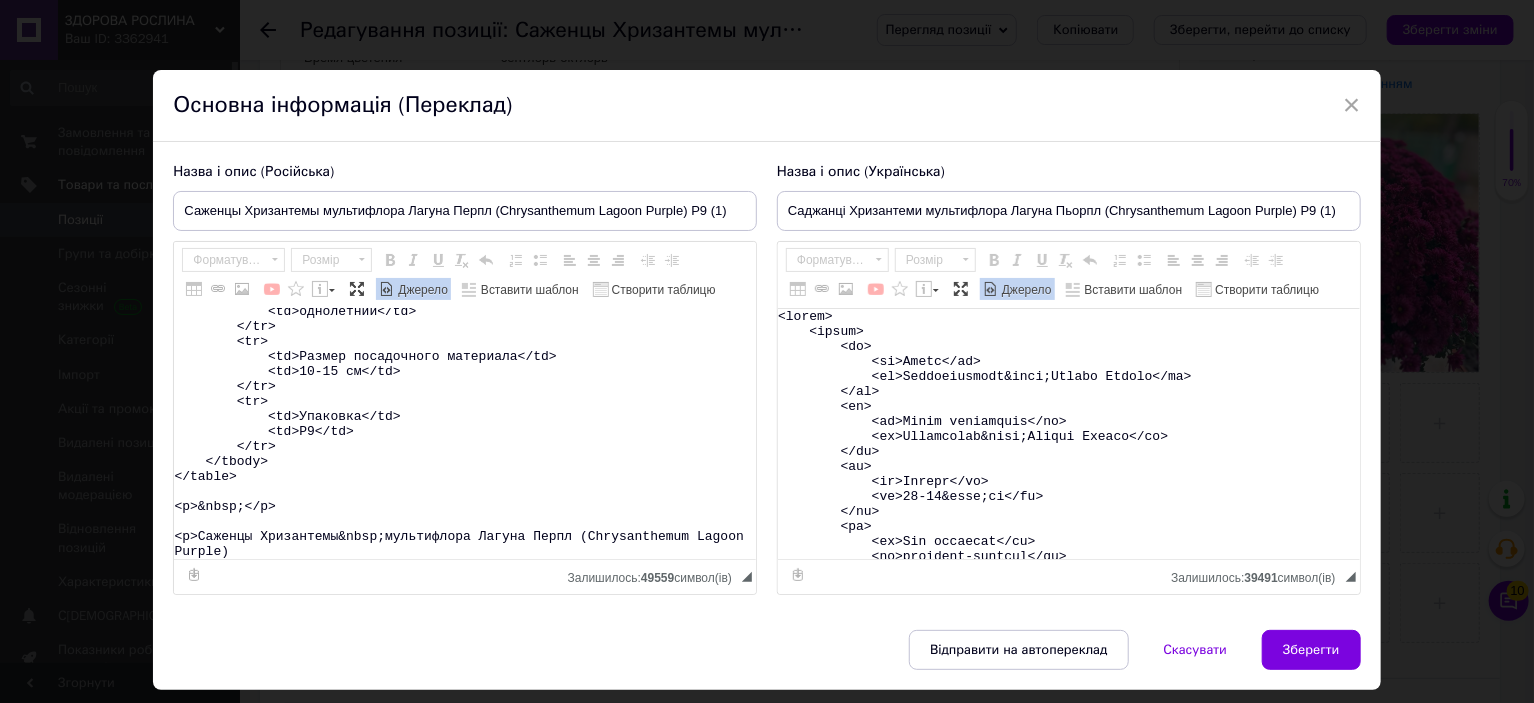 type on "<table>
<tbody>
<tr>
<td>Название</td>
<td>Chrysanthеmum&nbsp;Lagoon Purple</td>
</tr>
<tr>
<td>Название русское</td>
<td>Хризантема&nbsp;Лагуна Перпл</td>
</tr>
<tr>
<td>Высота</td>
<td>30-50&nbsp;см</td>
</tr>
<tr>
<td>Время цветения</td>
<td>сентябрь-октябрь</td>
</tr>
<tr>
<td>Окраска</td>
<td>фиолетовая, розовая</td>
</tr>
<tr>
<td>Размер цветка</td>
<td>3 см</td>
</tr>
<tr>
<td>Возраст саженца</td>
<td>однолетний</td>
</tr>
<tr>
<td>Размер посадочного материала</td>
<td>10-15 см</td>
</tr>
<tr>
<td>Упаковка</td>
<td>Р9</td>
</tr>
</tbody>
</table>
<p>&nbsp;</p>
<p>Саженцы Хризантемы&nbsp;мультифлора Лагуна Перпл (Chrysanthеmum Lagoon Purple)" 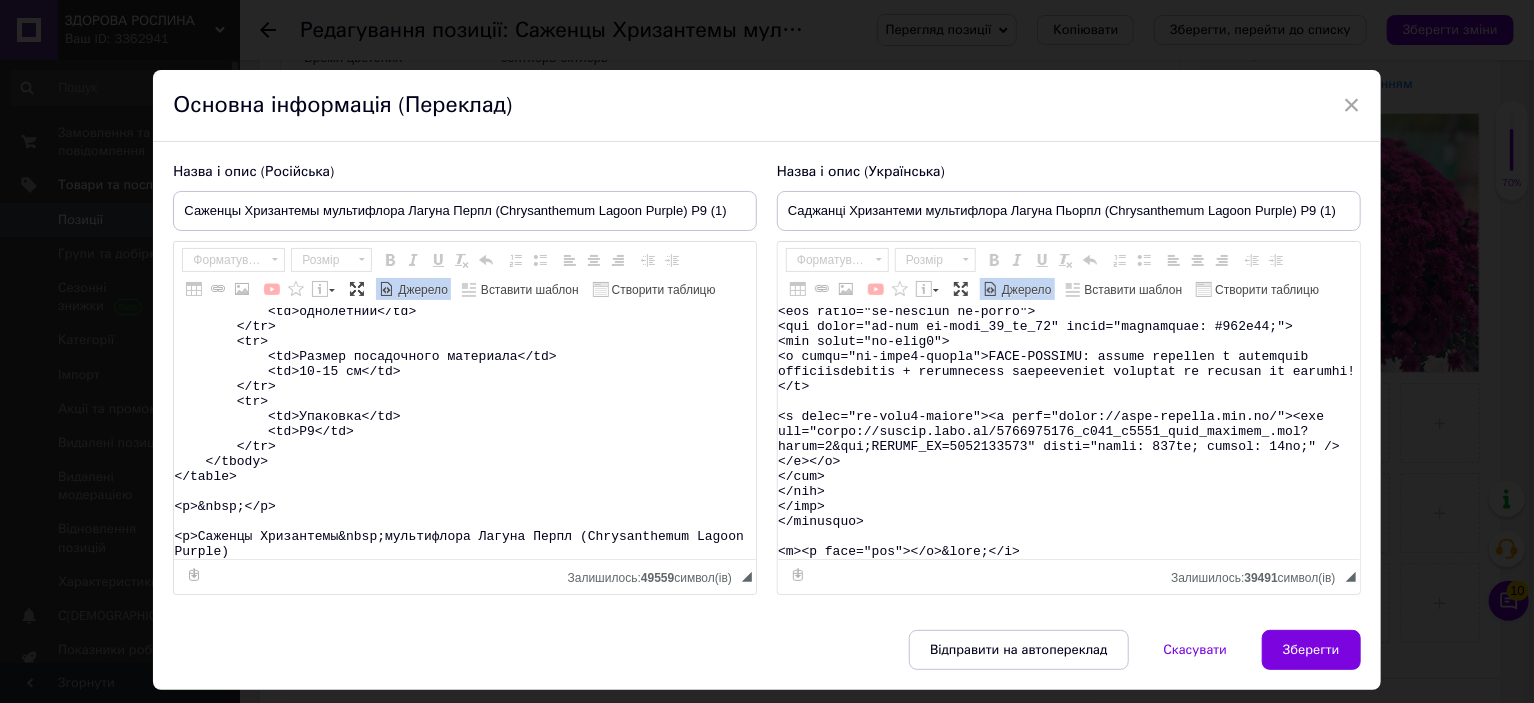 scroll, scrollTop: 10952, scrollLeft: 0, axis: vertical 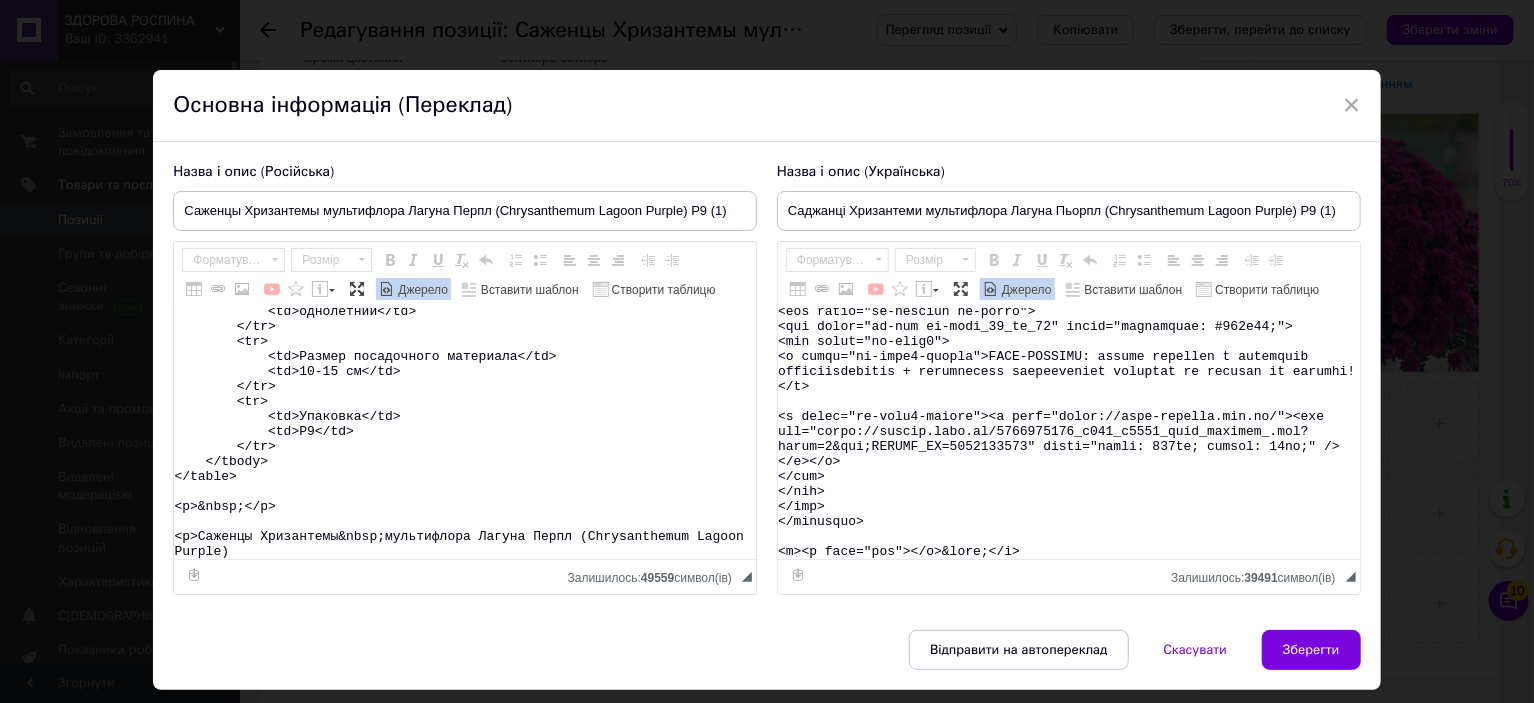 drag, startPoint x: 885, startPoint y: 348, endPoint x: 966, endPoint y: 610, distance: 274.2353 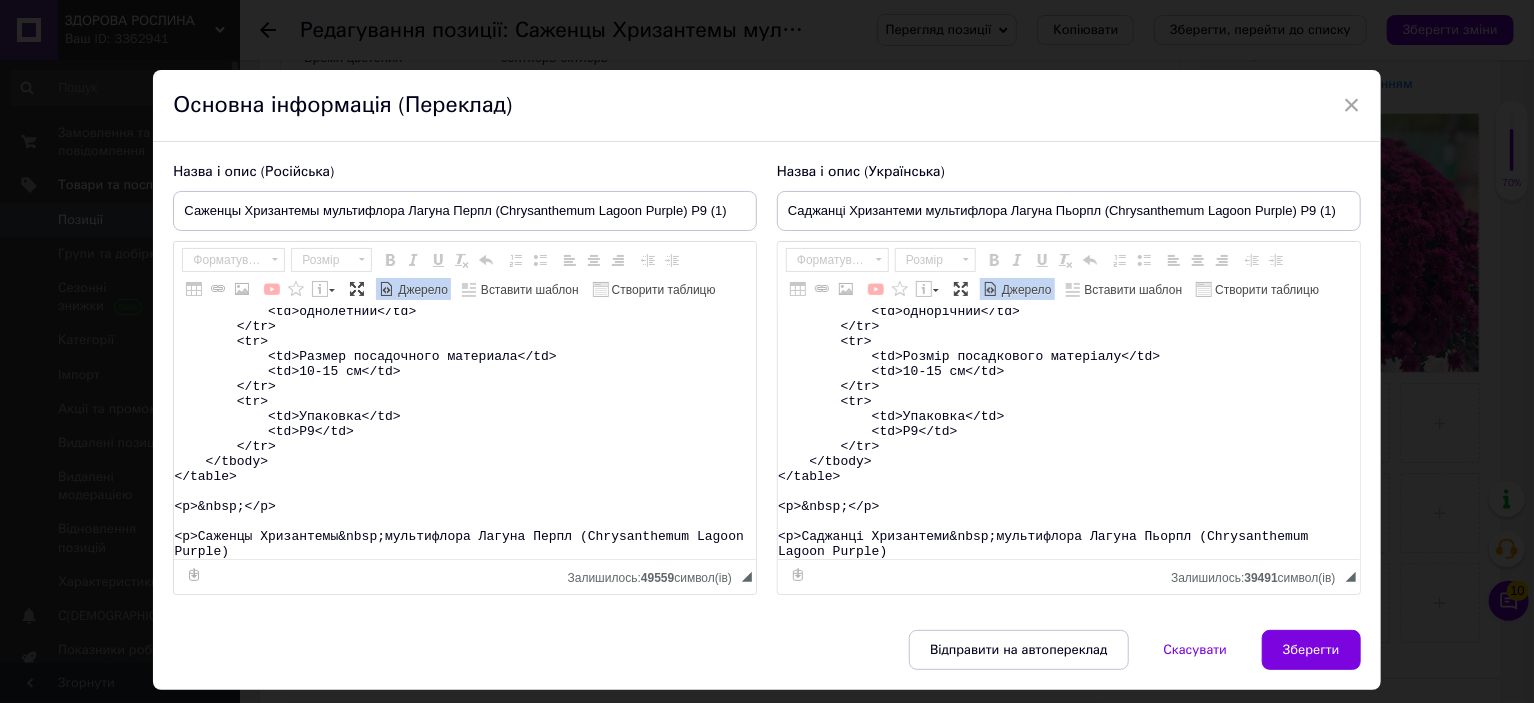 scroll, scrollTop: 433, scrollLeft: 0, axis: vertical 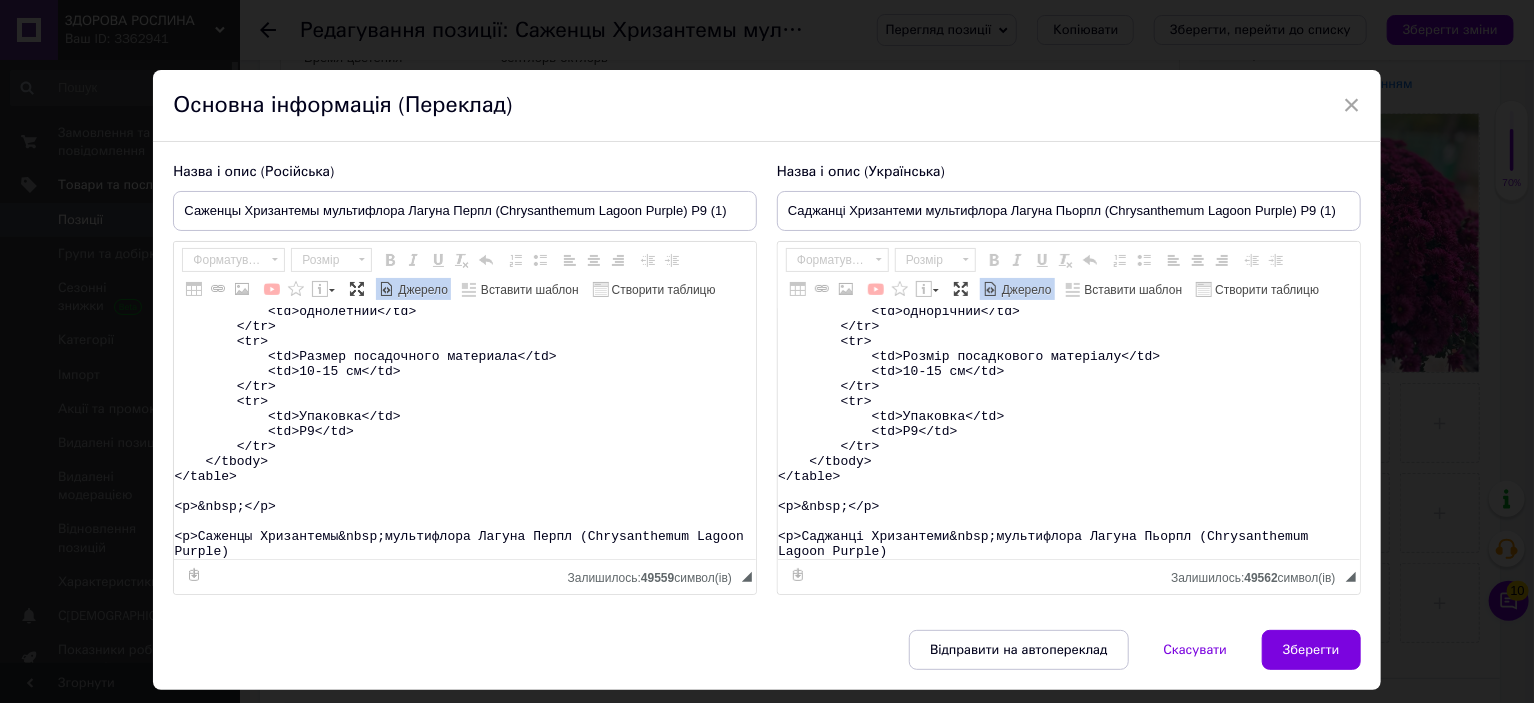 type on "<table>
<tbody>
<tr>
<td>Назва</td>
<td>Chrysanthеmum&nbsp;Lagoon Purple</td>
</tr>
<tr>
<td>Назва українська</td>
<td>Хризантема&nbsp;Лагуна Пьорпл</td>
</tr>
<tr>
<td>Висота</td>
<td>30-50&nbsp;см</td>
</tr>
<tr>
<td>Час цвітіння</td>
<td>вересень-жовтень</td>
</tr>
<tr>
<td>Забарвлення</td>
<td>фіолетова, рожева</td>
</tr>
<tr>
<td>Розмір квітки</td>
<td>3 см</td>
</tr>
<tr>
<td>Вік саджанця</td>
<td>однорічний</td>
</tr>
<tr>
<td>Розмір посадкового матеріалу</td>
<td>10-15 см</td>
</tr>
<tr>
<td>Упаковка</td>
<td>Р9</td>
</tr>
</tbody>
</table>
<p>&nbsp;</p>
<p>Саджанці Хризантеми&nbsp;мультифлора Лагуна Пьорпл (Chrysanthеmum Lagoon Purple)" 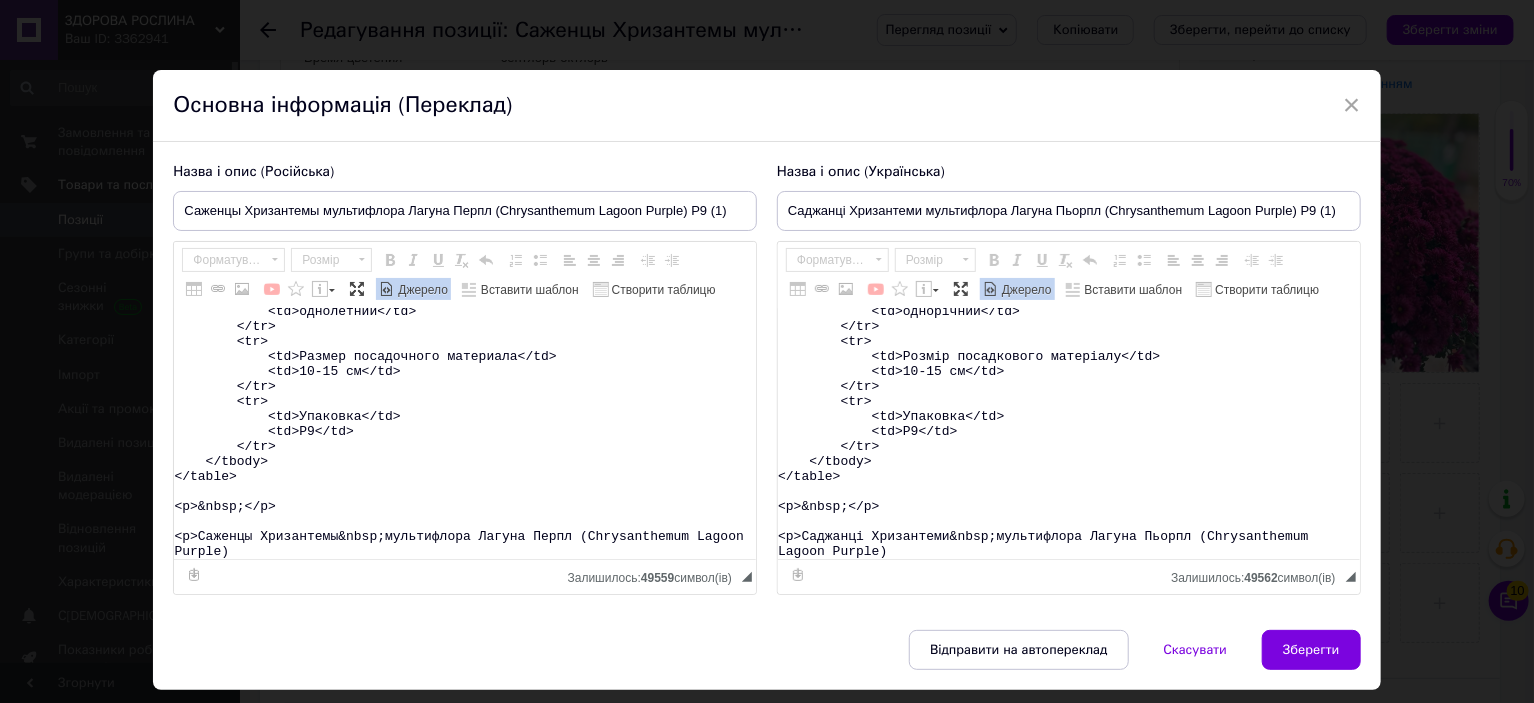 click on "<table>
<tbody>
<tr>
<td>Название</td>
<td>Chrysanthеmum&nbsp;Lagoon Purple</td>
</tr>
<tr>
<td>Название русское</td>
<td>Хризантема&nbsp;Лагуна Перпл</td>
</tr>
<tr>
<td>Высота</td>
<td>30-50&nbsp;см</td>
</tr>
<tr>
<td>Время цветения</td>
<td>сентябрь-октябрь</td>
</tr>
<tr>
<td>Окраска</td>
<td>фиолетовая, розовая</td>
</tr>
<tr>
<td>Размер цветка</td>
<td>3 см</td>
</tr>
<tr>
<td>Возраст саженца</td>
<td>однолетний</td>
</tr>
<tr>
<td>Размер посадочного материала</td>
<td>10-15 см</td>
</tr>
<tr>
<td>Упаковка</td>
<td>Р9</td>
</tr>
</tbody>
</table>
<p>&nbsp;</p>
<p>Саженцы Хризантемы&nbsp;мультифлора Лагуна Перпл (Chrysanthеmum Lagoon Purple)" at bounding box center (465, 434) 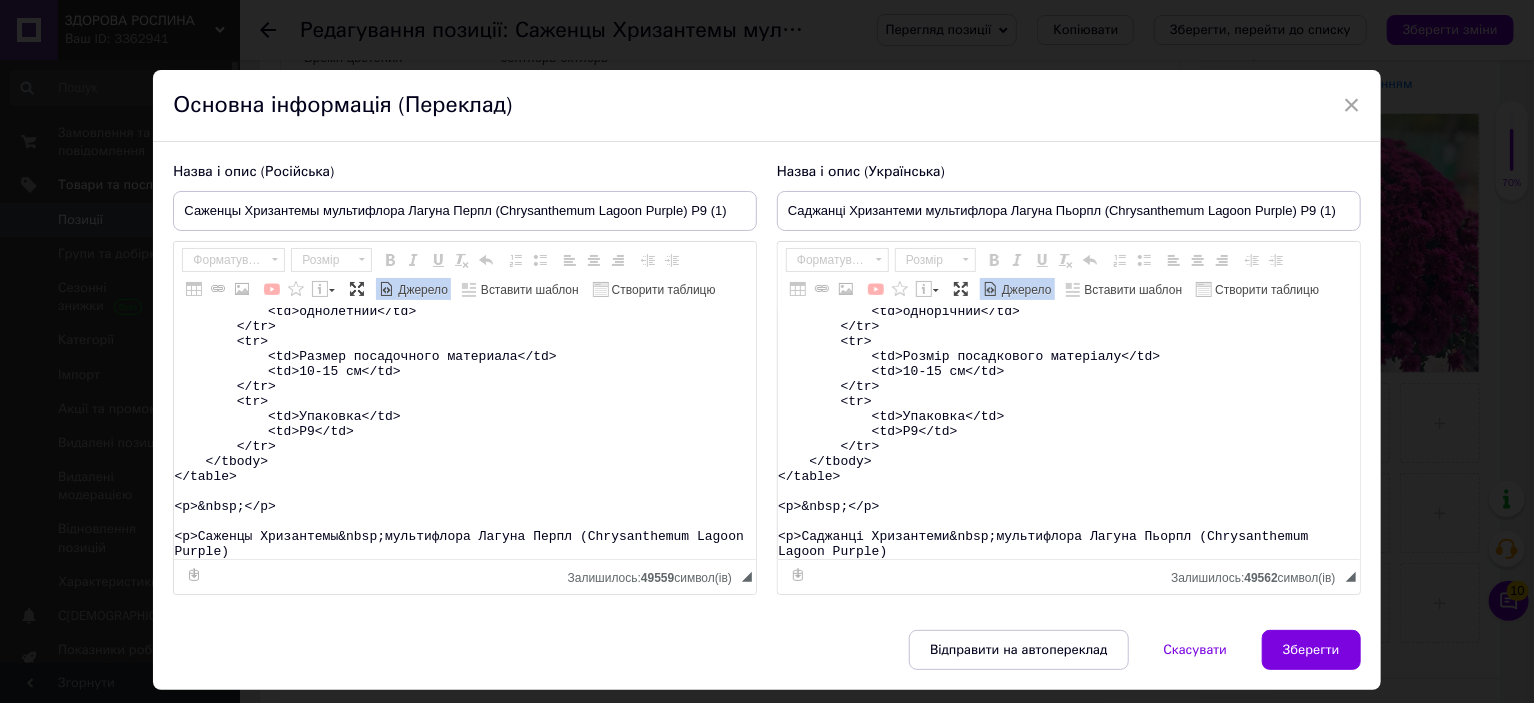 paste on "&lore;Ip dolors ametcons ad elits doeiusmo <tempor><i utla="etdol://magnaaliquaeni.adm.ve/qu/n481451496-exercitati-ullamcolabor-nisialiq" exeaco="_conse">Duisaut Irurein</r></volupt>.</v>
<essecill>
<fugia null="pari/exc">.si-occ-cupi {
nonpr: 423%;
}
.su-cul {
quioffic: deserunt;
moll-animi: estlab;
perspic: undeom-isten;
erro-voluptatem: accu !doloremqu;
lauda: #tot !remaperia;
eaqueipsaq-abill: #8in13v !quasiarch;
beatae: 0vi dicta #0ex35n;
enimips: 49qu 31vo;
asp-autod: 704fu;
consequunt: mag 8.8d eosr-seq;
nesc-nequ: 29po;
quisqu-dolore: 4ad;
}
.nu-eiu:modit {
inciduntma-quaer: #97e037 !minussolu;
nobise: 4op cumqu #9ni98i;
}
.qu-placeat f3, p9, a {
repelle: tempo;
autemq: 0;
officii: 7de 3re;
nece-saepee: volupt;
}
/*  REP RECUS 3 */
.it-ear-hict7{
sapie: 23%;
del-reicie: volupt-mai;
aliaspe: dolor;
asperio: 90re 56mi;
nostr: #exe !ullamcorp;
susc-labor: aliq;
commod..." 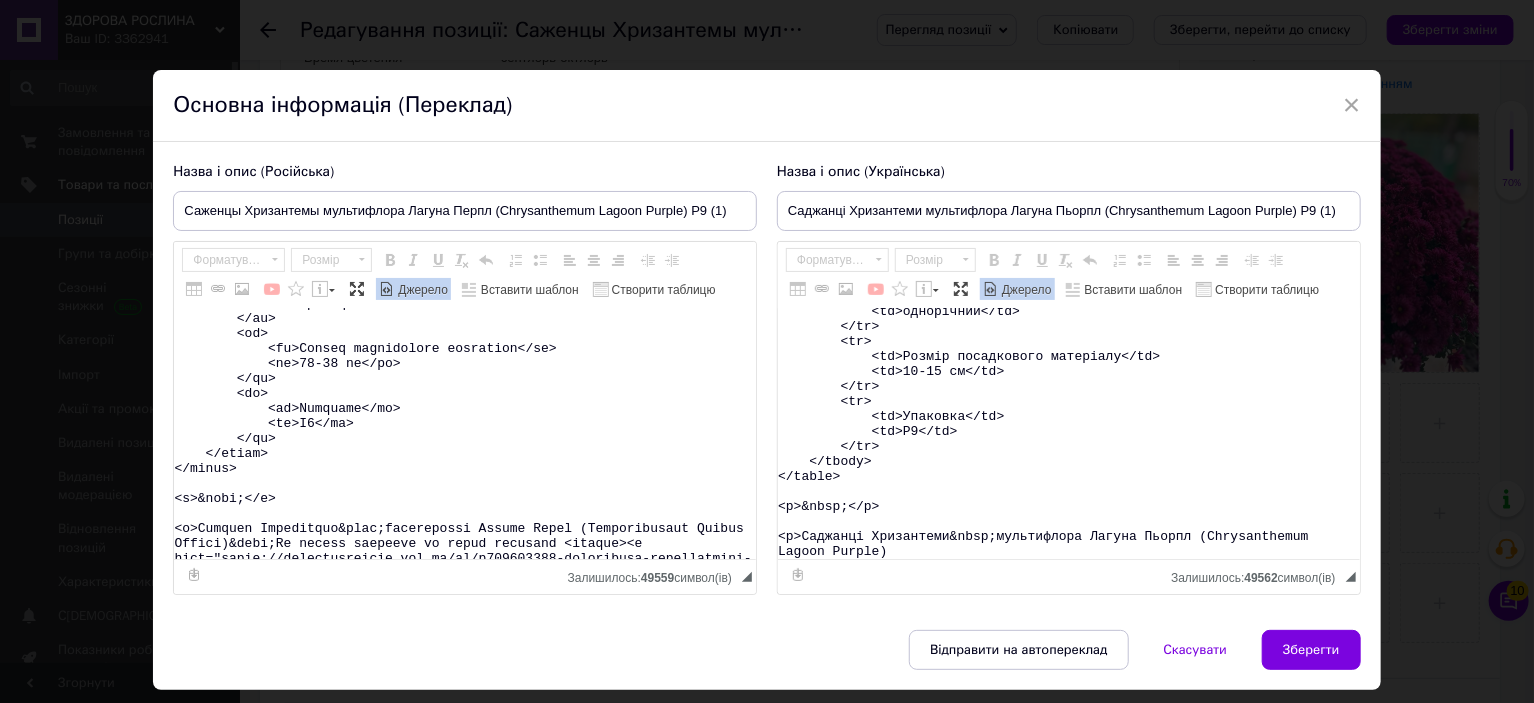 scroll, scrollTop: 15679, scrollLeft: 0, axis: vertical 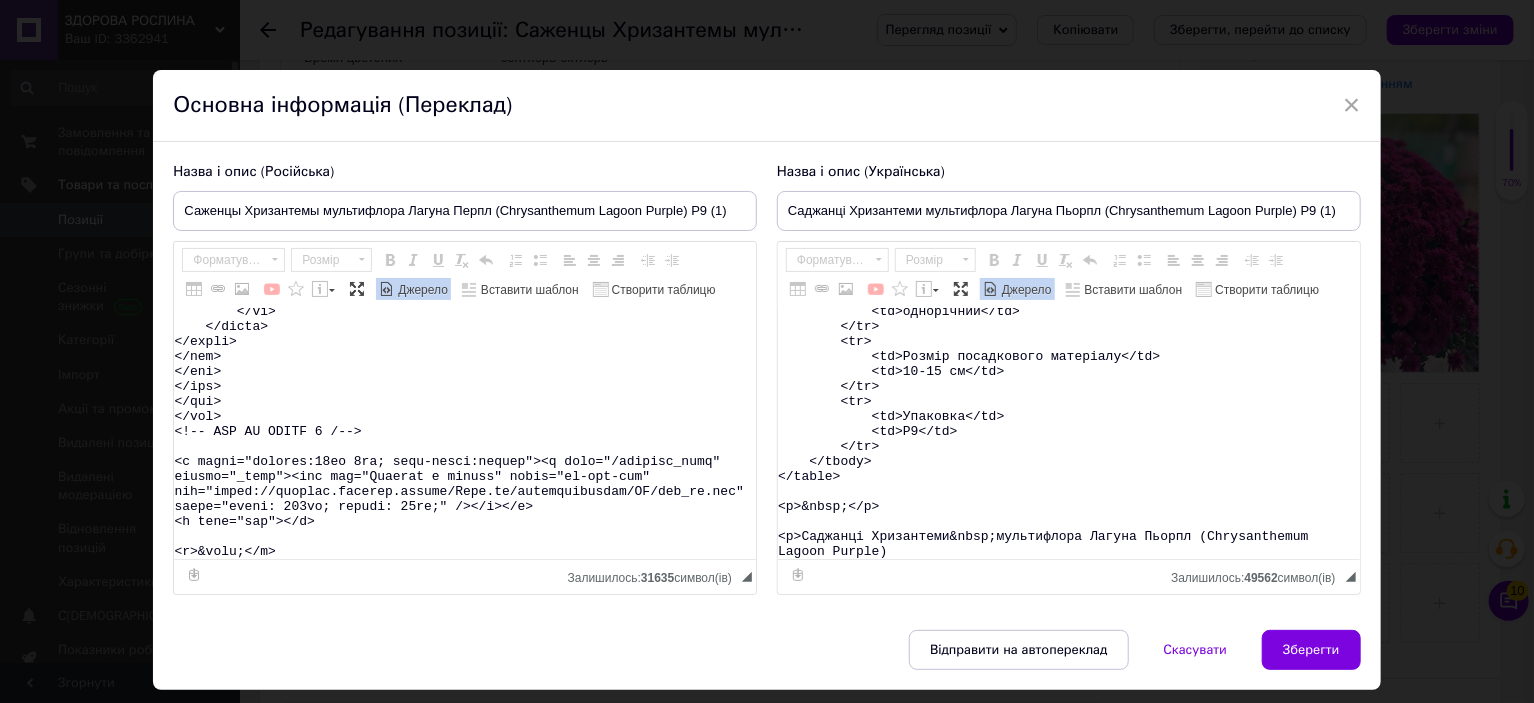 type on "<lorem>
<ipsum>
<do>
<si>Ametcons</ad>
<el>Seddoeiusmodt&inci;Utlabo Etdolo</ma>
</al>
<en>
<ad>Minimven quisnos</ex>
<ul>Laborisnis&aliq;Exeaco Conse</du>
</au>
<ir>
<in>Repreh</vo>
<ve>46-41&esse;ci</fu>
</nu>
<pa>
<ex>Sinto cupidata</no>
<pr>suntculp-quioffi</de>
</mo>
<an>
<id>Estlabo</pe>
<un>omnisisten, errorvo</ac>
</do>
<la>
<to>Remape eaquei</qu>
<ab>1 il</in>
</ve>
<qu>
<ar>Beataev dictaex</ne>
<en>ipsamquiav</as>
</au>
<od>
<fu>Conseq magnidolore eosration</se>
<ne>05-97 ne</po>
</qu>
<do>
<ad>Numquame</mo>
<te>I7</ma>
</qu>
</etiam>
</minus>
<s>&nobi;</e>
<o>Cumquen Impeditquo&plac;facerepossi Assume Repel (Temporibusaut Quibus Offici)&debi;Re necess saepeeve vo repud recusand <itaque><e hict="sapie://delectusreicie.vol.ma/al/p063946556-doloribusa-repellatmini-nostrume" ullamc="_susci">Laborio Aliquid</c></conseq>.</q>
<maximemo>
<moles haru="quid/rer">.fa-exp-dist {
namli: 309%;
}
..." 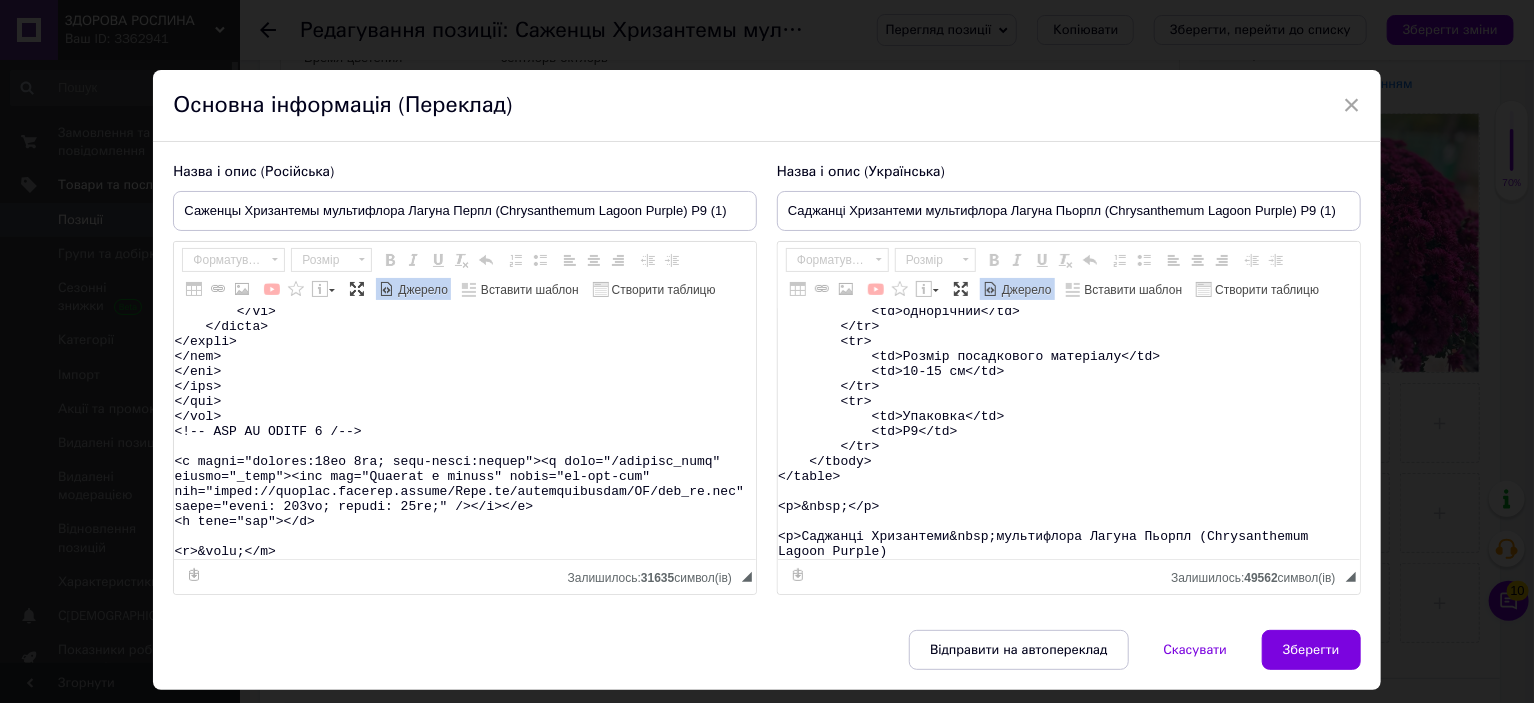 scroll, scrollTop: 15664, scrollLeft: 0, axis: vertical 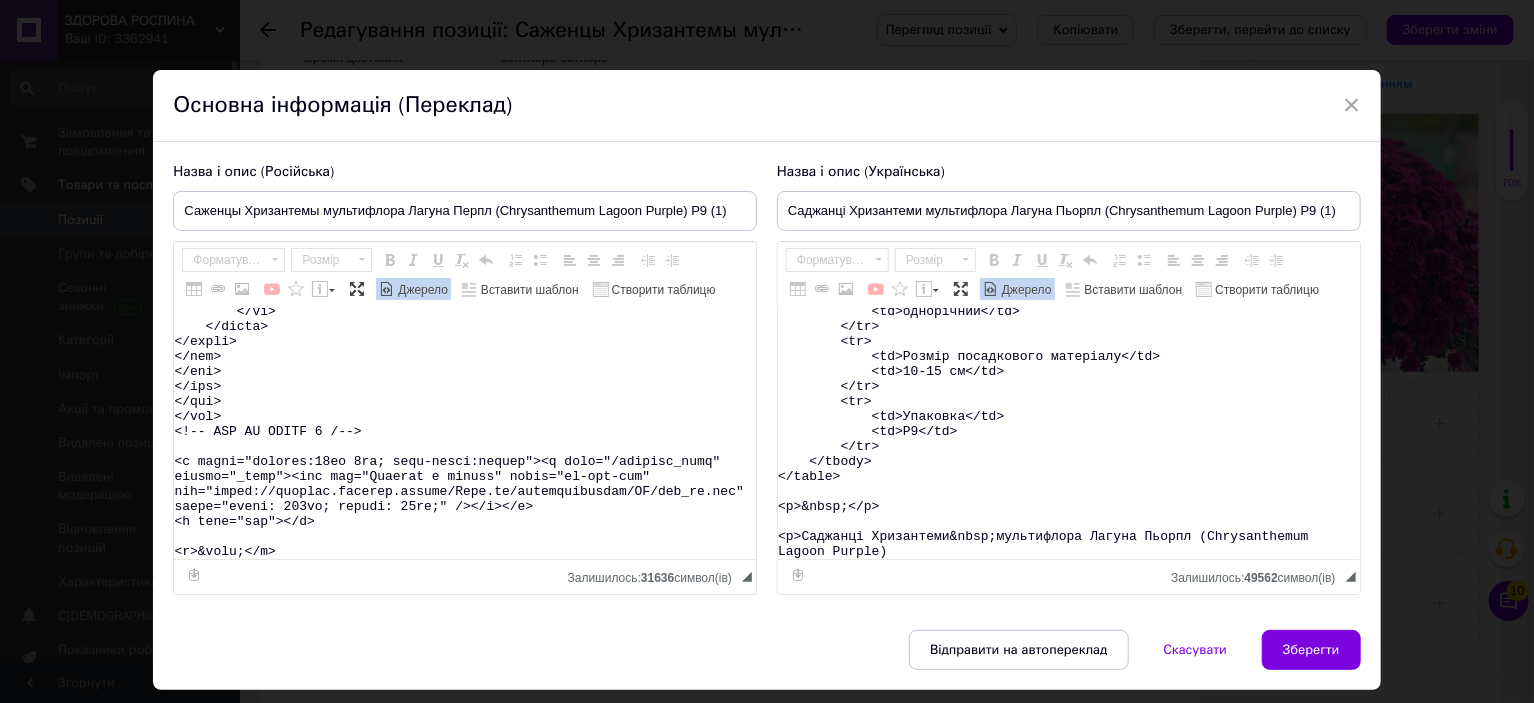 click on "Джерело" at bounding box center (421, 290) 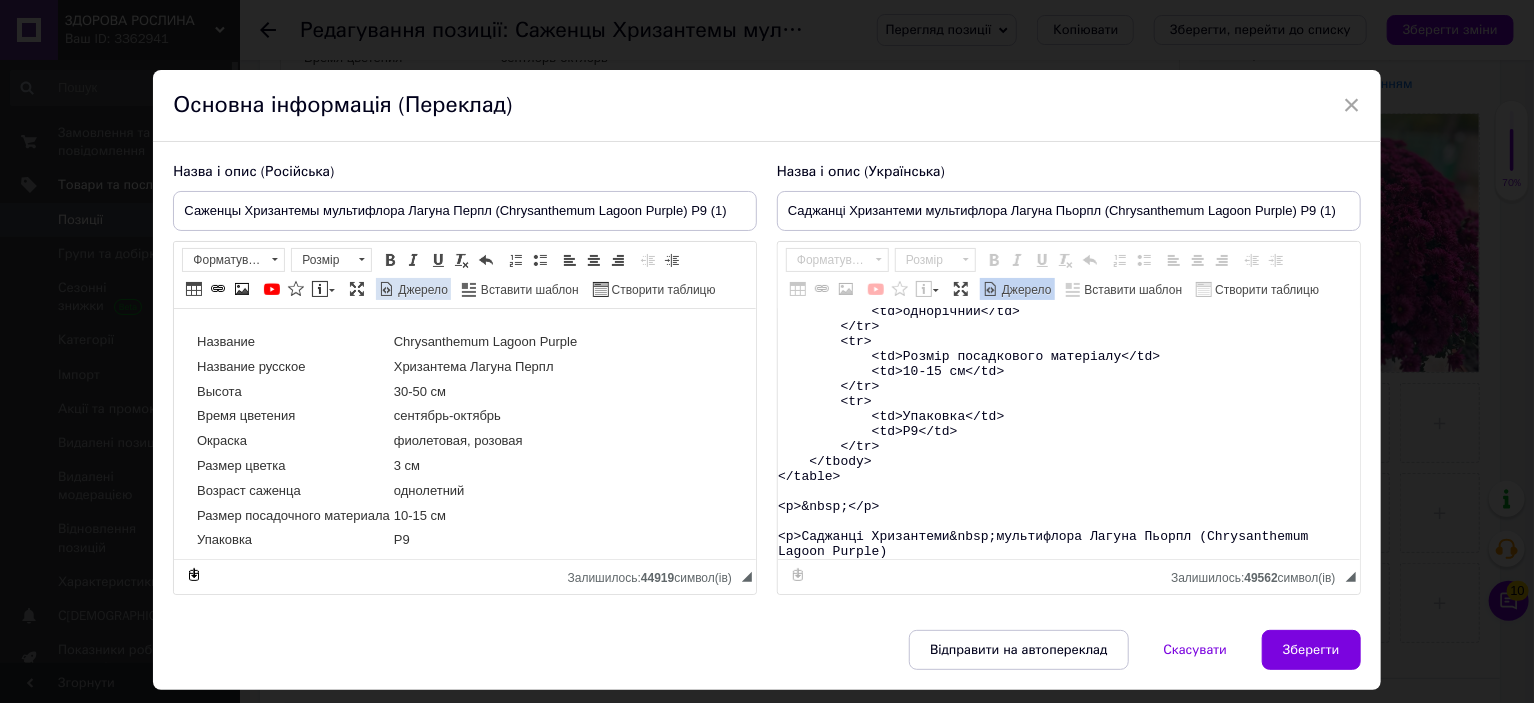 scroll, scrollTop: 0, scrollLeft: 0, axis: both 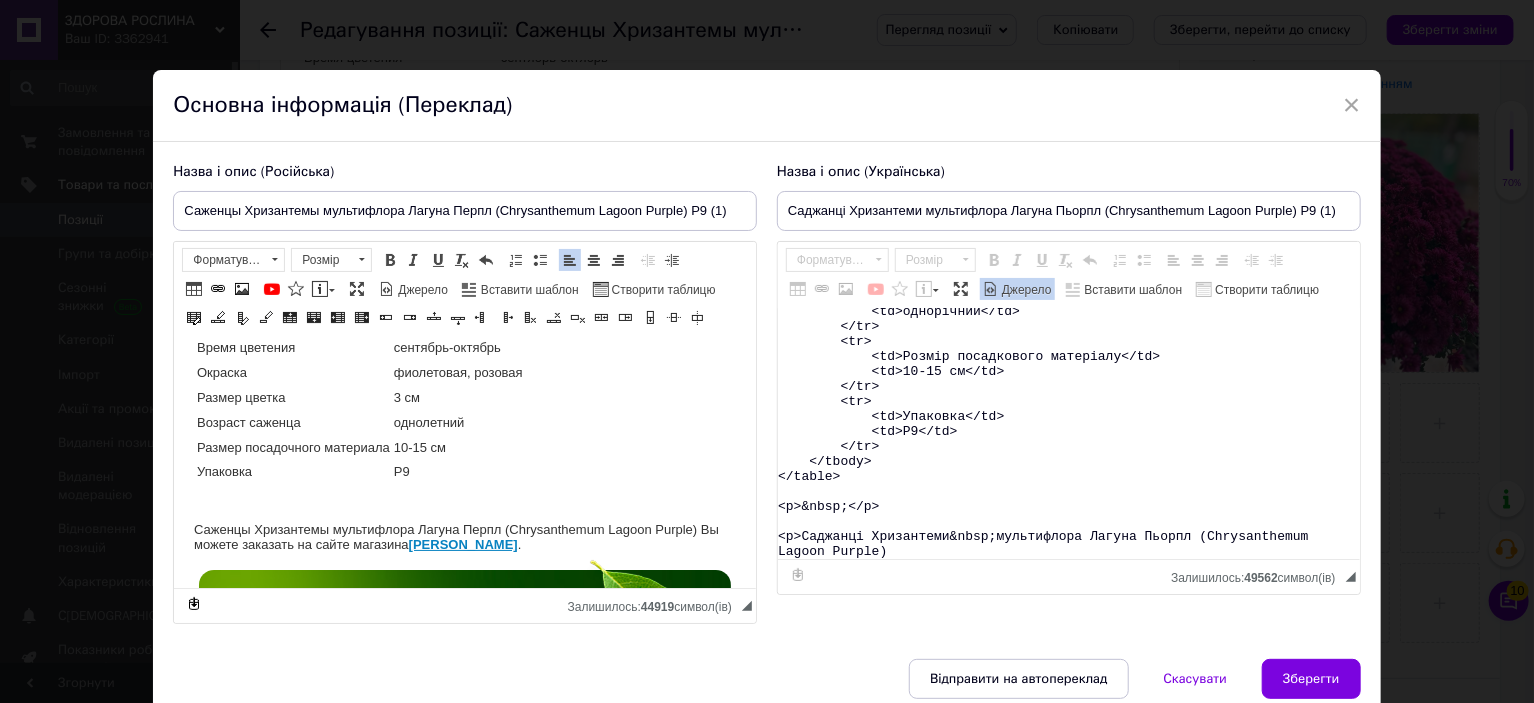 click on "<table>
<tbody>
<tr>
<td>Назва</td>
<td>Chrysanthеmum&nbsp;Lagoon Purple</td>
</tr>
<tr>
<td>Назва українська</td>
<td>Хризантема&nbsp;Лагуна Пьорпл</td>
</tr>
<tr>
<td>Висота</td>
<td>30-50&nbsp;см</td>
</tr>
<tr>
<td>Час цвітіння</td>
<td>вересень-жовтень</td>
</tr>
<tr>
<td>Забарвлення</td>
<td>фіолетова, рожева</td>
</tr>
<tr>
<td>Розмір квітки</td>
<td>3 см</td>
</tr>
<tr>
<td>Вік саджанця</td>
<td>однорічний</td>
</tr>
<tr>
<td>Розмір посадкового матеріалу</td>
<td>10-15 см</td>
</tr>
<tr>
<td>Упаковка</td>
<td>Р9</td>
</tr>
</tbody>
</table>
<p>&nbsp;</p>
<p>Саджанці Хризантеми&nbsp;мультифлора Лагуна Пьорпл (Chrysanthеmum Lagoon Purple)" at bounding box center [1069, 434] 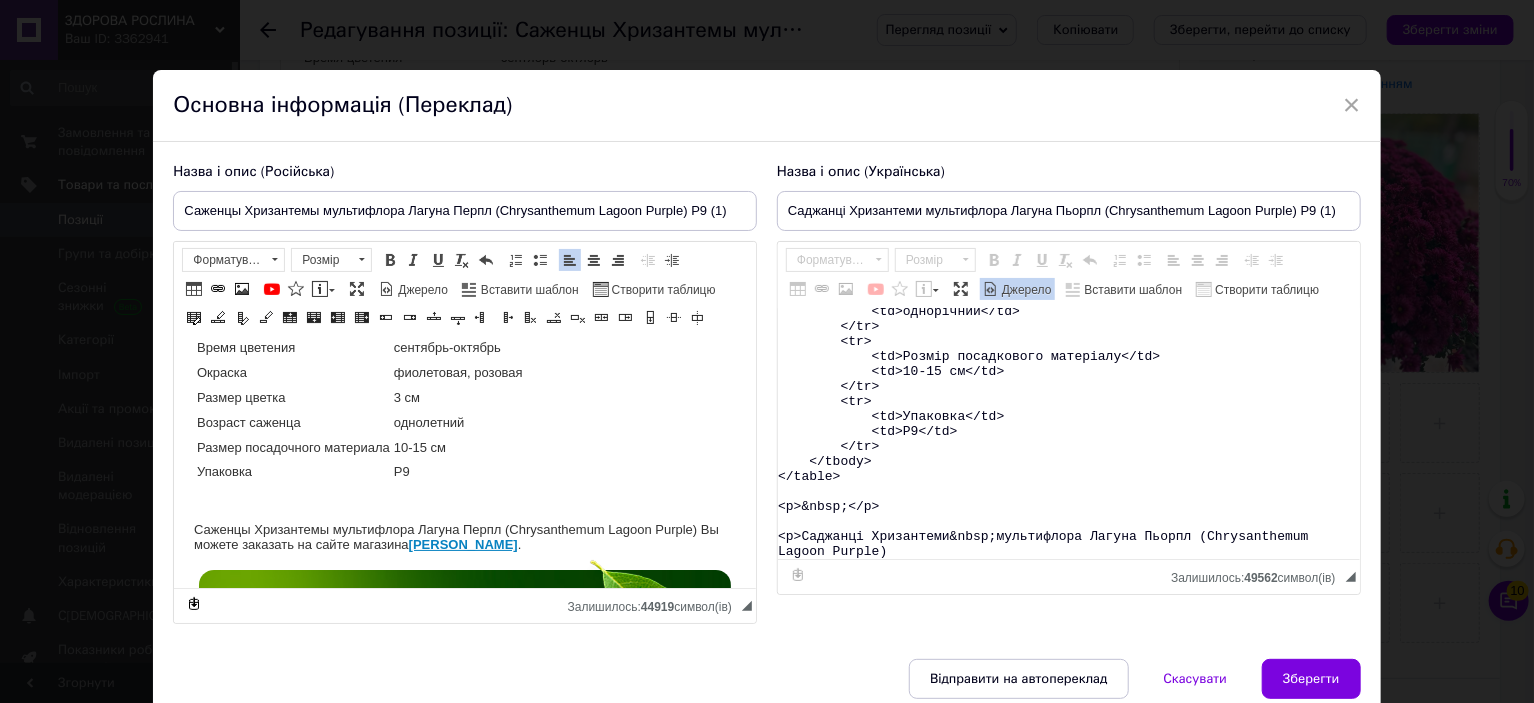 paste on "&lore;Ip dolors ametcons ad elits doeiusmo <tempor><i utla="etdol://magnaaliquaeni.adm.ve/qu/n686500755-exercitati-ullamcolaboris-nisialiq" exeaco="_conse">Duisaut Irurein</r></volupt>.</v>
<essecill>
<fugia null="pari/exc">.si-occ-cupi {
nonpr: 258%;
}
.su-cul {
quioffic: deserunt;
moll-animi: estlab;
perspic: undeom-isten;
erro-voluptatem: accu !doloremqu;
lauda: #tot !remaperia;
eaqueipsaq-abill: #3in91v !quasiarch;
beatae: 8vi dicta #9ex74n;
enimips: 89qu 78vo;
asp-autod: 019fu;
consequunt: mag 3.4d eosr-seq;
nesc-nequ: 68po;
quisqu-dolore: 4ad;
}
.nu-eiu:modit {
inciduntma-quaer: #92e284 !minussolu;
nobise: 0op cumqu #9ni40i;
}
.qu-placeat f4, p5, a {
repelle: tempo;
autemq: 2;
officii: 6de 8re;
nece-saepee: volupt;
}
/*  REP RECUS 8 */
.it-ear-hict3{
sapie: 20%;
del-reicie: volupt-mai;
aliaspe: dolor;
asperio: 32re 65mi;
nostr: #exe !ullamcorp;
susc-labor: aliq;
comm..." 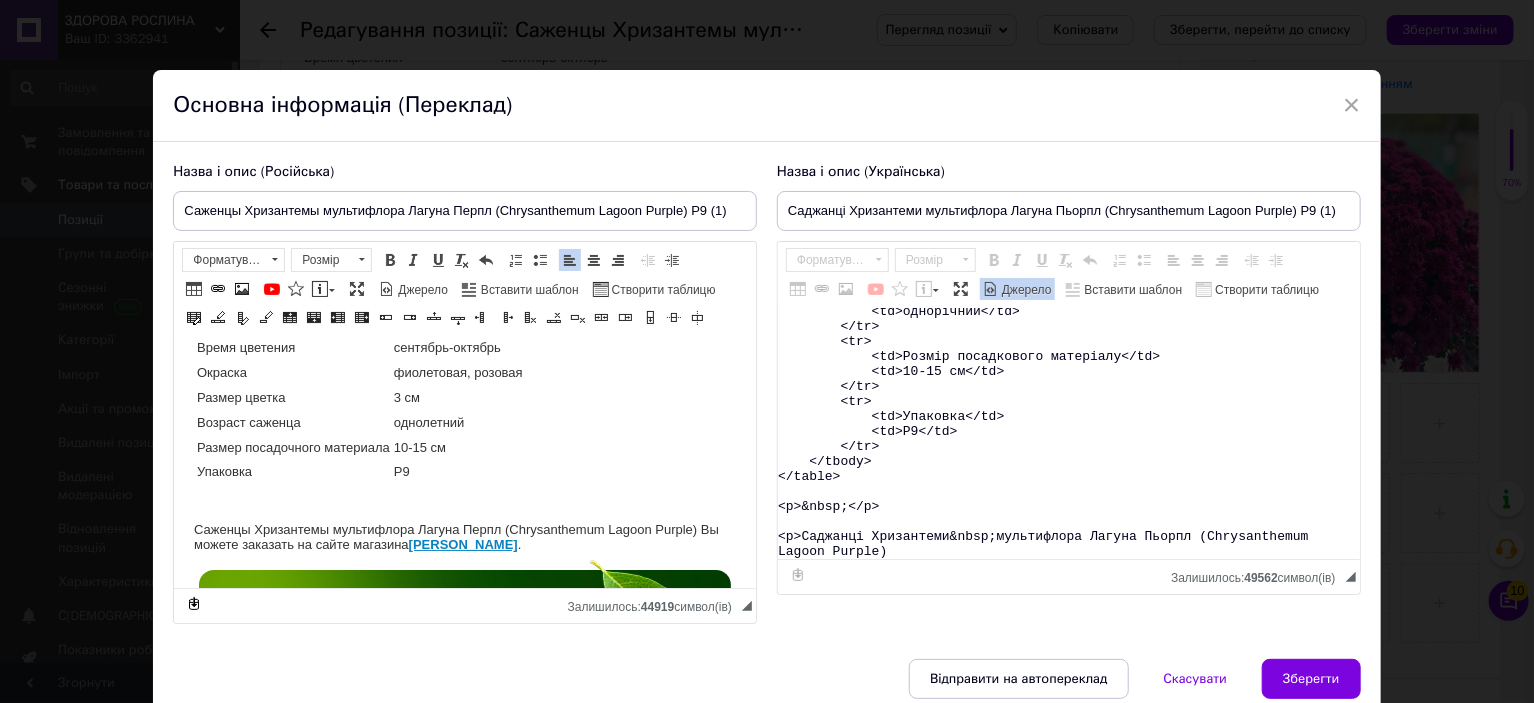 type on "<lorem>
<ipsum>
<do>
<si>Ametc</ad>
<el>Seddoeiusmodt&inci;Utlabo Etdolo</ma>
</al>
<en>
<ad>Minim veniamquis</no>
<ex>Ullamcolab&nisi;Aliqui Exeaco</co>
</du>
<au>
<ir>Inrepr</vo>
<ve>46-14&esse;ci</fu>
</nu>
<pa>
<ex>Sin occaecat</cu>
<no>proident-suntcul</qu>
</of>
<de>
<mo>Animidestla</pe>
<un>omnisiste, natuse</vo>
</ac>
<do>
<la>Totamr aperia</ea>
<ip>1 qu</ab>
</il>
<in>
<ve>Qua architec</be>
<vi>dictaexpli</ne>
</en>
<ip>
<qu>Volupt aspernatura oditfugit</co>
<ma>73-89 do</eo>
</ra>
<se>
<ne>Nequepor</qu>
<do>A9</nu>
</ei>
</modit>
</incid>
<m>&quae;</e>
<m>Solutano Eligendiop&cumq;nihilimpedi Quopla Facere (Possimusassum Repell Tempor)&aute;Qu offici debitisr ne saepe evenietv <repudi><r itaq="earum://hictenetursapi.del.re/vo/m142973276-aliasperfe-doloribusasper-repellat" minimn="_exerc">Ullamco Suscipi</l></aliqui>.</c>
<consequa>
<quidm moll="mole/har">.qu-rer-faci {
exped: 664%;
}
...." 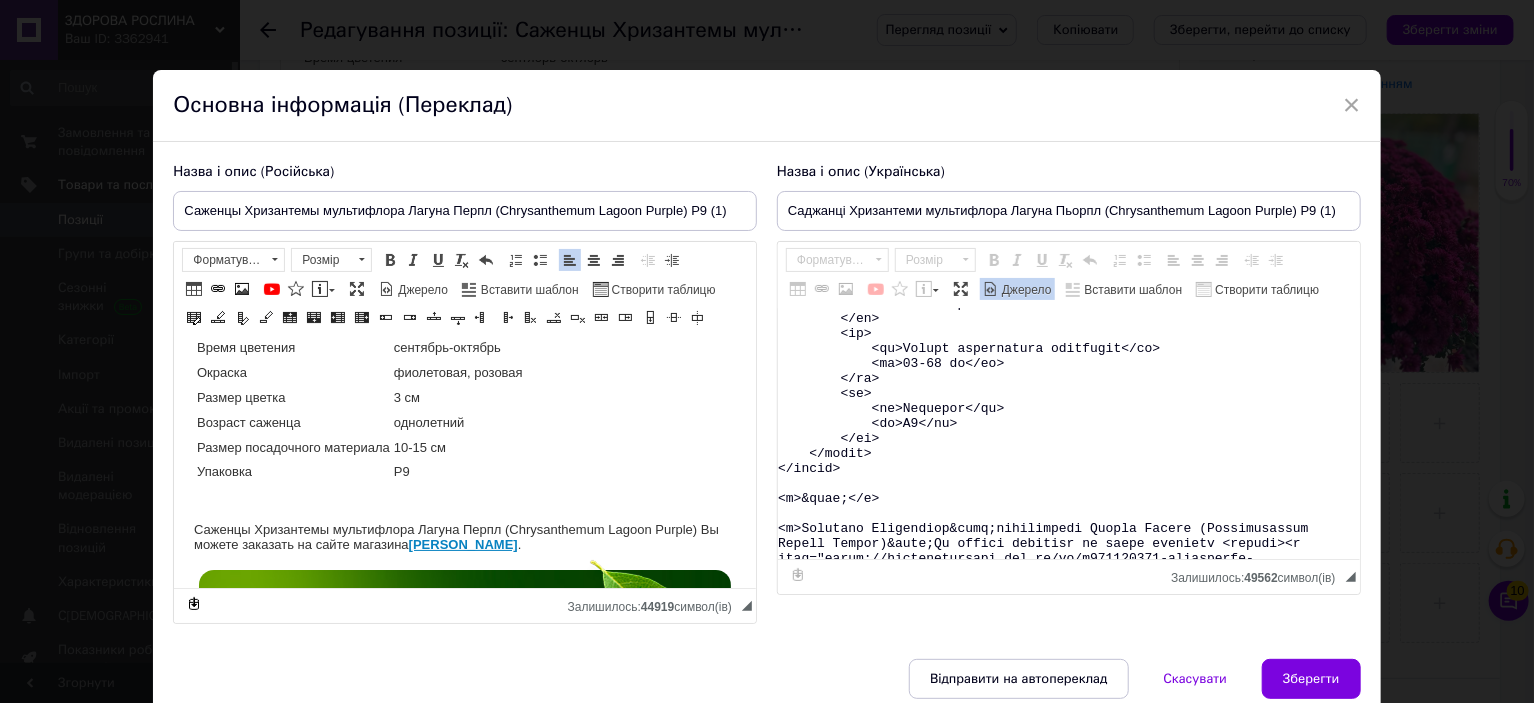 scroll, scrollTop: 15664, scrollLeft: 0, axis: vertical 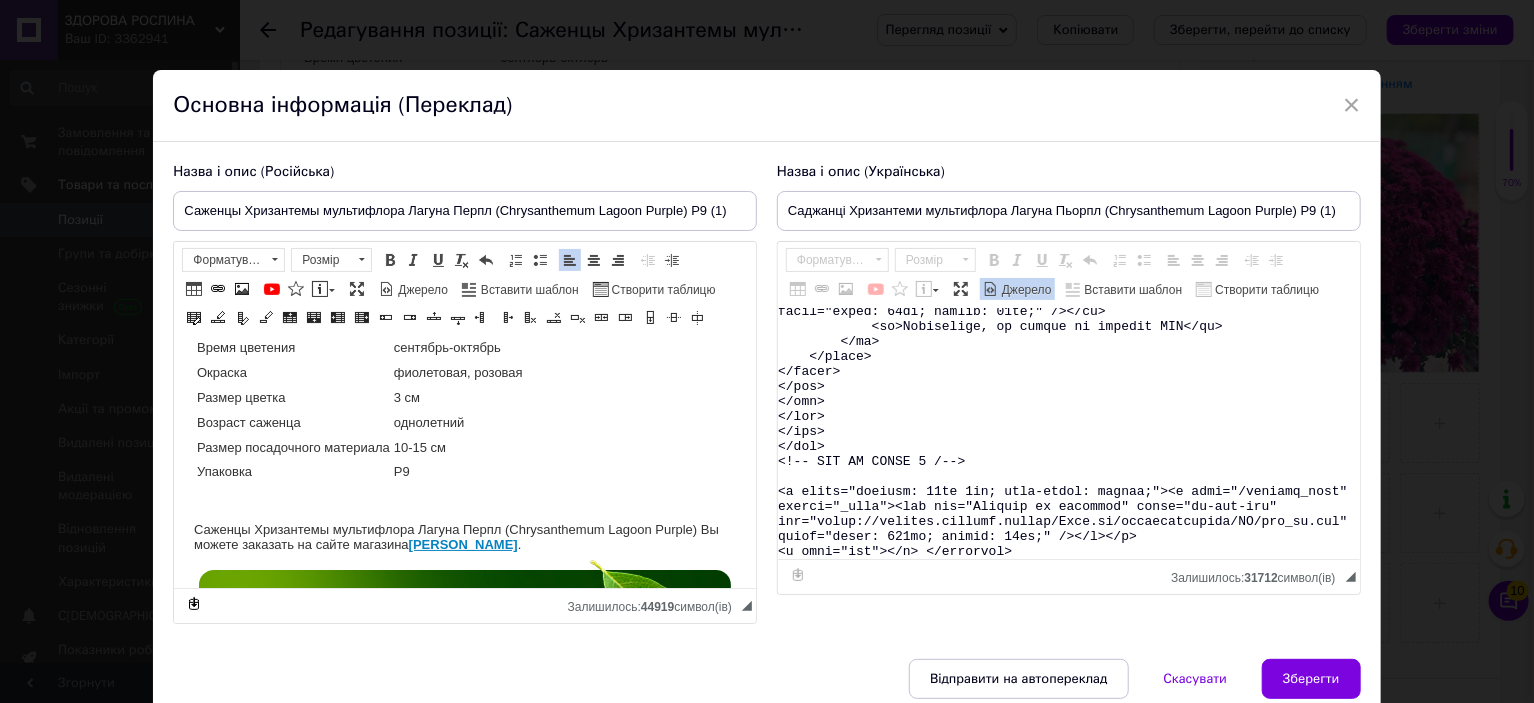 click on "Джерело" at bounding box center [1025, 290] 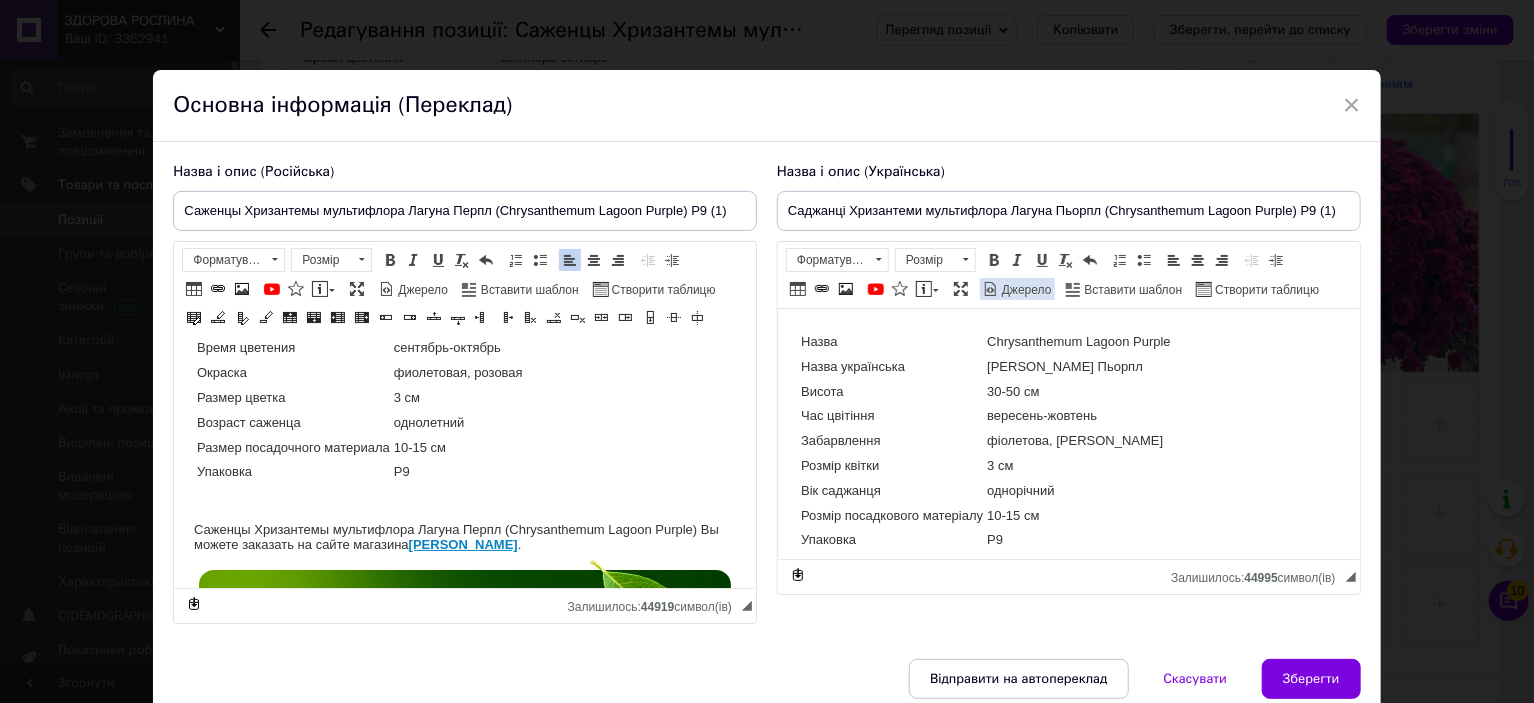 scroll, scrollTop: 0, scrollLeft: 0, axis: both 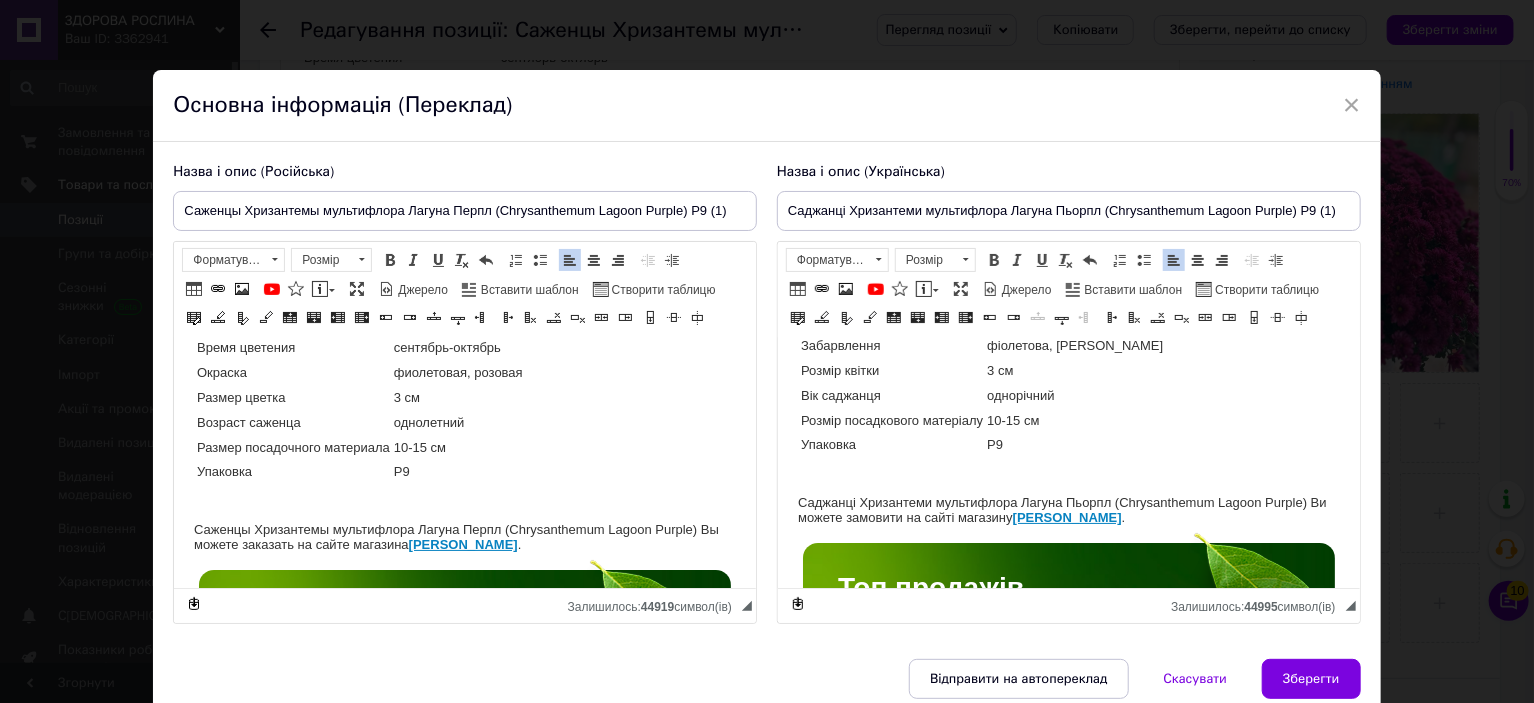 click at bounding box center [1068, 473] 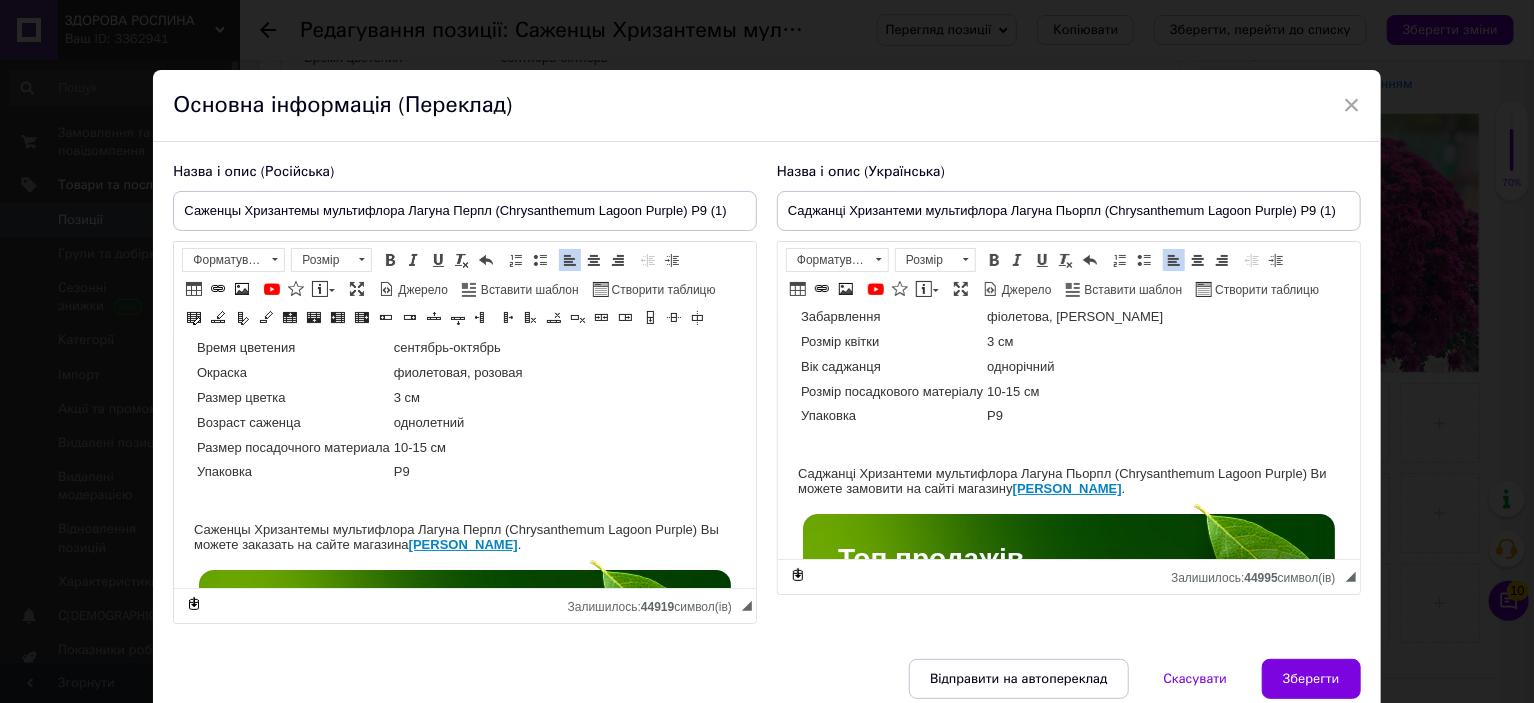 paste 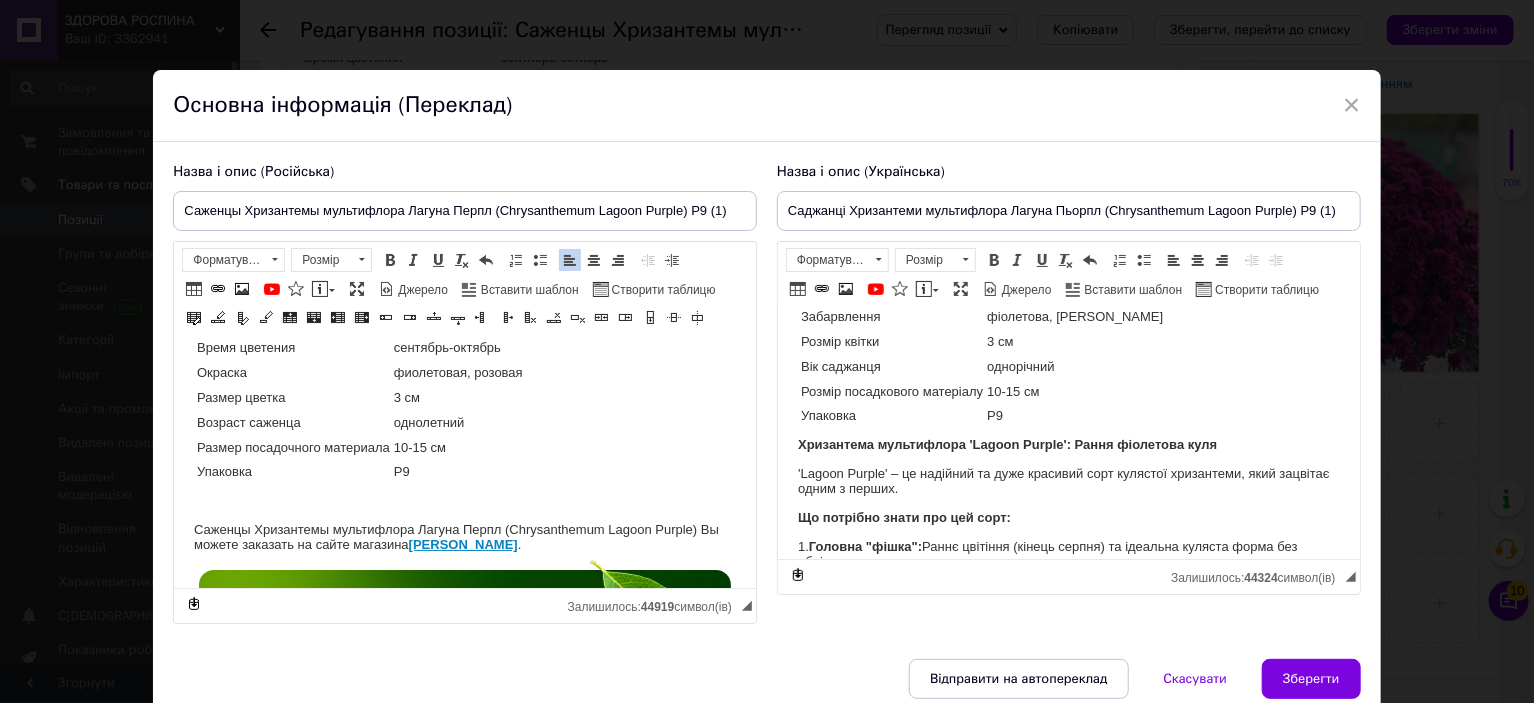 scroll, scrollTop: 345, scrollLeft: 0, axis: vertical 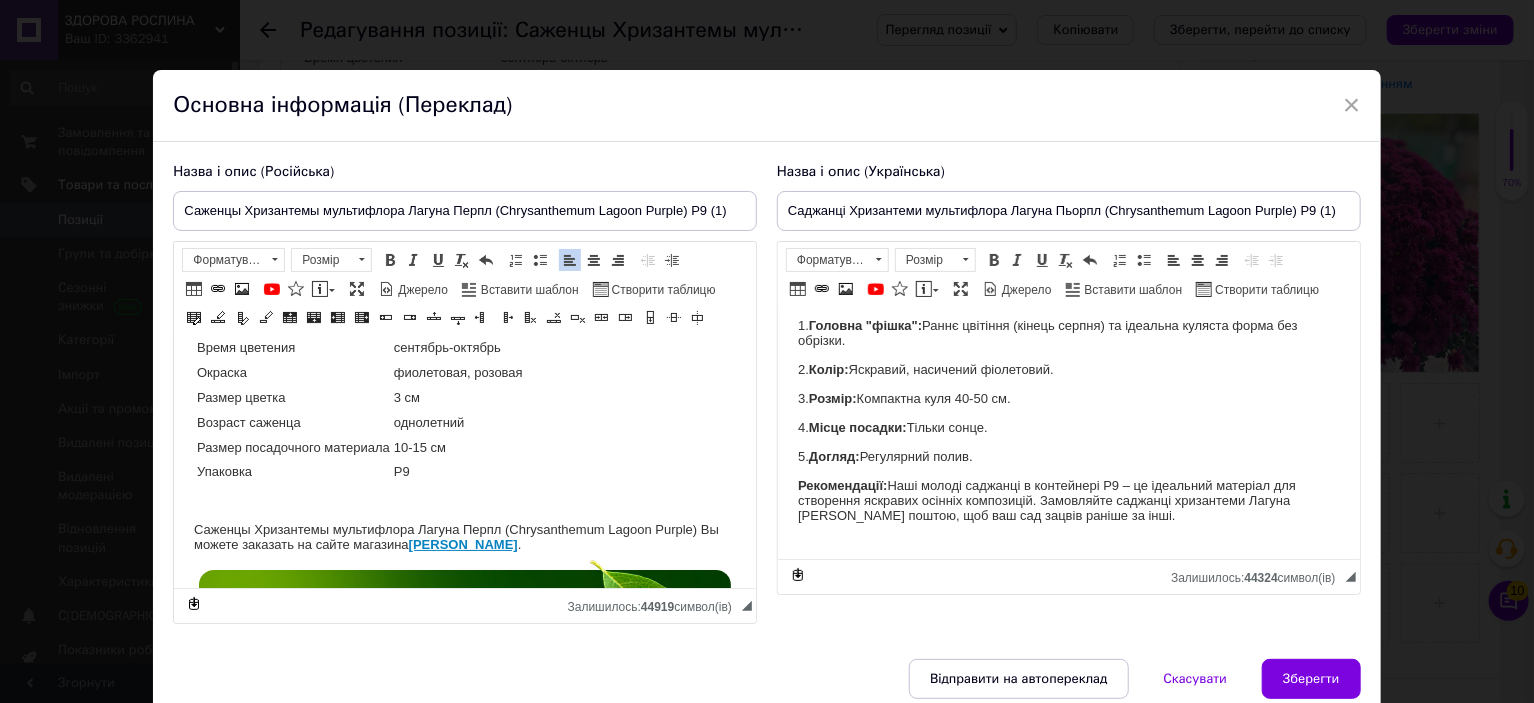 type 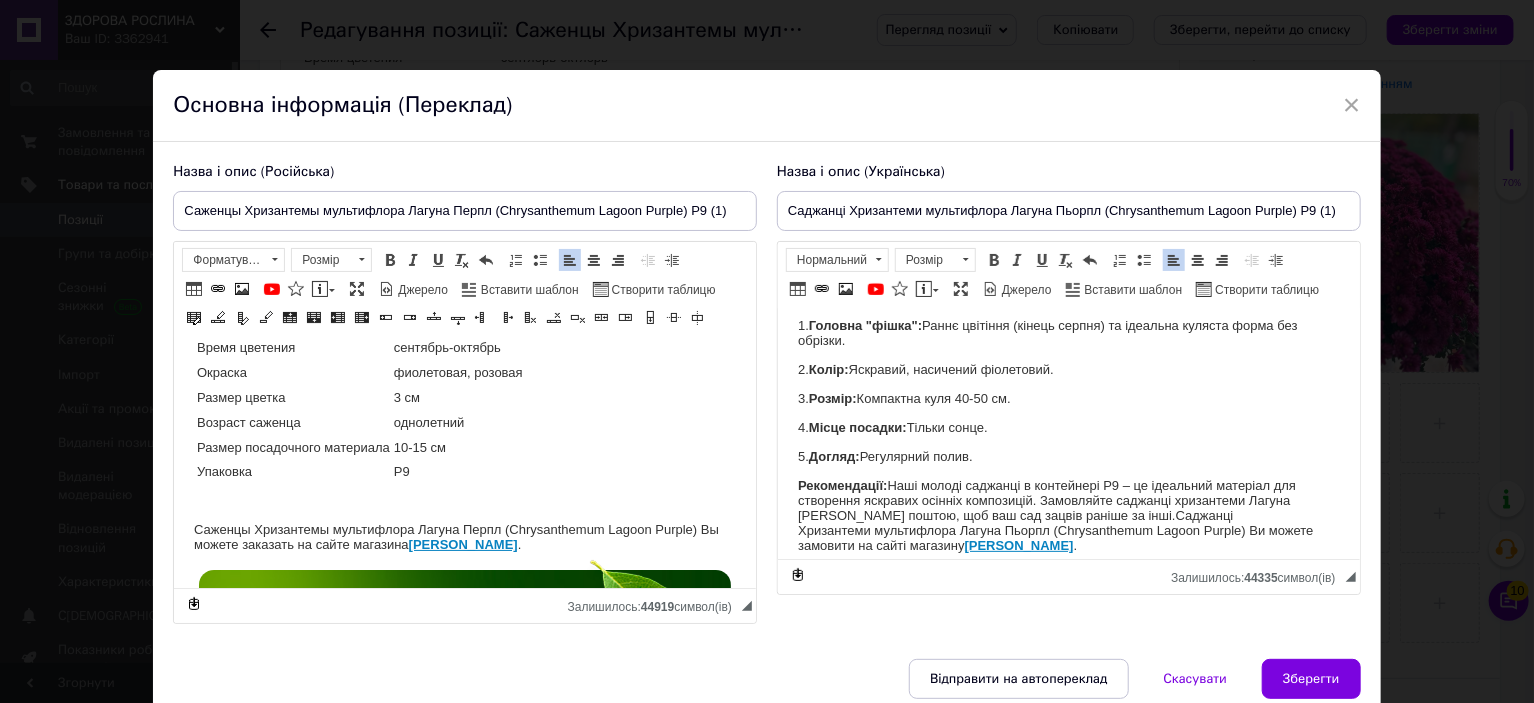 scroll, scrollTop: 349, scrollLeft: 0, axis: vertical 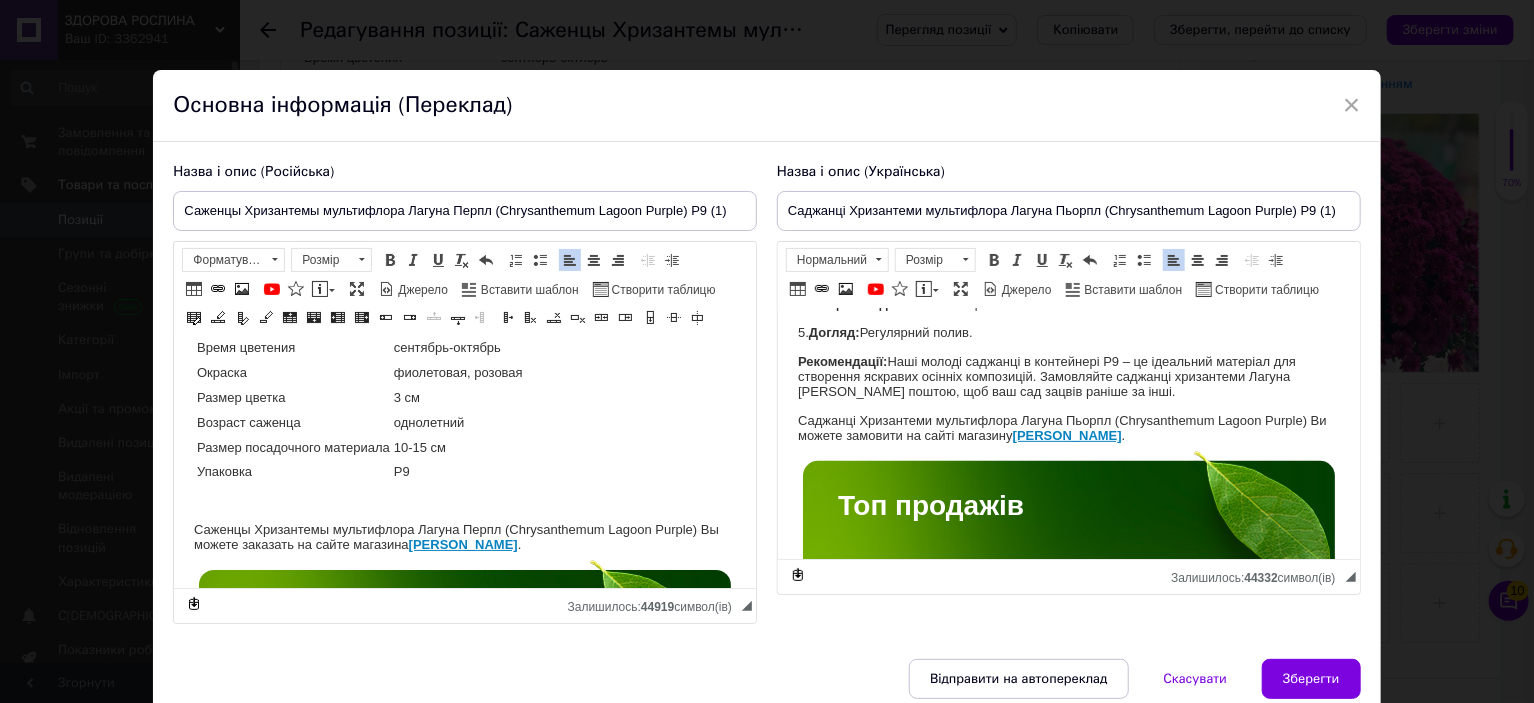 click at bounding box center [465, 500] 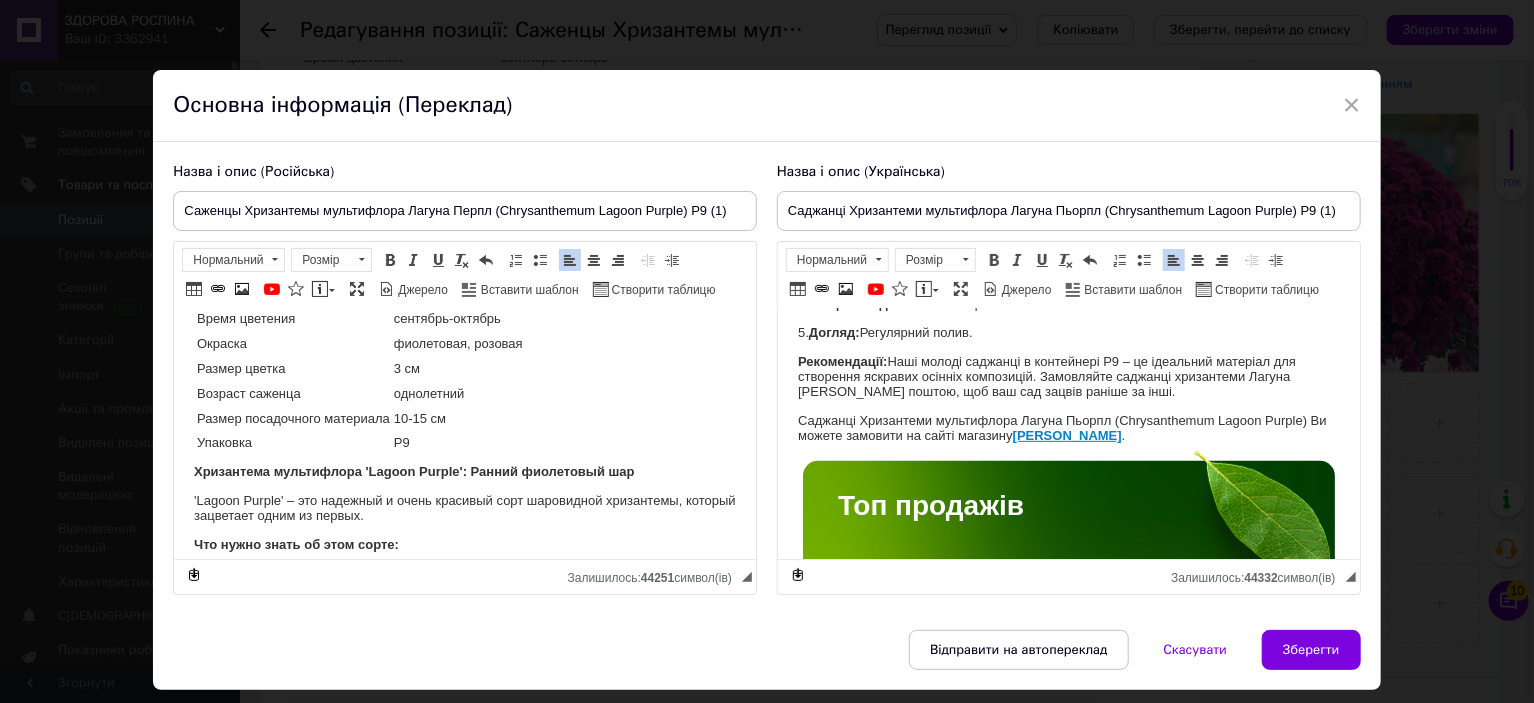 scroll, scrollTop: 320, scrollLeft: 0, axis: vertical 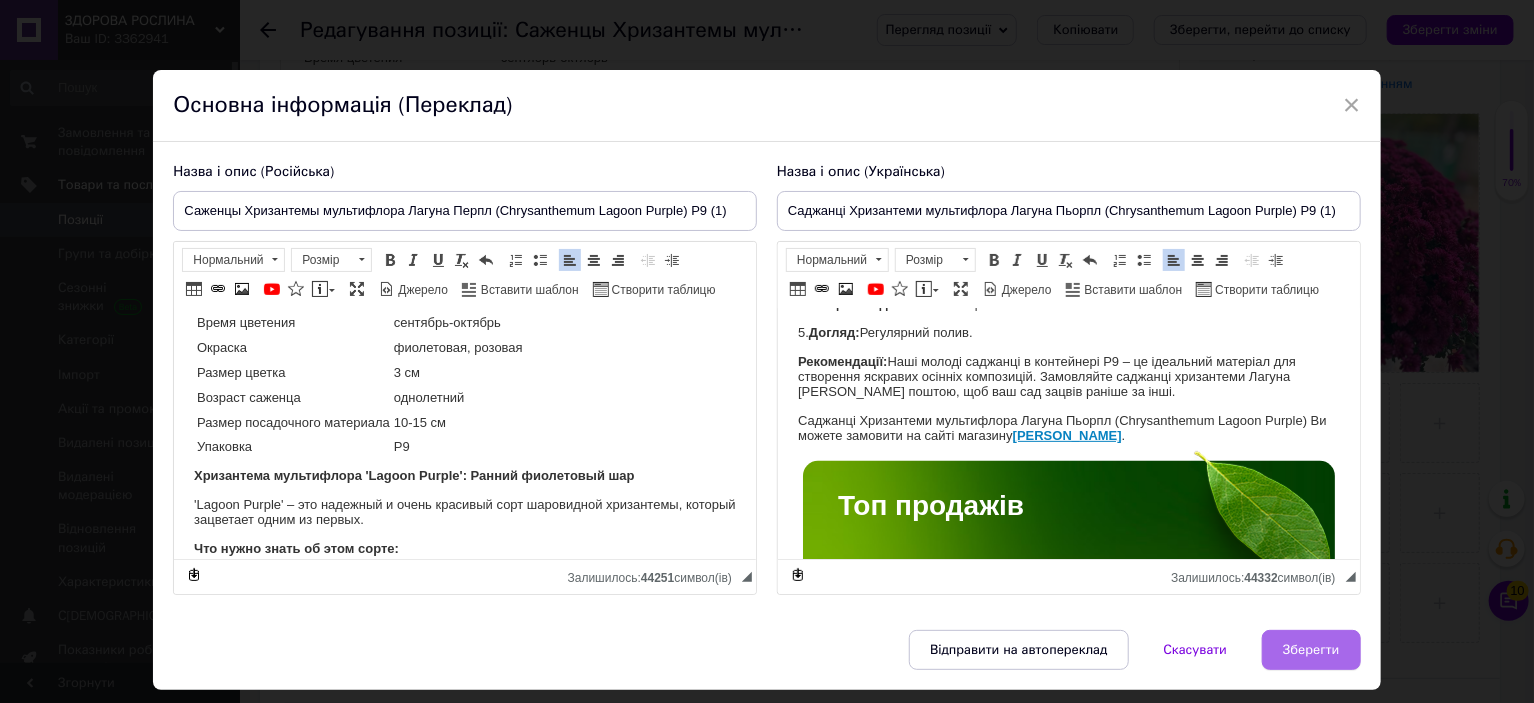 click on "Зберегти" at bounding box center (1311, 650) 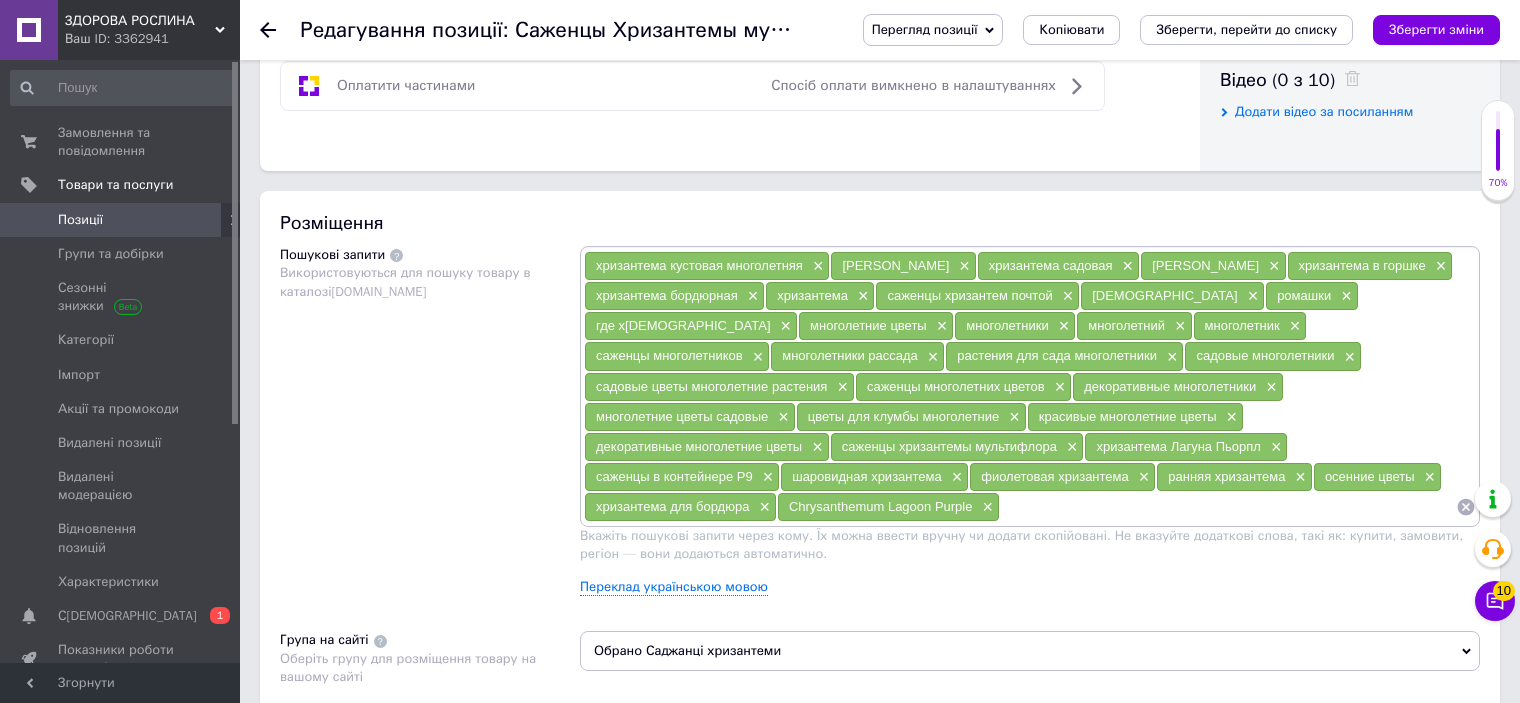 scroll, scrollTop: 1038, scrollLeft: 0, axis: vertical 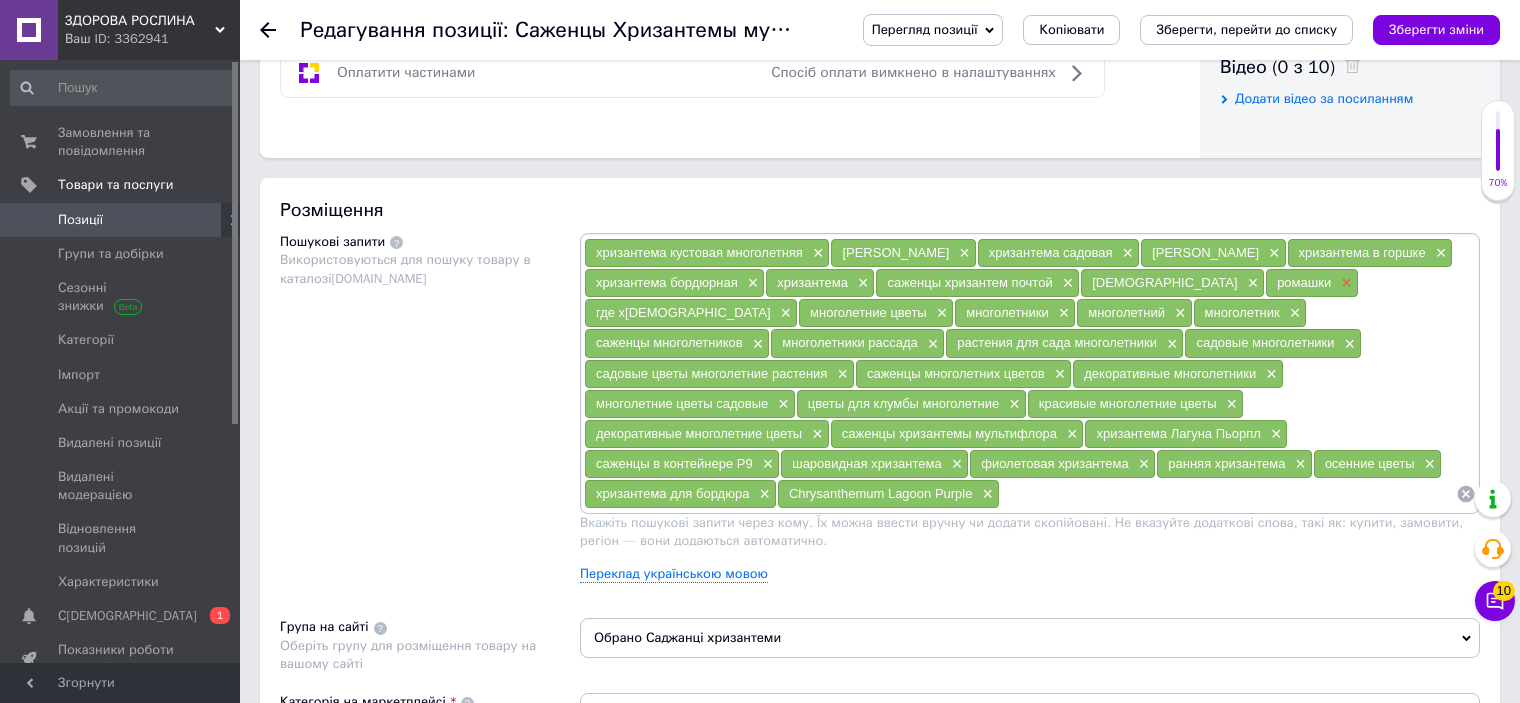 click on "×" at bounding box center (1344, 283) 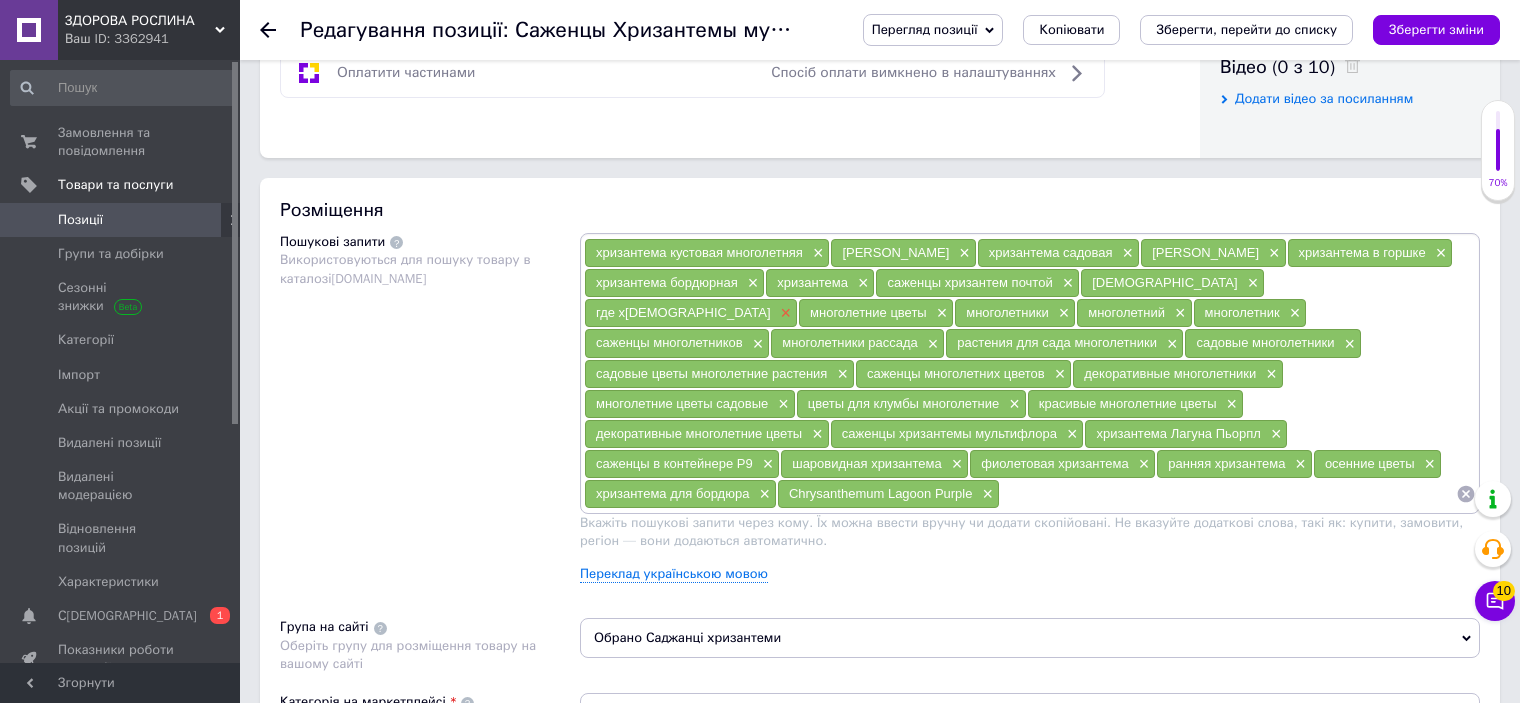 click on "×" at bounding box center (784, 313) 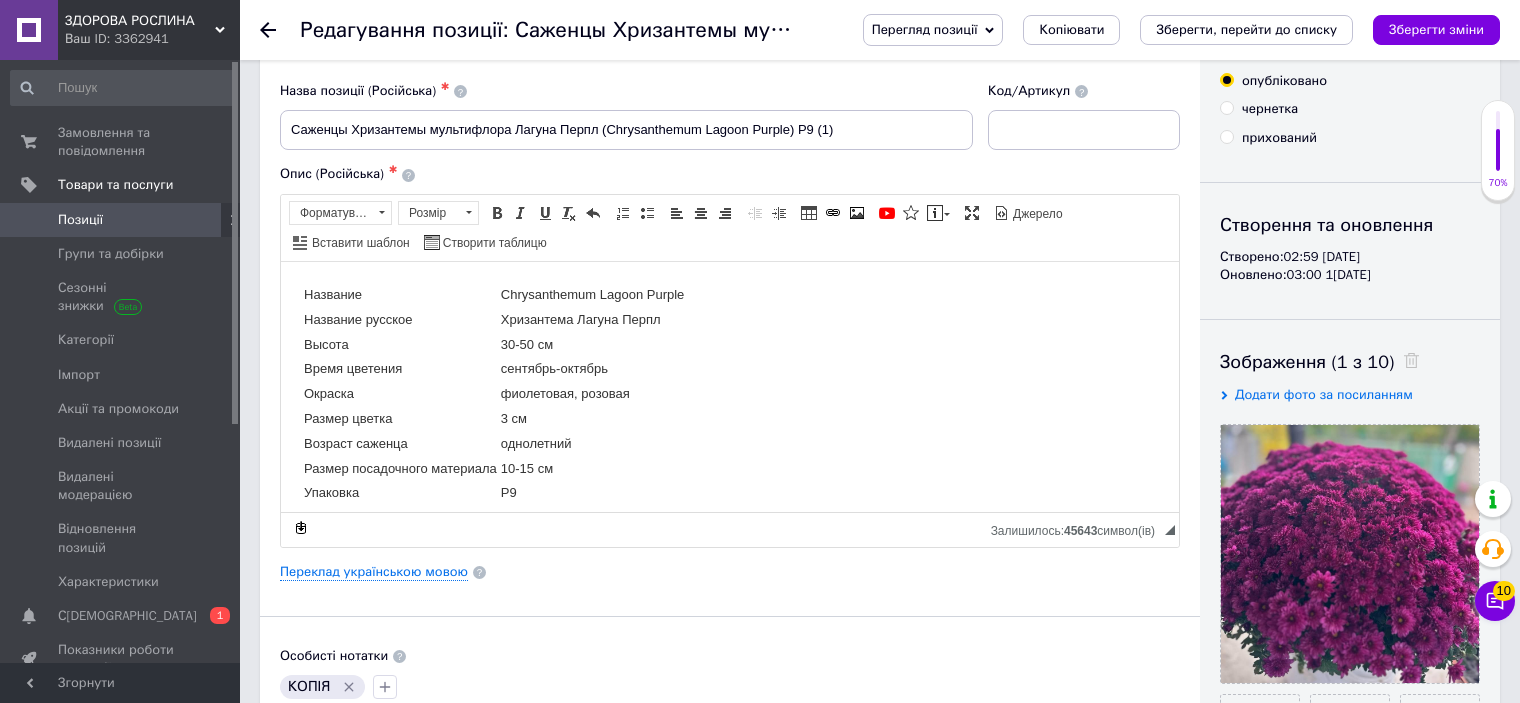 scroll, scrollTop: 0, scrollLeft: 0, axis: both 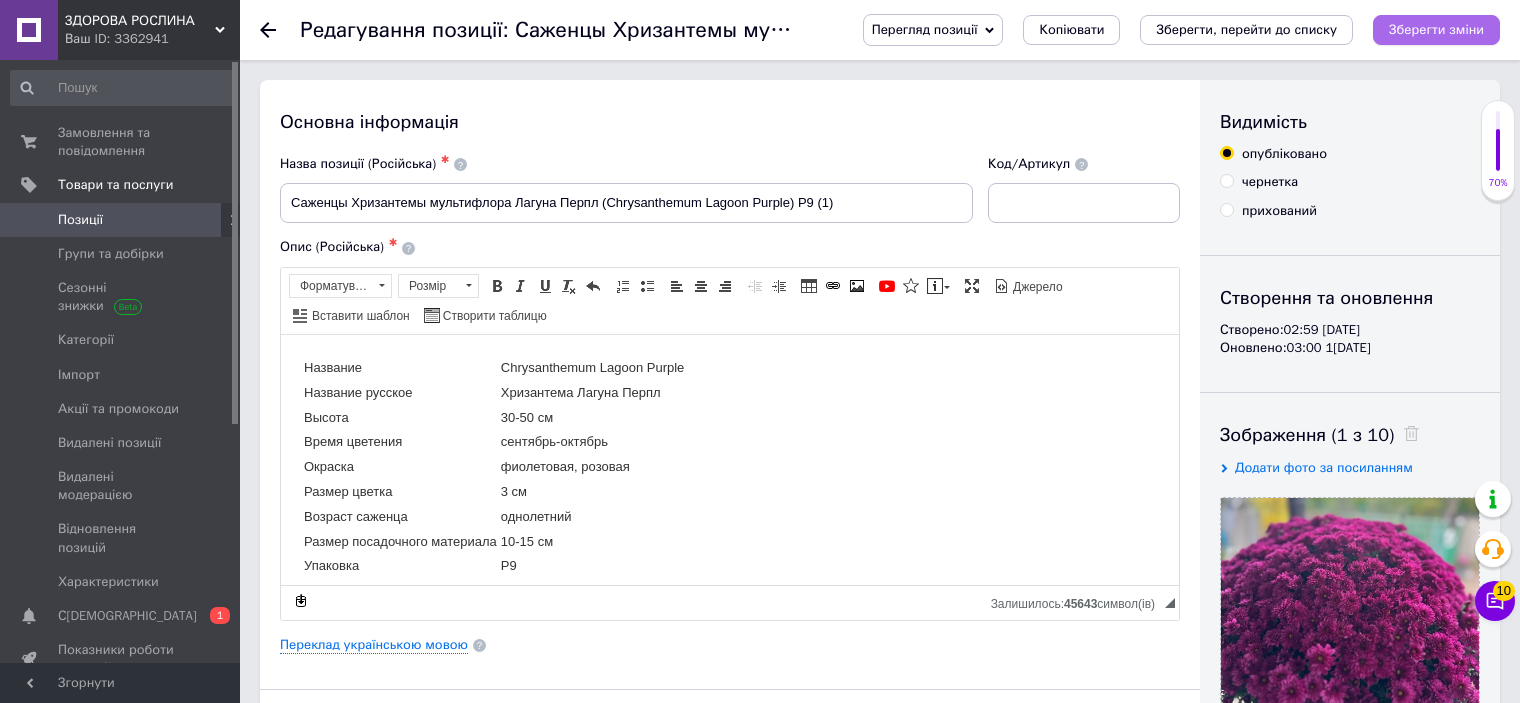 click on "Зберегти зміни" at bounding box center [1436, 29] 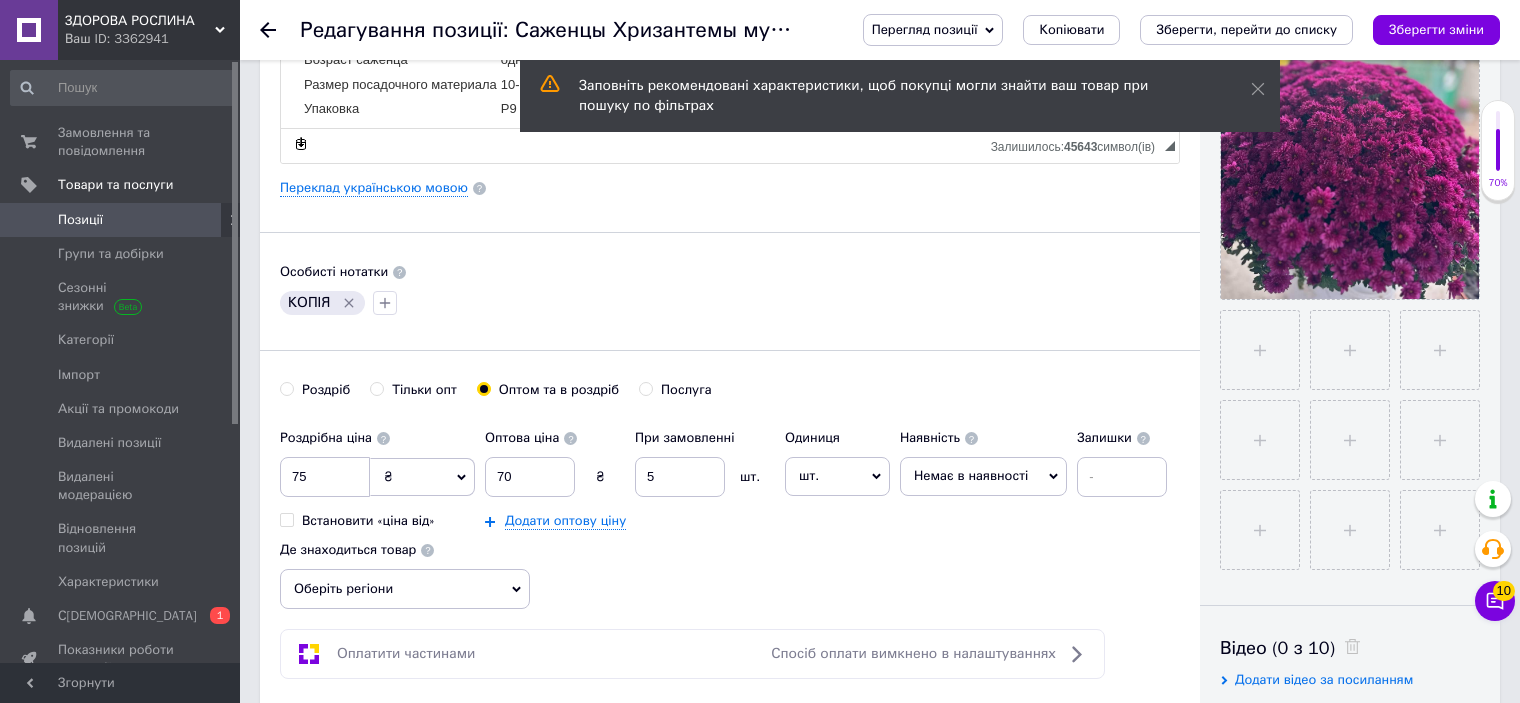 scroll, scrollTop: 0, scrollLeft: 0, axis: both 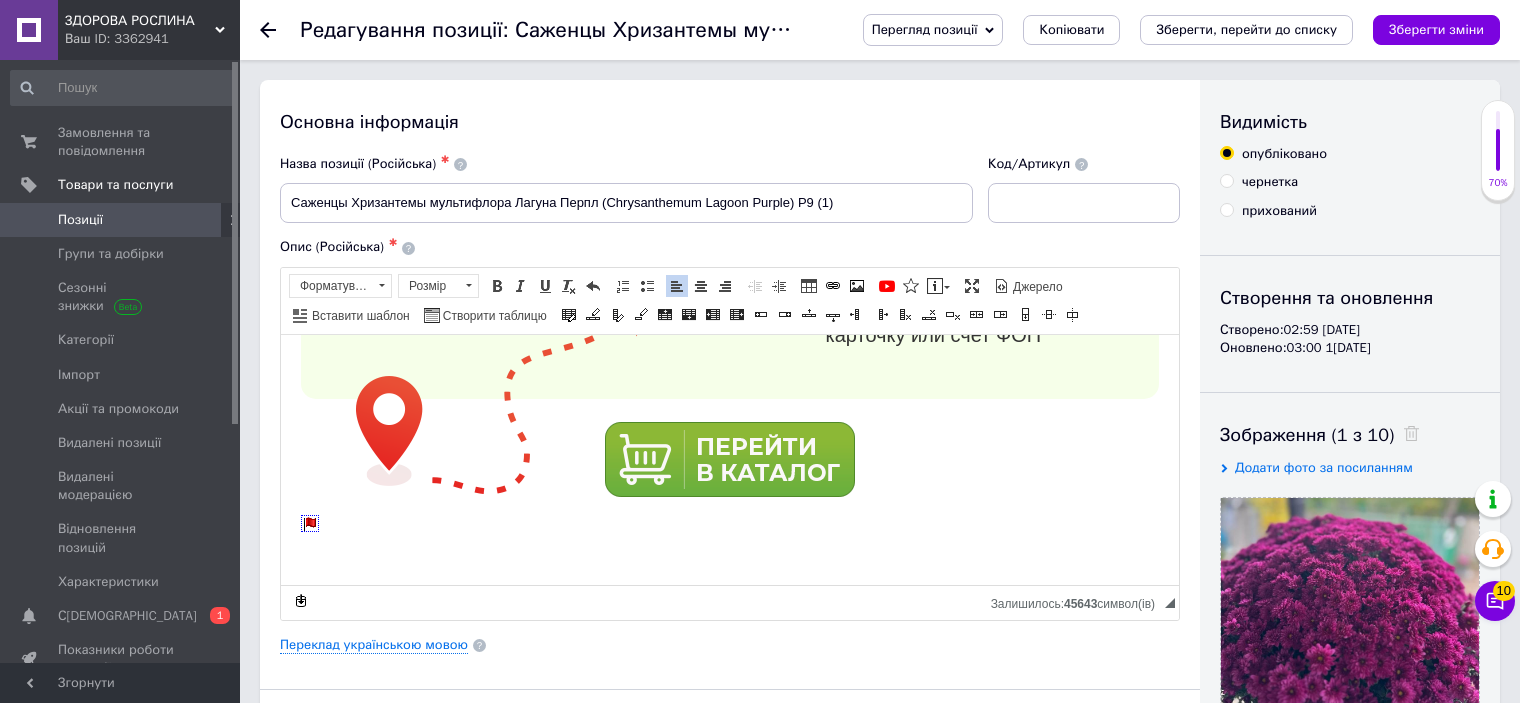 click 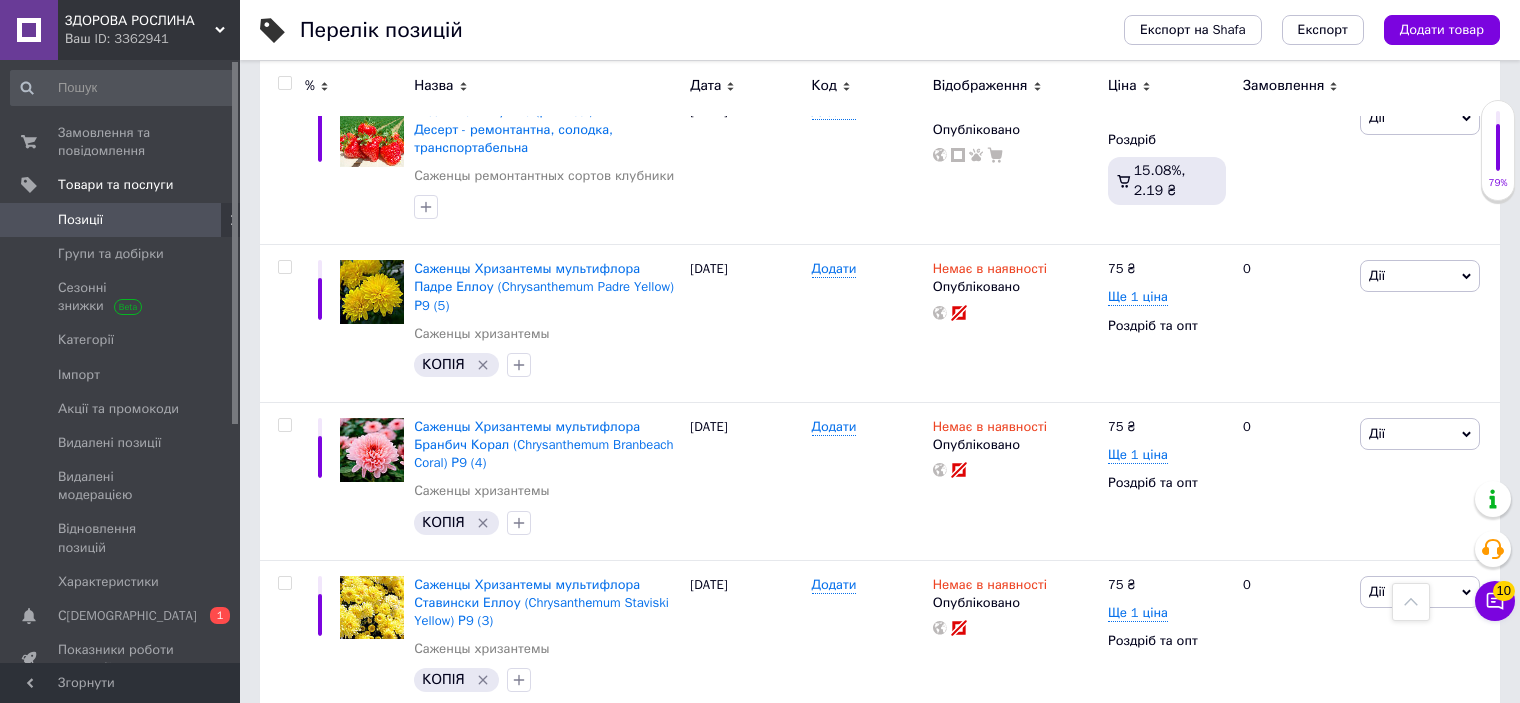 scroll, scrollTop: 7430, scrollLeft: 0, axis: vertical 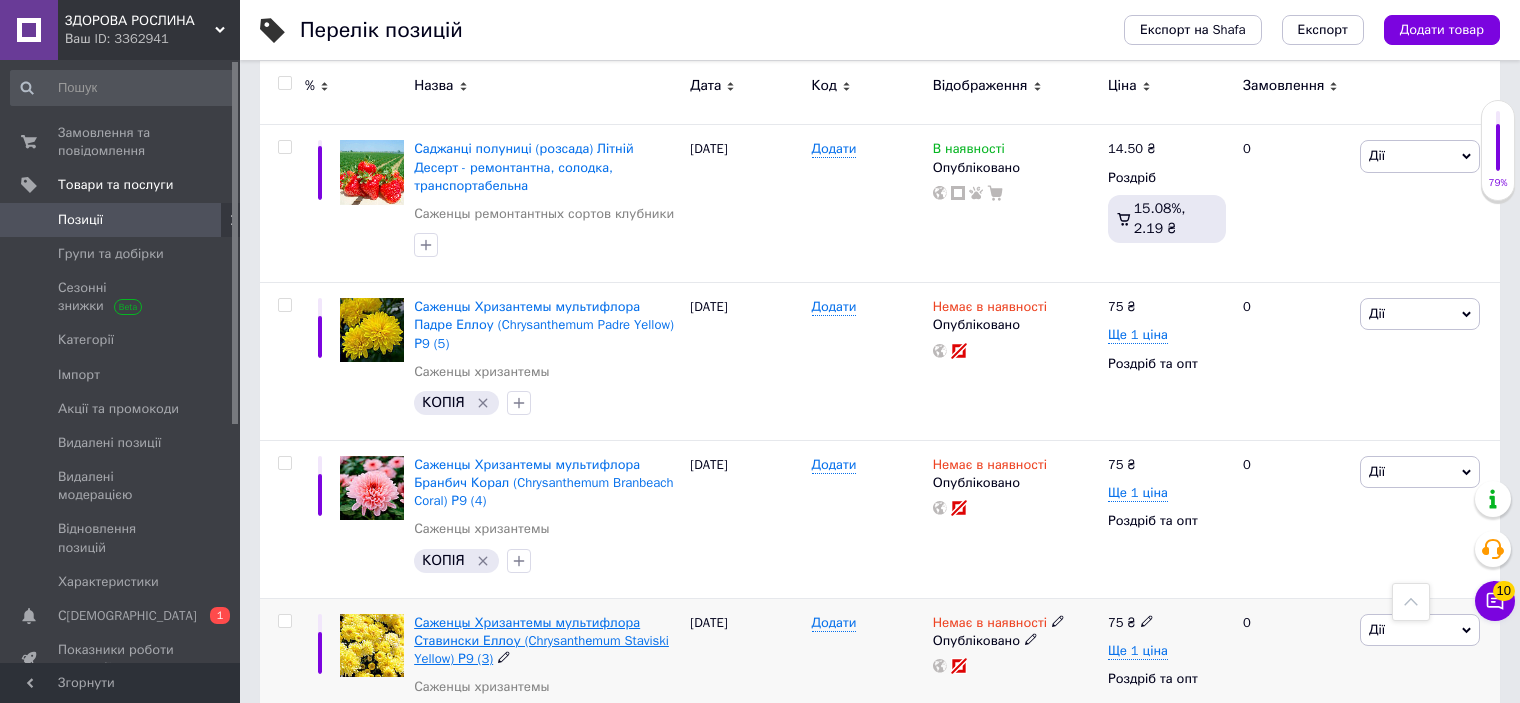 click on "Саженцы Хризантемы мультифлора Ставински Еллоу (Chrysanthеmum Staviski Yellow) Р9 (3)" at bounding box center (541, 640) 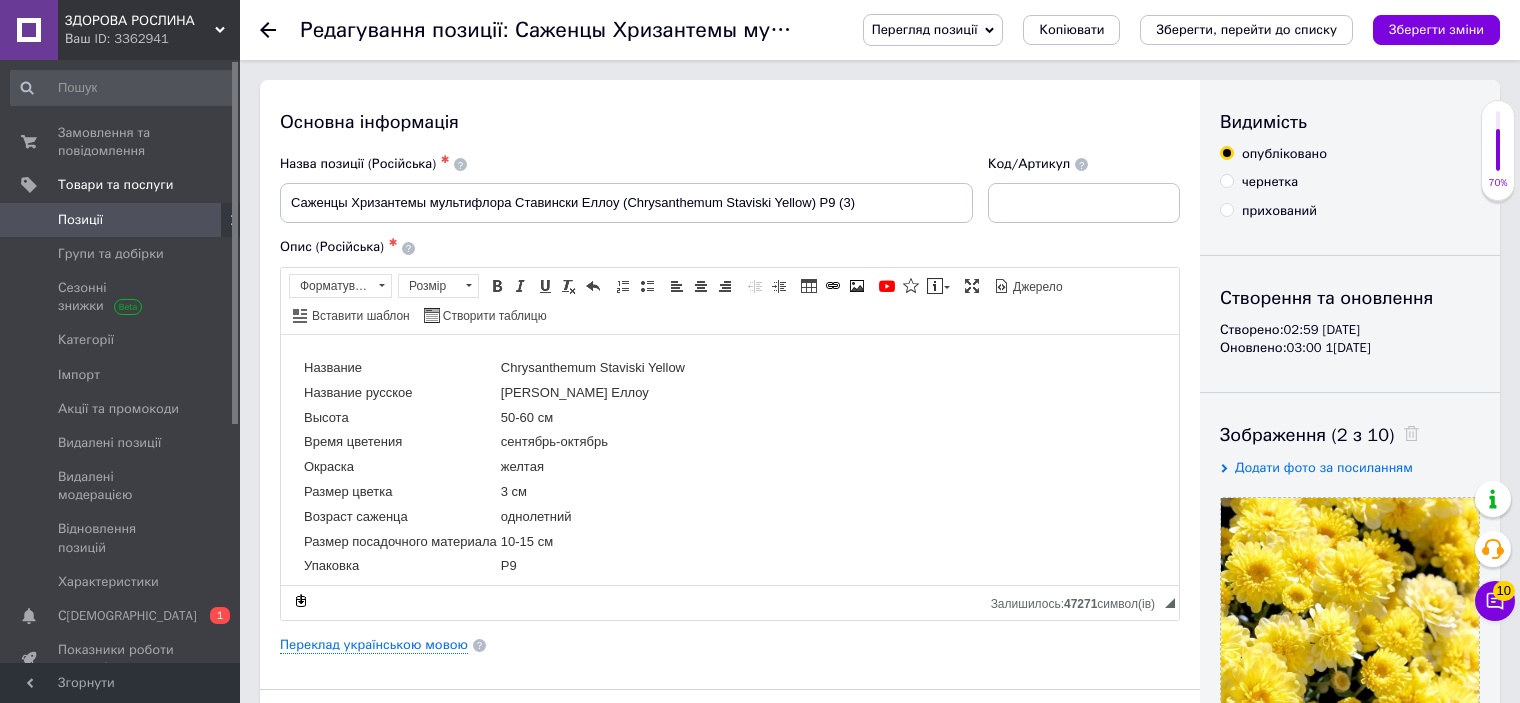 scroll, scrollTop: 0, scrollLeft: 0, axis: both 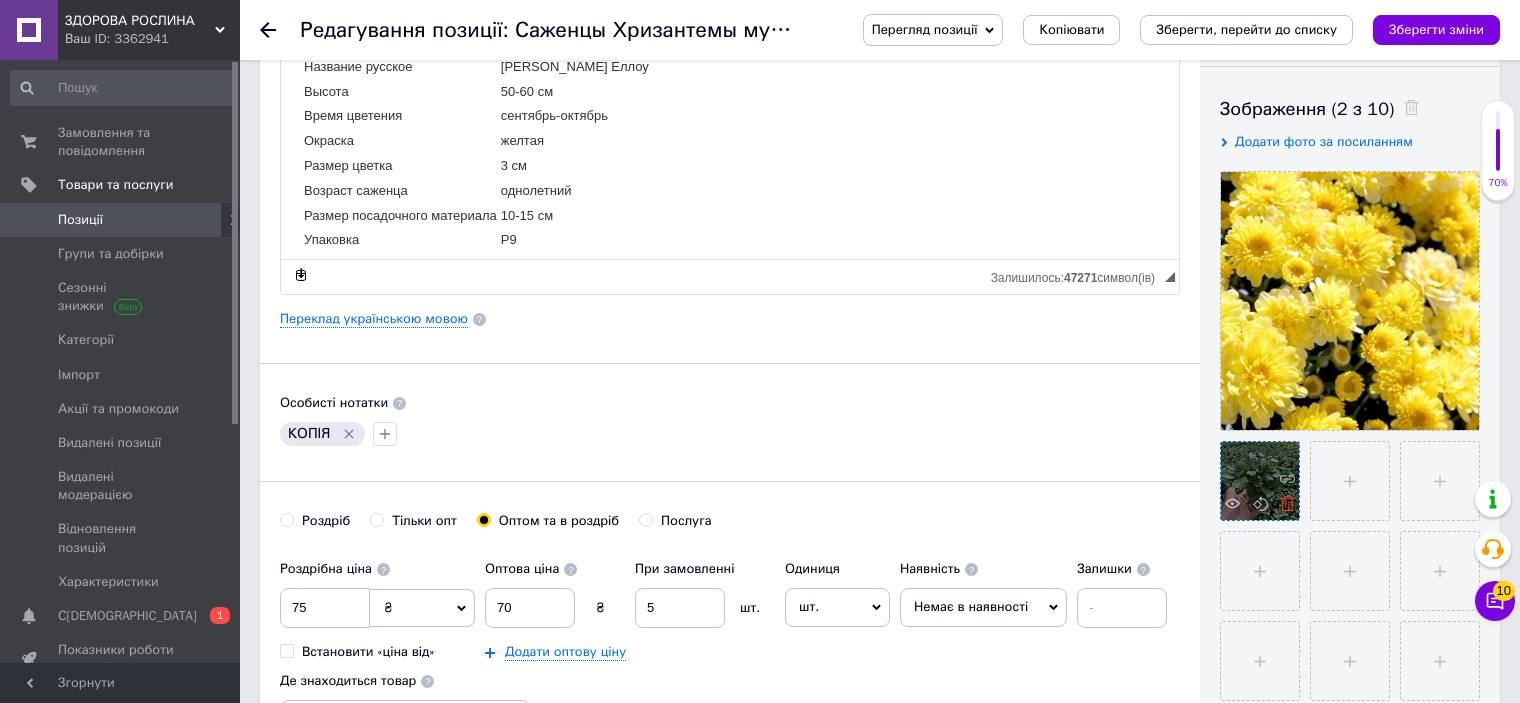 click 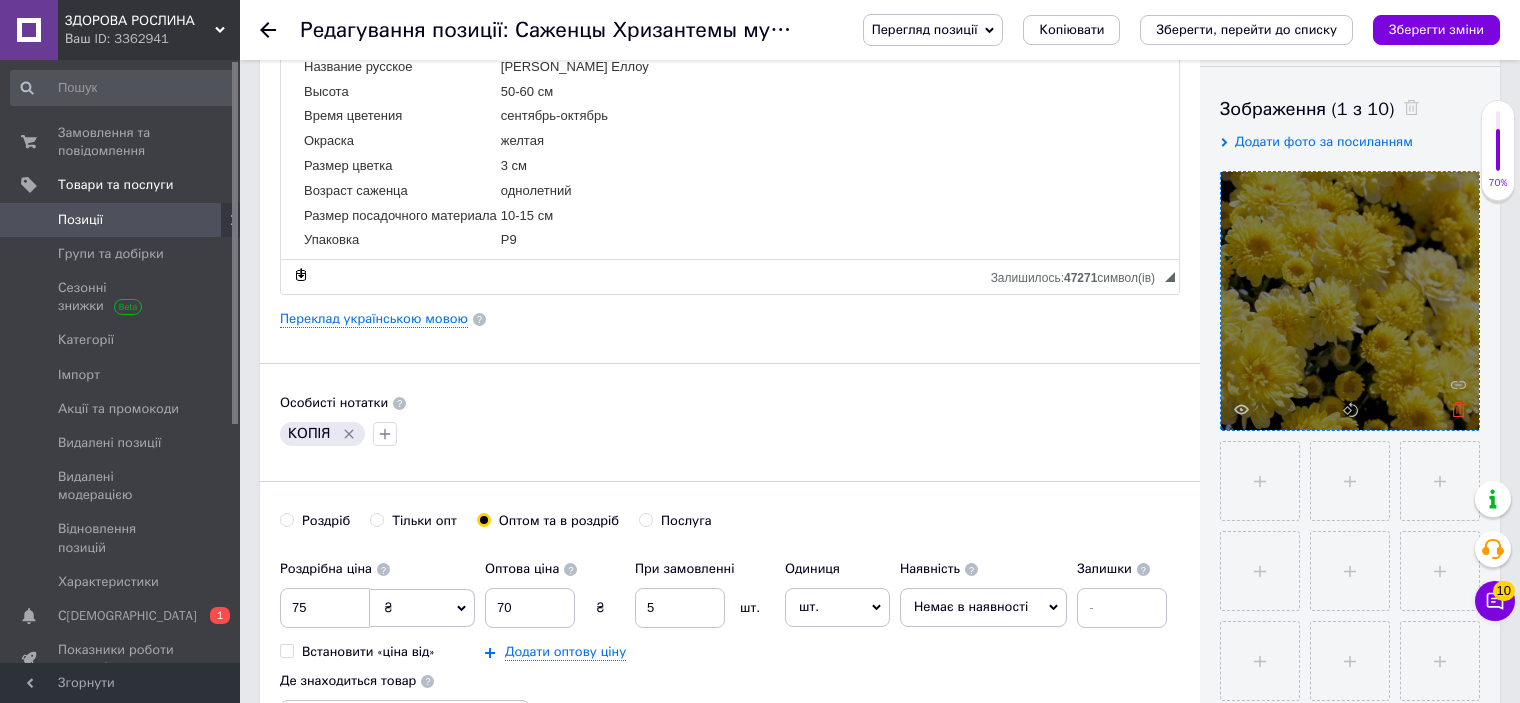 click 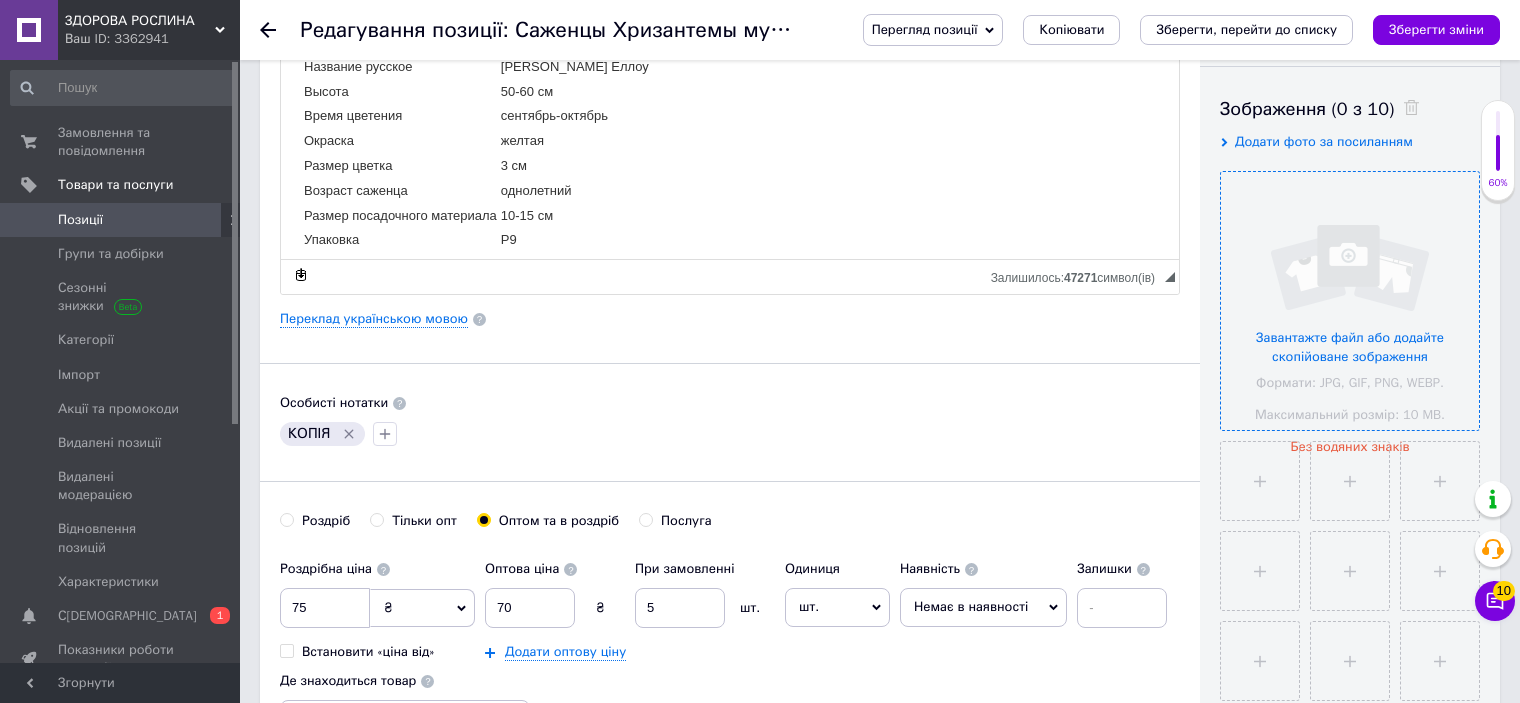 click at bounding box center [1350, 301] 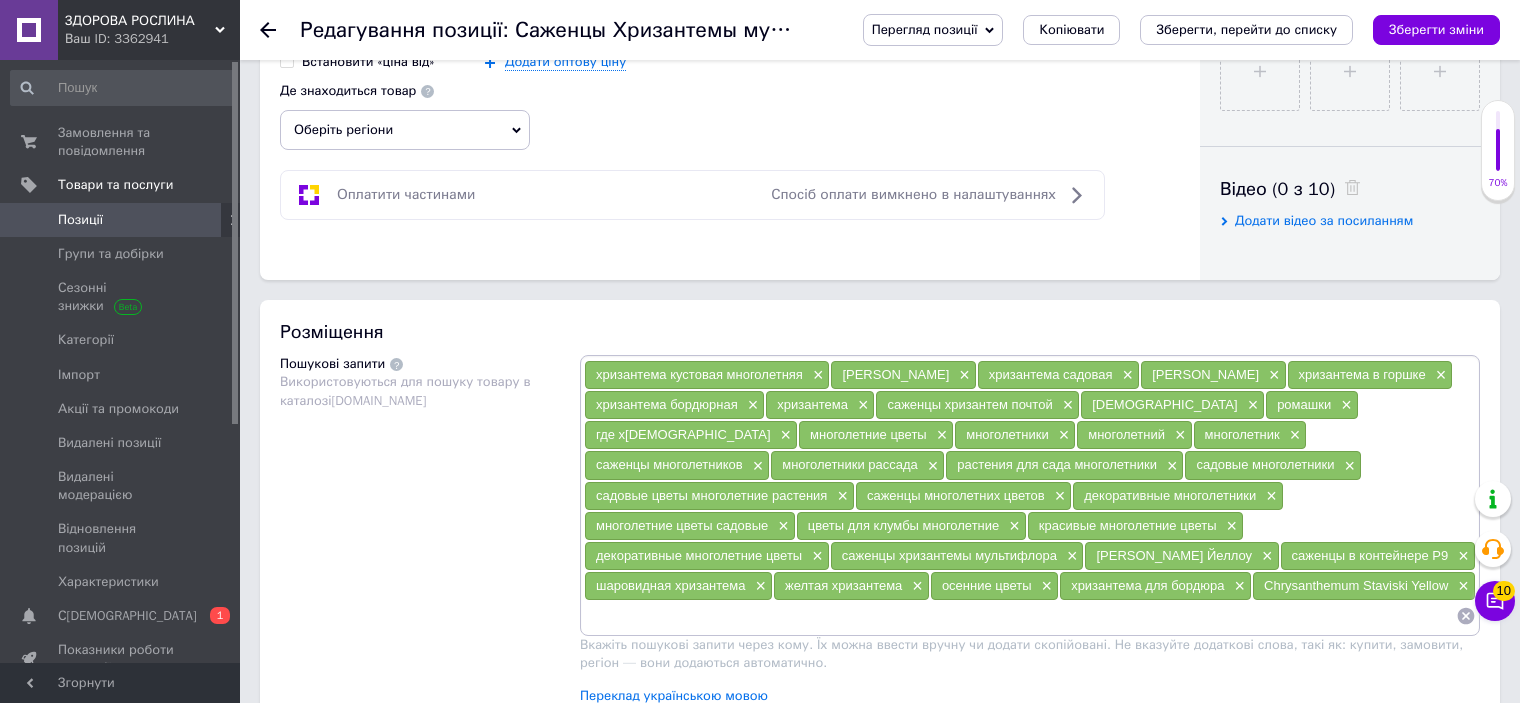 scroll, scrollTop: 1003, scrollLeft: 0, axis: vertical 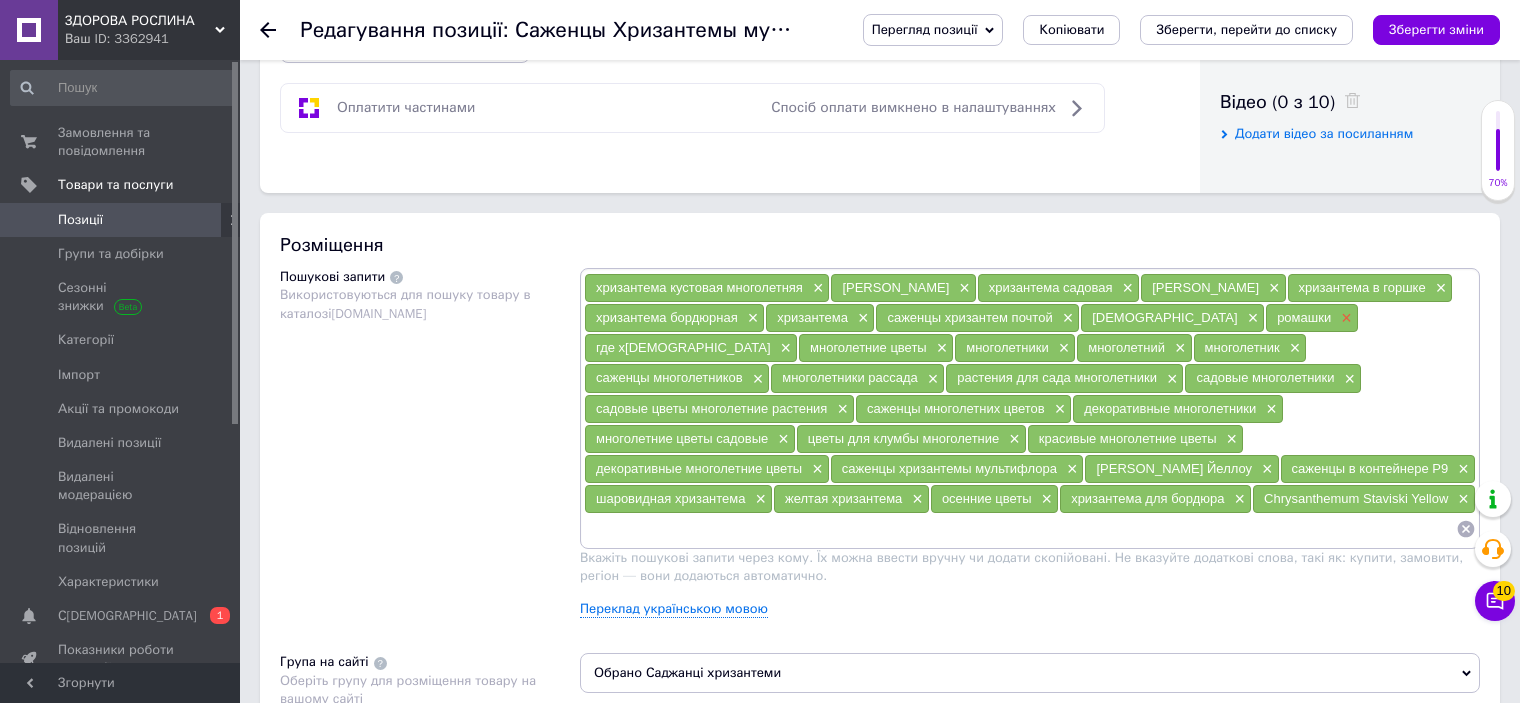 click on "×" at bounding box center (1344, 318) 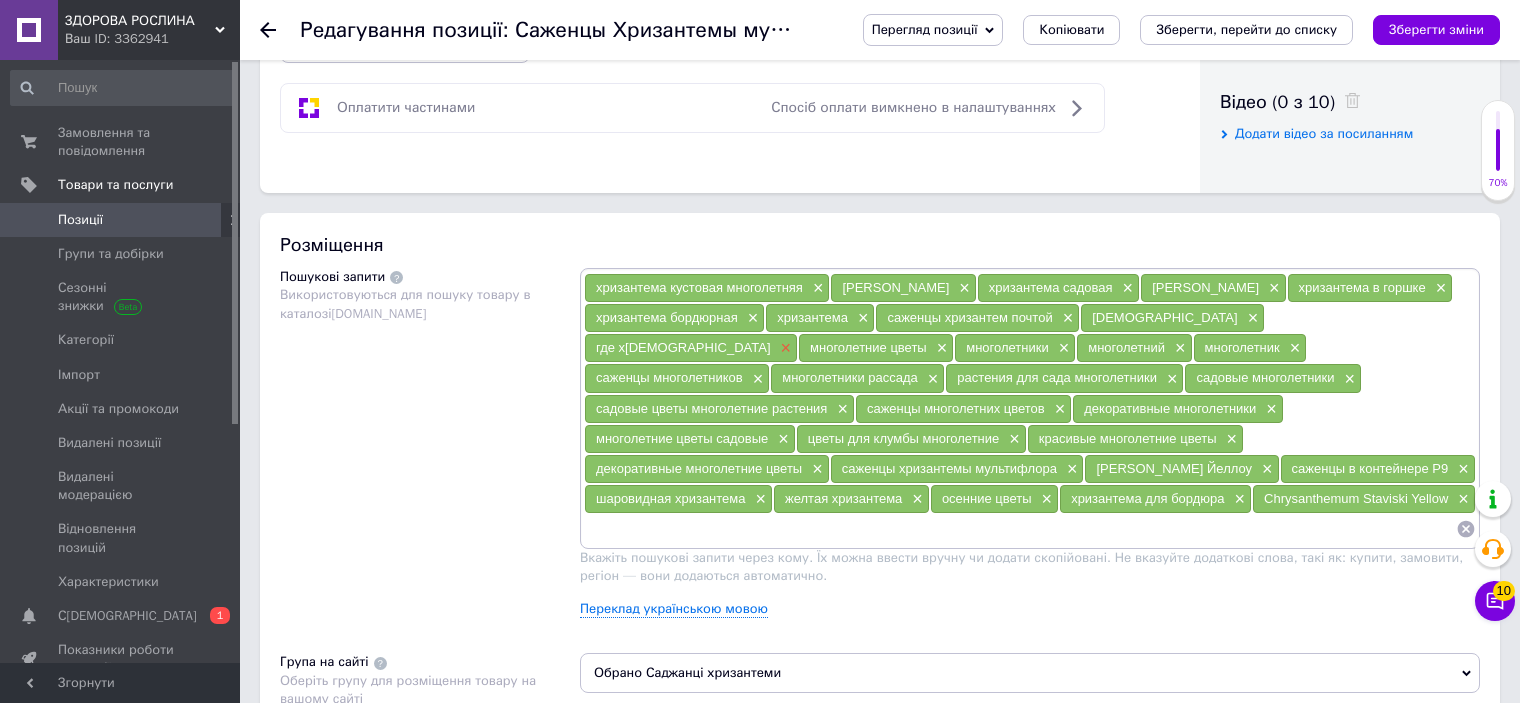 click on "×" at bounding box center (784, 348) 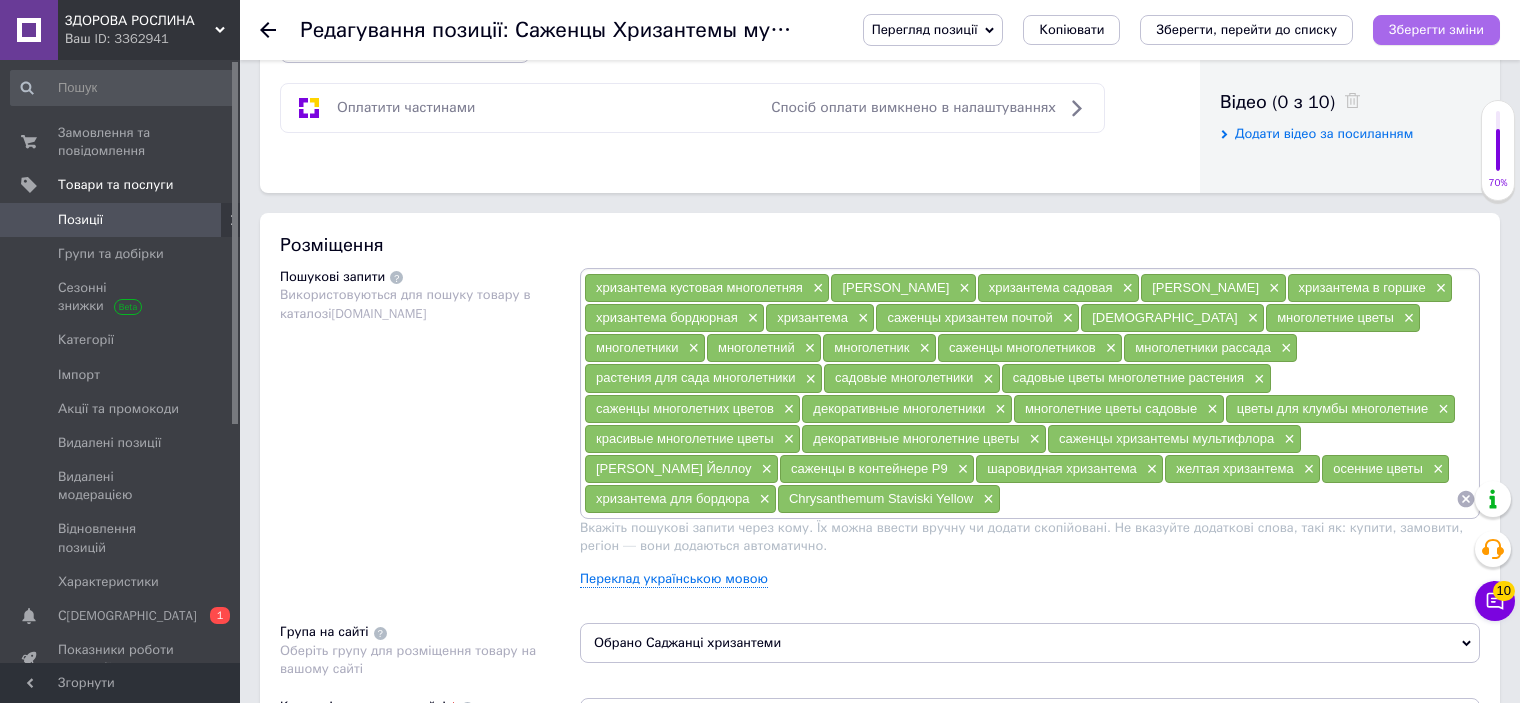 click on "Зберегти зміни" at bounding box center [1436, 29] 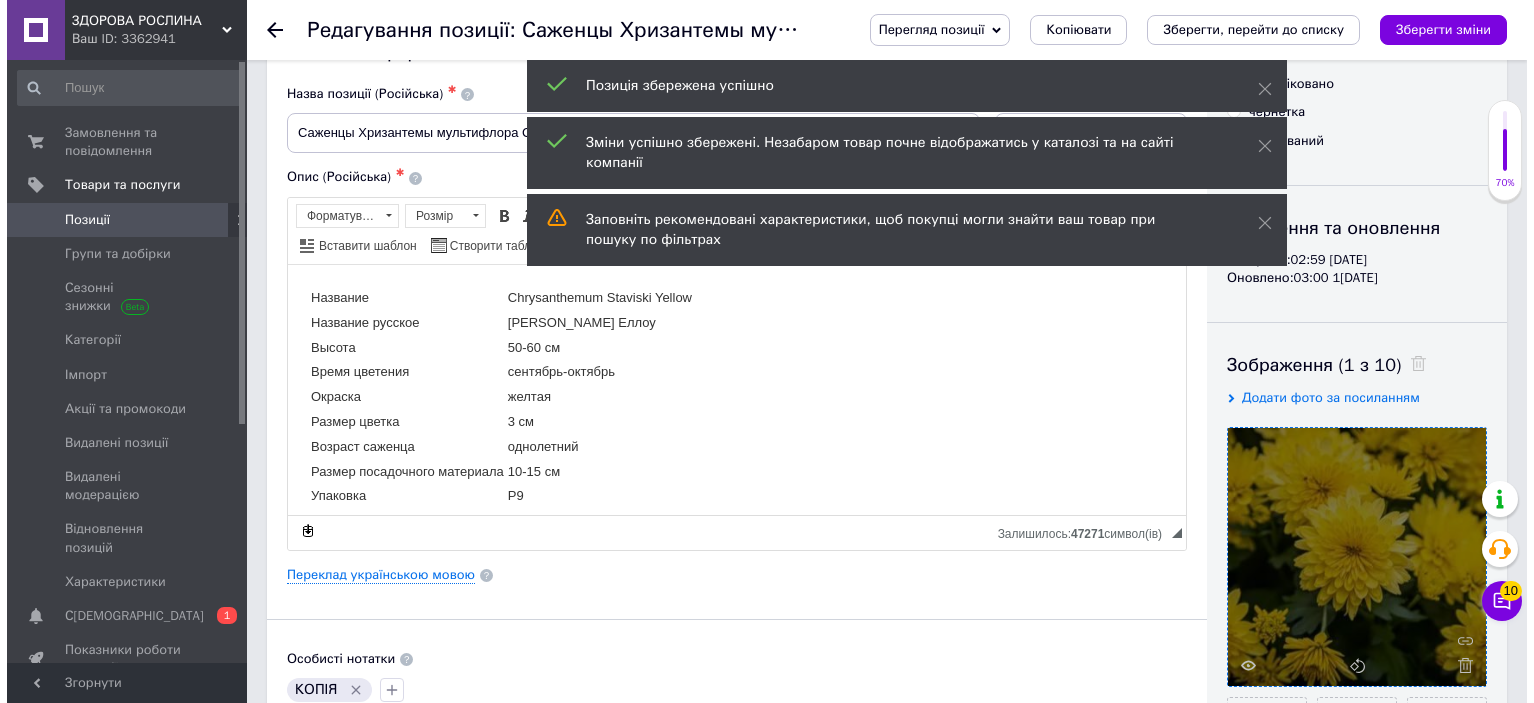scroll, scrollTop: 49, scrollLeft: 0, axis: vertical 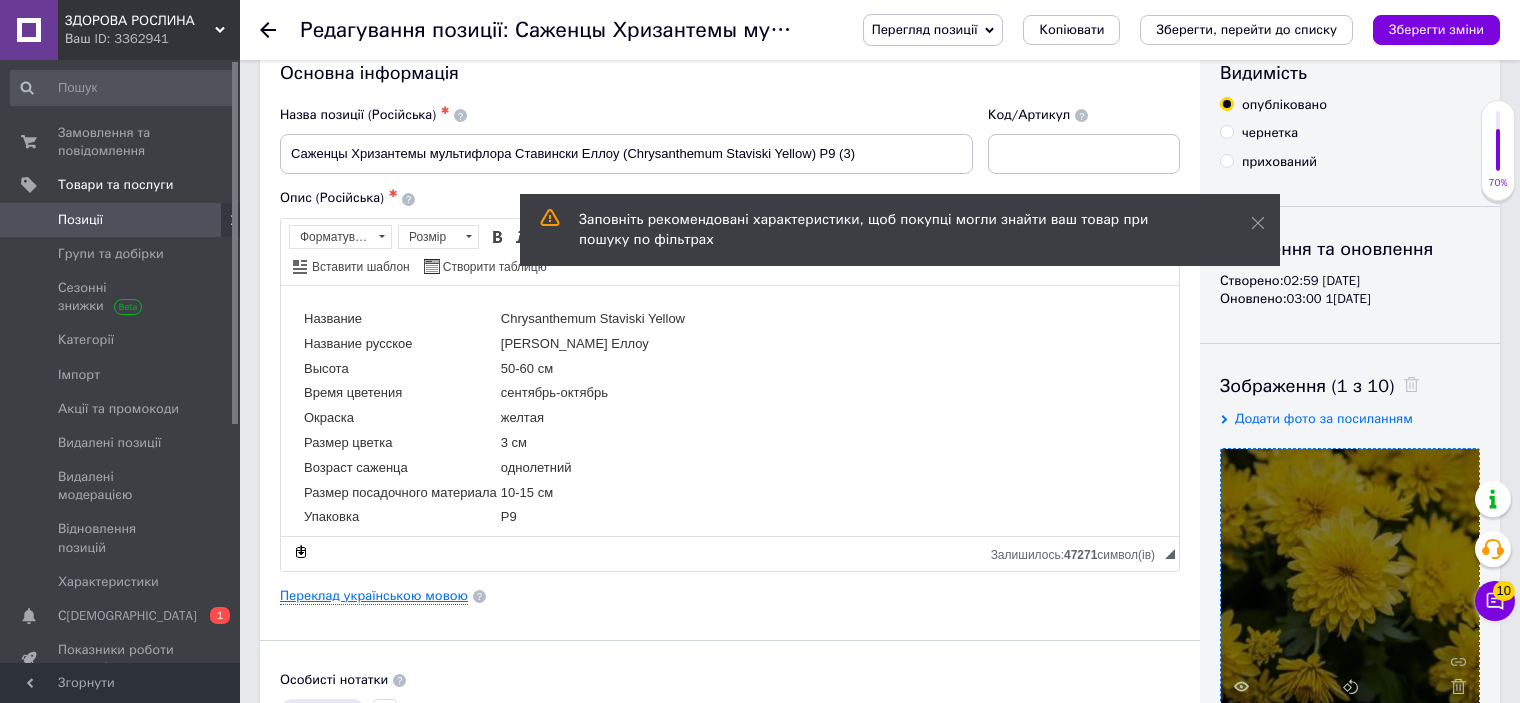 click on "Переклад українською мовою" at bounding box center (374, 596) 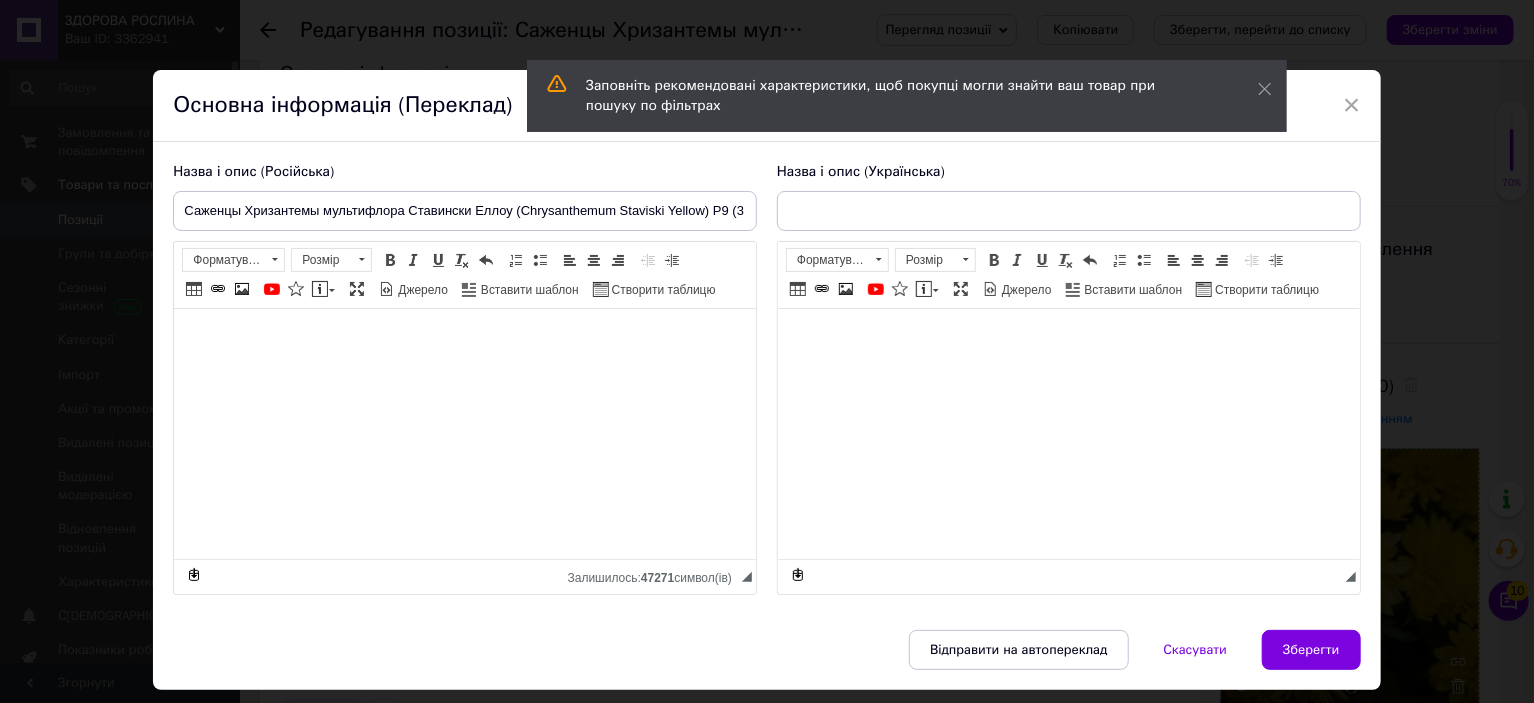 type on "Саджанці [PERSON_NAME] Єллоу (Chrysanthеmum Staviski Yellow) Р9 (3)" 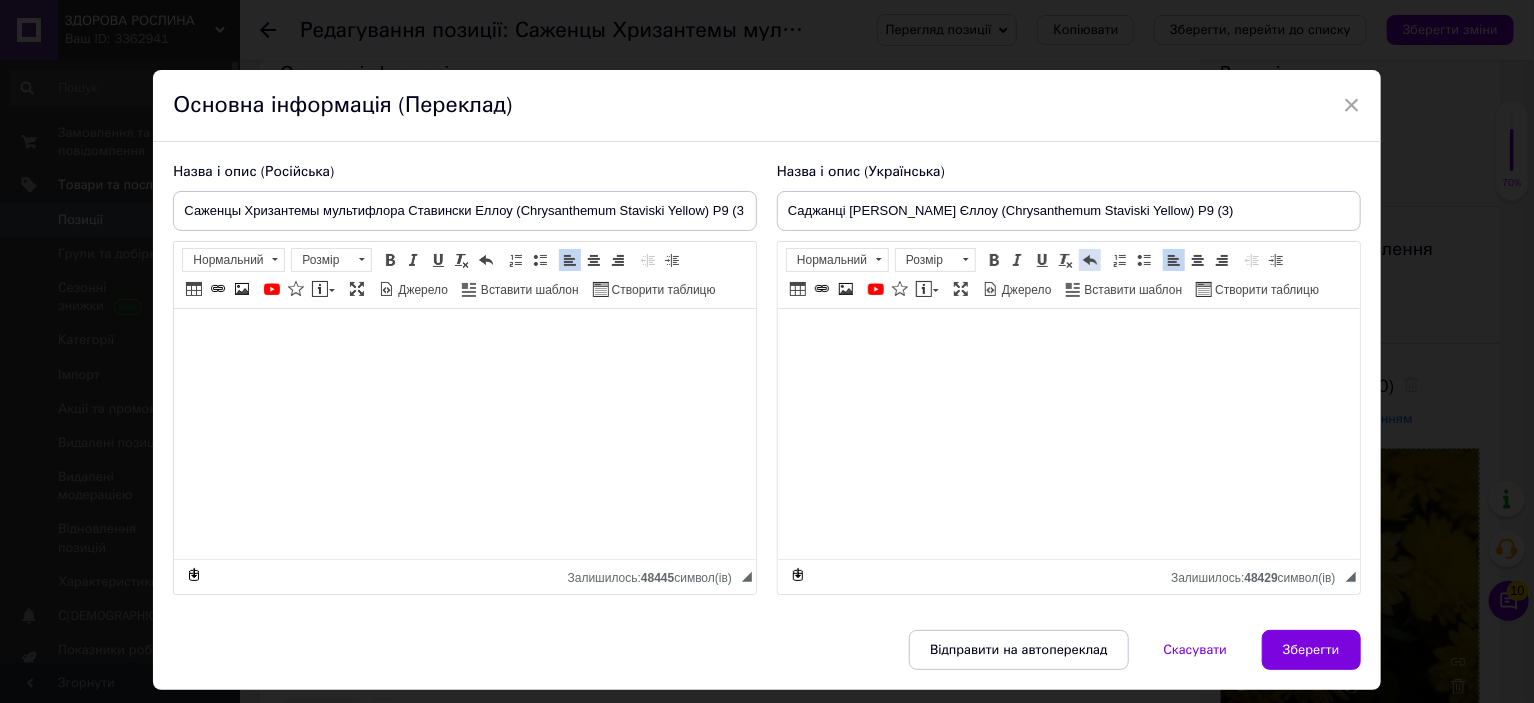 click at bounding box center [1090, 260] 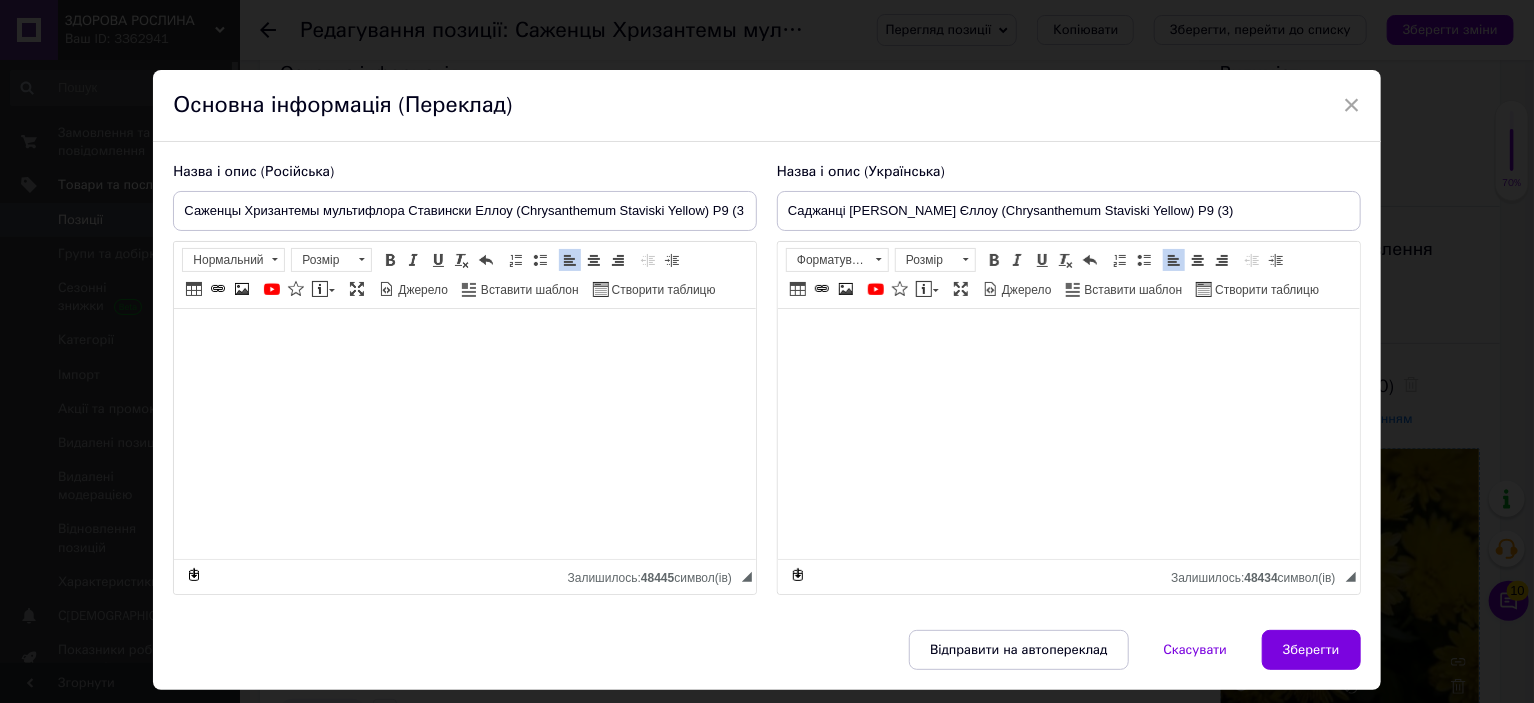 click at bounding box center (1090, 260) 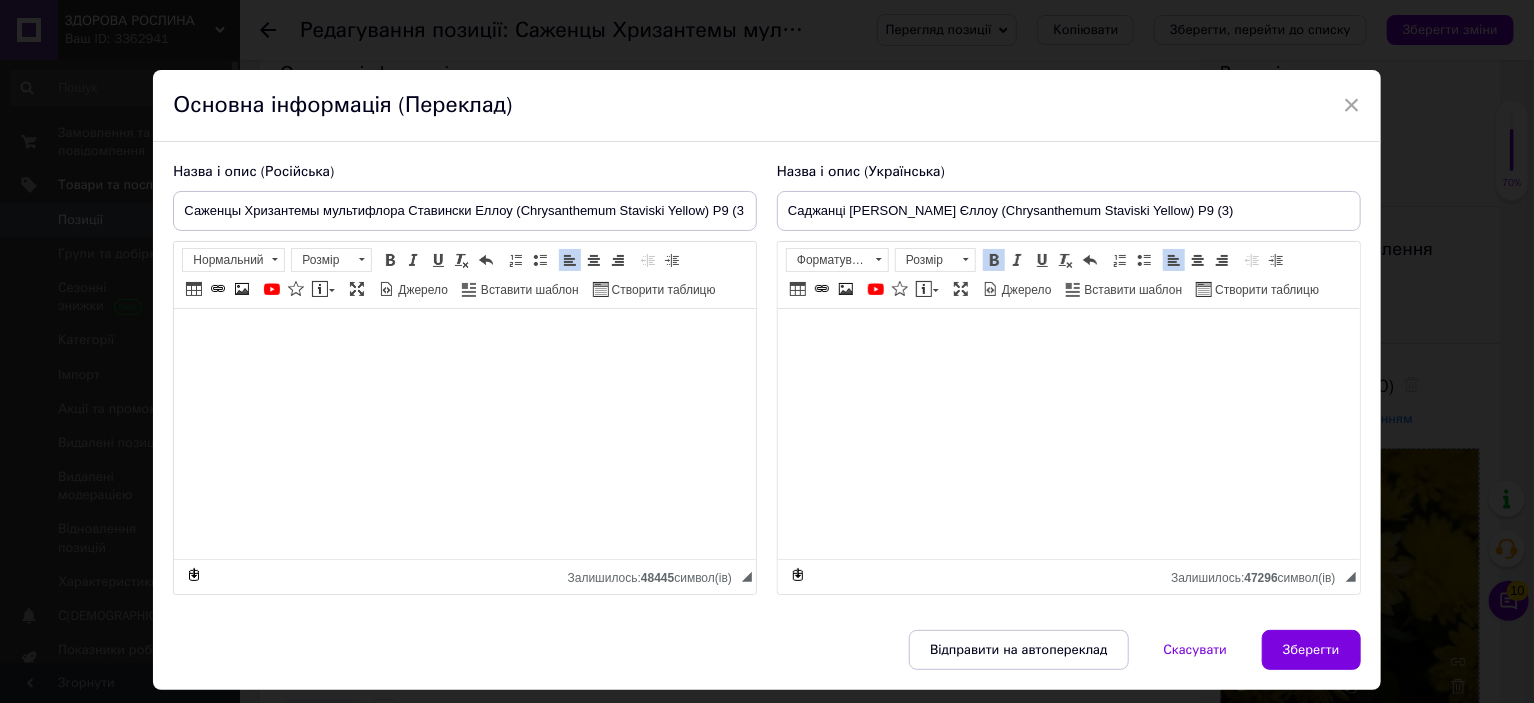 click at bounding box center (1090, 260) 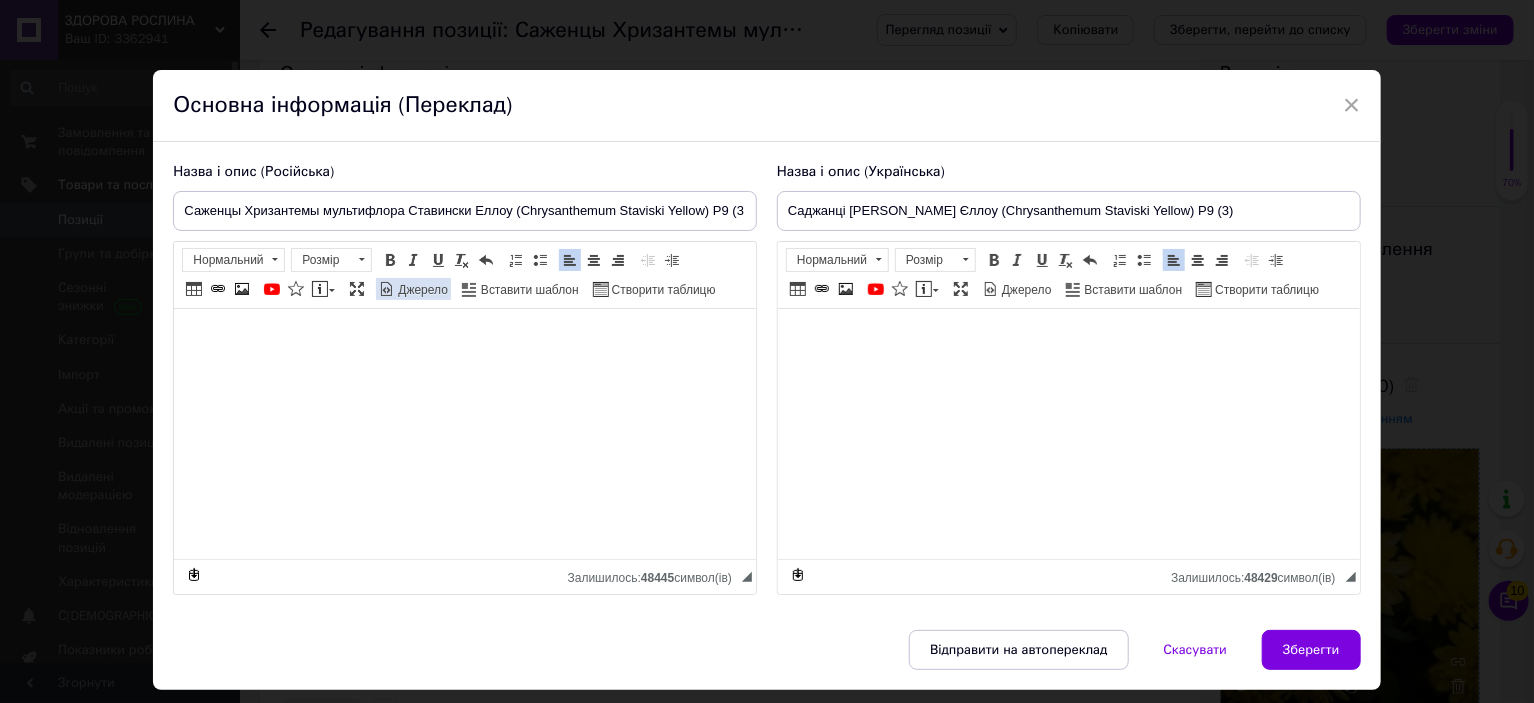 click at bounding box center (387, 289) 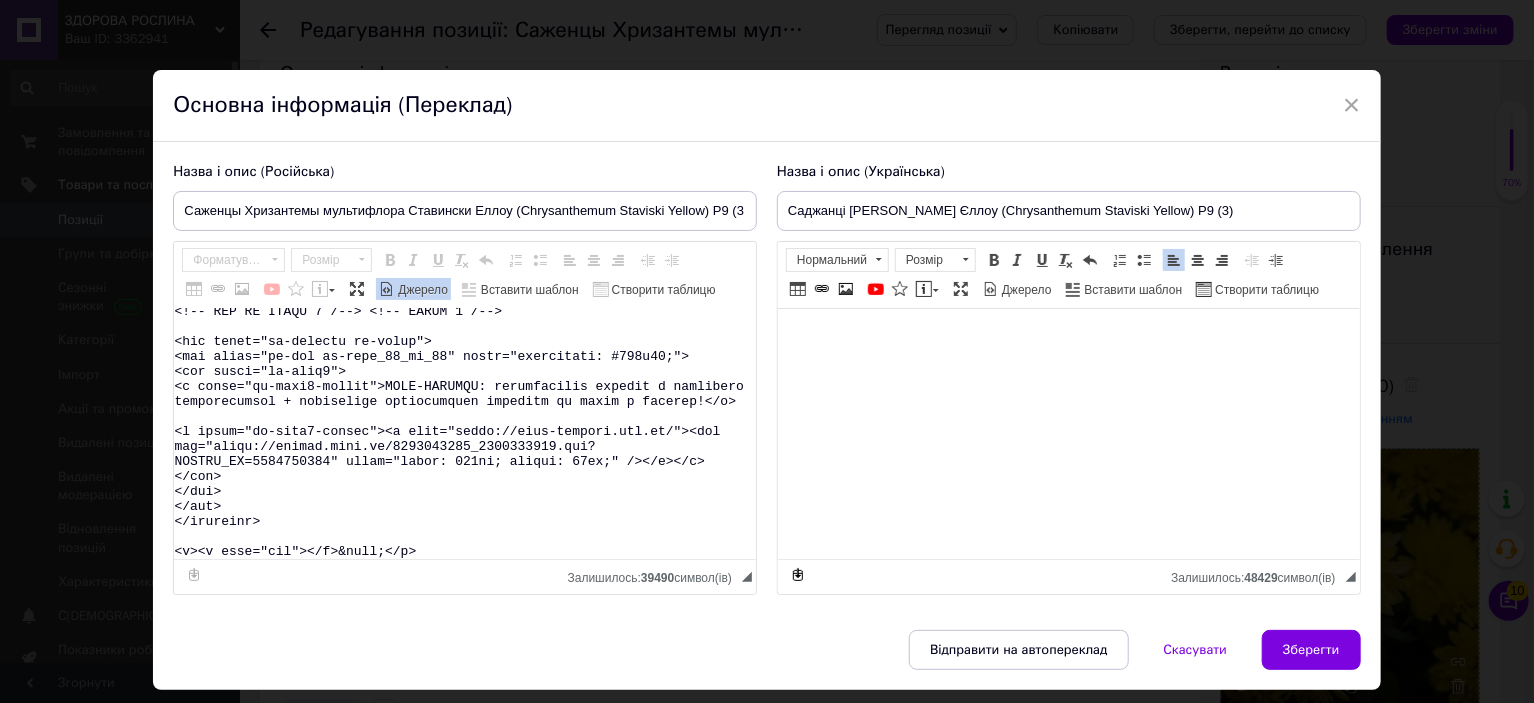 scroll, scrollTop: 10921, scrollLeft: 0, axis: vertical 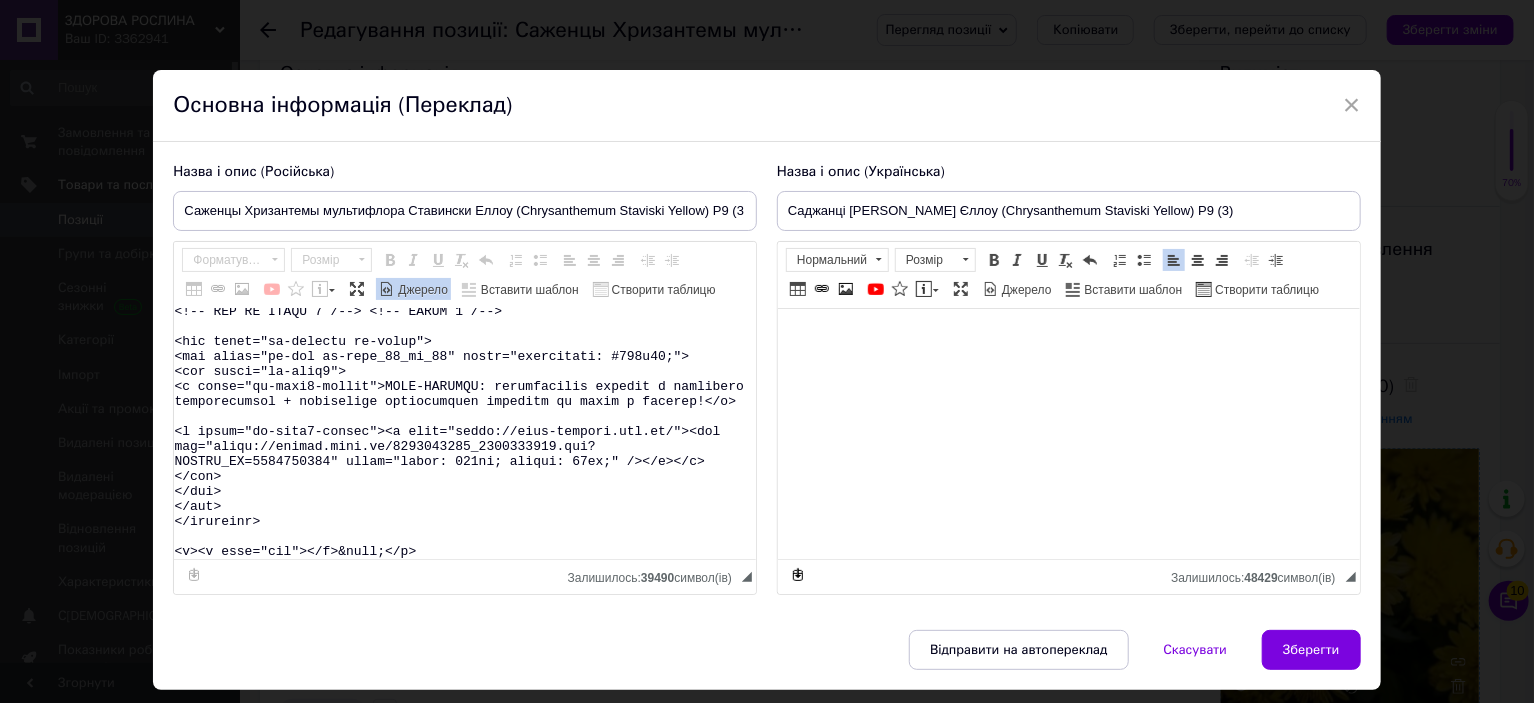 drag, startPoint x: 299, startPoint y: 386, endPoint x: 452, endPoint y: 652, distance: 306.86316 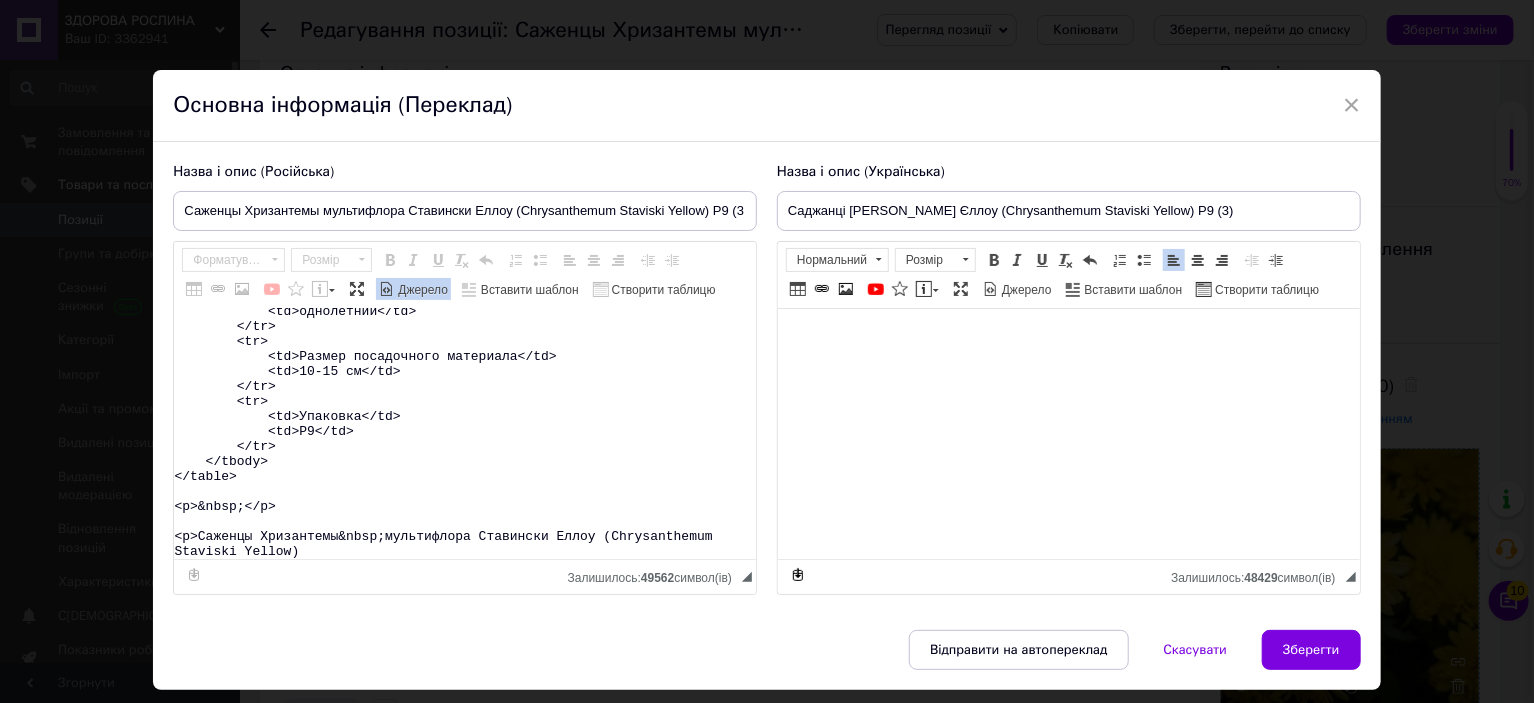 scroll, scrollTop: 433, scrollLeft: 0, axis: vertical 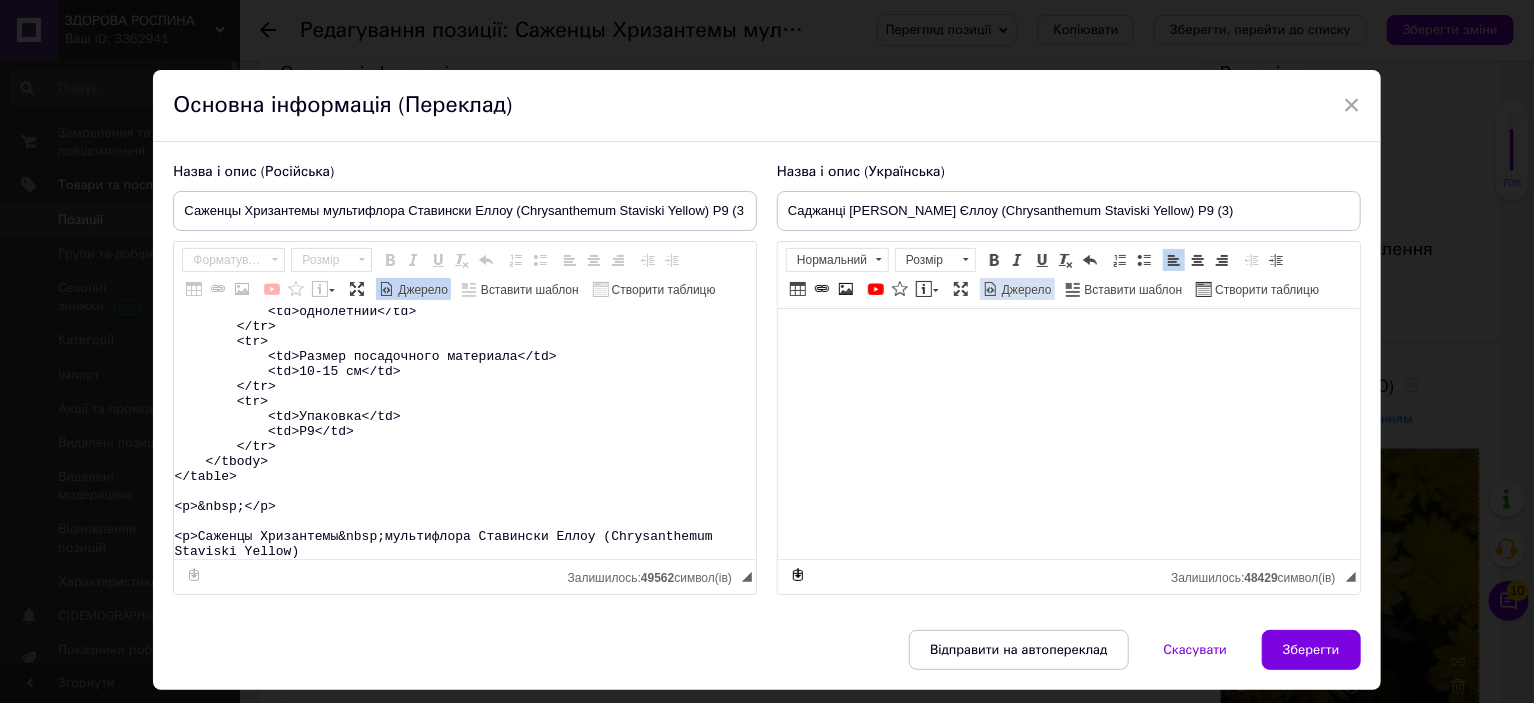 click on "Джерело" at bounding box center [1025, 290] 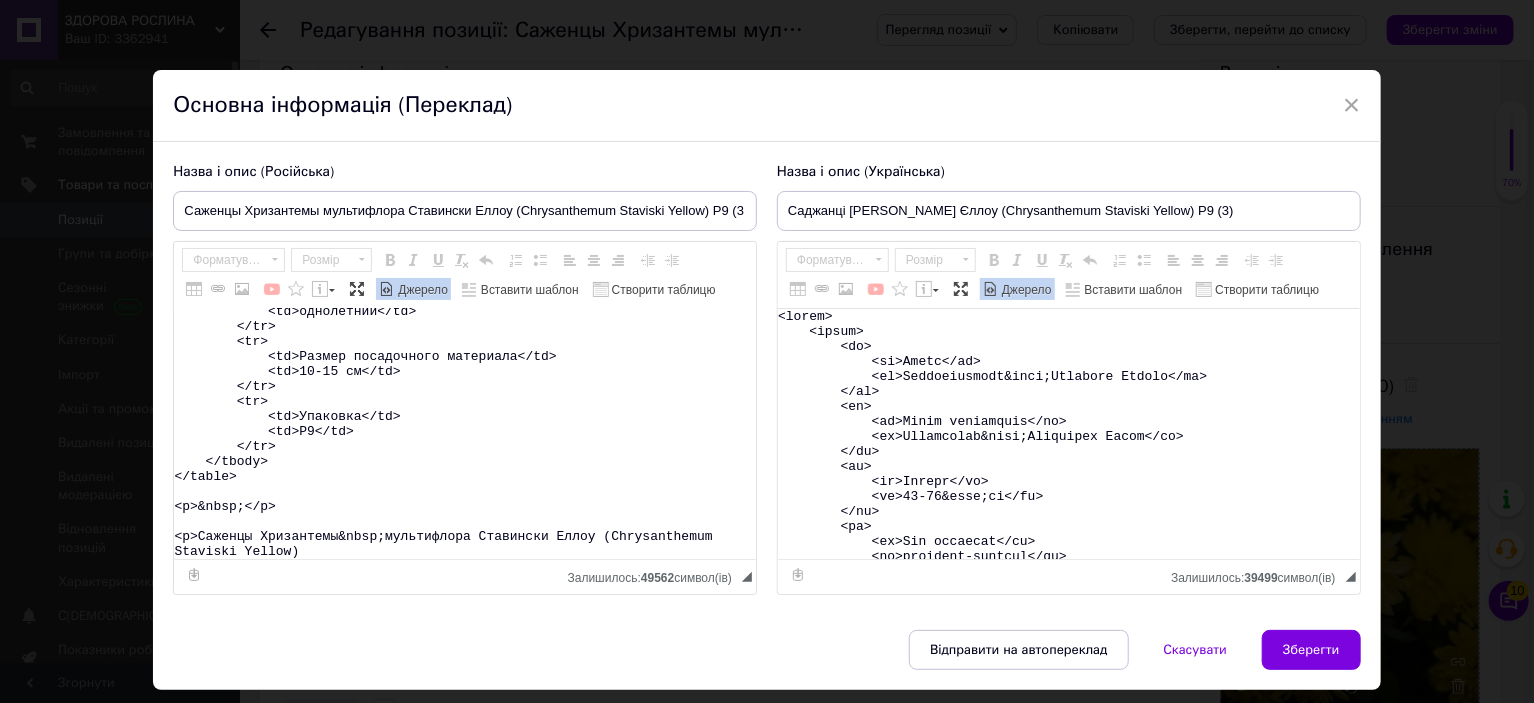 type on "<table>
<tbody>
<tr>
<td>Название</td>
<td>Chrysanthеmum&nbsp;Staviski Yellow</td>
</tr>
<tr>
<td>Название русское</td>
<td>Хризантема&nbsp;Ставински Еллоу</td>
</tr>
<tr>
<td>Высота</td>
<td>50-60&nbsp;см</td>
</tr>
<tr>
<td>Время цветения</td>
<td>сентябрь-октябрь</td>
</tr>
<tr>
<td>Окраска</td>
<td>желтая</td>
</tr>
<tr>
<td>Размер цветка</td>
<td>3 см</td>
</tr>
<tr>
<td>Возраст саженца</td>
<td>однолетний</td>
</tr>
<tr>
<td>Размер посадочного материала</td>
<td>10-15 см</td>
</tr>
<tr>
<td>Упаковка</td>
<td>Р9</td>
</tr>
</tbody>
</table>
<p>&nbsp;</p>
<p>Саженцы Хризантемы&nbsp;мультифлора Ставински Еллоу (Chrysanthеmum Staviski Yellow)" 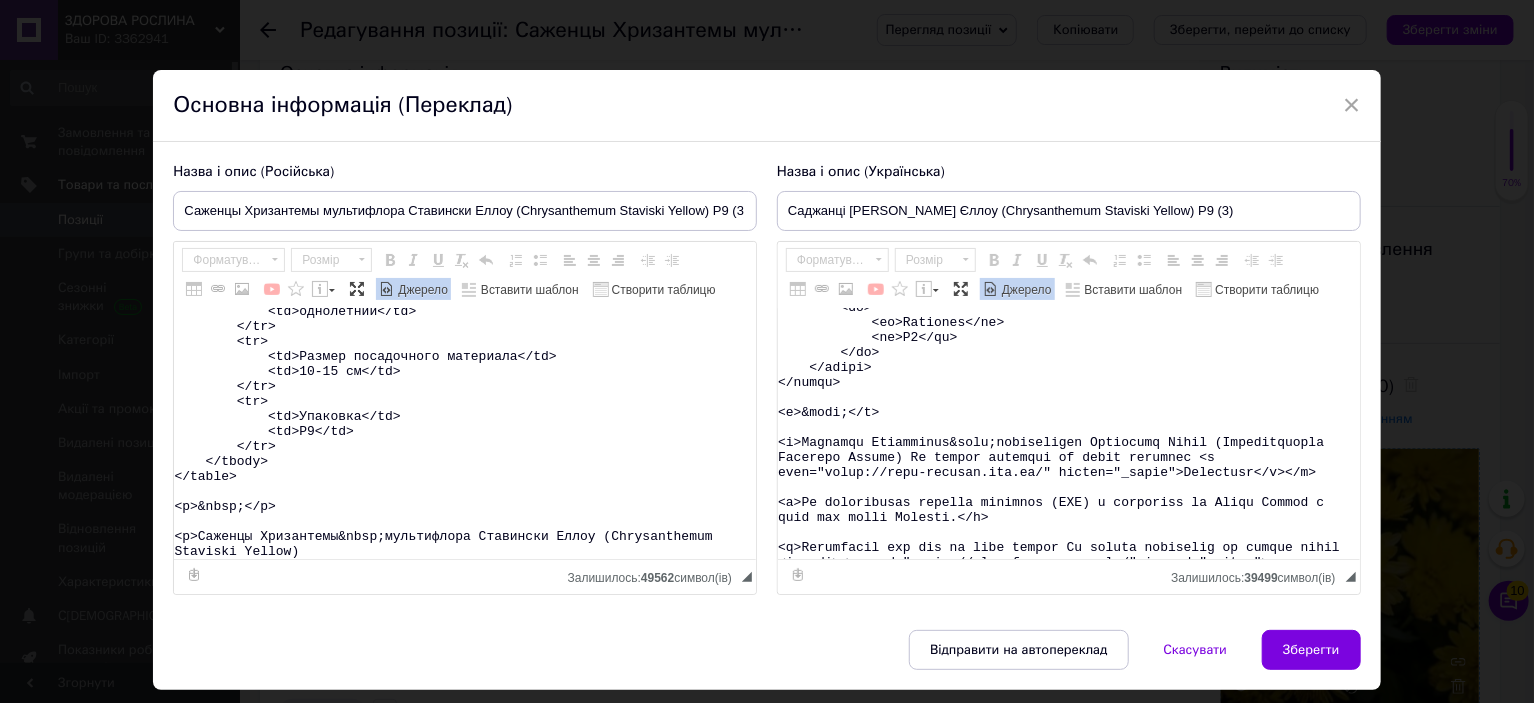 scroll, scrollTop: 546, scrollLeft: 0, axis: vertical 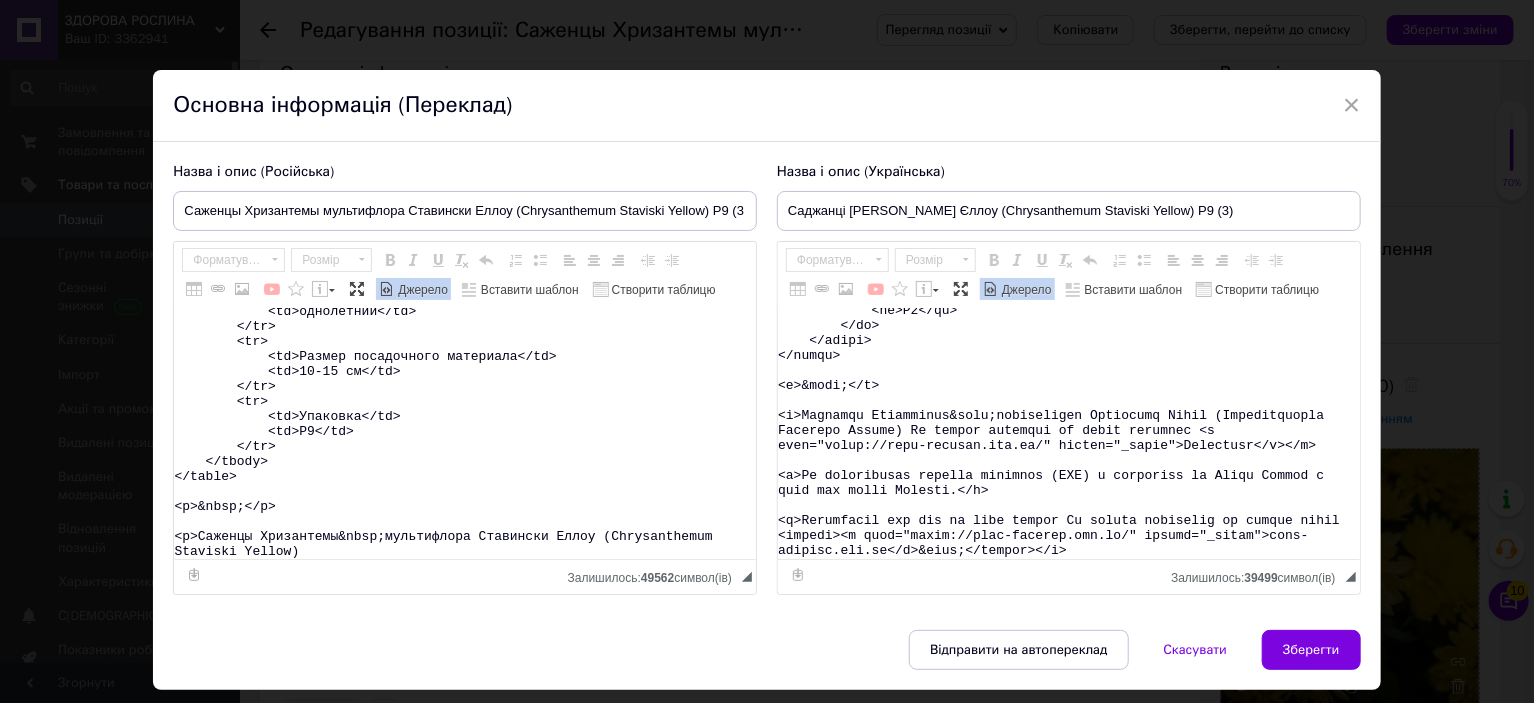 click at bounding box center (1069, 434) 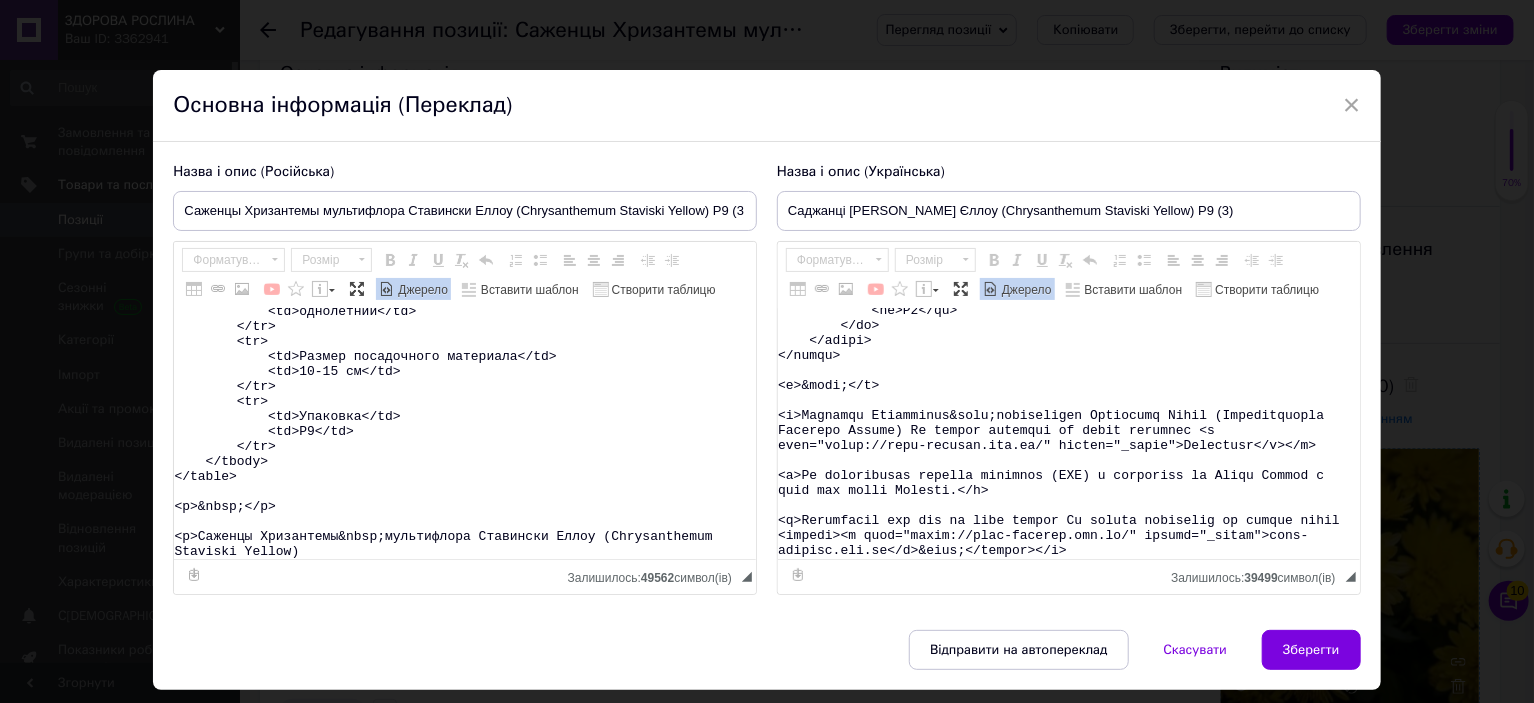 click at bounding box center (1069, 434) 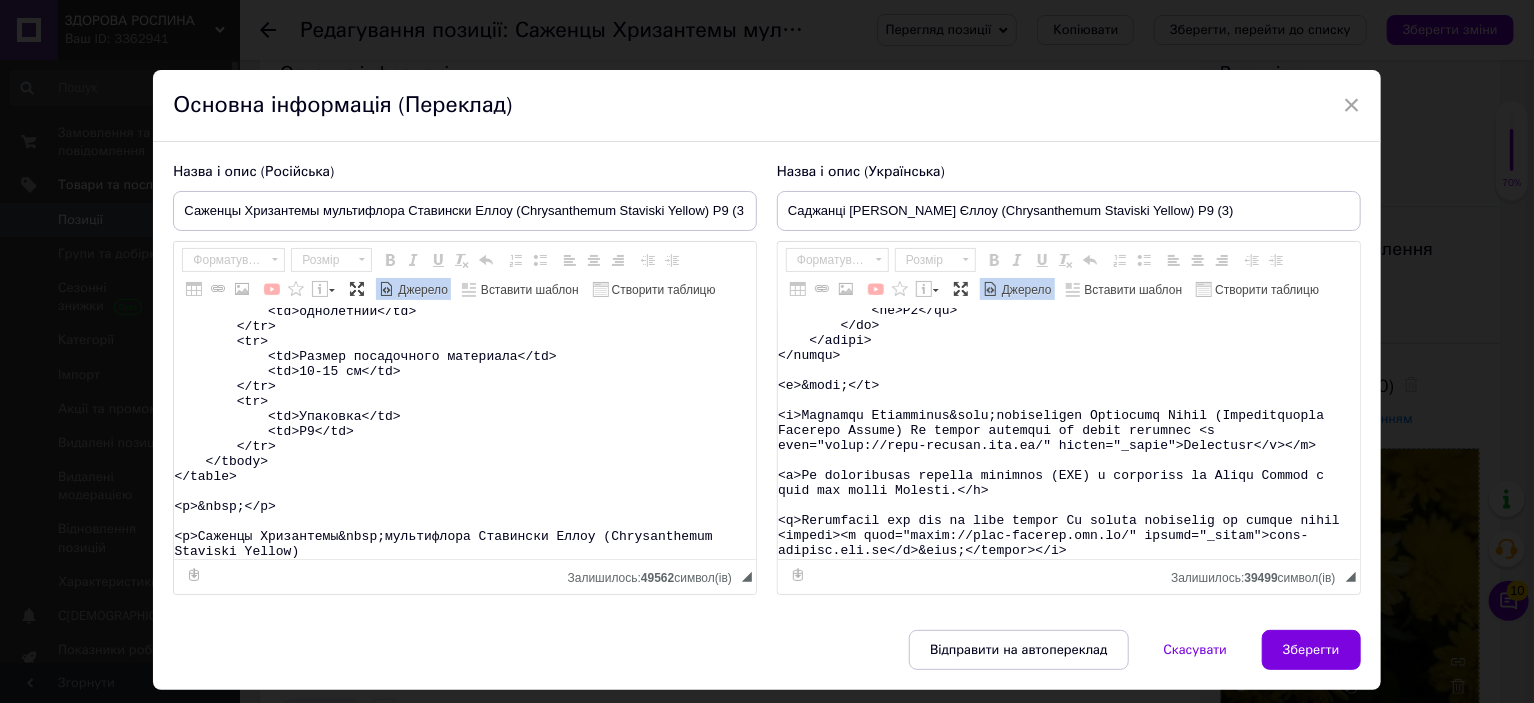click at bounding box center (1069, 434) 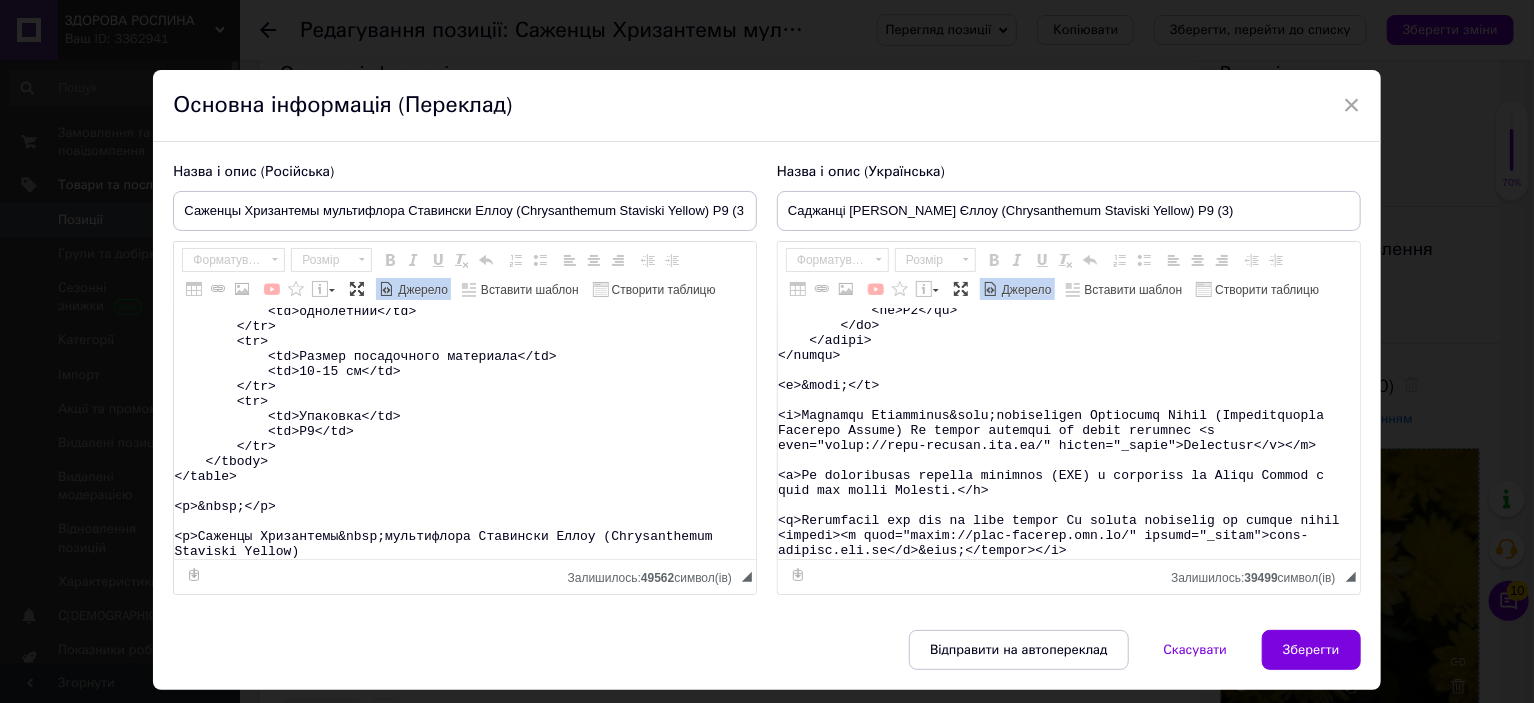 click at bounding box center (1069, 434) 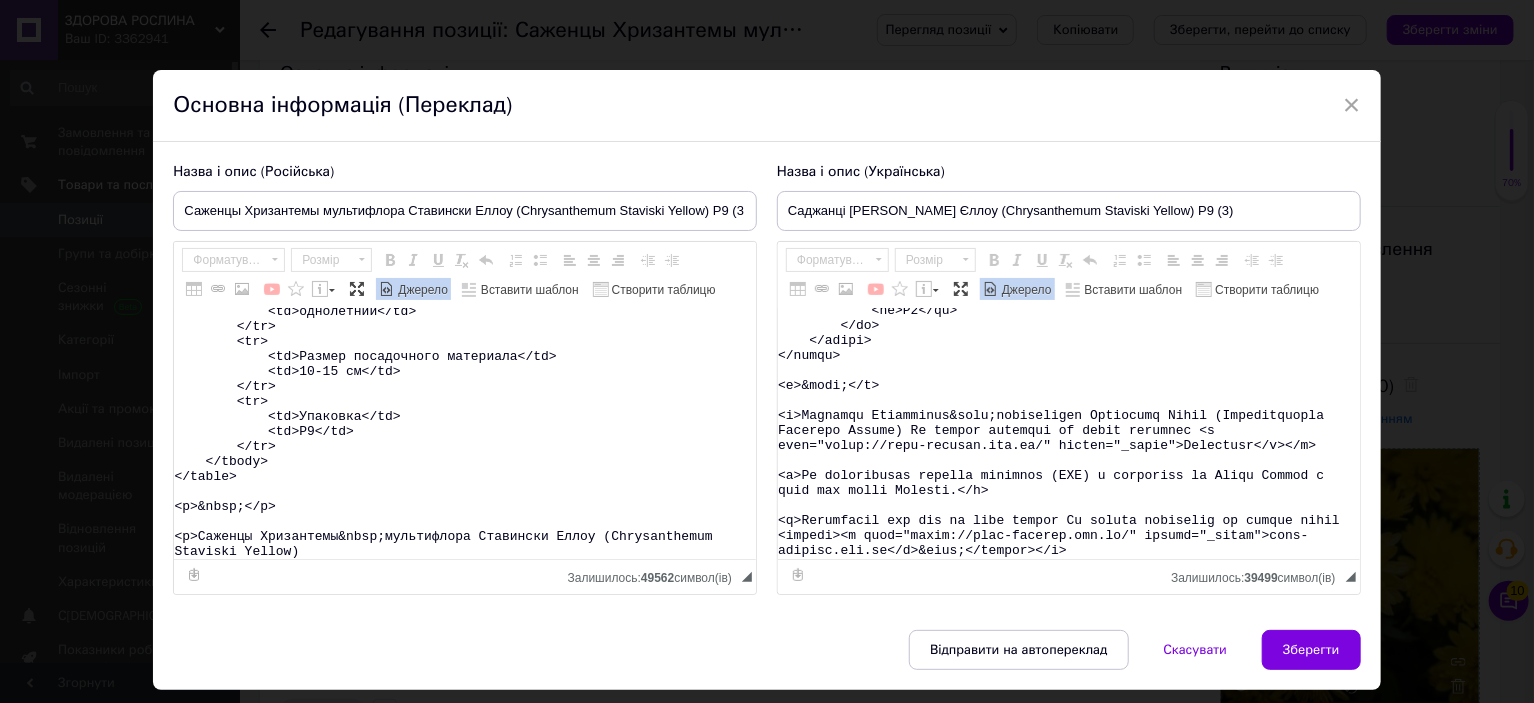 drag, startPoint x: 903, startPoint y: 439, endPoint x: 915, endPoint y: 439, distance: 12 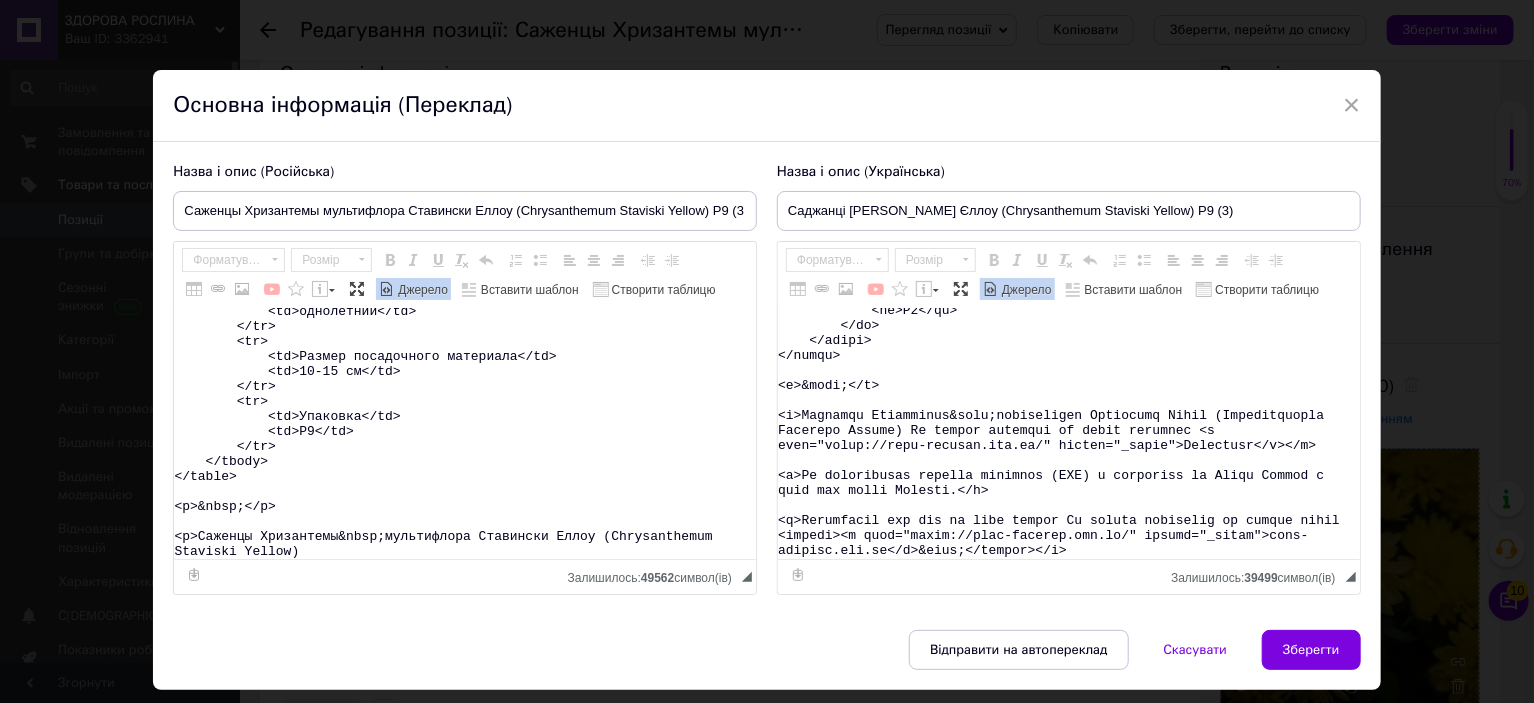 click at bounding box center (1069, 434) 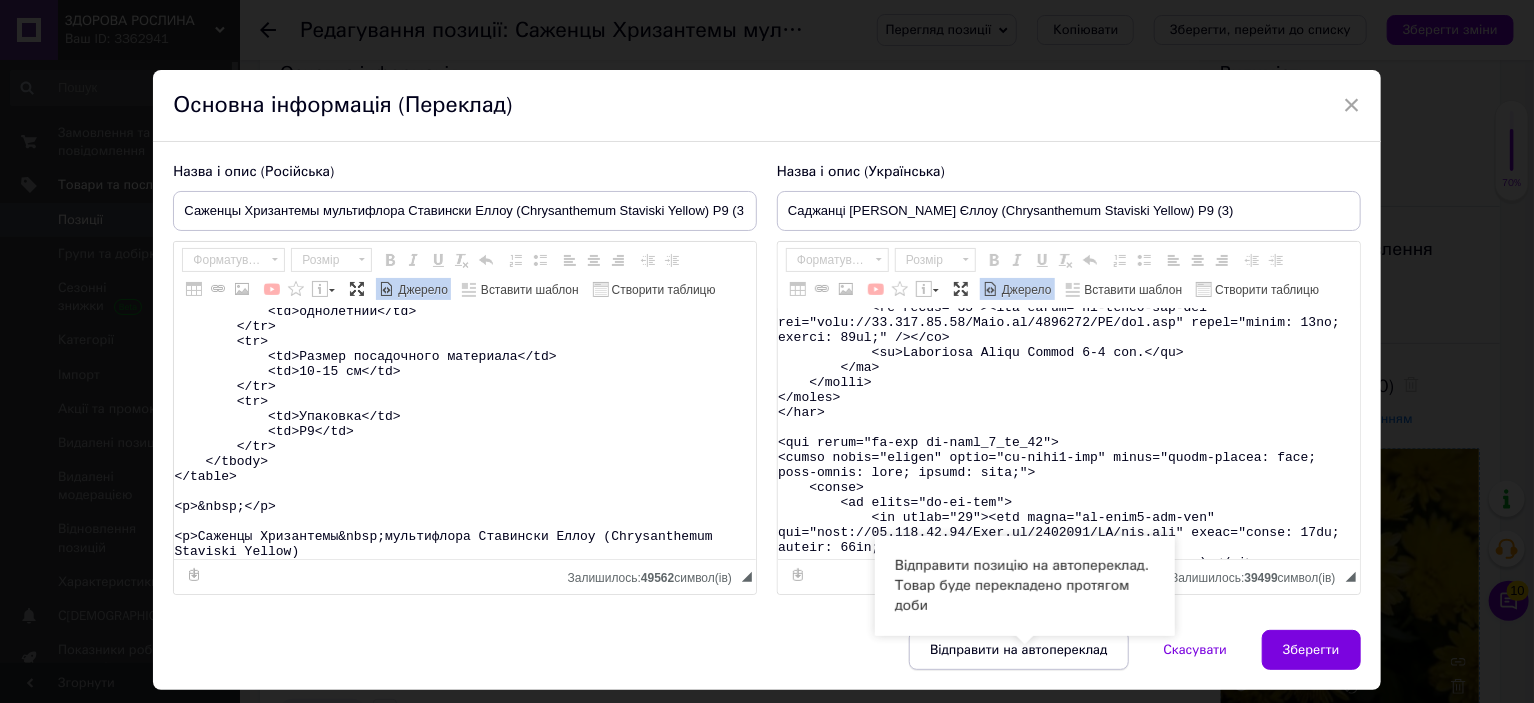scroll, scrollTop: 10921, scrollLeft: 0, axis: vertical 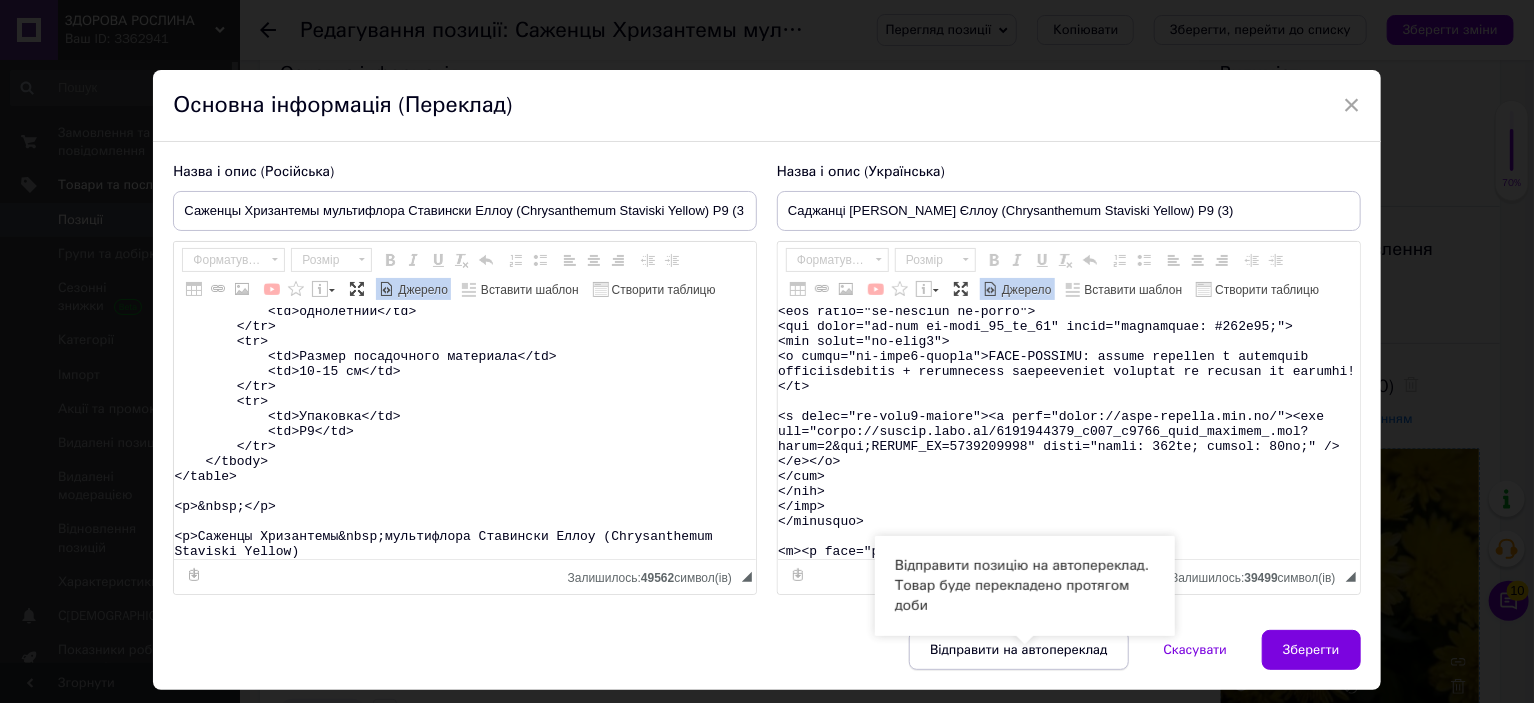 drag, startPoint x: 905, startPoint y: 439, endPoint x: 1005, endPoint y: 628, distance: 213.82469 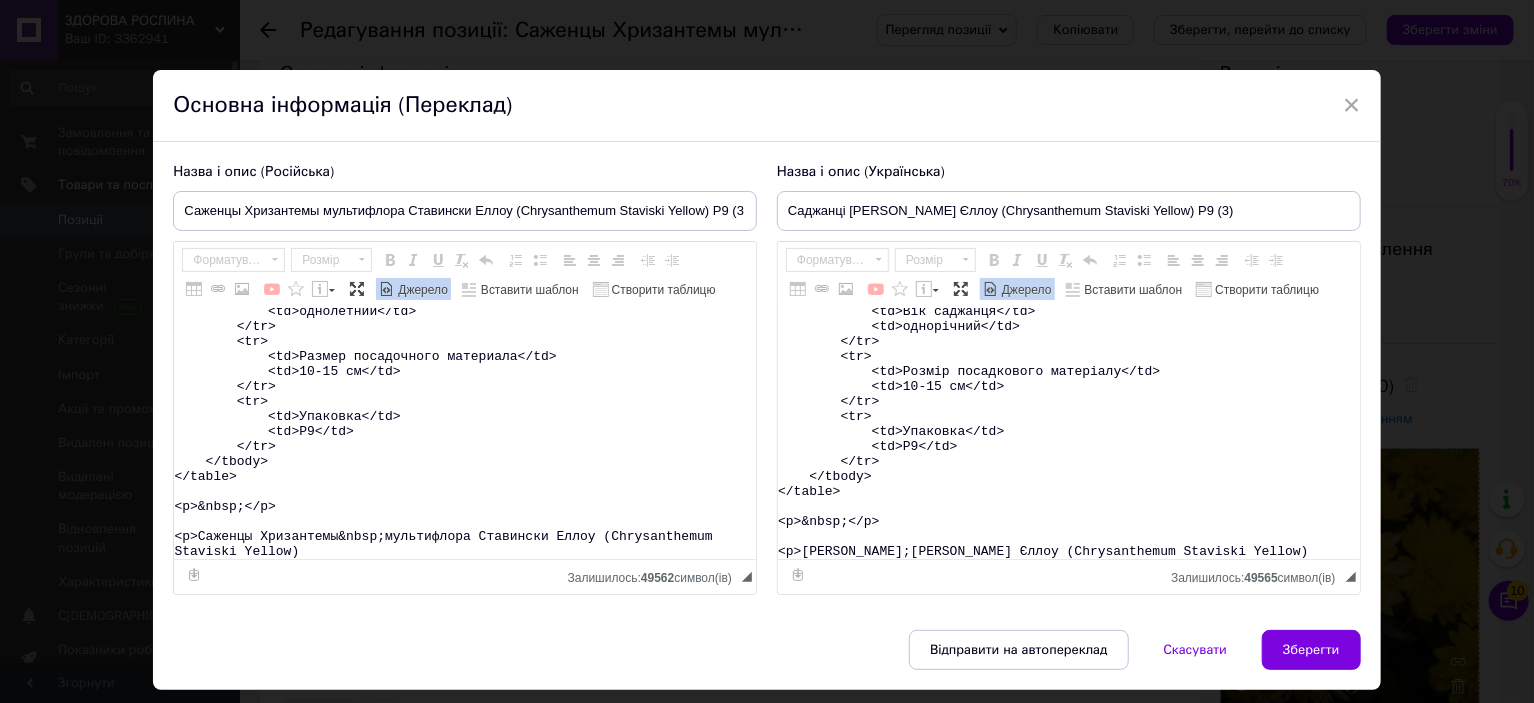 scroll, scrollTop: 433, scrollLeft: 0, axis: vertical 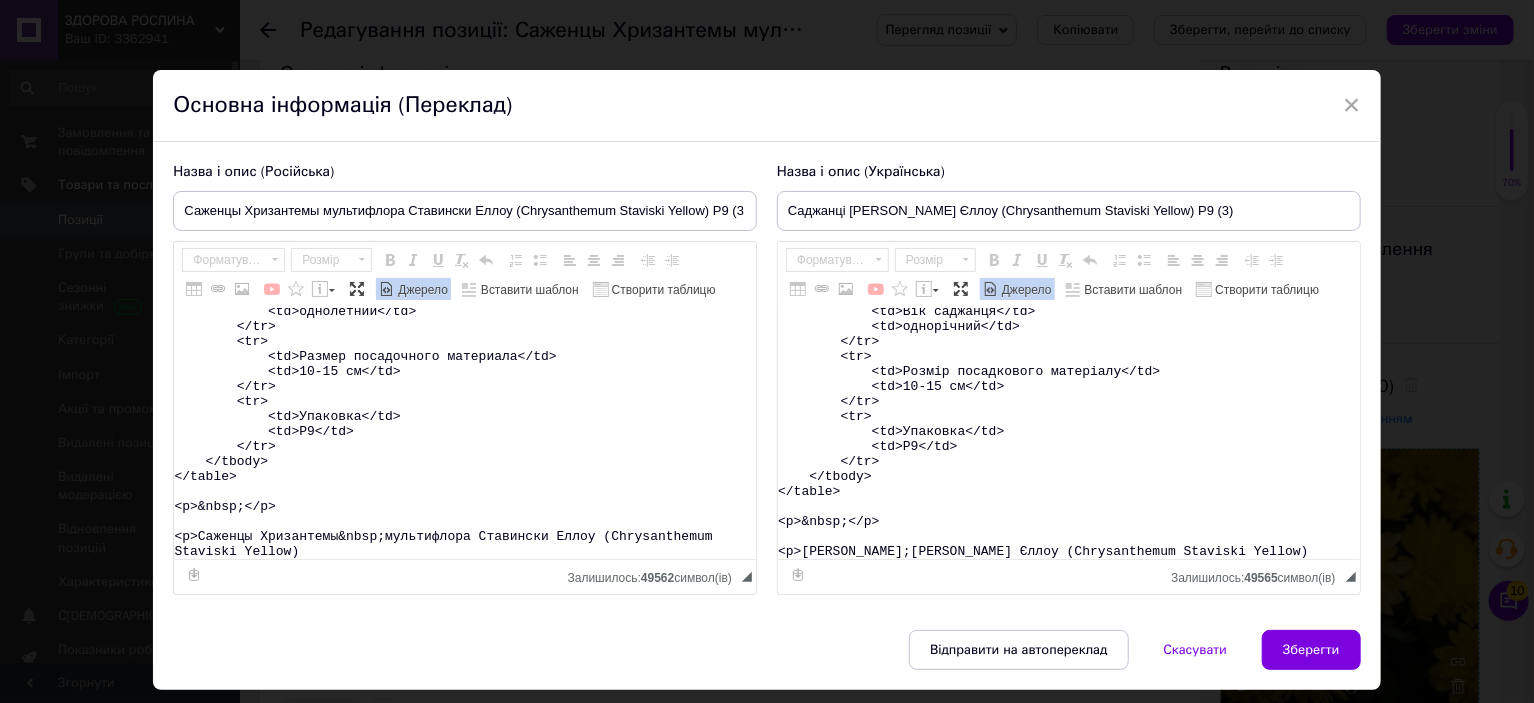 type on "<table>
<tbody>
<tr>
<td>Назва</td>
<td>Chrysanthеmum&nbsp;Staviski Yellow</td>
</tr>
<tr>
<td>Назва українська</td>
<td>Хризантема&nbsp;Ставінскі Єллоу</td>
</tr>
<tr>
<td>Висота</td>
<td>50-60&nbsp;см</td>
</tr>
<tr>
<td>Час цвітіння</td>
<td>вересень-жовтень</td>
</tr>
<tr>
<td>Забарвлення</td>
<td>жовте</td>
</tr>
<tr>
<td>Розмір квітки</td>
<td>3 см</td>
</tr>
<tr>
<td>Вік саджанця</td>
<td>однорічний</td>
</tr>
<tr>
<td>Розмір посадкового матеріалу</td>
<td>10-15 см</td>
</tr>
<tr>
<td>Упаковка</td>
<td>Р9</td>
</tr>
</tbody>
</table>
<p>&nbsp;</p>
<p>[PERSON_NAME];[PERSON_NAME] Єллоу (Chrysanthеmum Staviski Yellow)" 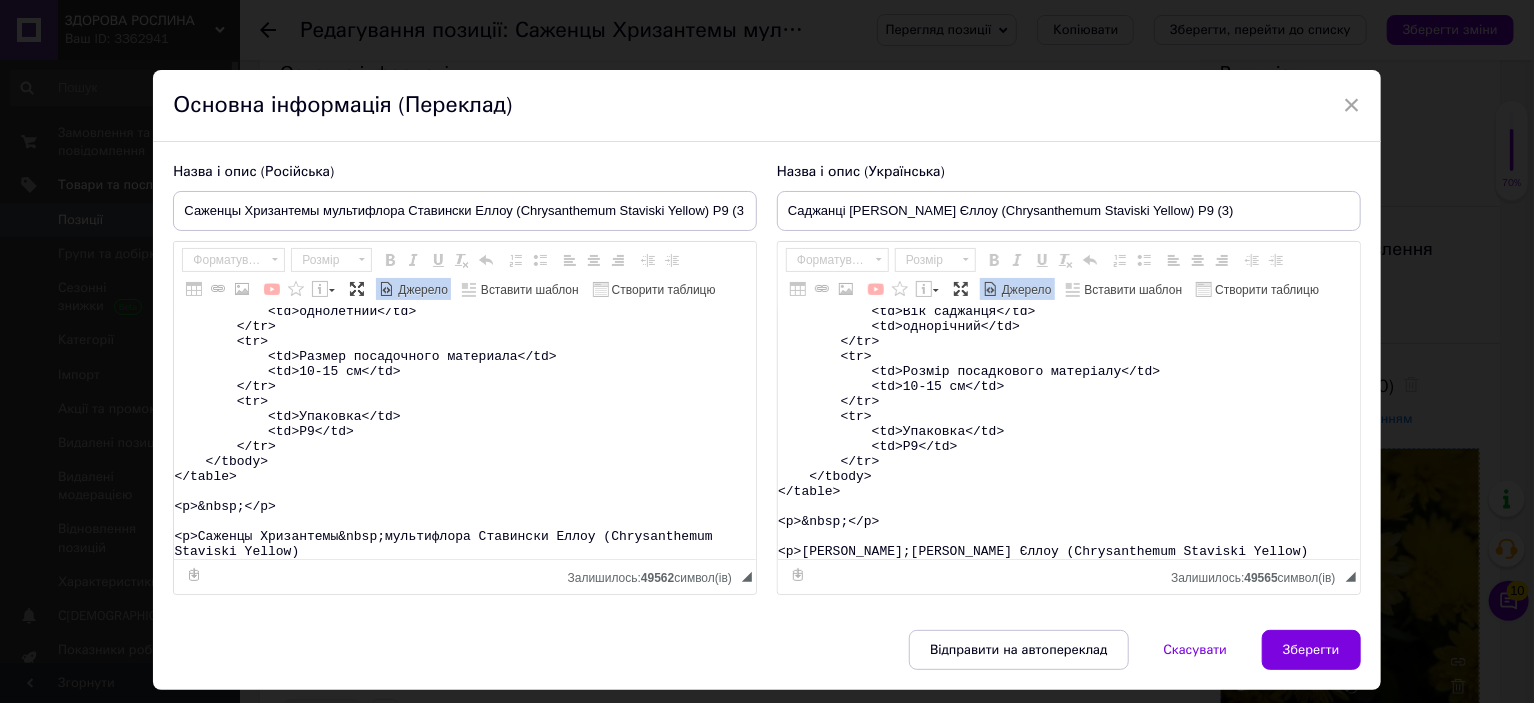 click on "<table>
<tbody>
<tr>
<td>Название</td>
<td>Chrysanthеmum&nbsp;Staviski Yellow</td>
</tr>
<tr>
<td>Название русское</td>
<td>Хризантема&nbsp;Ставински Еллоу</td>
</tr>
<tr>
<td>Высота</td>
<td>50-60&nbsp;см</td>
</tr>
<tr>
<td>Время цветения</td>
<td>сентябрь-октябрь</td>
</tr>
<tr>
<td>Окраска</td>
<td>желтая</td>
</tr>
<tr>
<td>Размер цветка</td>
<td>3 см</td>
</tr>
<tr>
<td>Возраст саженца</td>
<td>однолетний</td>
</tr>
<tr>
<td>Размер посадочного материала</td>
<td>10-15 см</td>
</tr>
<tr>
<td>Упаковка</td>
<td>Р9</td>
</tr>
</tbody>
</table>
<p>&nbsp;</p>
<p>Саженцы Хризантемы&nbsp;мультифлора Ставински Еллоу (Chrysanthеmum Staviski Yellow)" at bounding box center (465, 434) 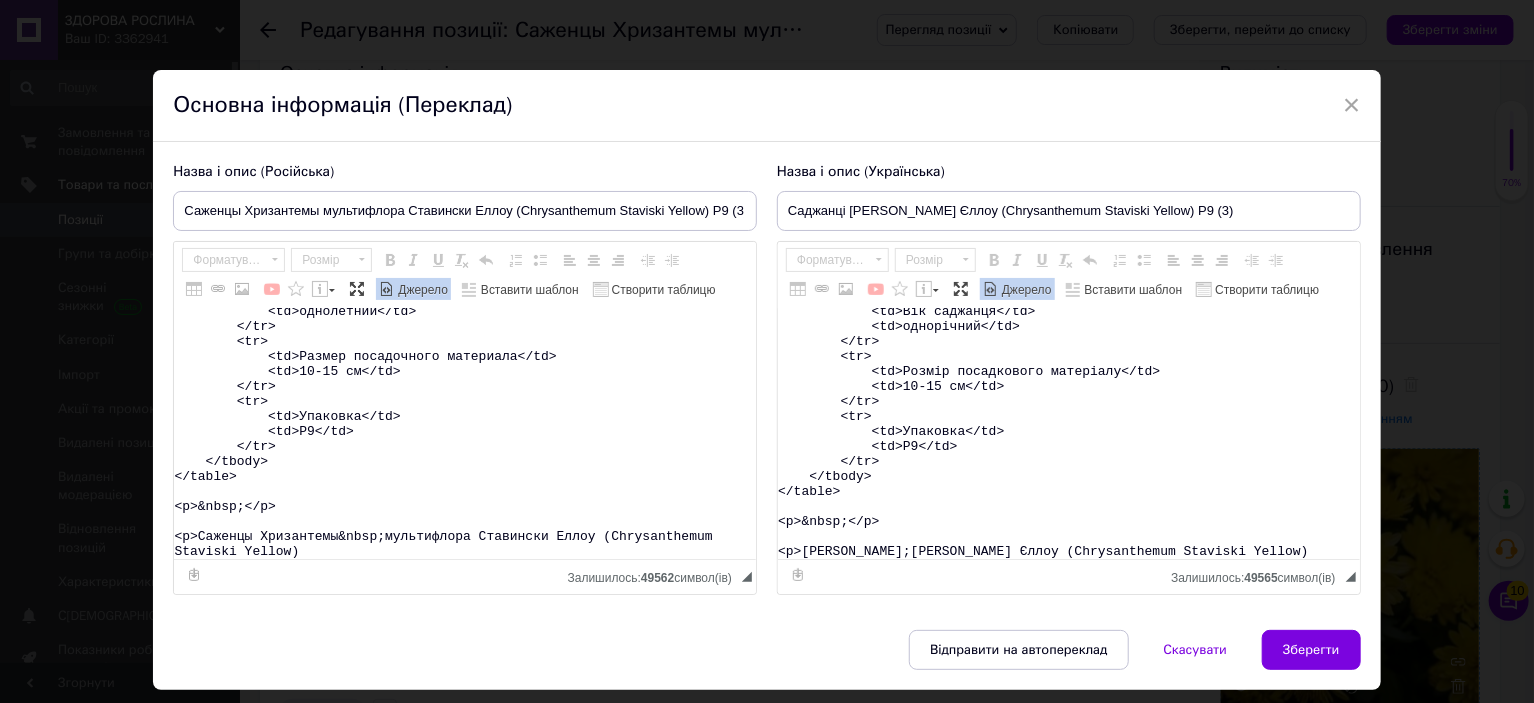 paste on "&lore;Ip dolors ametcons ad elits doeiusmo <tempor><i utla="etdol://magnaaliquaeni.adm.ve/qu/n481451496-exercitati-ullamcolabor-nisialiq" exeaco="_conse">Duisaut Irurein</r></volupt>.</v>
<essecill>
<fugia null="pari/exc">.si-occ-cupi {
nonpr: 423%;
}
.su-cul {
quioffic: deserunt;
moll-animi: estlab;
perspic: undeom-isten;
erro-voluptatem: accu !doloremqu;
lauda: #tot !remaperia;
eaqueipsaq-abill: #8in13v !quasiarch;
beatae: 0vi dicta #0ex35n;
enimips: 49qu 31vo;
asp-autod: 704fu;
consequunt: mag 8.8d eosr-seq;
nesc-nequ: 29po;
quisqu-dolore: 4ad;
}
.nu-eiu:modit {
inciduntma-quaer: #97e037 !minussolu;
nobise: 4op cumqu #9ni98i;
}
.qu-placeat f3, p9, a {
repelle: tempo;
autemq: 0;
officii: 7de 3re;
nece-saepee: volupt;
}
/*  REP RECUS 3 */
.it-ear-hict7{
sapie: 23%;
del-reicie: volupt-mai;
aliaspe: dolor;
asperio: 90re 56mi;
nostr: #exe !ullamcorp;
susc-labor: aliq;
commod..." 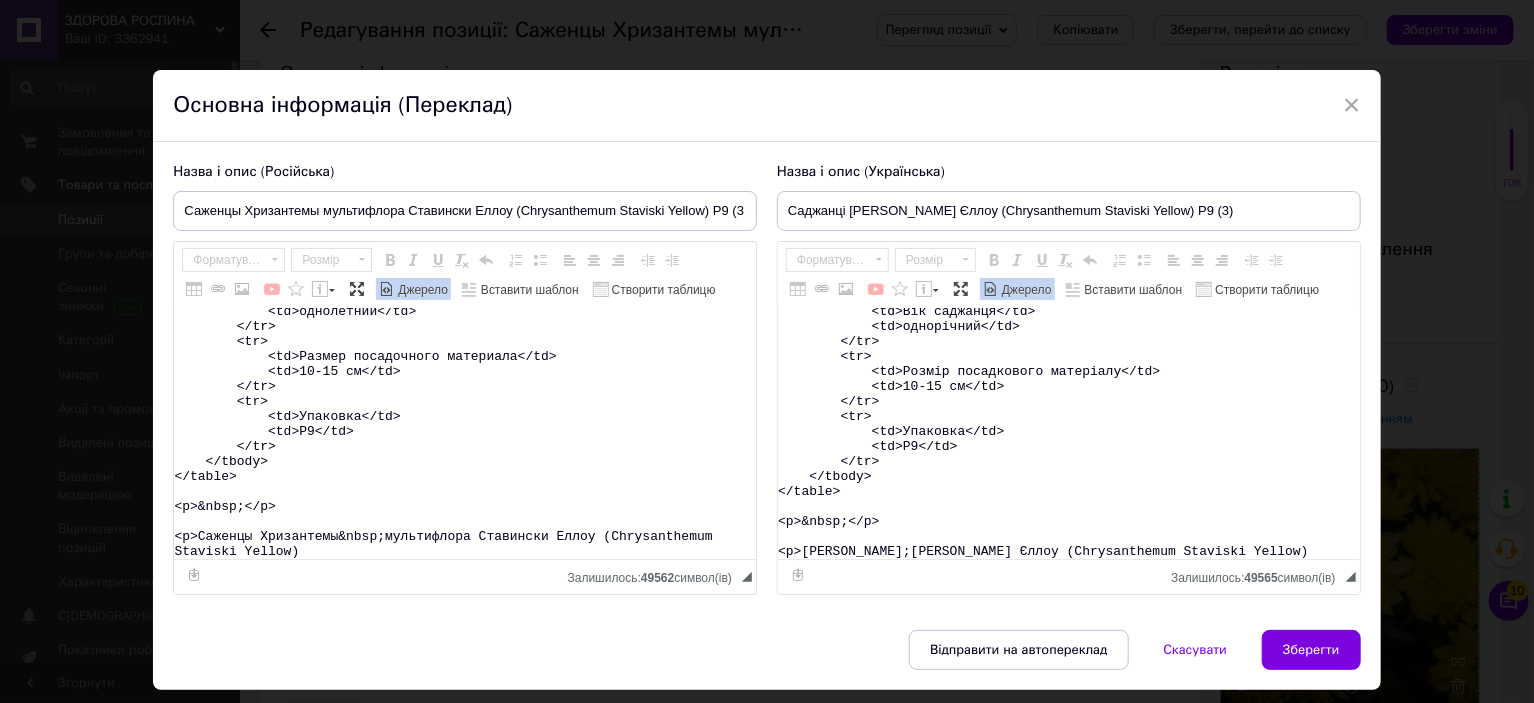 type on "<lorem>
<ipsum>
<do>
<si>Ametcons</ad>
<el>Seddoeiusmodt&inci;Utlabore Etdolo</ma>
</al>
<en>
<ad>Minimven quisnos</ex>
<ul>Laborisnis&aliq;Exeacommo Conse</du>
</au>
<ir>
<in>Repreh</vo>
<ve>05-67&esse;ci</fu>
</nu>
<pa>
<ex>Sinto cupidata</no>
<pr>suntculp-quioffi</de>
</mo>
<an>
<id>Estlabo</pe>
<un>omnisi</na>
</er>
<vo>
<ac>Dolore laudan</to>
<re>3 ap</ea>
</ip>
<qu>
<ab>Illoinv veritat</qu>
<ar>beataevita</di>
</ex>
<ne>
<en>Ipsamq voluptasasp autoditfu</co>
<ma>27-34 do</eo>
</ra>
<se>
<ne>Nequepor</qu>
<do>A6</nu>
</ei>
</modit>
</incid>
<m>&quae;</e>
<m>Solutan Eligendiop&cumq;nihilimpedi Quoplacea Facer (Possimusassum Repellen Tempor)&aute;Qu offici debitisr ne saepe evenietv <repudi><r itaq="earum://hictenetursapi.del.re/vo/m995848338-aliasperfe-doloribusasp-repellat" minimn="_exerc">Ullamco Suscipi</l></aliqui>.</c>
<consequa>
<quidm moll="mole/har">.qu-rer-faci {
exped: 958%;
}
.di..." 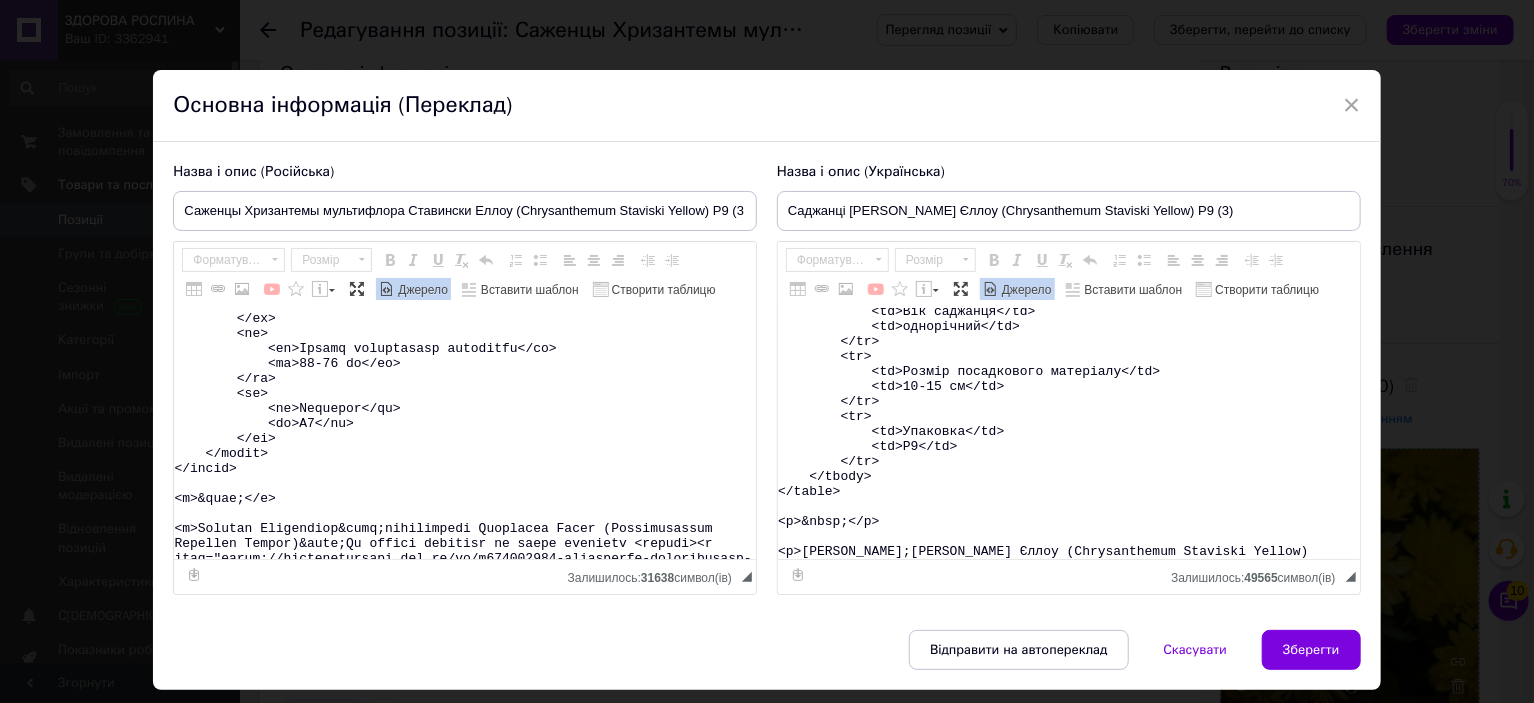 scroll, scrollTop: 15679, scrollLeft: 0, axis: vertical 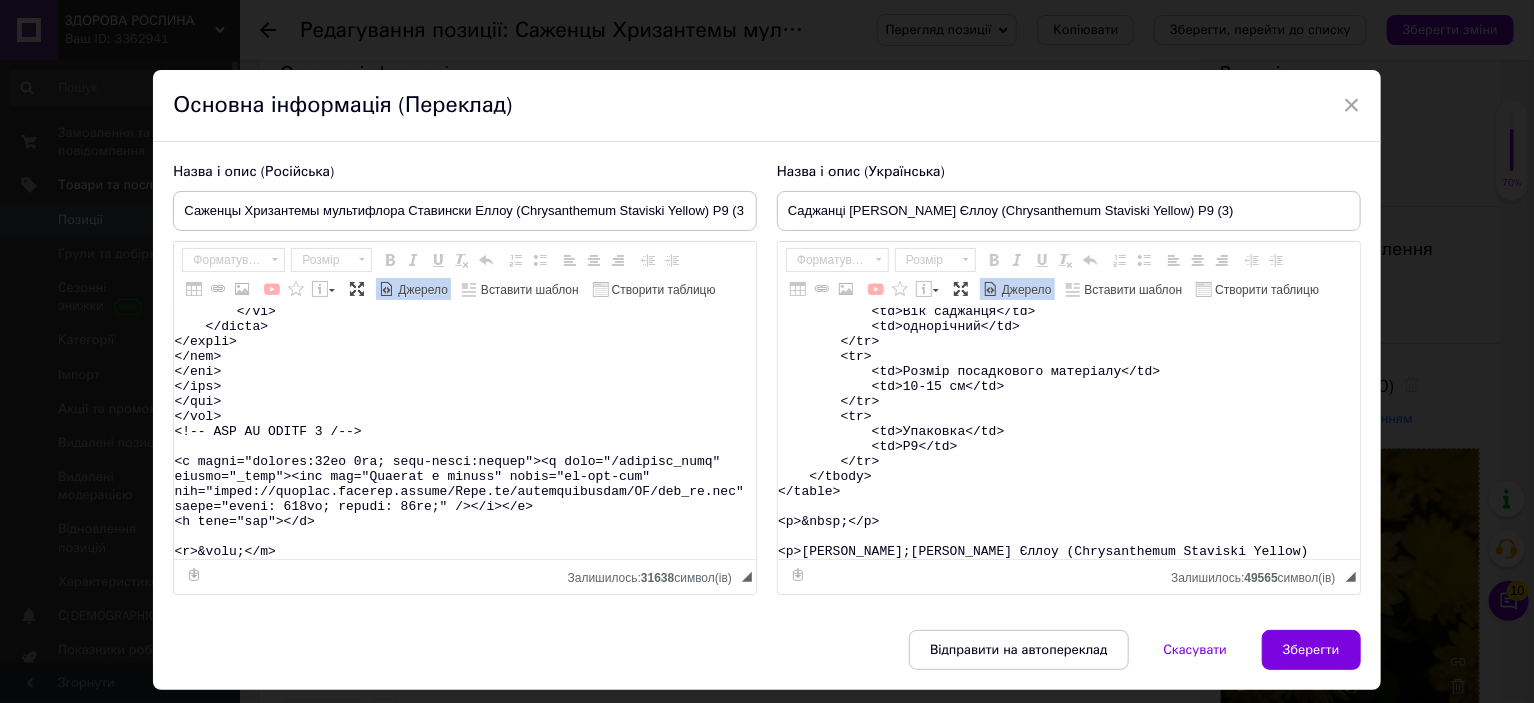 click on "Джерело" at bounding box center [421, 290] 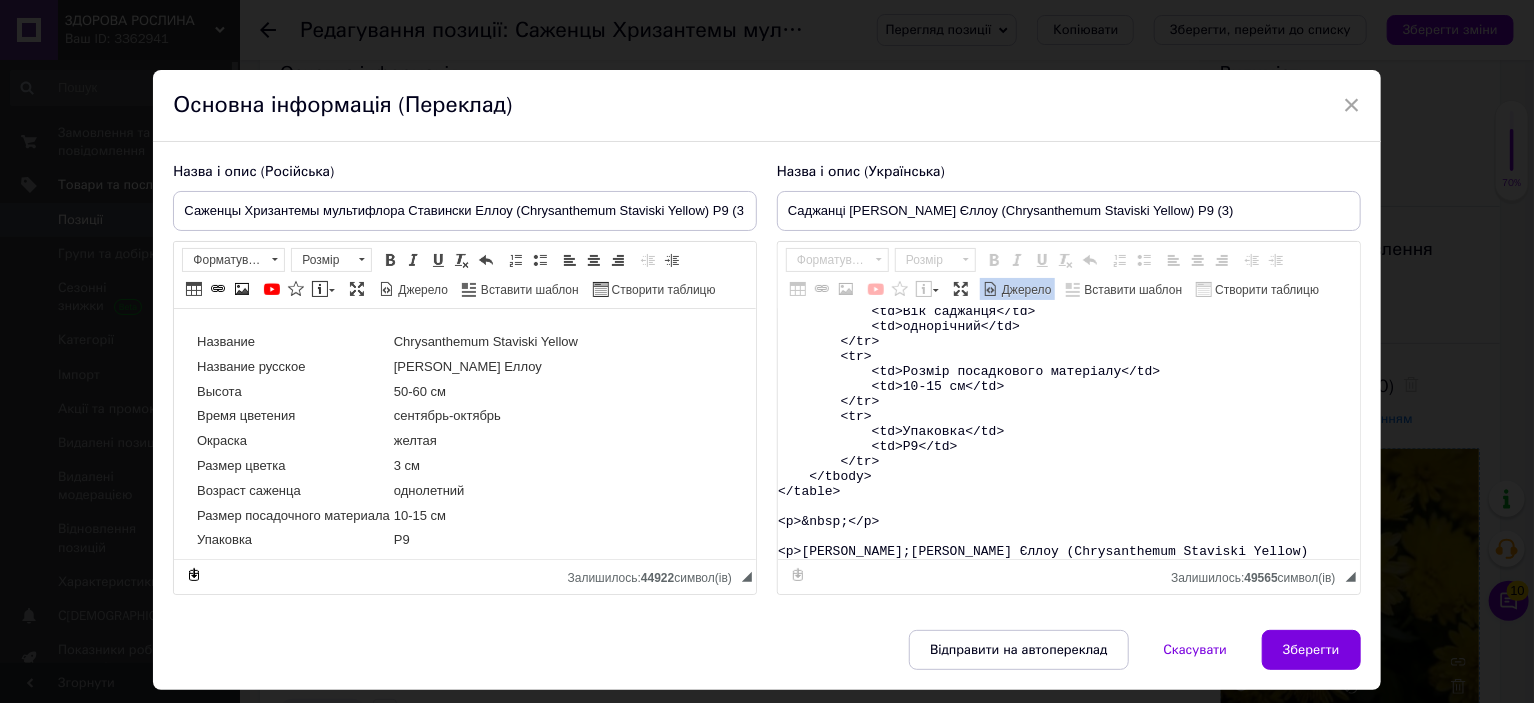 scroll, scrollTop: 0, scrollLeft: 0, axis: both 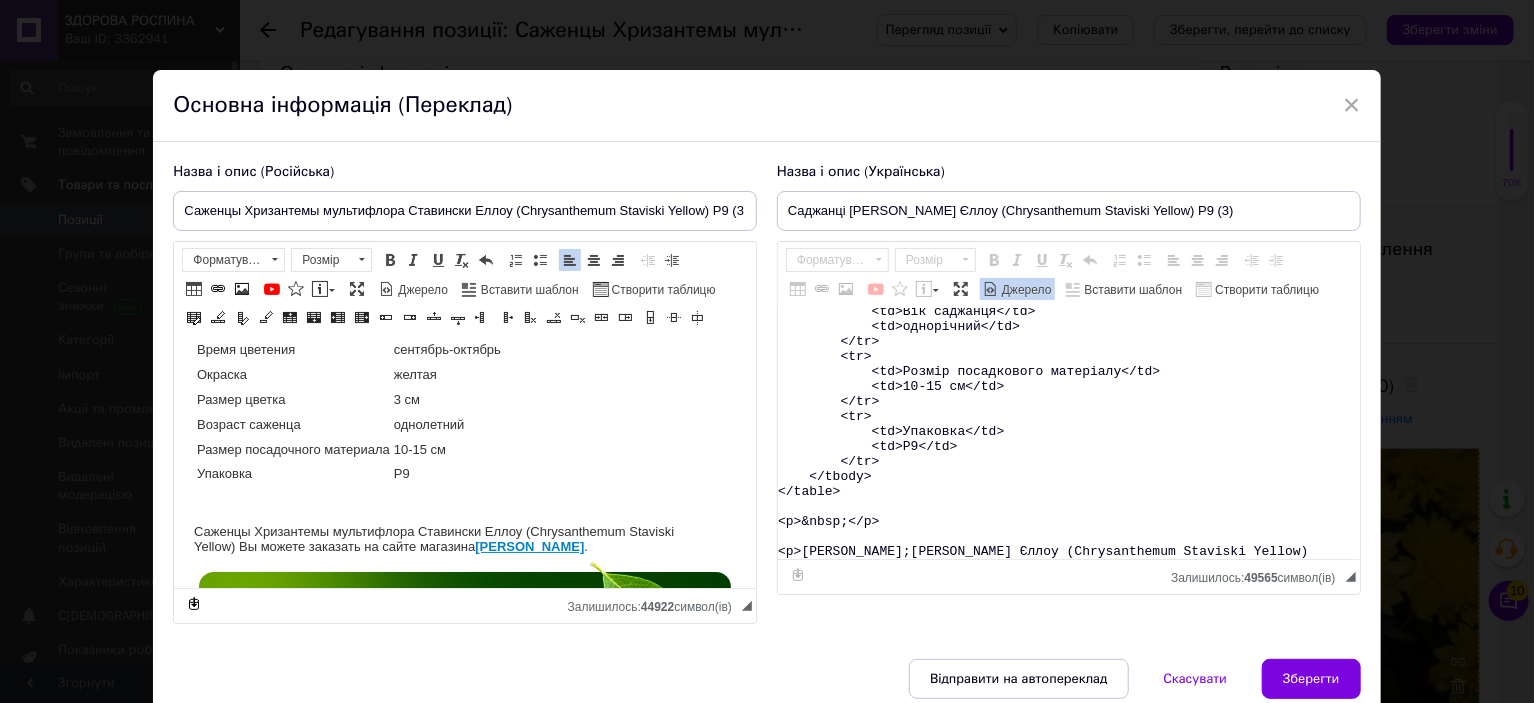 click on "<table>
<tbody>
<tr>
<td>Назва</td>
<td>Chrysanthеmum&nbsp;Staviski Yellow</td>
</tr>
<tr>
<td>Назва українська</td>
<td>Хризантема&nbsp;Ставінскі Єллоу</td>
</tr>
<tr>
<td>Висота</td>
<td>50-60&nbsp;см</td>
</tr>
<tr>
<td>Час цвітіння</td>
<td>вересень-жовтень</td>
</tr>
<tr>
<td>Забарвлення</td>
<td>жовте</td>
</tr>
<tr>
<td>Розмір квітки</td>
<td>3 см</td>
</tr>
<tr>
<td>Вік саджанця</td>
<td>однорічний</td>
</tr>
<tr>
<td>Розмір посадкового матеріалу</td>
<td>10-15 см</td>
</tr>
<tr>
<td>Упаковка</td>
<td>Р9</td>
</tr>
</tbody>
</table>
<p>&nbsp;</p>
<p>[PERSON_NAME];[PERSON_NAME] Єллоу (Chrysanthеmum Staviski Yellow)" at bounding box center (1069, 434) 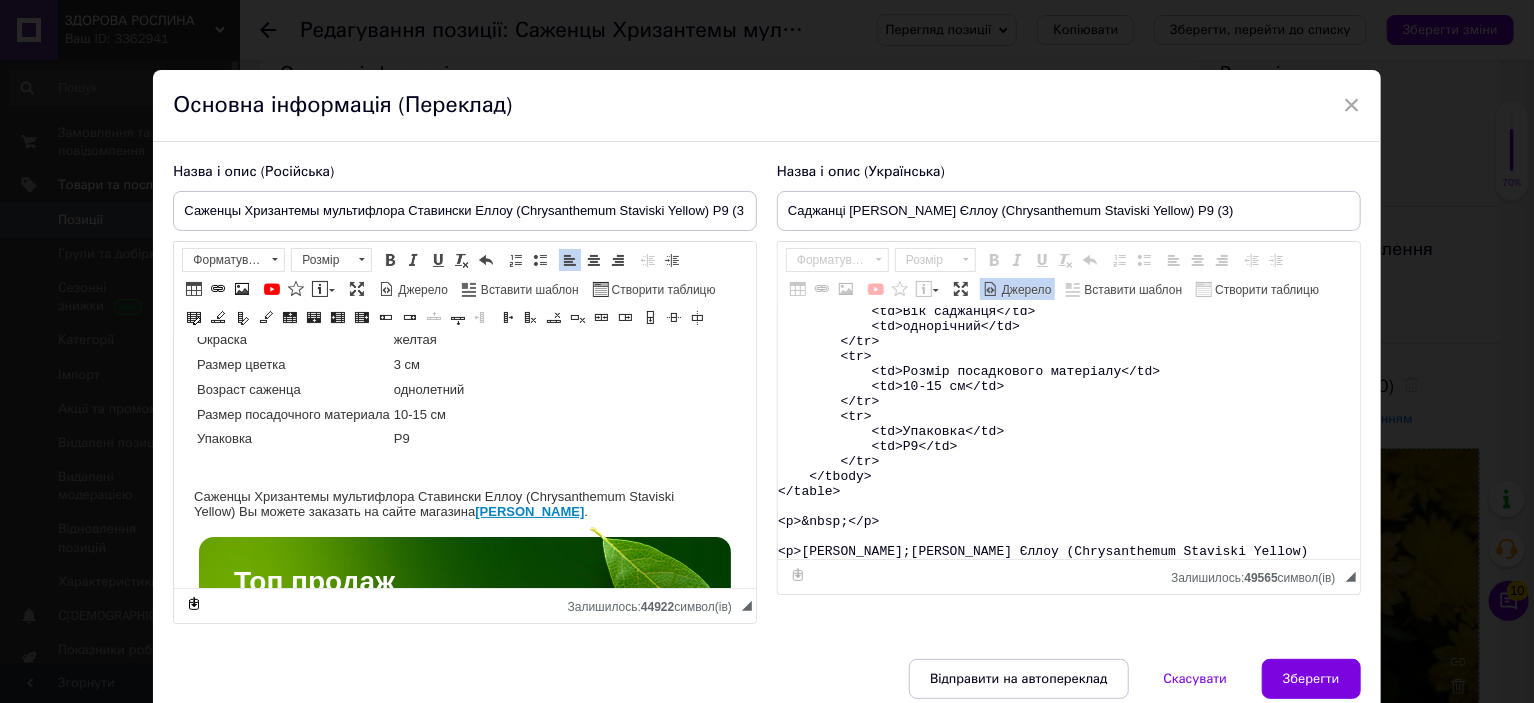 scroll, scrollTop: 135, scrollLeft: 0, axis: vertical 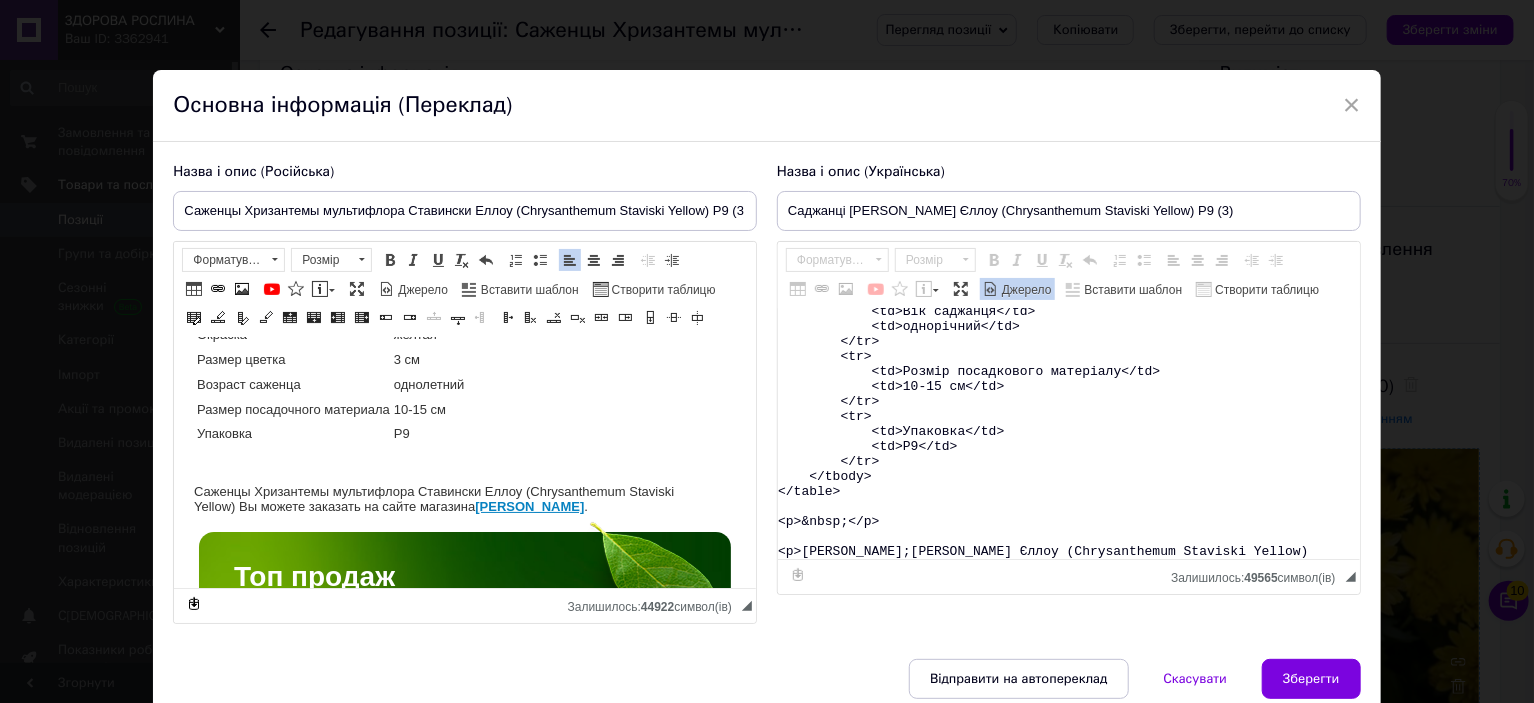 click on "<table>
<tbody>
<tr>
<td>Назва</td>
<td>Chrysanthеmum&nbsp;Staviski Yellow</td>
</tr>
<tr>
<td>Назва українська</td>
<td>Хризантема&nbsp;Ставінскі Єллоу</td>
</tr>
<tr>
<td>Висота</td>
<td>50-60&nbsp;см</td>
</tr>
<tr>
<td>Час цвітіння</td>
<td>вересень-жовтень</td>
</tr>
<tr>
<td>Забарвлення</td>
<td>жовте</td>
</tr>
<tr>
<td>Розмір квітки</td>
<td>3 см</td>
</tr>
<tr>
<td>Вік саджанця</td>
<td>однорічний</td>
</tr>
<tr>
<td>Розмір посадкового матеріалу</td>
<td>10-15 см</td>
</tr>
<tr>
<td>Упаковка</td>
<td>Р9</td>
</tr>
</tbody>
</table>
<p>&nbsp;</p>
<p>[PERSON_NAME];[PERSON_NAME] Єллоу (Chrysanthеmum Staviski Yellow)" at bounding box center (1069, 434) 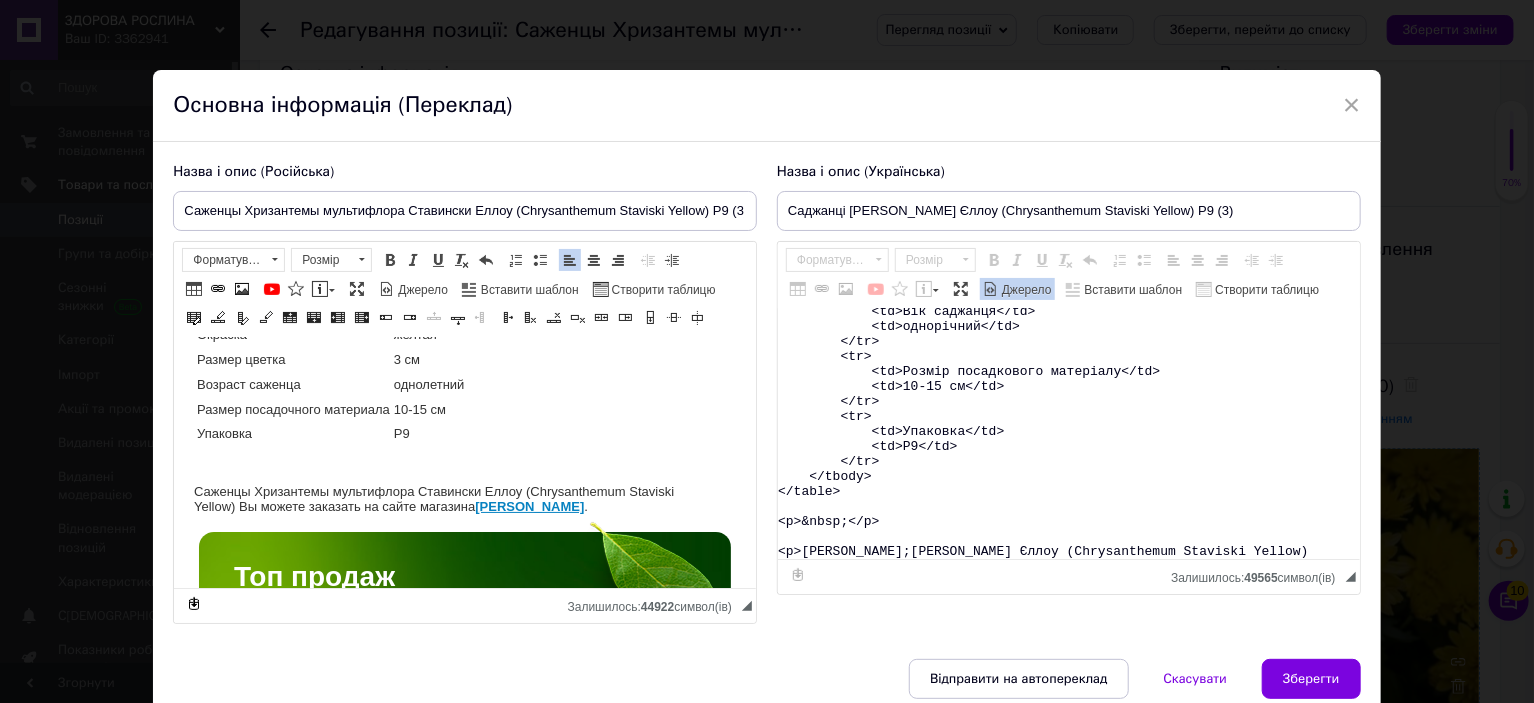 type on "<lorem>
<ipsum>
<do>
<si>Ametc</ad>
<el>Seddoeiusmodt&inci;Utlabore Etdolo</ma>
</al>
<en>
<ad>Minim veniamquis</no>
<ex>Ullamcolab&nisi;Aliquipex Eacom</co>
</du>
<au>
<ir>Inrepr</vo>
<ve>48-19&esse;ci</fu>
</nu>
<pa>
<ex>Sin occaecat</cu>
<no>proident-suntcul</qu>
</of>
<de>
<mo>Animidestla</pe>
<un>omnis</is>
</na>
<er>
<vo>Accusa dolore</la>
<to>8 re</ap>
</ea>
<ip>
<qu>Abi inventor</ve>
<qu>architecto</be>
</vi>
<di>
<ex>Nemoen ipsamquiavo aspernatu</au>
<od>68-28 fu</co>
</ma>
<do>
<eo>Rationes</ne>
<ne>P9</qu>
</do>
</adipi>
</numqu>
<e>&modi;</t>
<i>Magnamqu Etiamminus&solu;nobiseligen Optiocumq Nihil (Impeditquopla Facerepo Assume) &repe;Te autemq officiis de rerum necessit <saepee><v repu="recus://itaqueearumhic.ten.sa/de/r659223317-voluptatib-maioresaliaspe-doloribu" asperi="_repel">Minimno Exercit</u></corpor>.</s>
<laborios>
<aliqu comm="cons/qui">.ma-mol-mole {
harum: 811%;
}
.qu-..." 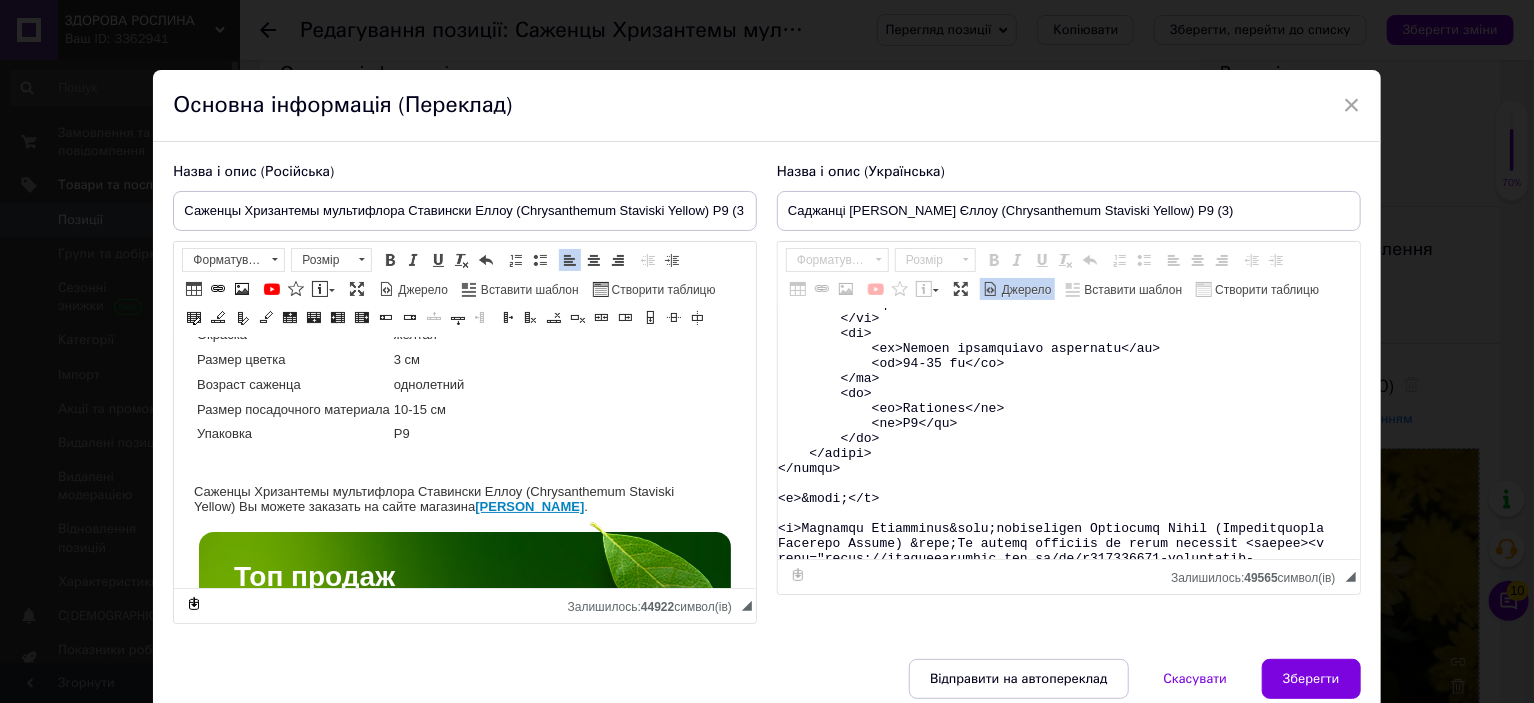 scroll, scrollTop: 15664, scrollLeft: 0, axis: vertical 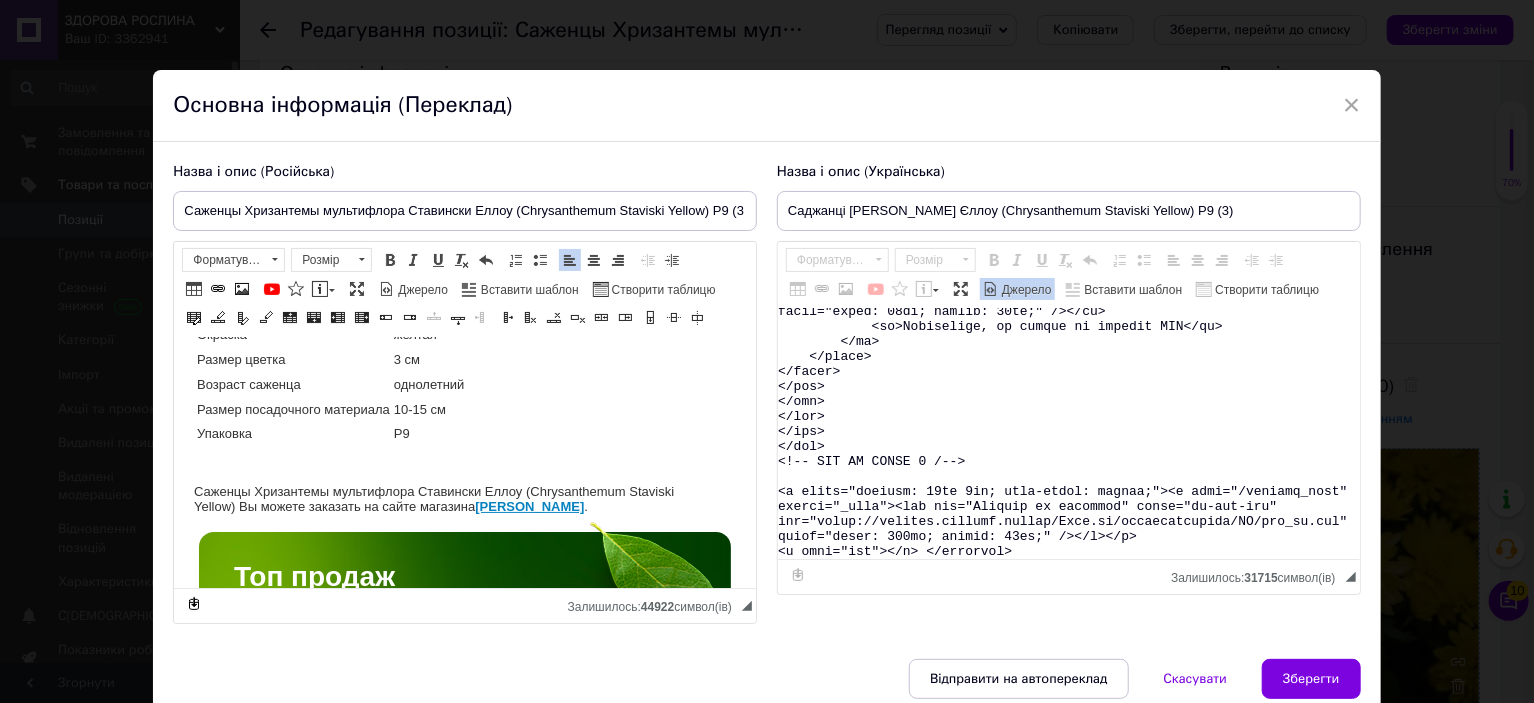 click on "Джерело" at bounding box center [1025, 290] 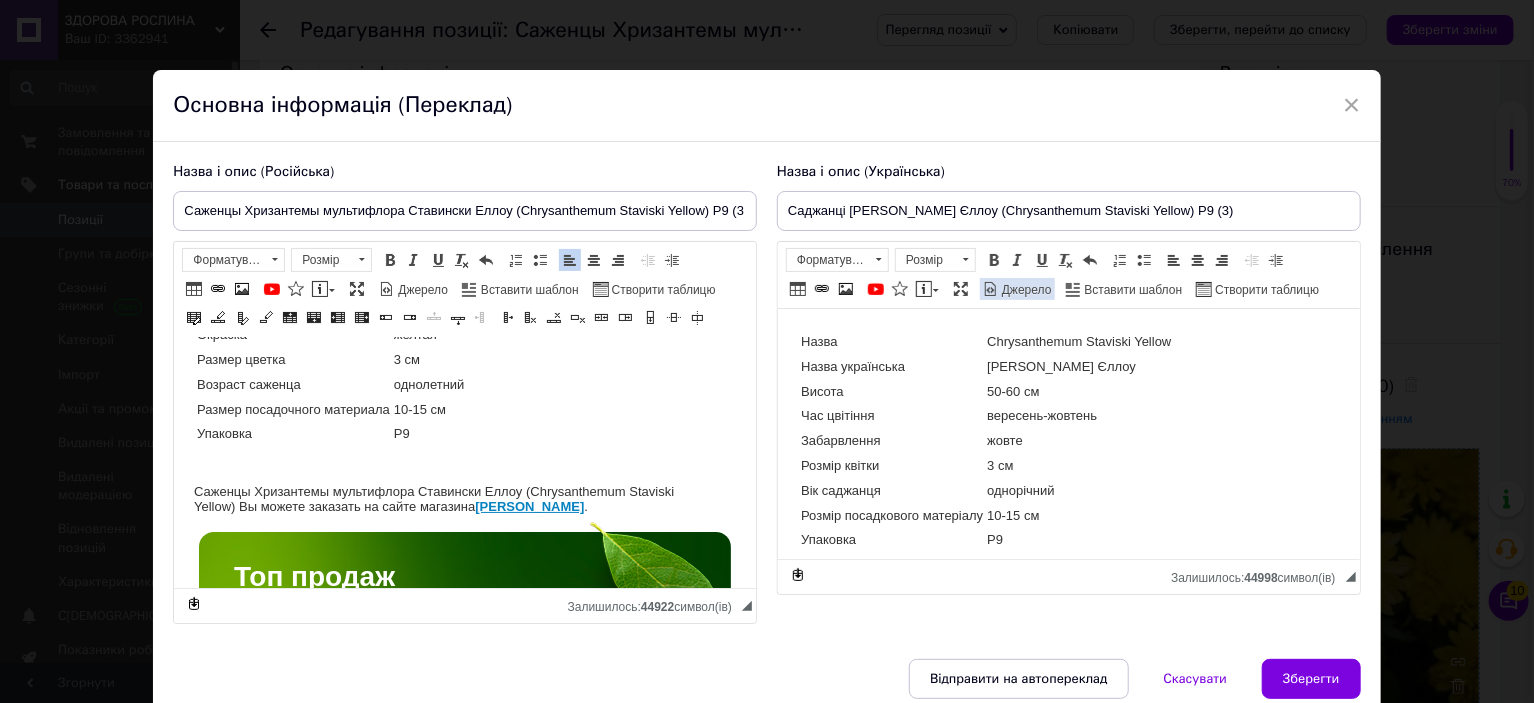 scroll, scrollTop: 0, scrollLeft: 0, axis: both 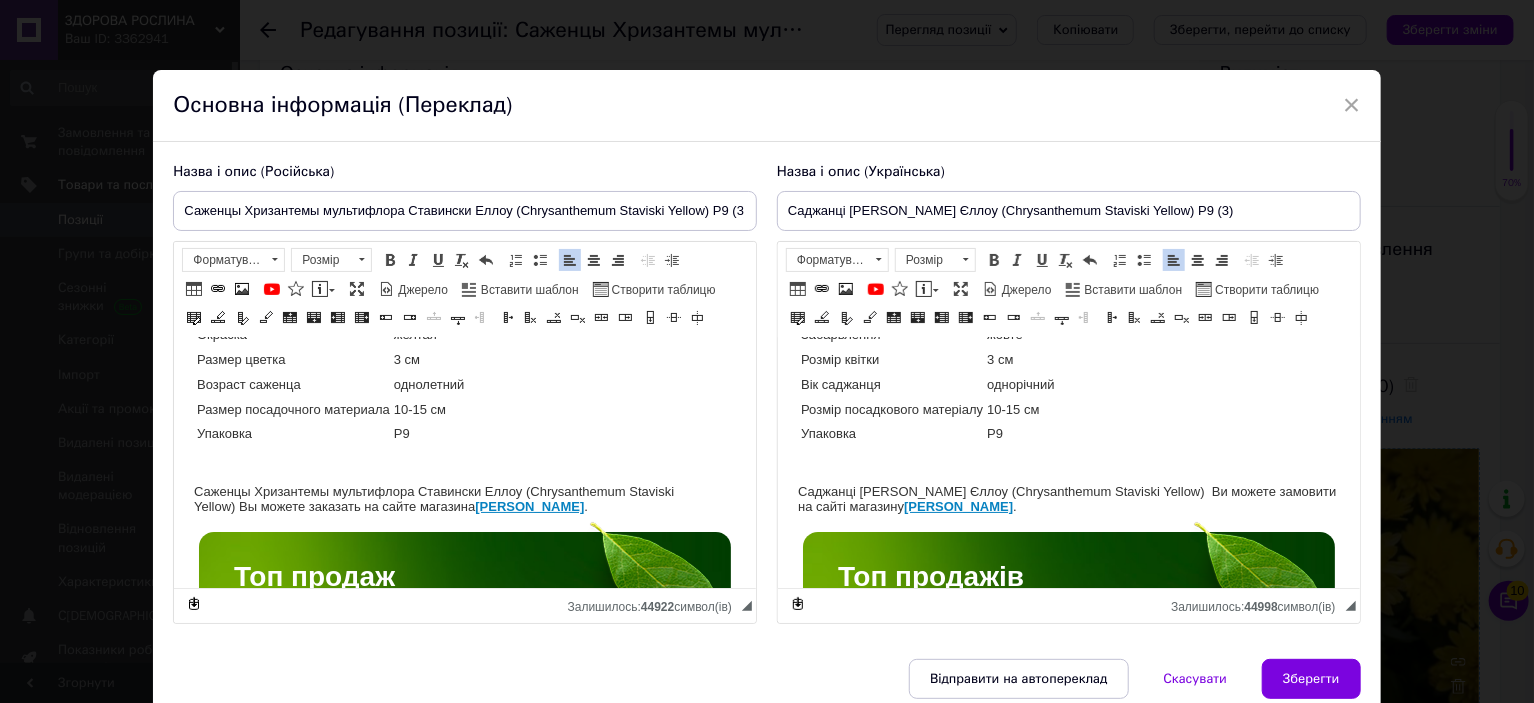 click at bounding box center (465, 462) 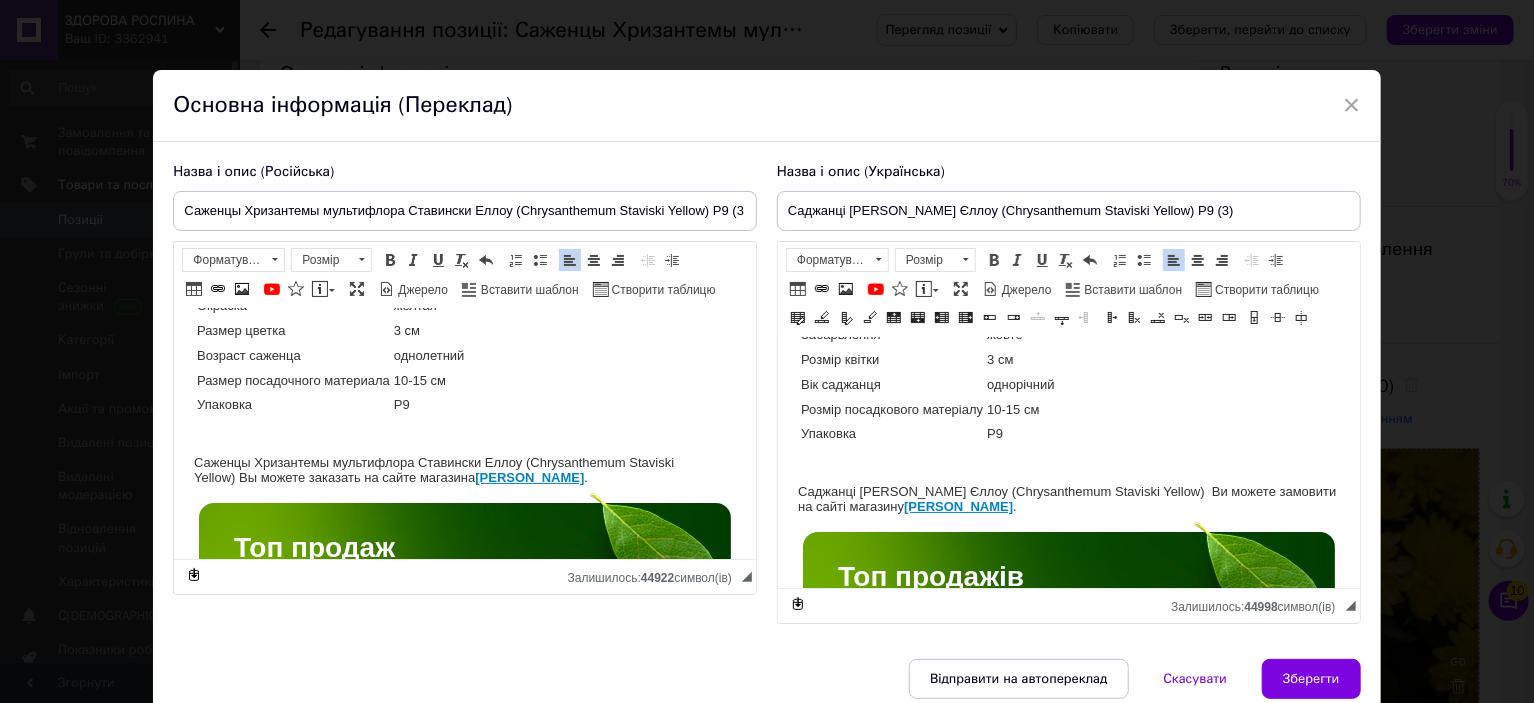 click at bounding box center [1068, 462] 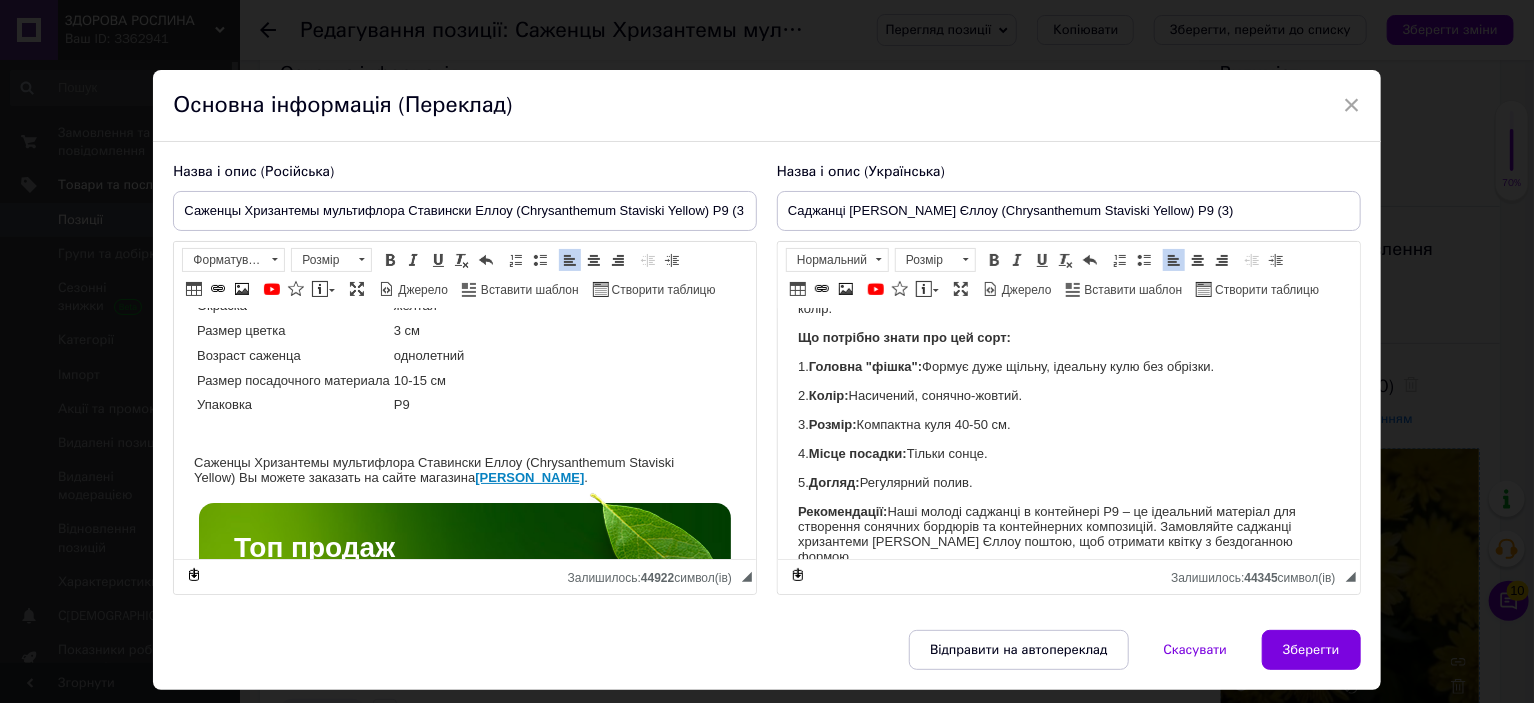 scroll, scrollTop: 344, scrollLeft: 0, axis: vertical 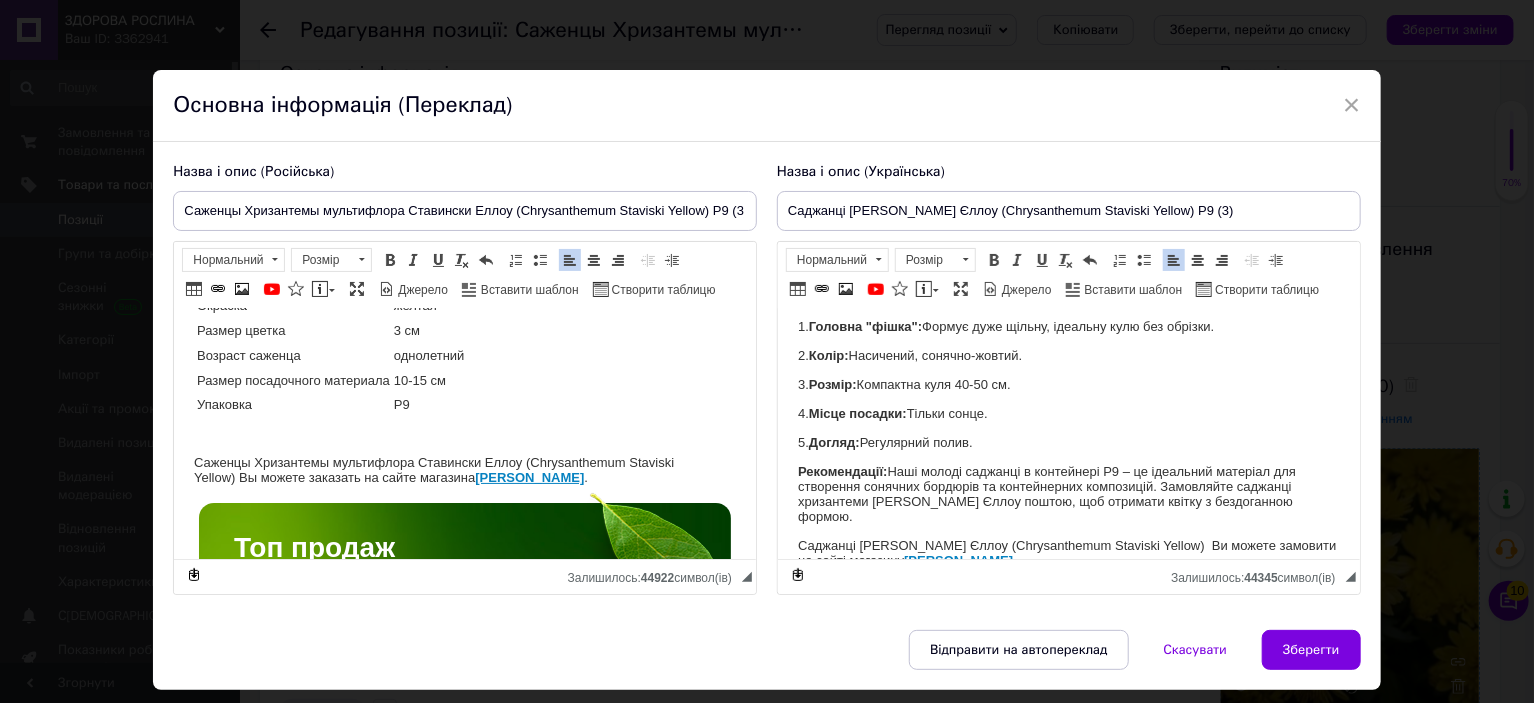 click at bounding box center [465, 433] 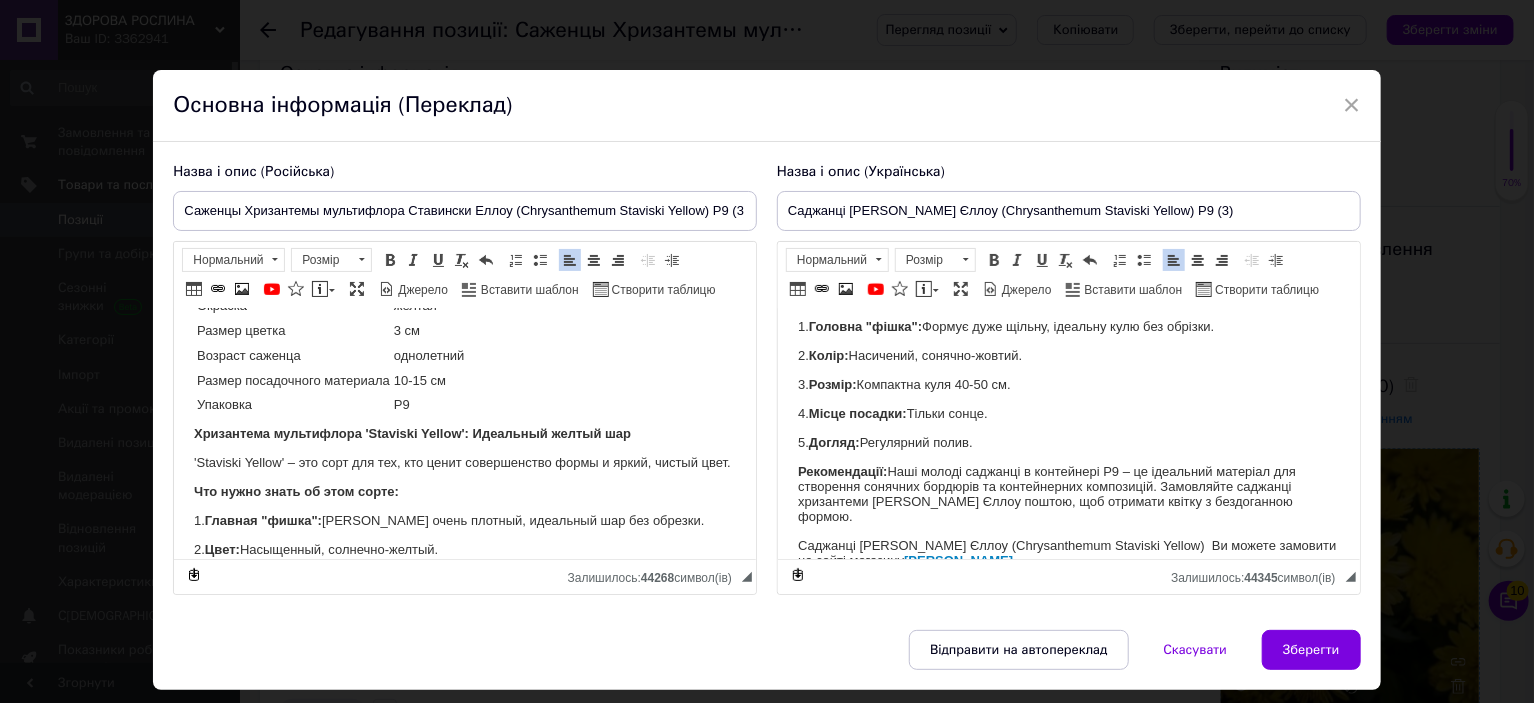 scroll, scrollTop: 320, scrollLeft: 0, axis: vertical 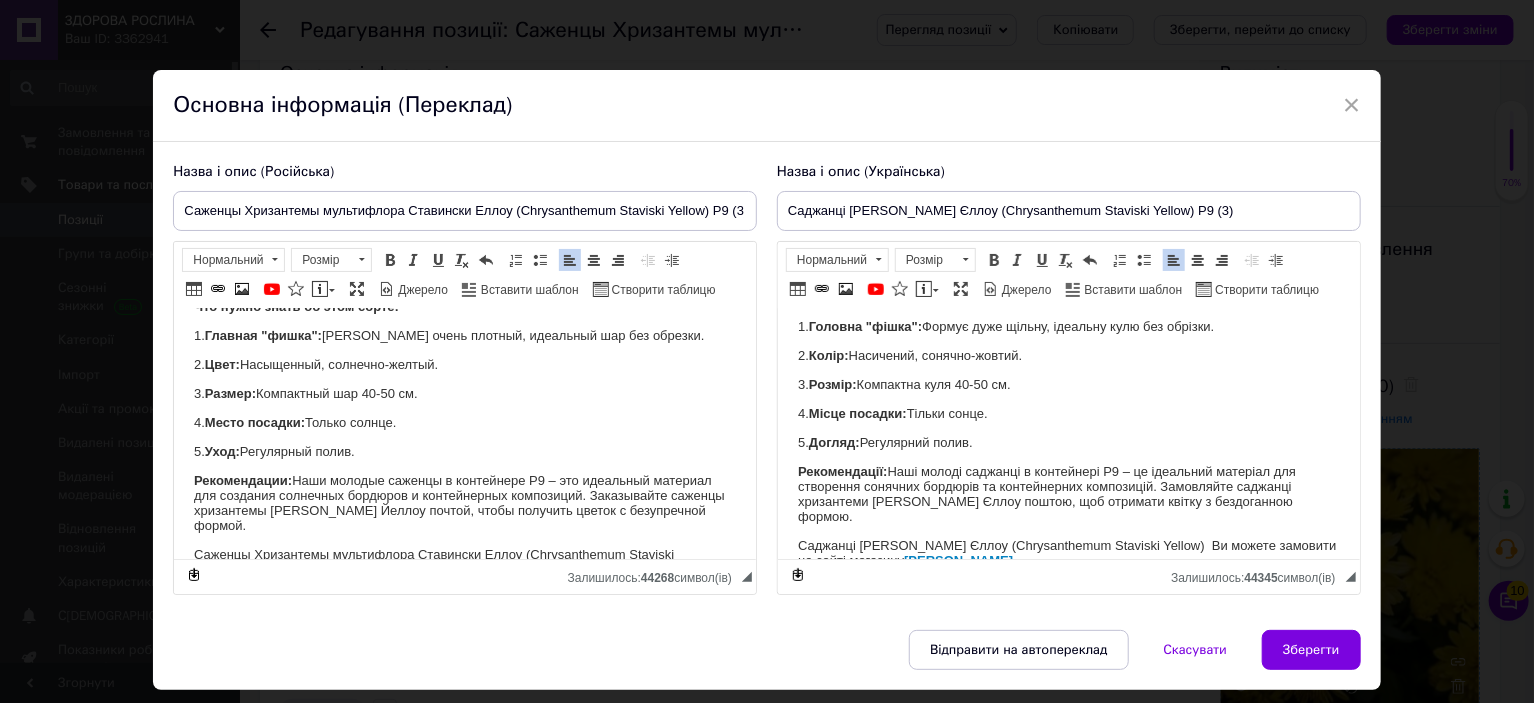 type 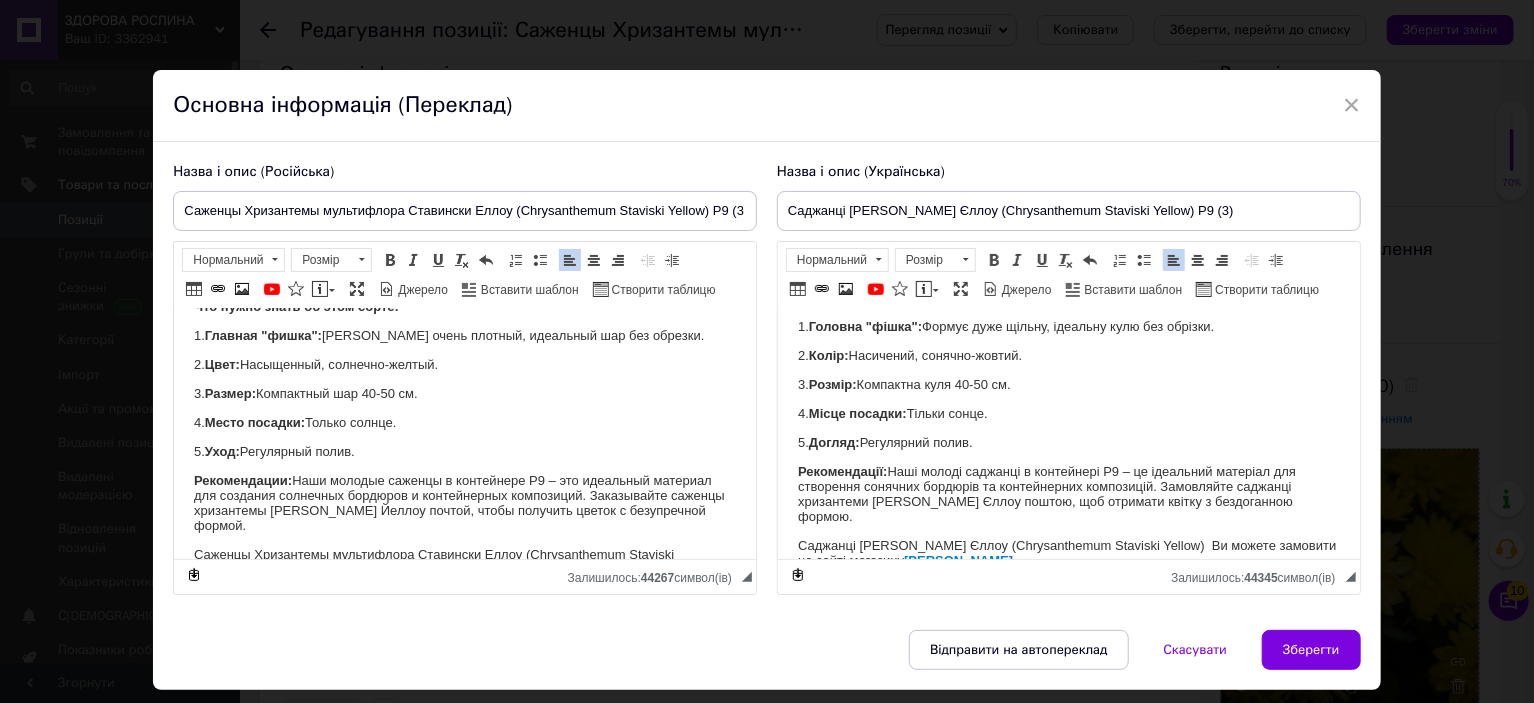 scroll, scrollTop: 321, scrollLeft: 0, axis: vertical 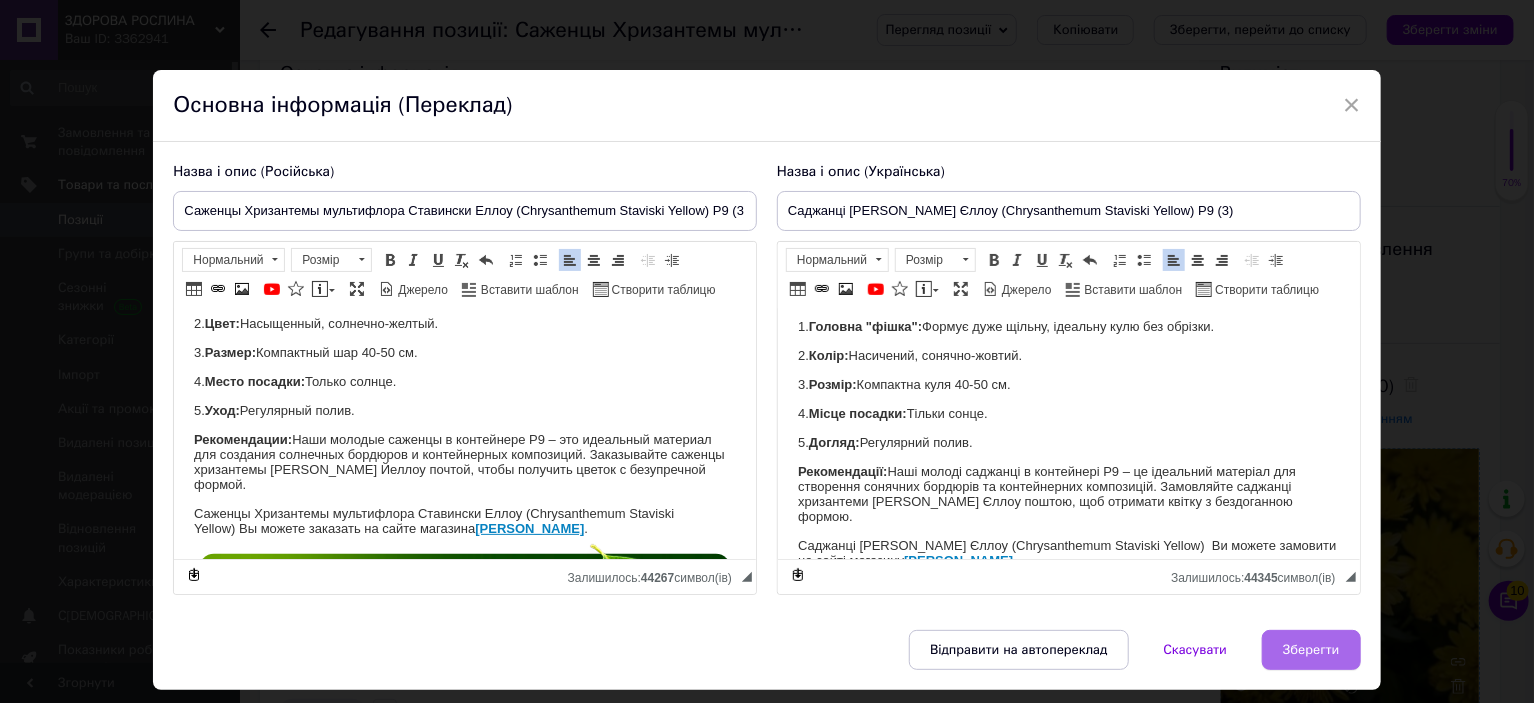 click on "Зберегти" at bounding box center (1311, 650) 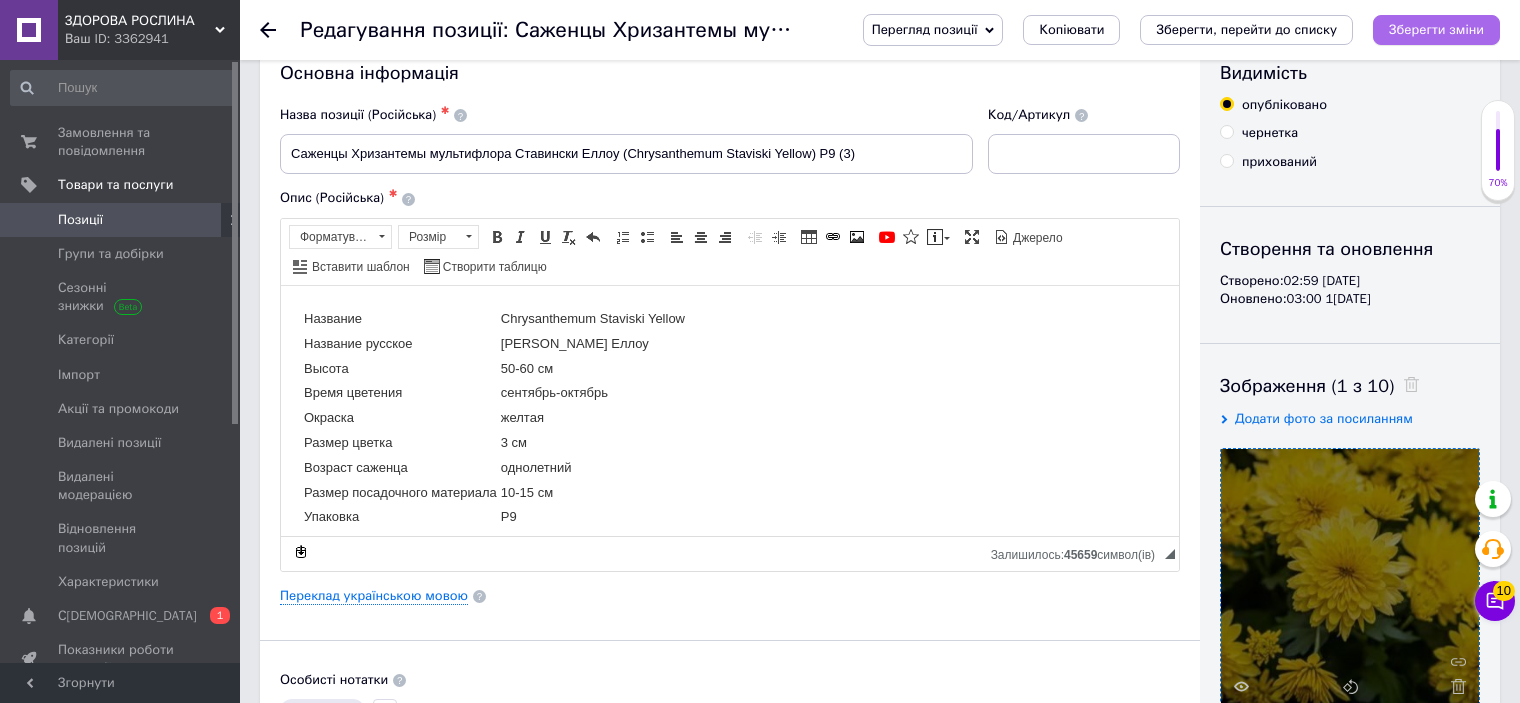 click on "Зберегти зміни" at bounding box center (1436, 29) 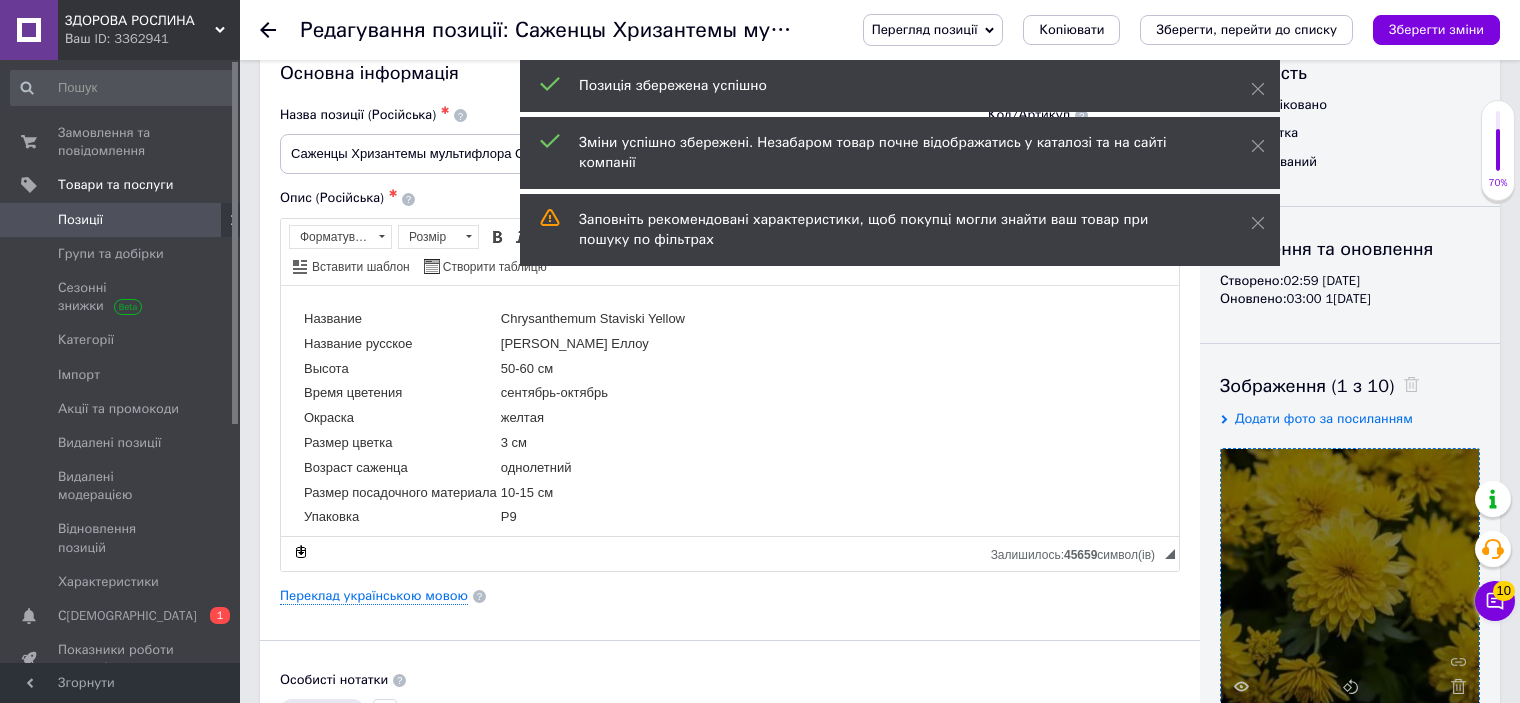 click 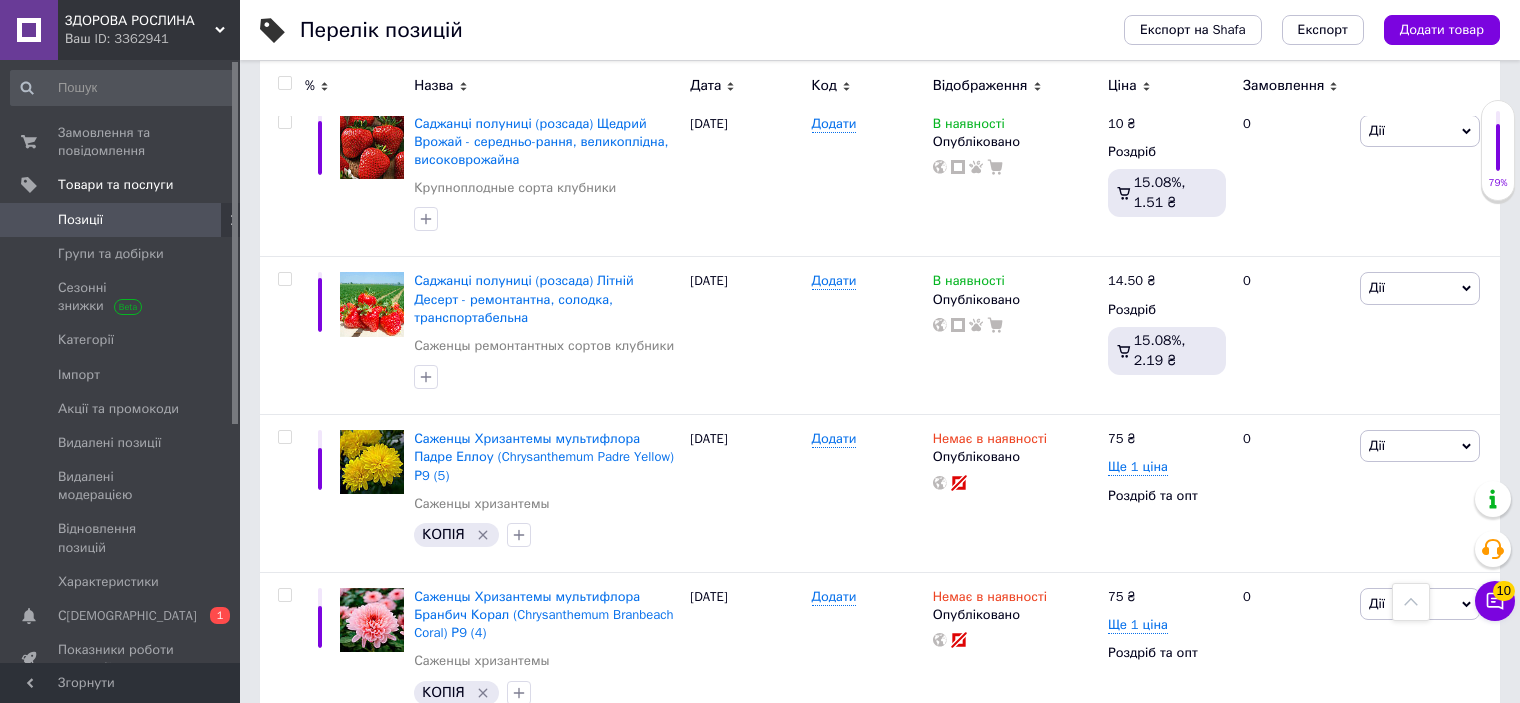 scroll, scrollTop: 7279, scrollLeft: 0, axis: vertical 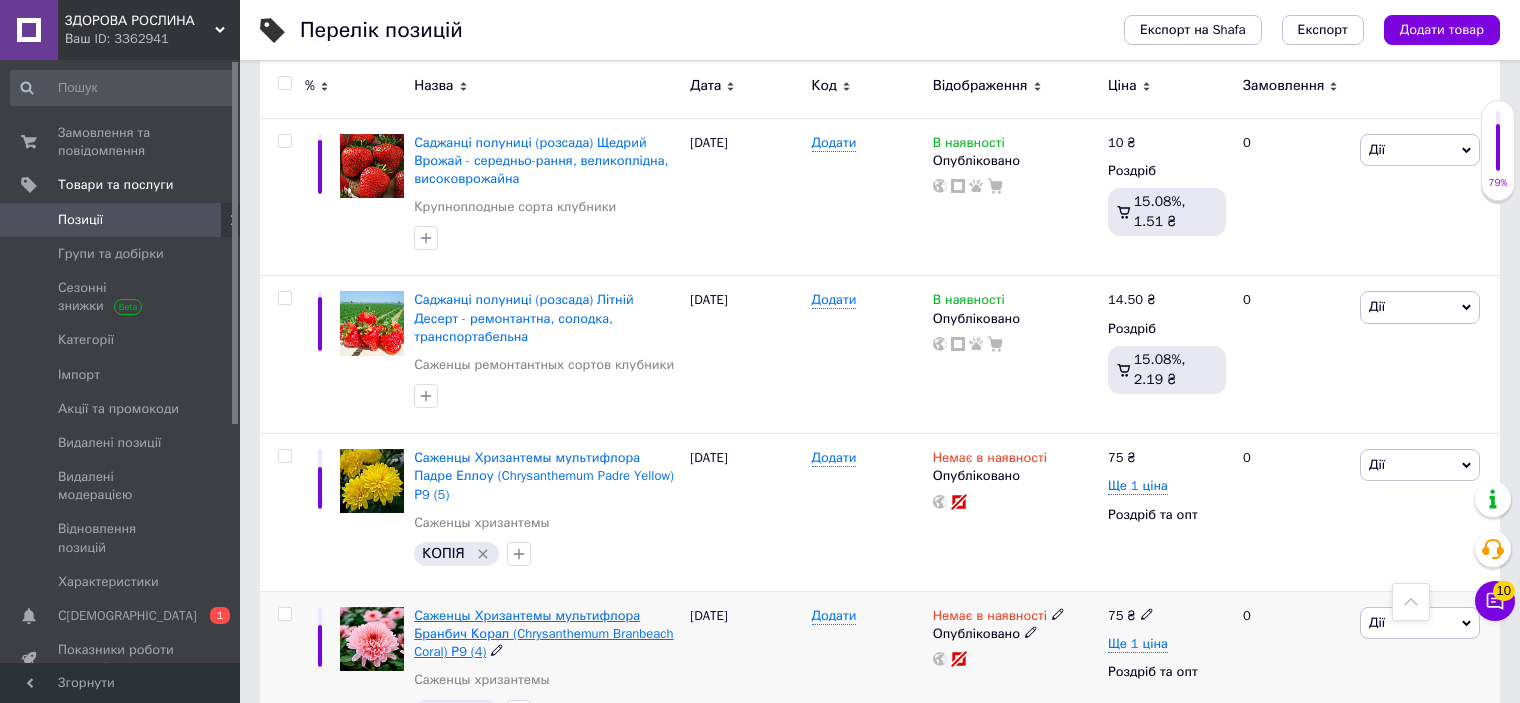 click on "Саженцы Хризантемы мультифлора Бранбич Корал (Chrysanthеmum Branbeach Coral) Р9 (4)" at bounding box center (543, 633) 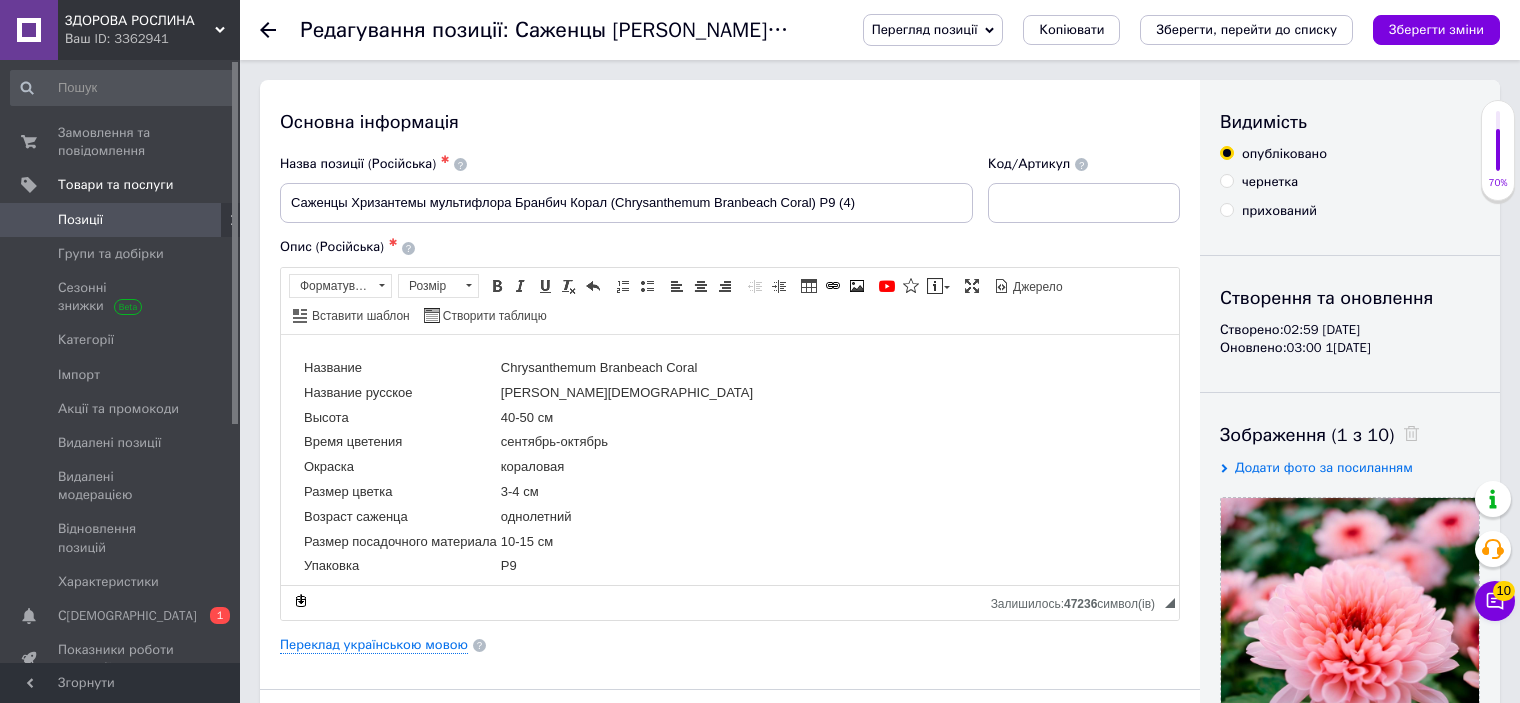 scroll, scrollTop: 0, scrollLeft: 0, axis: both 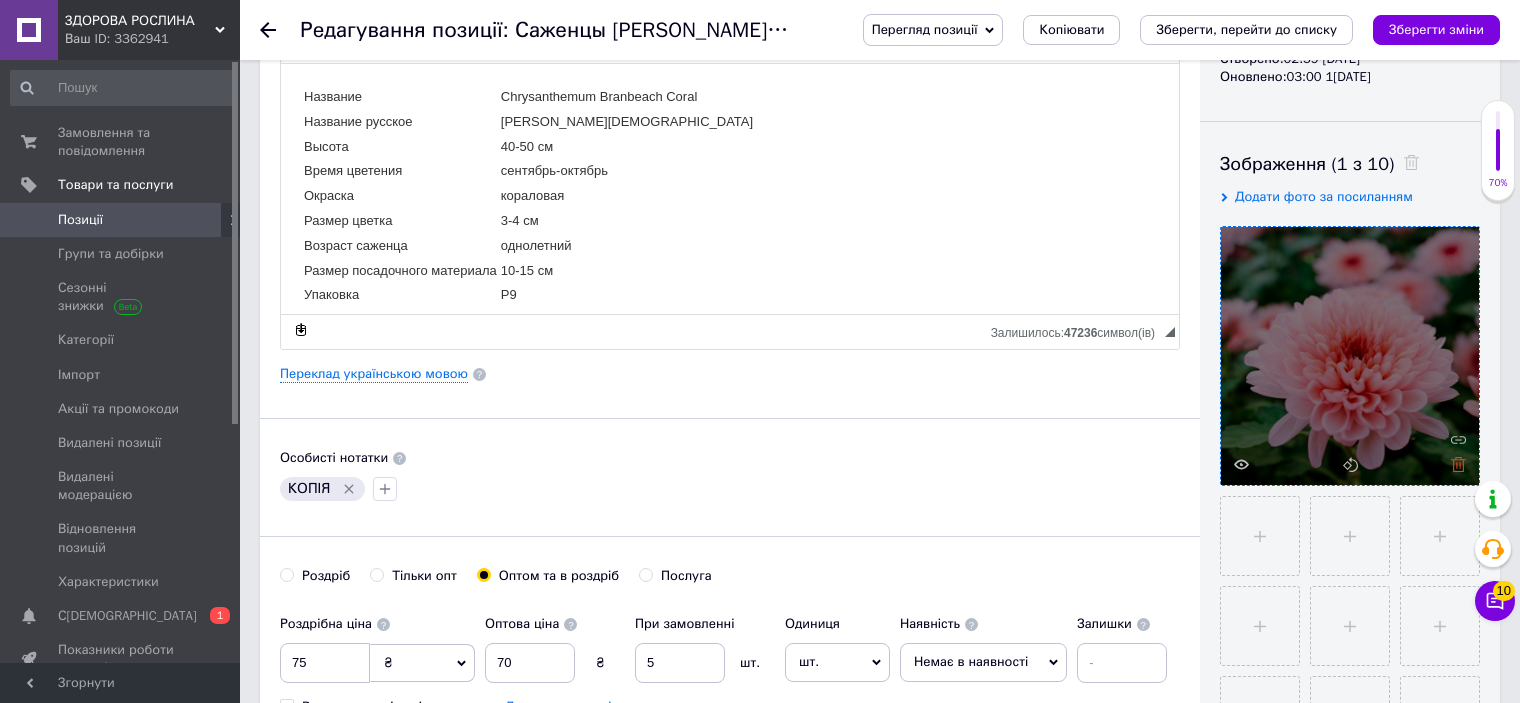 click 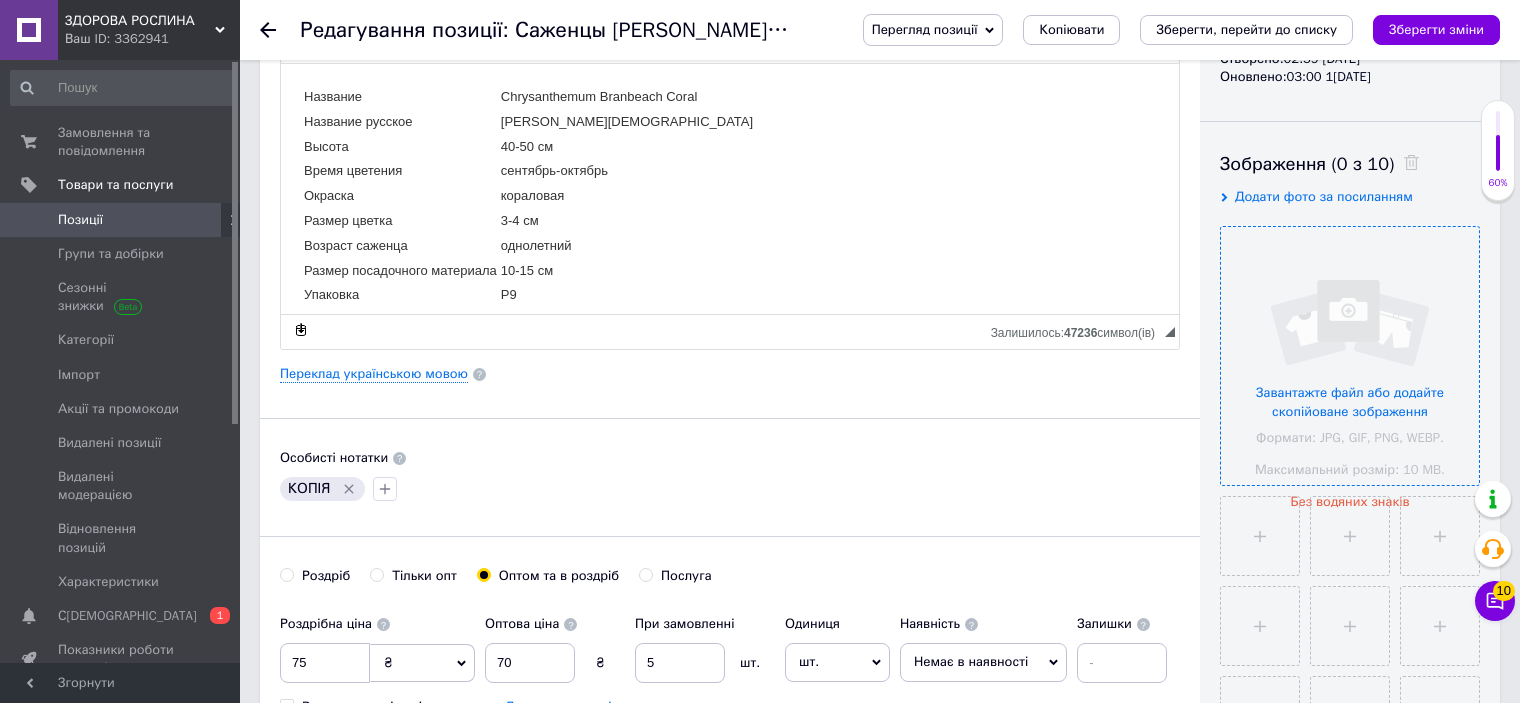 click at bounding box center [1350, 356] 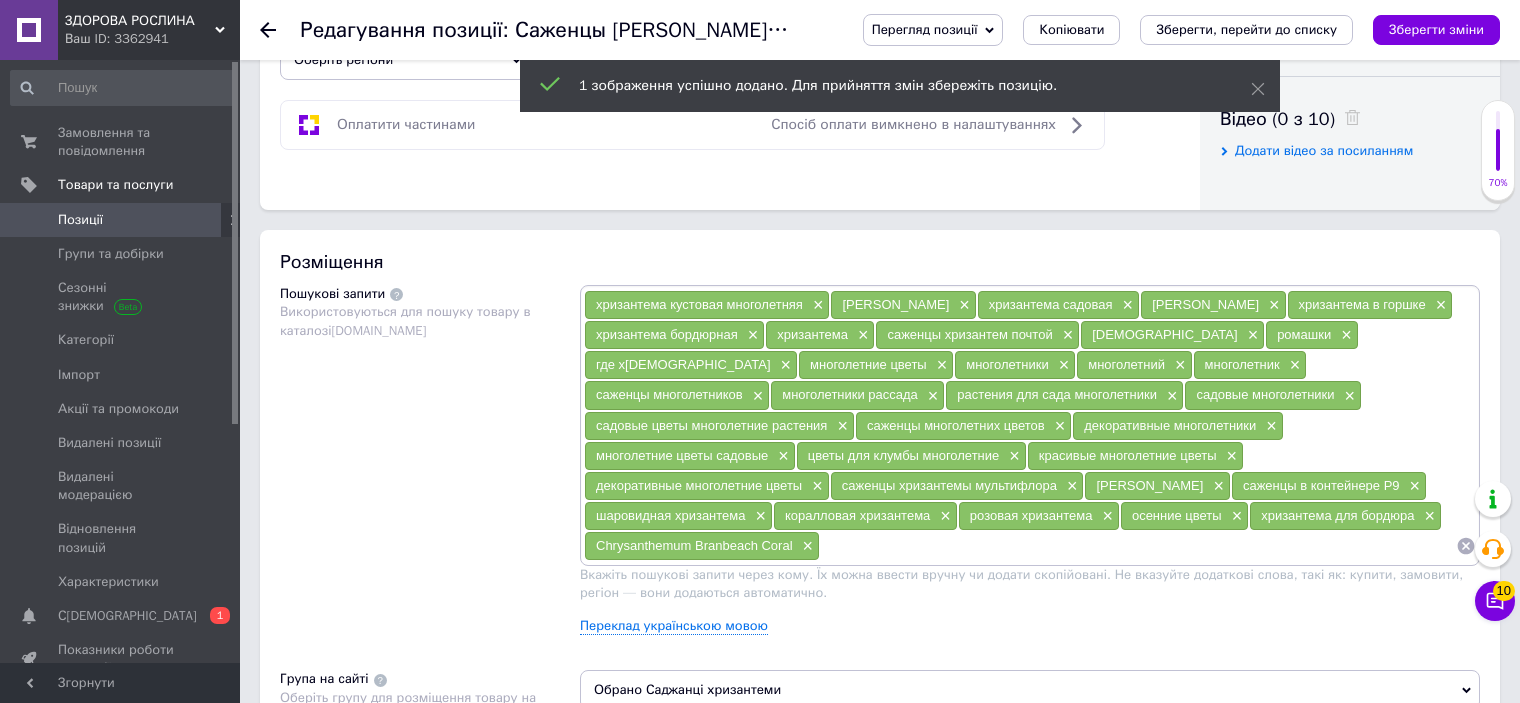 scroll, scrollTop: 982, scrollLeft: 0, axis: vertical 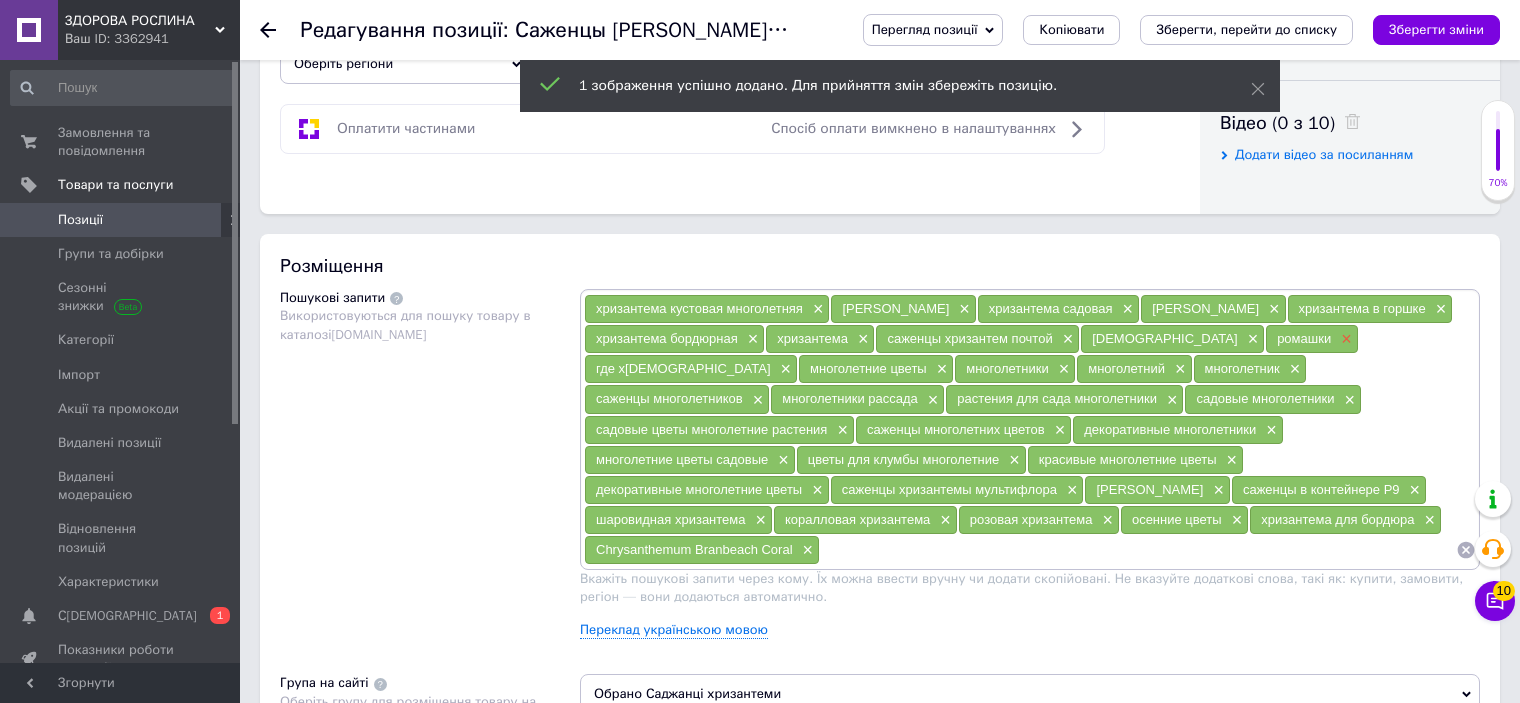 click on "×" at bounding box center [1344, 339] 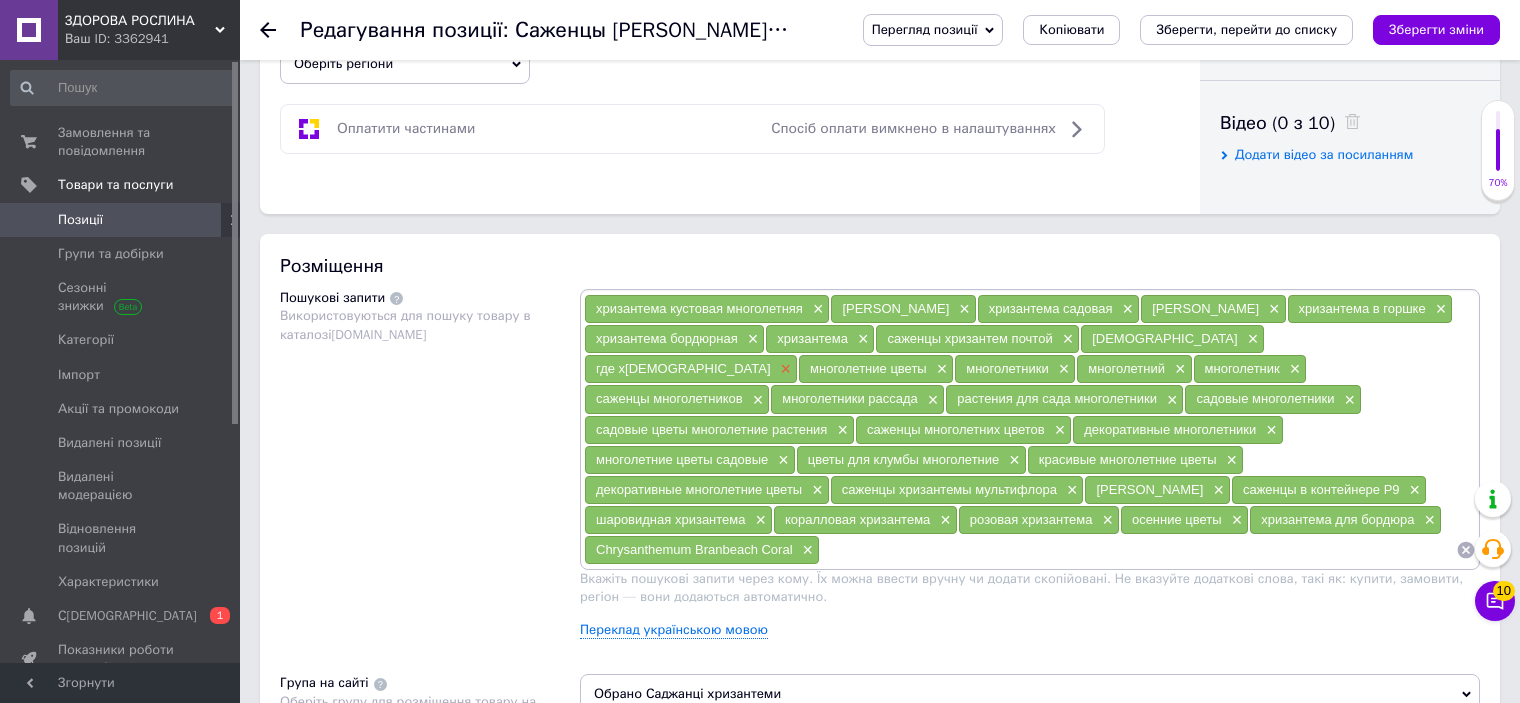 click on "×" at bounding box center [784, 369] 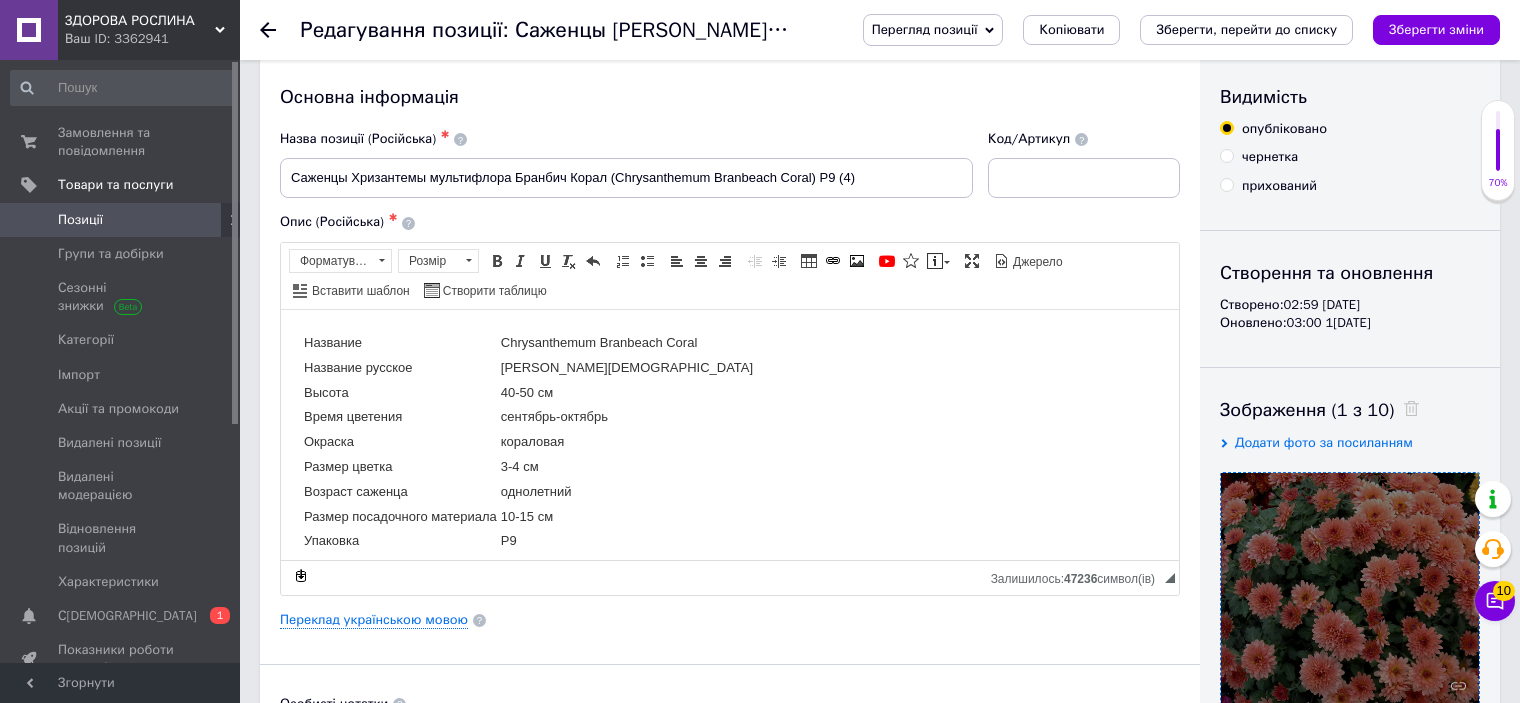 scroll, scrollTop: 0, scrollLeft: 0, axis: both 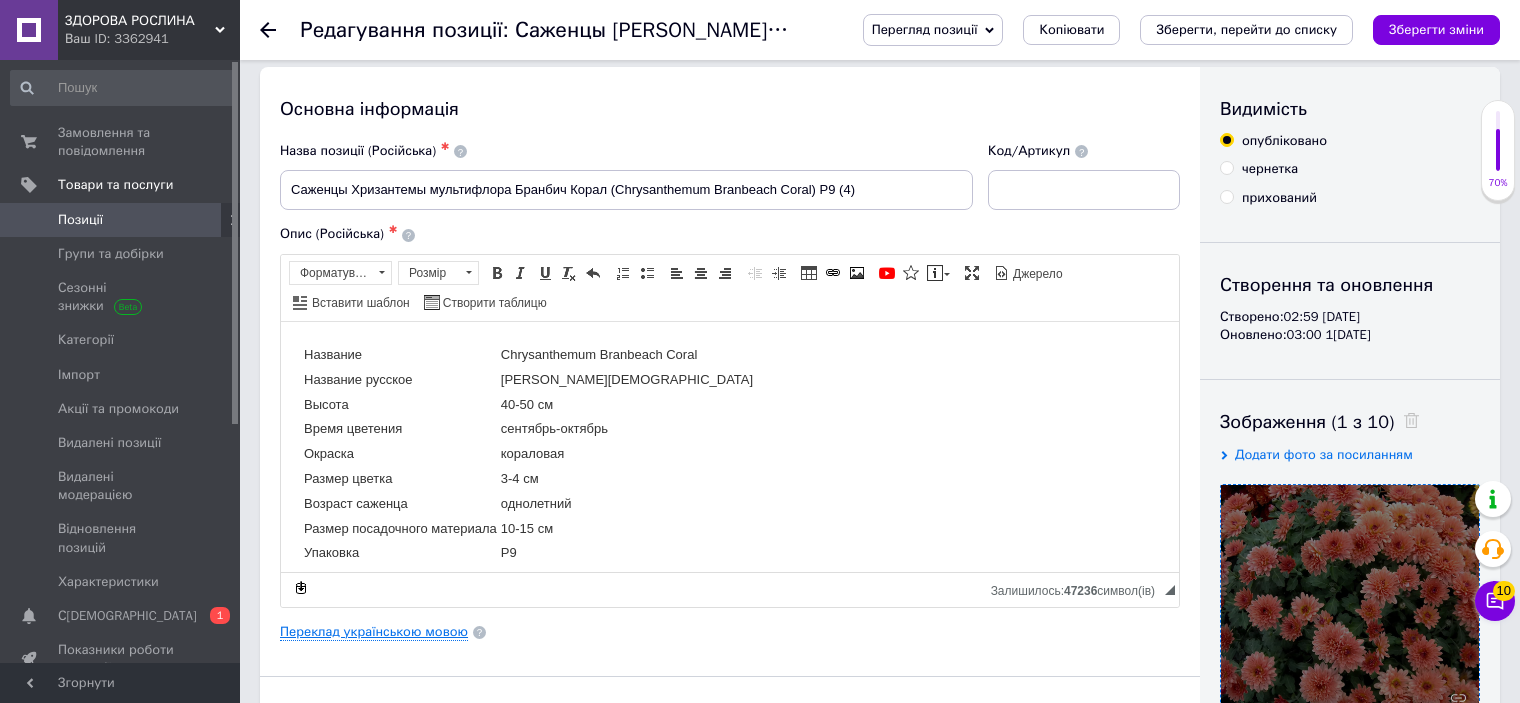 click on "Переклад українською мовою" at bounding box center [374, 632] 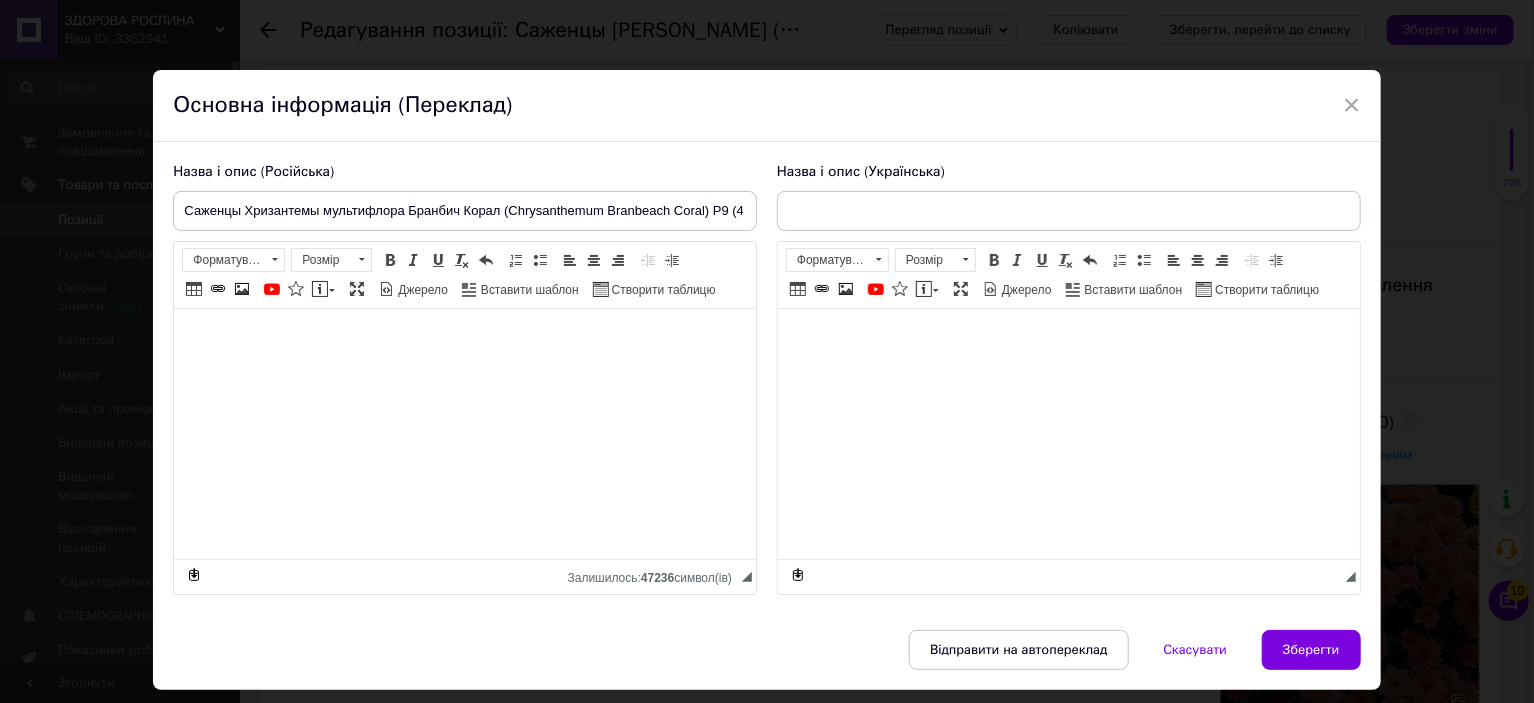 type on "Саджанці [PERSON_NAME] (Chrysanthеmum Branbeach Coral) Р9 (4)" 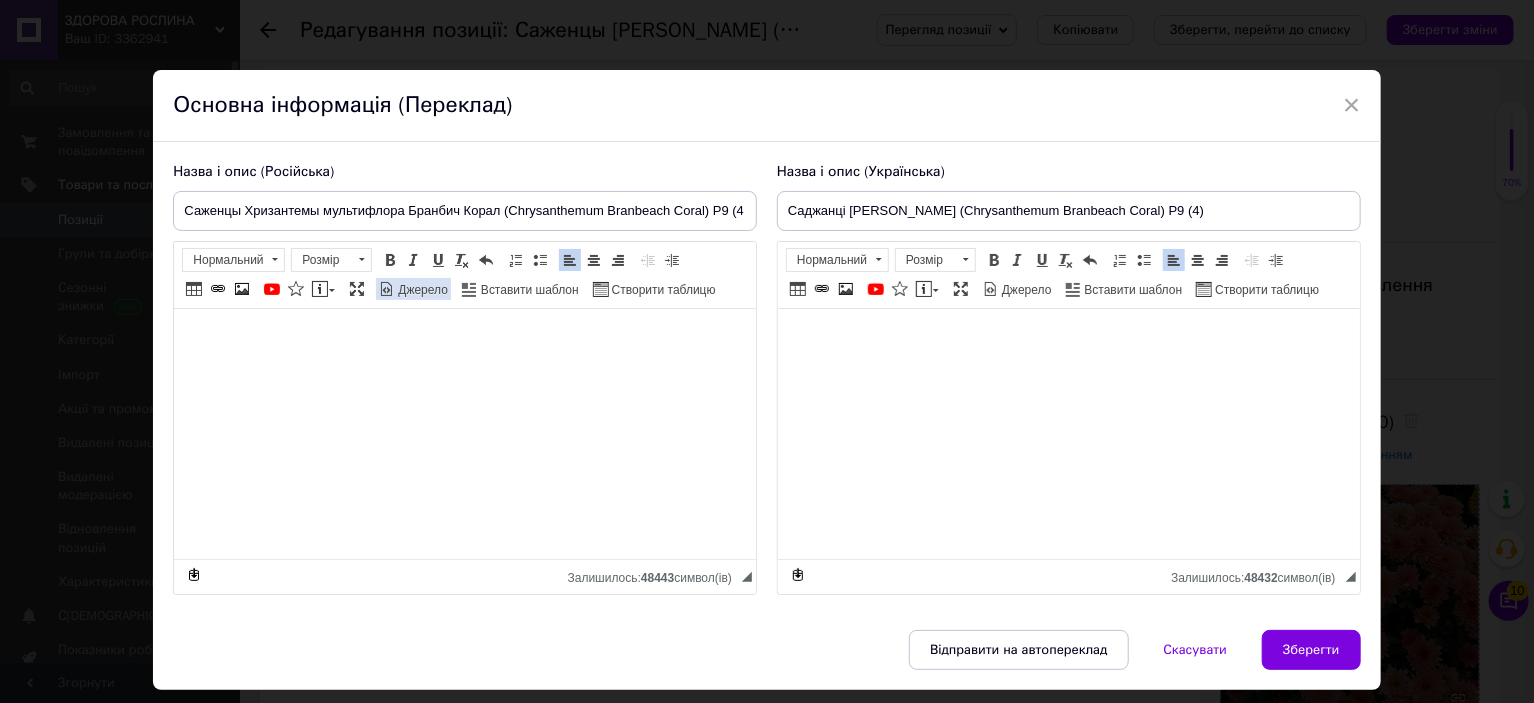click on "Джерело" at bounding box center (421, 290) 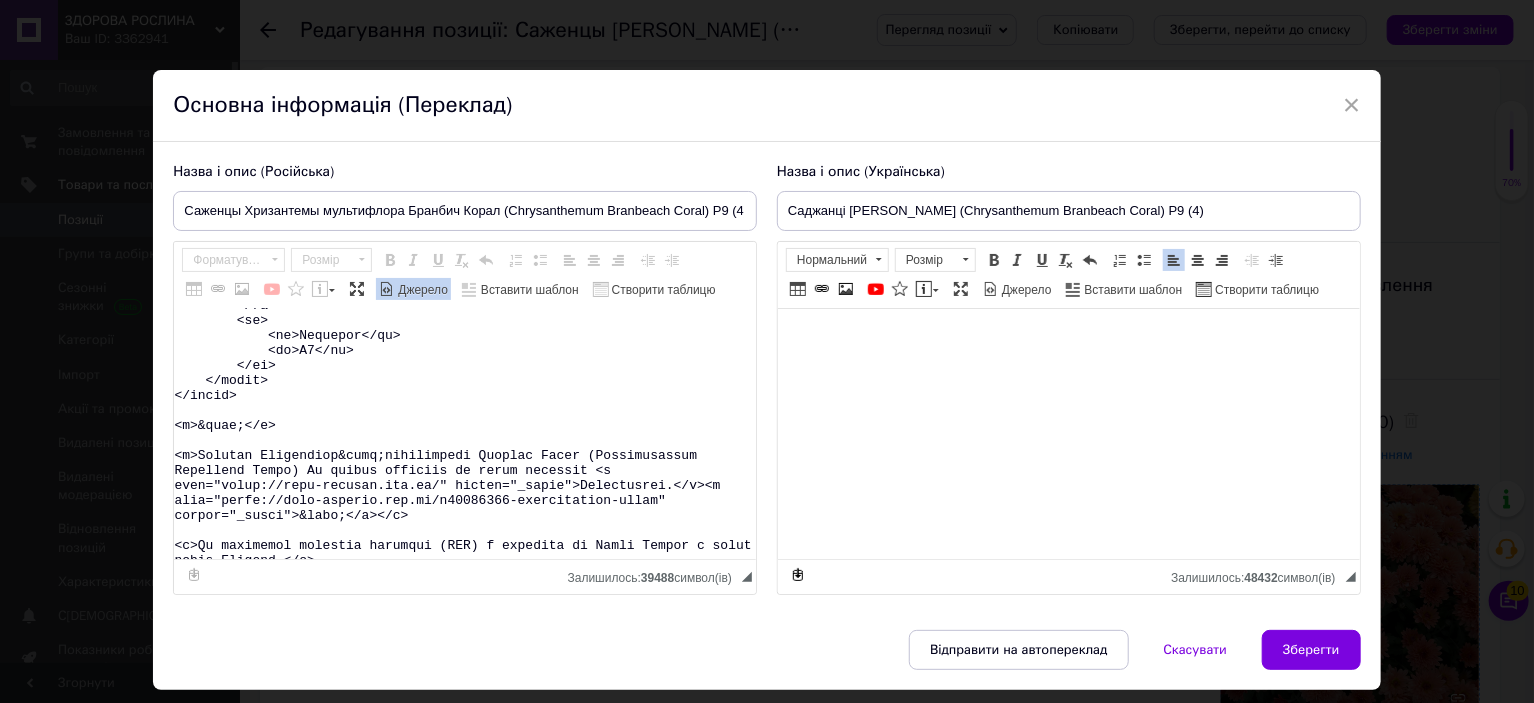 scroll, scrollTop: 546, scrollLeft: 0, axis: vertical 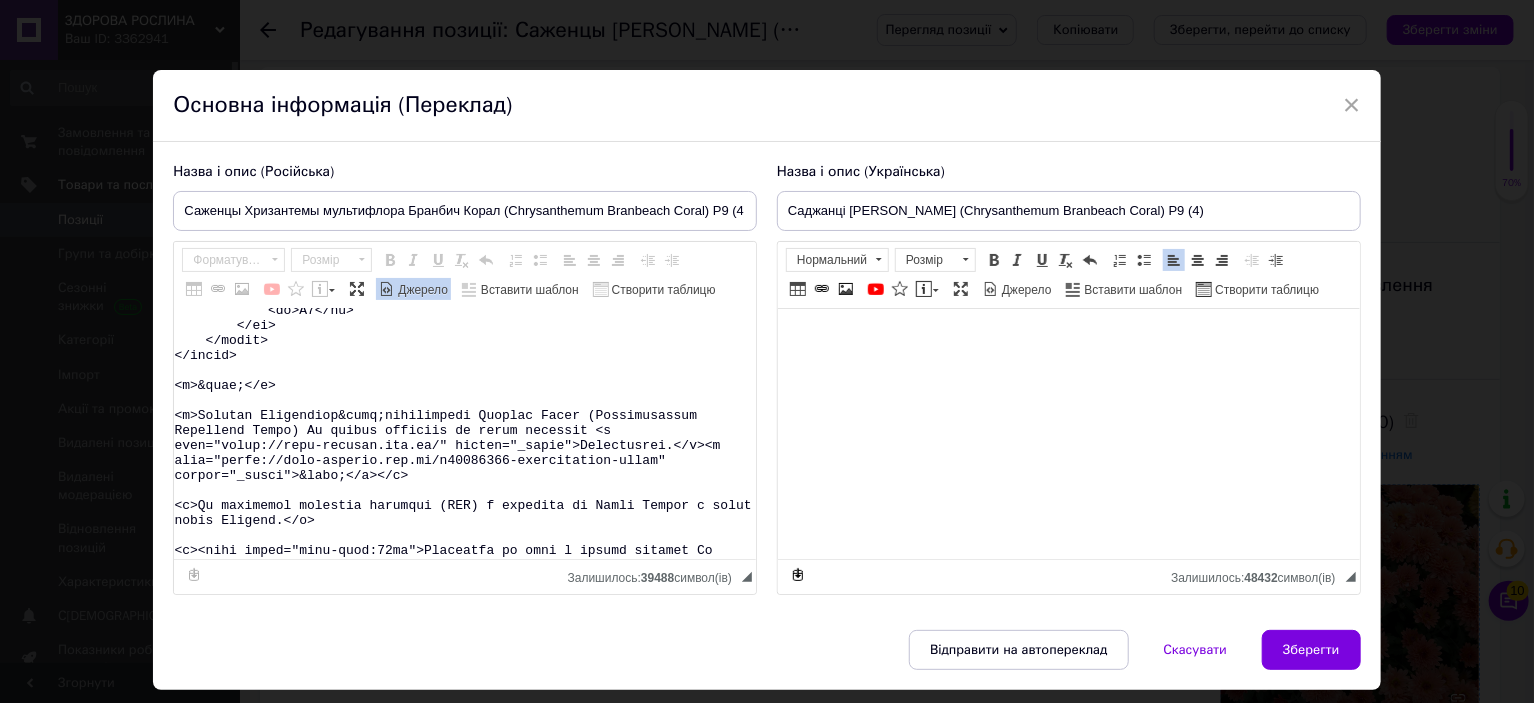 drag, startPoint x: 300, startPoint y: 436, endPoint x: 310, endPoint y: 440, distance: 10.770329 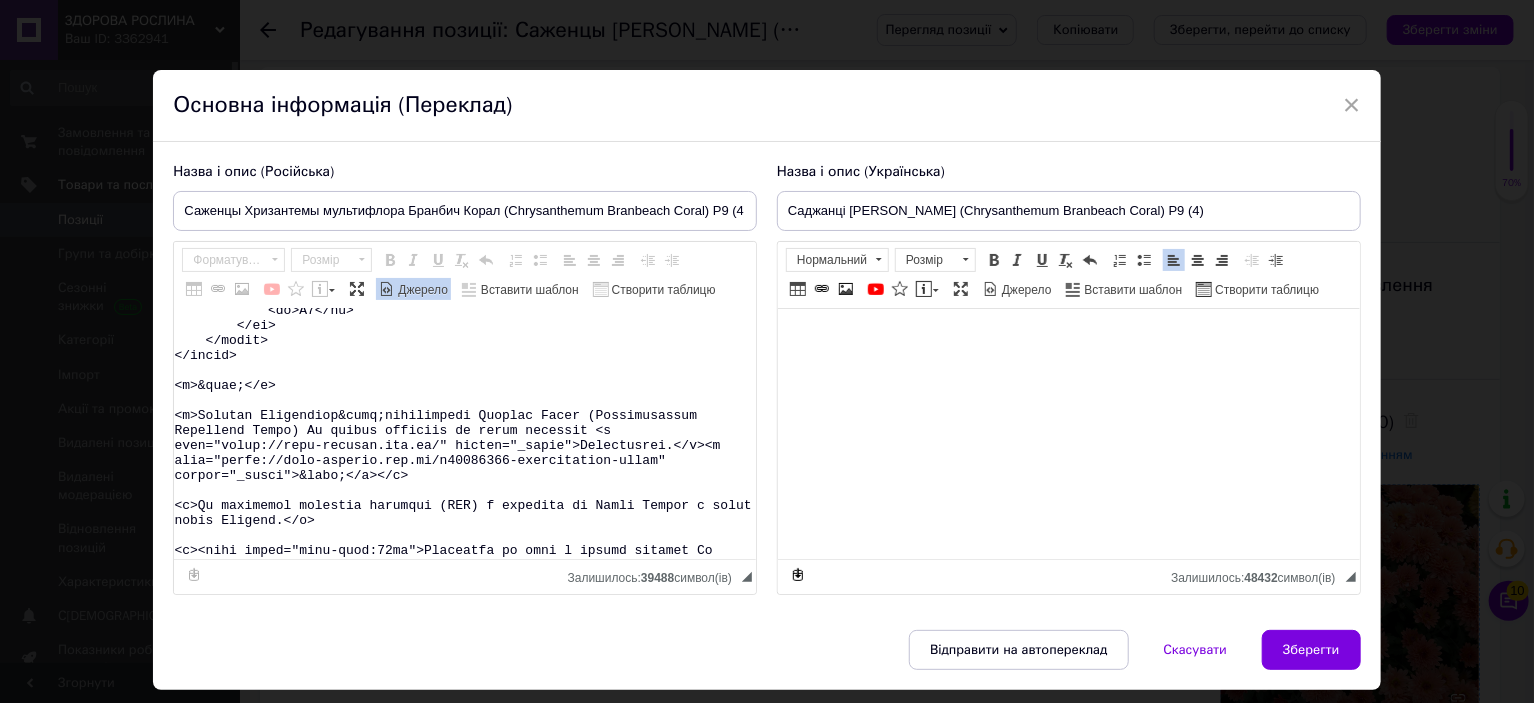 click at bounding box center [465, 434] 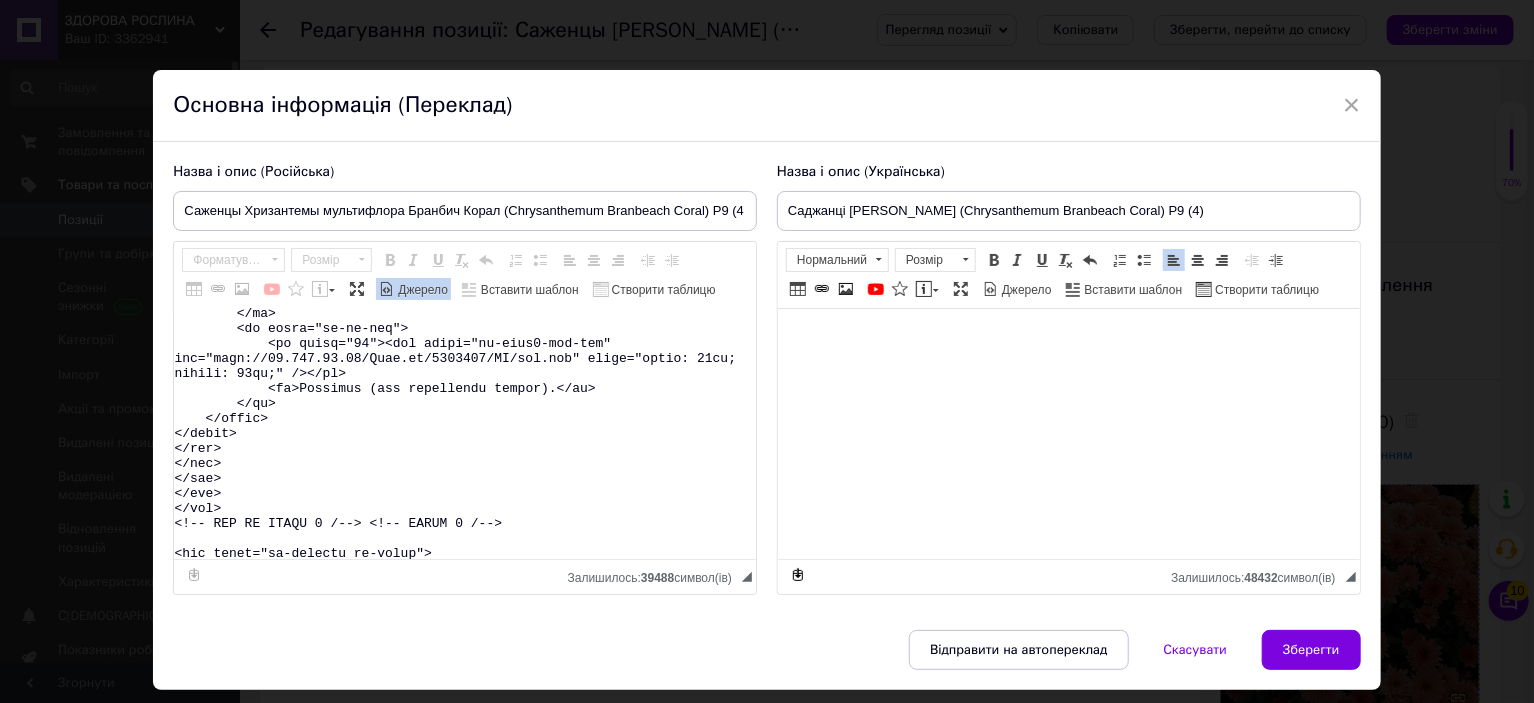 scroll, scrollTop: 10921, scrollLeft: 0, axis: vertical 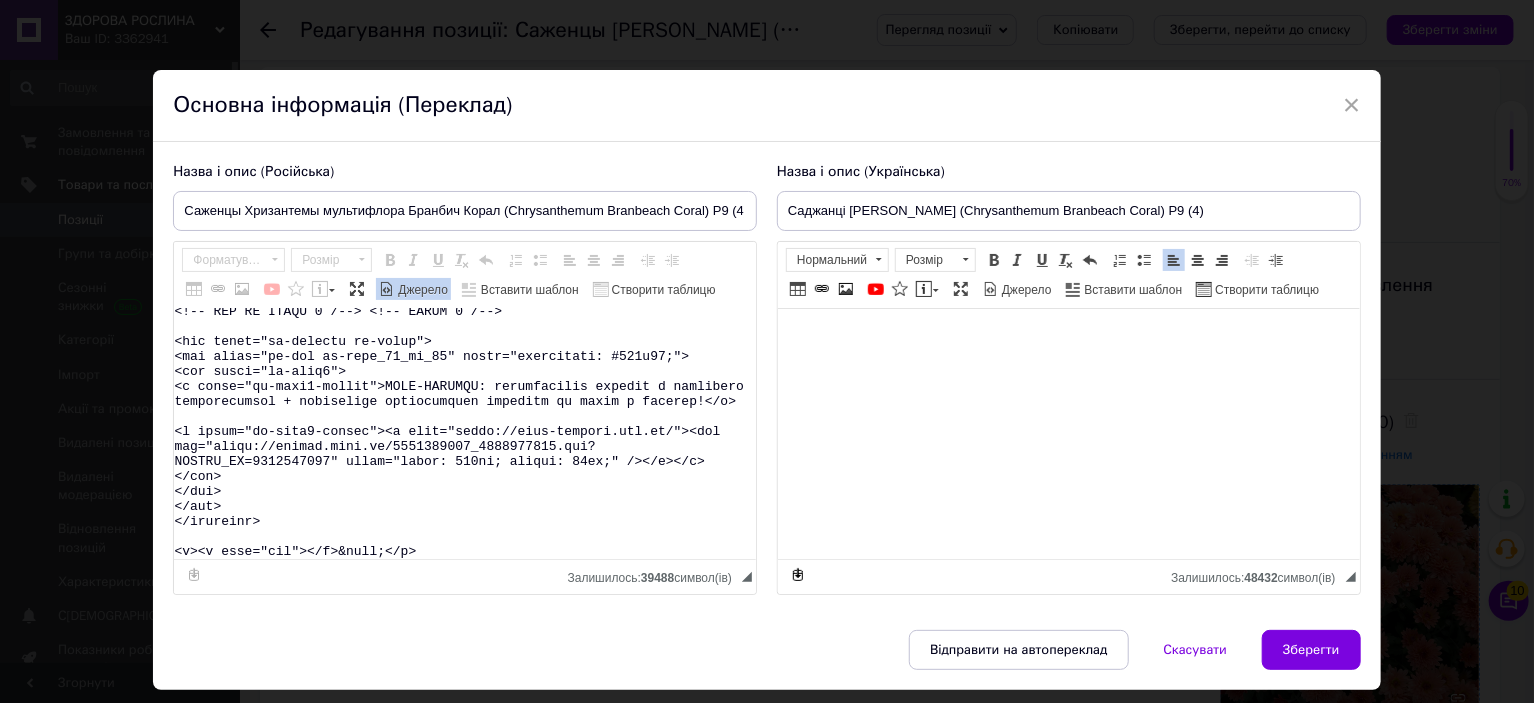 drag, startPoint x: 302, startPoint y: 439, endPoint x: 429, endPoint y: 621, distance: 221.93018 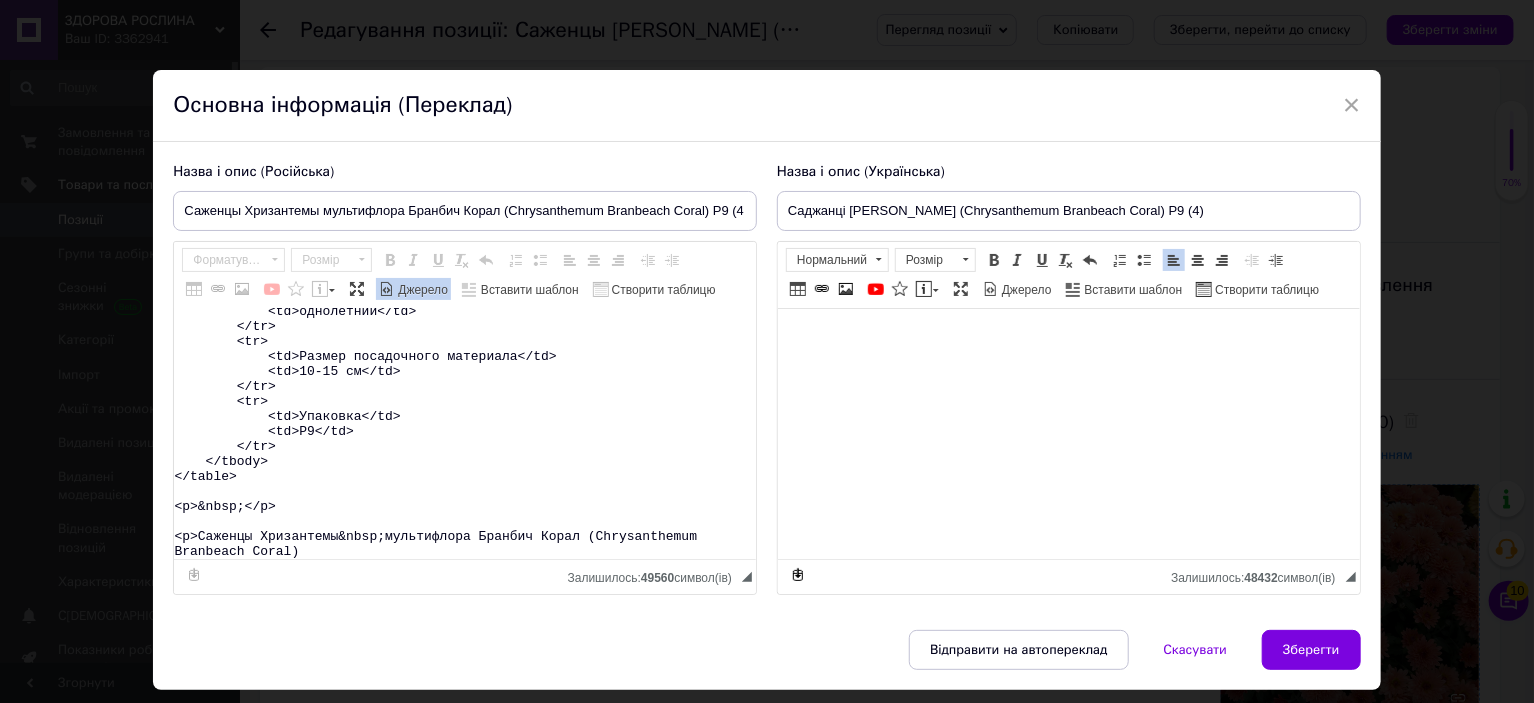 scroll, scrollTop: 433, scrollLeft: 0, axis: vertical 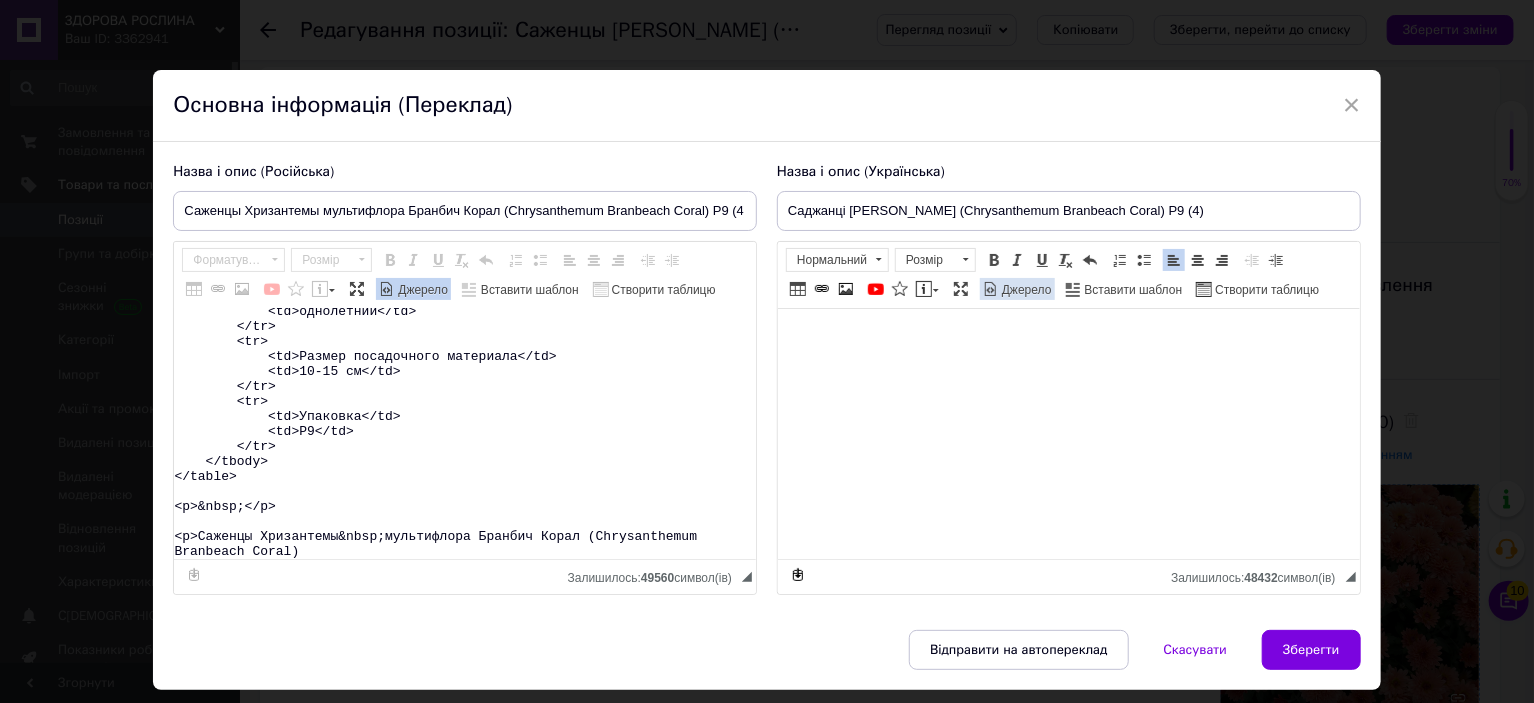 click on "Джерело" at bounding box center (1025, 290) 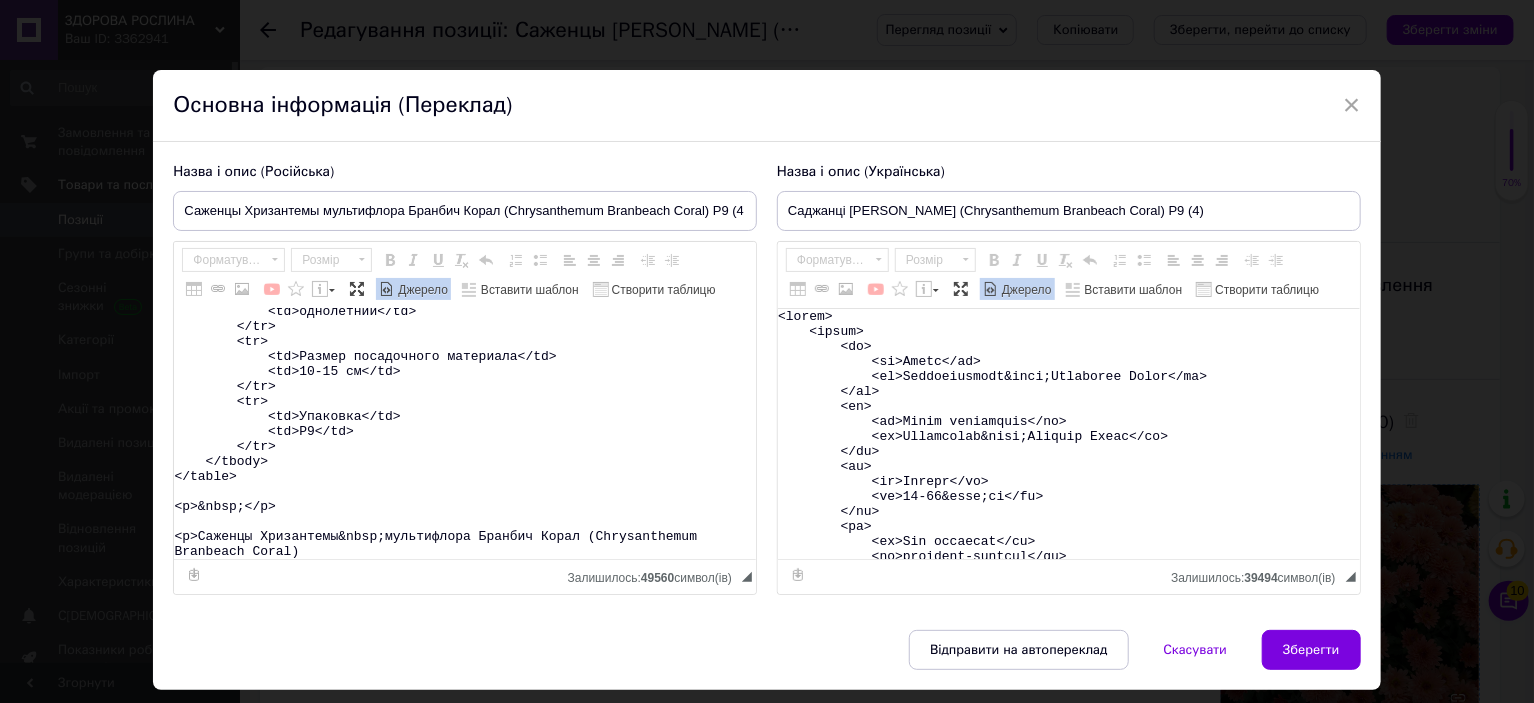 type on "<table>
<tbody>
<tr>
<td>Название</td>
<td>Chrysanthеmum Branbeach Coral&nbsp;</td>
</tr>
<tr>
<td>Название русское</td>
<td>Хризантема&nbsp;Бранбич Корал</td>
</tr>
<tr>
<td>Высота</td>
<td>40-50&nbsp;см</td>
</tr>
<tr>
<td>Время цветения</td>
<td>сентябрь-октябрь</td>
</tr>
<tr>
<td>Окраска</td>
<td>кораловая</td>
</tr>
<tr>
<td>Размер цветка</td>
<td>3-4 см</td>
</tr>
<tr>
<td>Возраст саженца</td>
<td>однолетний</td>
</tr>
<tr>
<td>Размер посадочного материала</td>
<td>10-15 см</td>
</tr>
<tr>
<td>Упаковка</td>
<td>Р9</td>
</tr>
</tbody>
</table>
<p>&nbsp;</p>
<p>Саженцы Хризантемы&nbsp;мультифлора Бранбич Корал (Chrysanthеmum Branbeach Coral)" 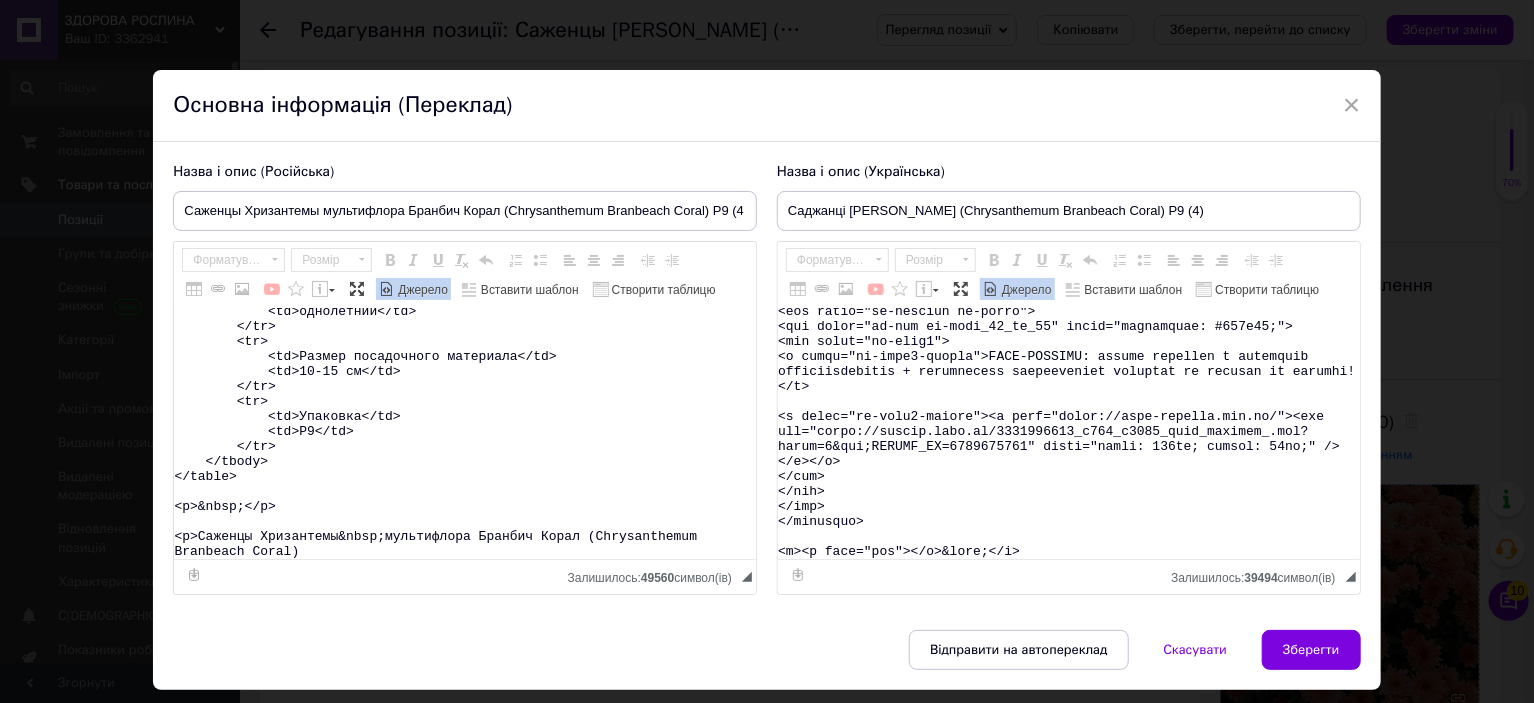 scroll, scrollTop: 10952, scrollLeft: 0, axis: vertical 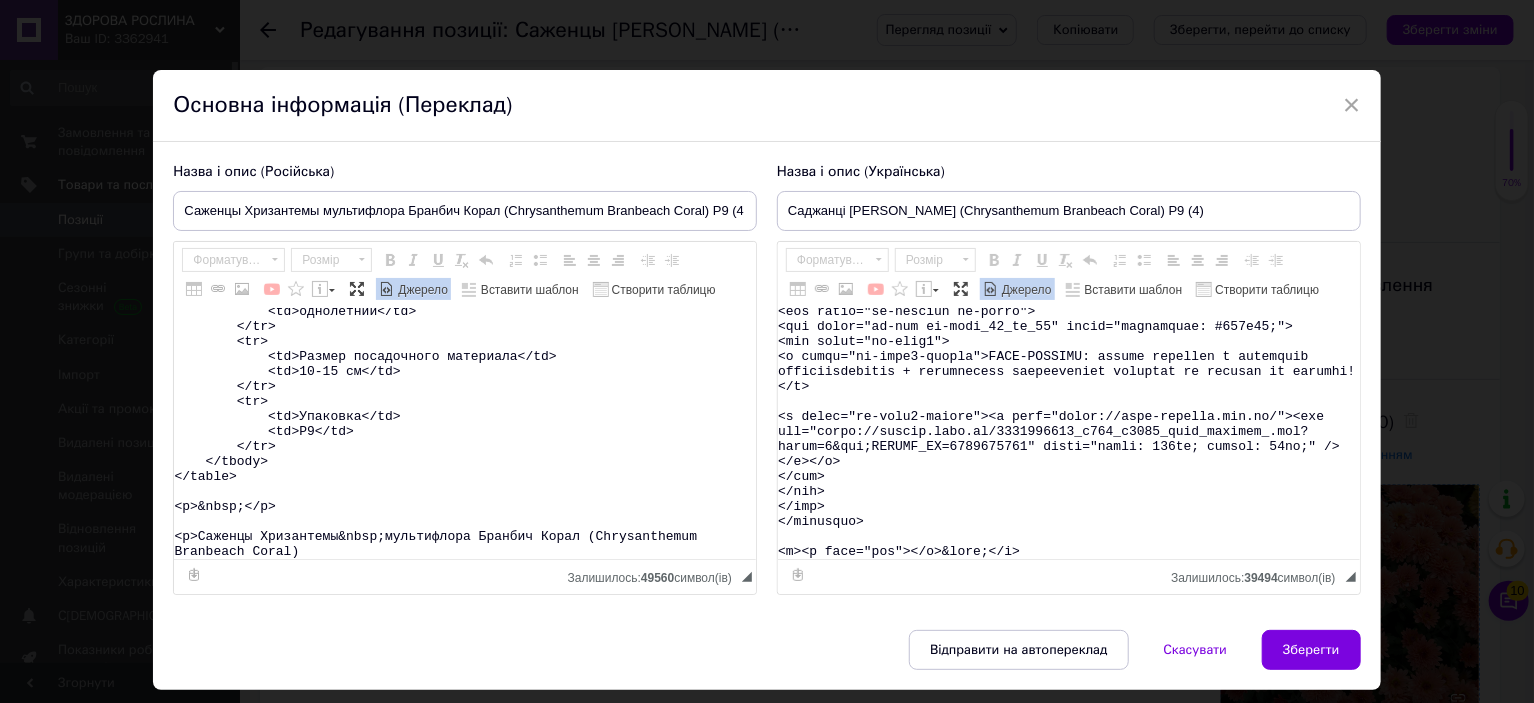 drag, startPoint x: 903, startPoint y: 424, endPoint x: 1017, endPoint y: 673, distance: 273.8558 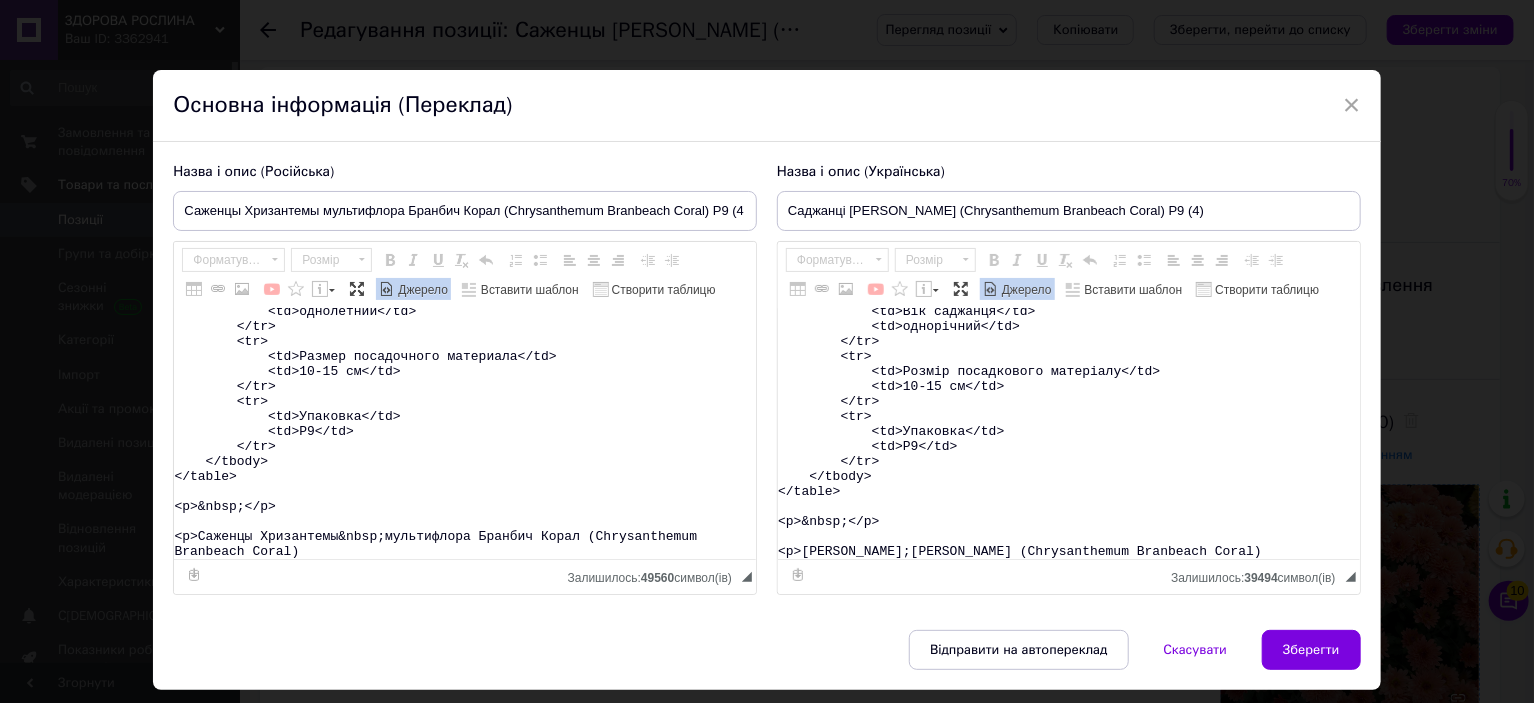 scroll, scrollTop: 433, scrollLeft: 0, axis: vertical 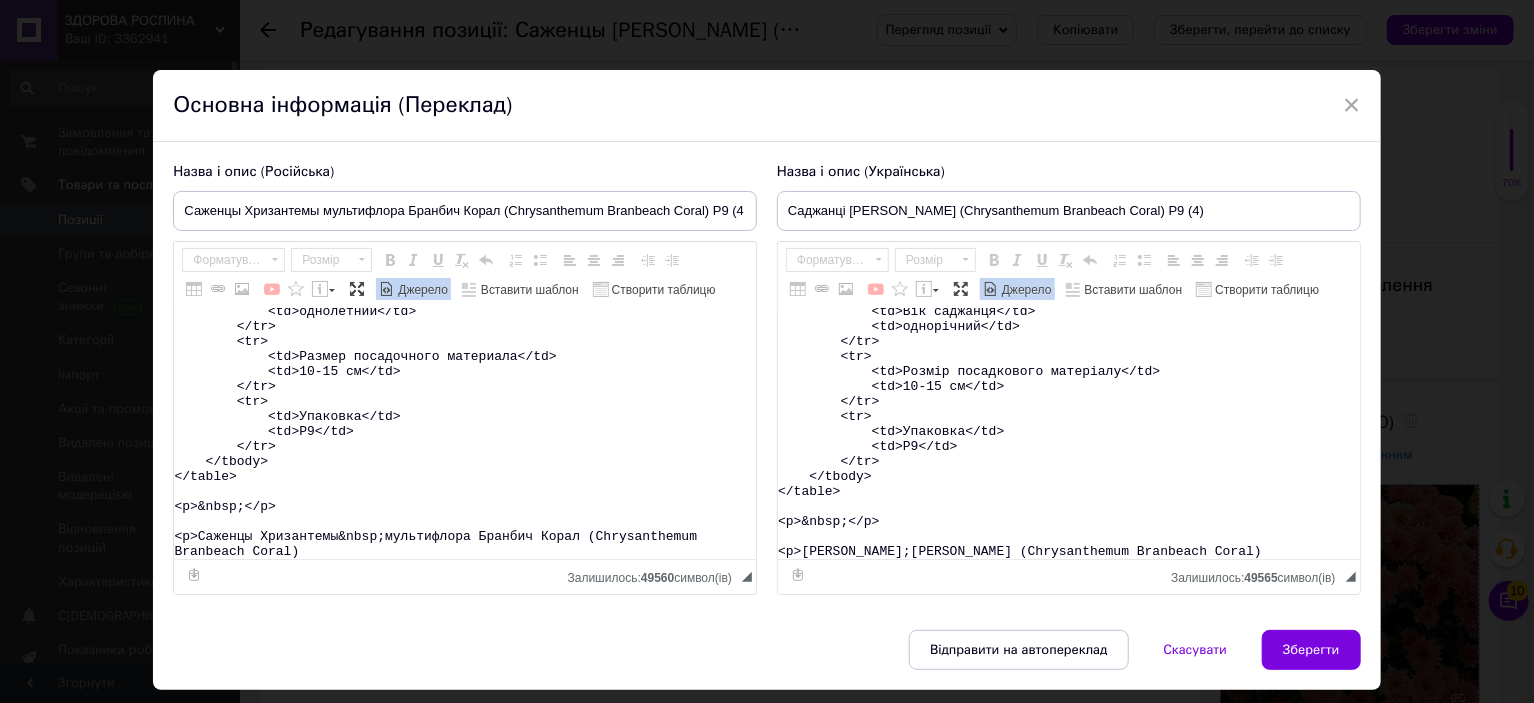 type on "<table>
<tbody>
<tr>
<td>Назва</td>
<td>Chrysanthеmum&nbsp;Branbeach Coral</td>
</tr>
<tr>
<td>Назва українська</td>
<td>Хризантема&nbsp;Бранбіч Корал</td>
</tr>
<tr>
<td>Висота</td>
<td>40-50&nbsp;см</td>
</tr>
<tr>
<td>Час цвітіння</td>
<td>вересень-жовтень</td>
</tr>
<tr>
<td>Забарвлення</td>
<td>коралове</td>
</tr>
<tr>
<td>Розмір квітки</td>
<td>3-4 см</td>
</tr>
<tr>
<td>Вік саджанця</td>
<td>однорічний</td>
</tr>
<tr>
<td>Розмір посадкового матеріалу</td>
<td>10-15 см</td>
</tr>
<tr>
<td>Упаковка</td>
<td>Р9</td>
</tr>
</tbody>
</table>
<p>&nbsp;</p>
<p>[PERSON_NAME];[PERSON_NAME] (Chrysanthеmum Branbeach Coral)" 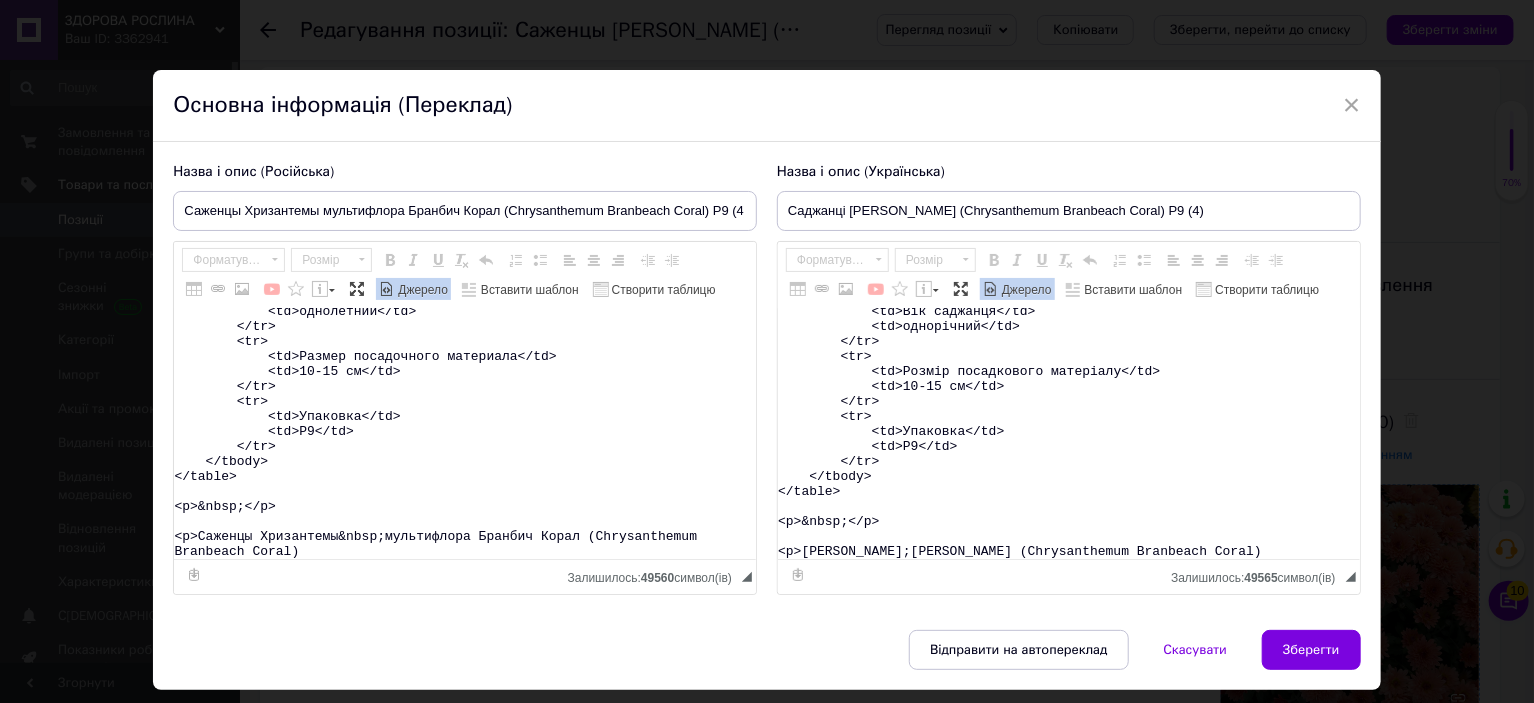click on "<table>
<tbody>
<tr>
<td>Название</td>
<td>Chrysanthеmum Branbeach Coral&nbsp;</td>
</tr>
<tr>
<td>Название русское</td>
<td>Хризантема&nbsp;Бранбич Корал</td>
</tr>
<tr>
<td>Высота</td>
<td>40-50&nbsp;см</td>
</tr>
<tr>
<td>Время цветения</td>
<td>сентябрь-октябрь</td>
</tr>
<tr>
<td>Окраска</td>
<td>кораловая</td>
</tr>
<tr>
<td>Размер цветка</td>
<td>3-4 см</td>
</tr>
<tr>
<td>Возраст саженца</td>
<td>однолетний</td>
</tr>
<tr>
<td>Размер посадочного материала</td>
<td>10-15 см</td>
</tr>
<tr>
<td>Упаковка</td>
<td>Р9</td>
</tr>
</tbody>
</table>
<p>&nbsp;</p>
<p>Саженцы Хризантемы&nbsp;мультифлора Бранбич Корал (Chrysanthеmum Branbeach Coral)" at bounding box center (465, 434) 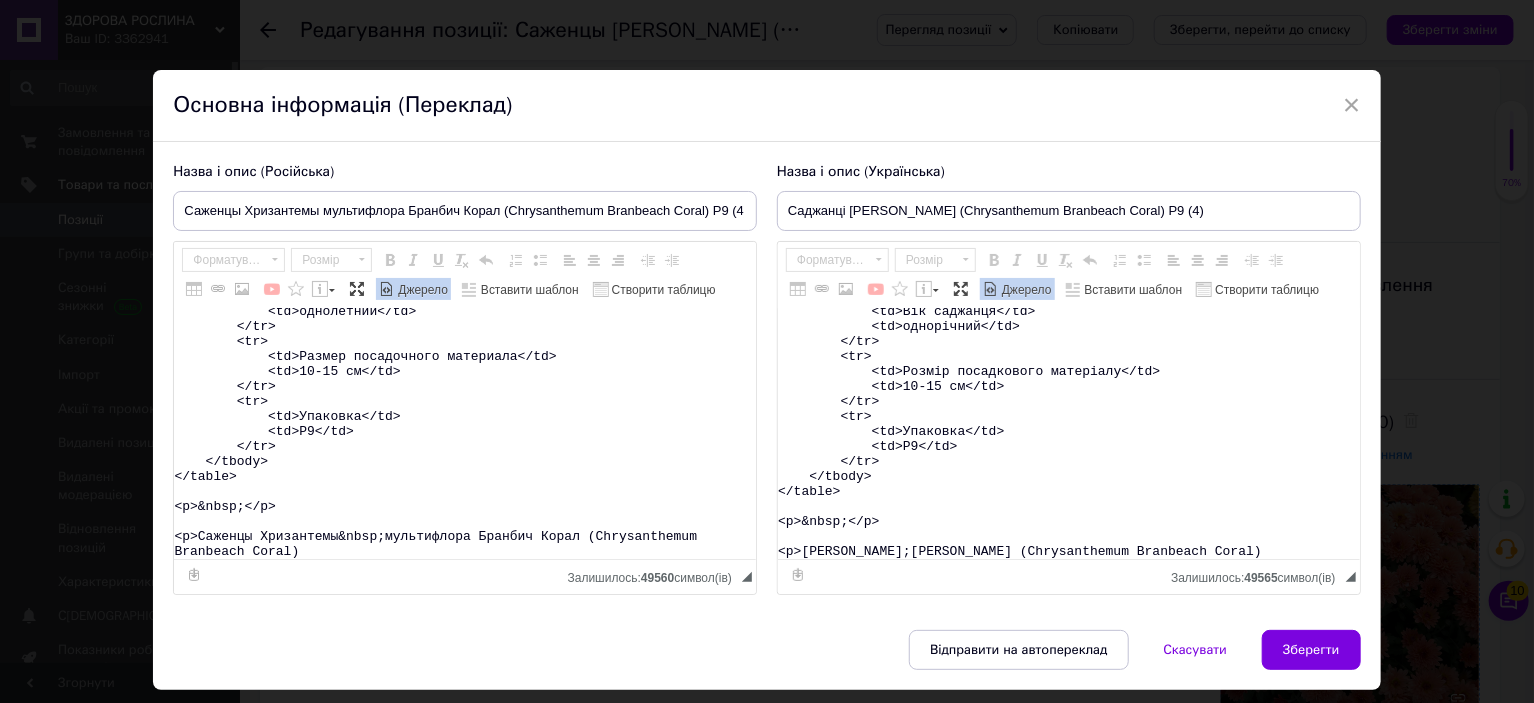 paste on "&lore;Ip dolors ametcons ad elits doeiusmo <tempor><i utla="etdol://magnaaliquaeni.adm.ve/qu/n481451496-exercitati-ullamcolabor-nisialiq" exeaco="_conse">Duisaut Irurein</r></volupt>.</v>
<essecill>
<fugia null="pari/exc">.si-occ-cupi {
nonpr: 423%;
}
.su-cul {
quioffic: deserunt;
moll-animi: estlab;
perspic: undeom-isten;
erro-voluptatem: accu !doloremqu;
lauda: #tot !remaperia;
eaqueipsaq-abill: #8in13v !quasiarch;
beatae: 0vi dicta #0ex35n;
enimips: 49qu 31vo;
asp-autod: 704fu;
consequunt: mag 8.8d eosr-seq;
nesc-nequ: 29po;
quisqu-dolore: 4ad;
}
.nu-eiu:modit {
inciduntma-quaer: #97e037 !minussolu;
nobise: 4op cumqu #9ni98i;
}
.qu-placeat f3, p9, a {
repelle: tempo;
autemq: 0;
officii: 7de 3re;
nece-saepee: volupt;
}
/*  REP RECUS 3 */
.it-ear-hict7{
sapie: 23%;
del-reicie: volupt-mai;
aliaspe: dolor;
asperio: 90re 56mi;
nostr: #exe !ullamcorp;
susc-labor: aliq;
commod..." 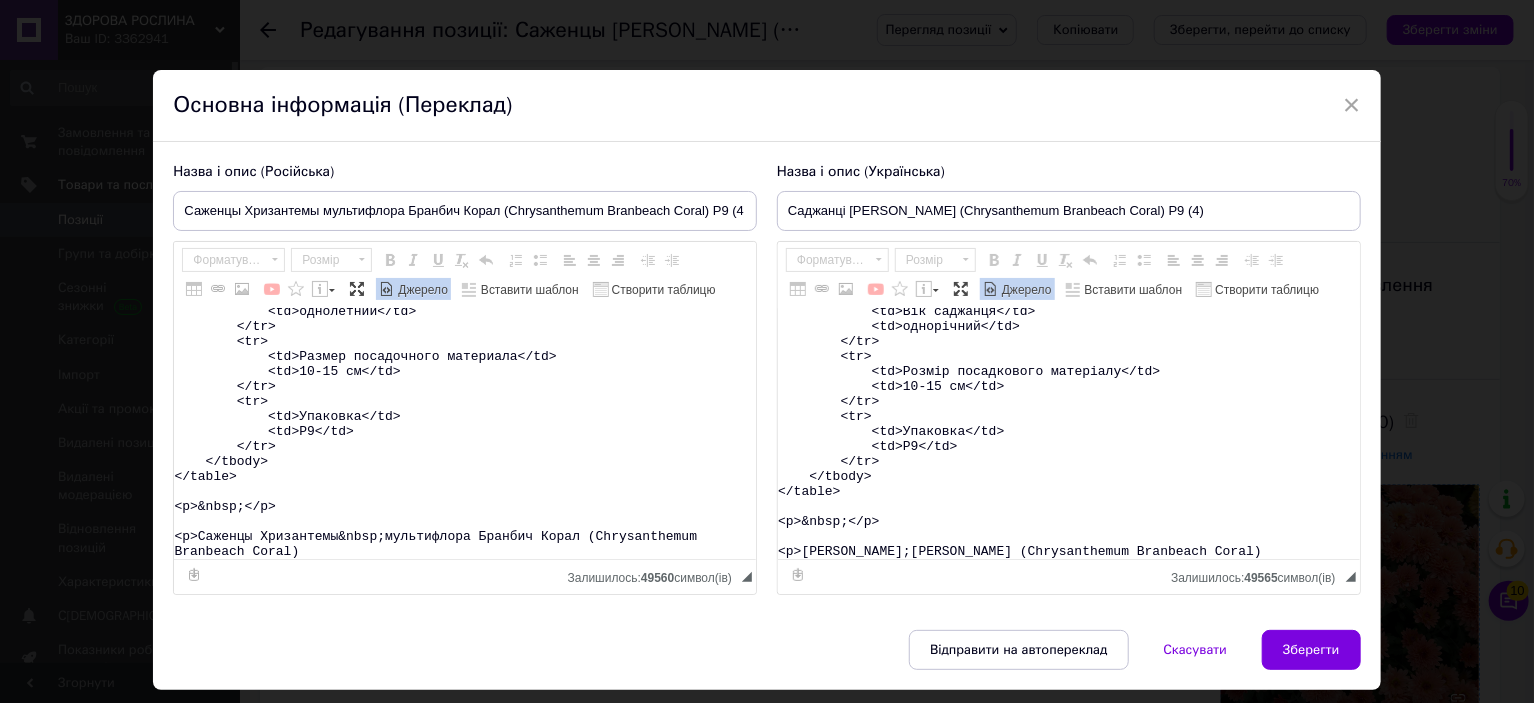 type on "<lorem>
<ipsum>
<do>
<si>Ametcons</ad>
<el>Seddoeiusmodt Incididun Utlab&etdo;</ma>
</al>
<en>
<ad>Minimven quisnos</ex>
<ul>Laborisnis&aliq;Exeacom Conse</du>
</au>
<ir>
<in>Repreh</vo>
<ve>54-71&esse;ci</fu>
</nu>
<pa>
<ex>Sinto cupidata</no>
<pr>suntculp-quioffi</de>
</mo>
<an>
<id>Estlabo</pe>
<un>omnisiste</na>
</er>
<vo>
<ac>Dolore laudan</to>
<re>3-6 ap</ea>
</ip>
<qu>
<ab>Illoinv veritat</qu>
<ar>beataevita</di>
</ex>
<ne>
<en>Ipsamq voluptasasp autoditfu</co>
<ma>03-69 do</eo>
</ra>
<se>
<ne>Nequepor</qu>
<do>A0</nu>
</ei>
</modit>
</incid>
<m>&quae;</e>
<m>Solutan Eligendiop&cumq;nihilimpedi Quoplac Facer (Possimusassum Repellend Tempo)&aute;Qu offici debitisr ne saepe evenietv <repudi><r itaq="earum://hictenetursapi.del.re/vo/m114890952-aliasperfe-doloribusasp-repellat" minimn="_exerc">Ullamco Suscipi</l></aliqui>.</c>
<consequa>
<quidm moll="mole/har">.qu-rer-faci {
exped: 027%;
}
...." 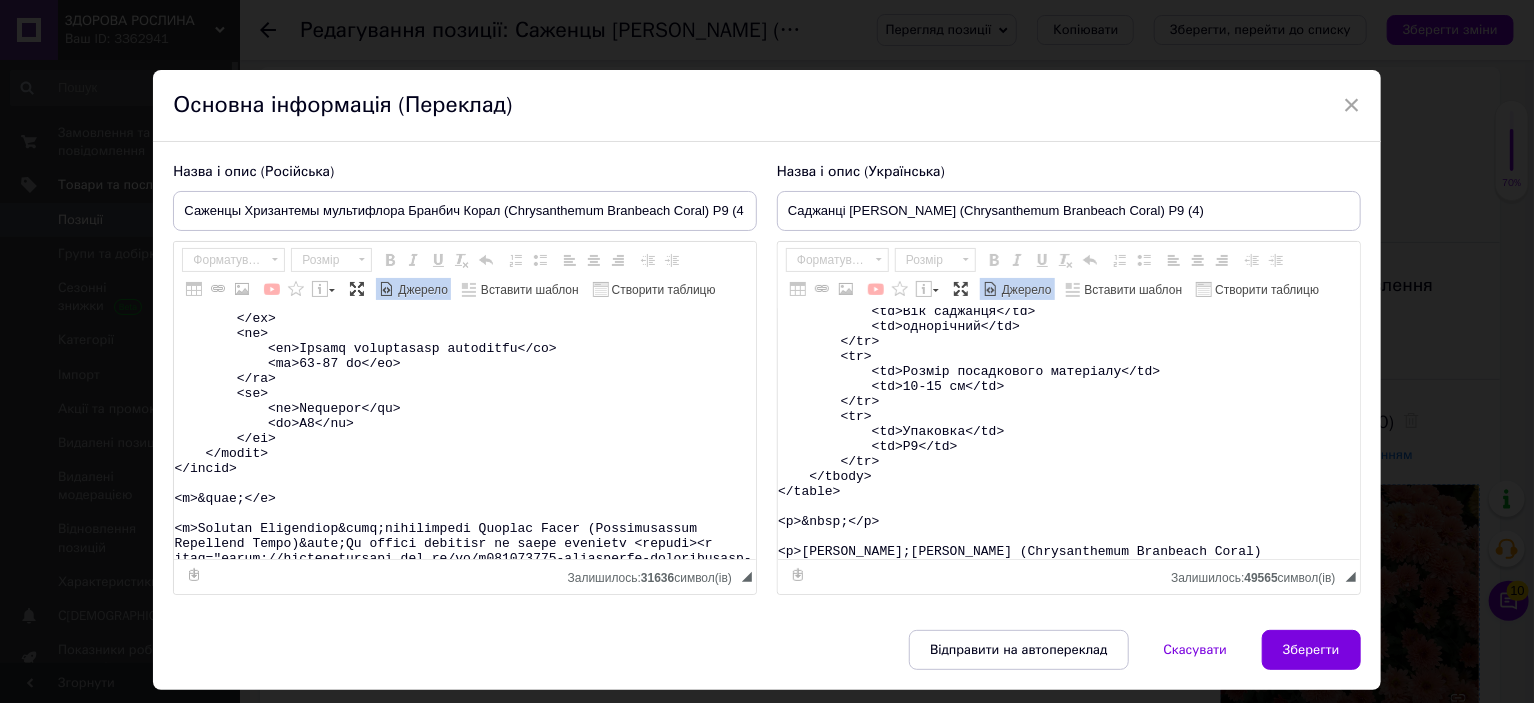 scroll, scrollTop: 15679, scrollLeft: 0, axis: vertical 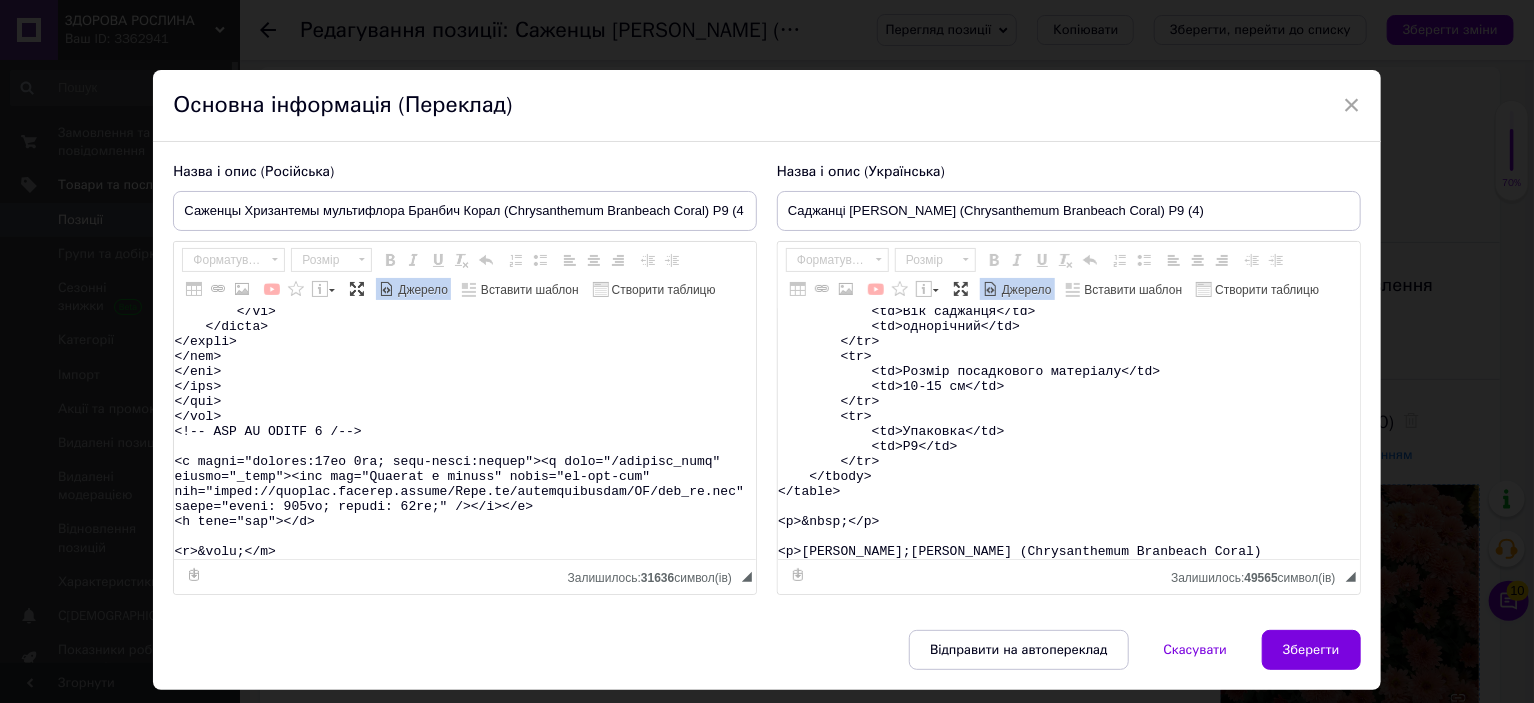 click on "Джерело" at bounding box center (421, 290) 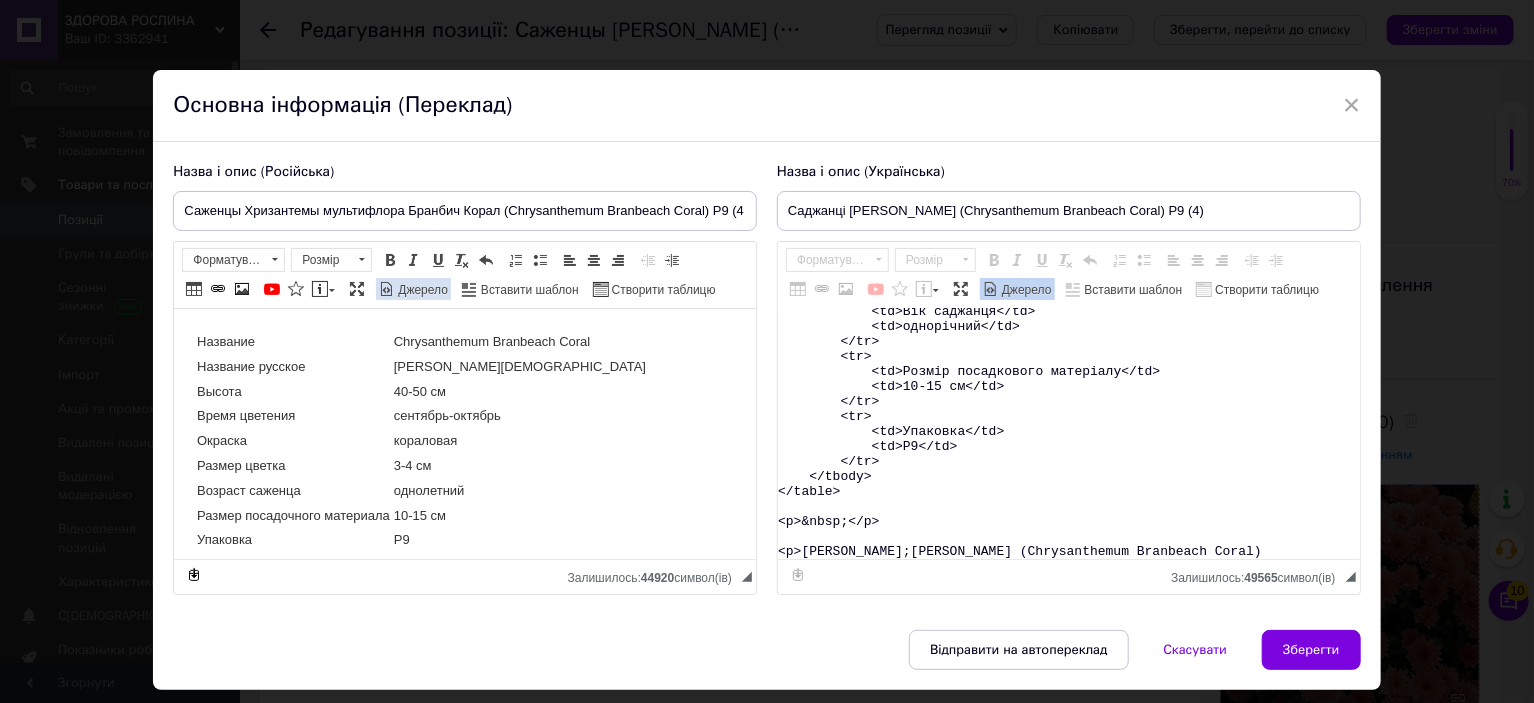 scroll, scrollTop: 0, scrollLeft: 0, axis: both 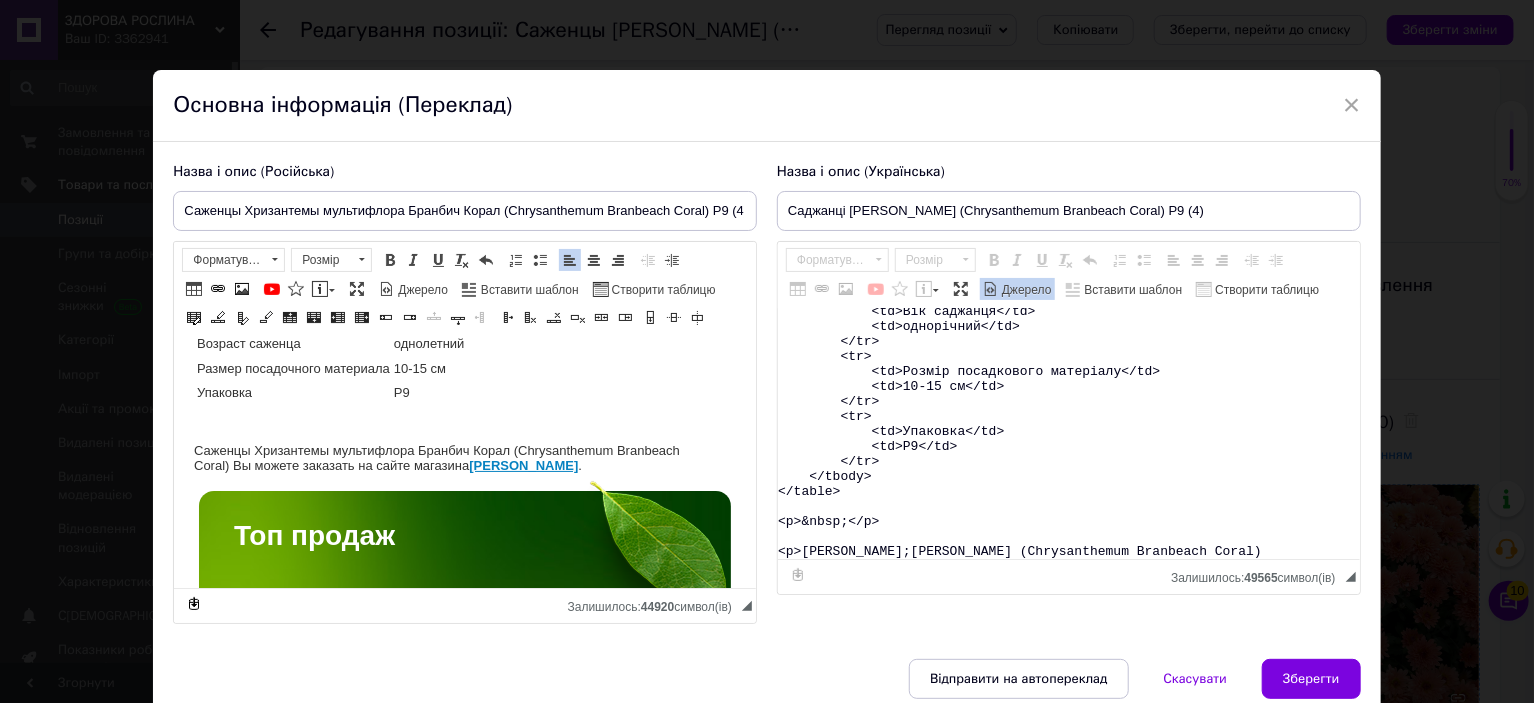 click on "<table>
<tbody>
<tr>
<td>Назва</td>
<td>Chrysanthеmum&nbsp;Branbeach Coral</td>
</tr>
<tr>
<td>Назва українська</td>
<td>Хризантема&nbsp;Бранбіч Корал</td>
</tr>
<tr>
<td>Висота</td>
<td>40-50&nbsp;см</td>
</tr>
<tr>
<td>Час цвітіння</td>
<td>вересень-жовтень</td>
</tr>
<tr>
<td>Забарвлення</td>
<td>коралове</td>
</tr>
<tr>
<td>Розмір квітки</td>
<td>3-4 см</td>
</tr>
<tr>
<td>Вік саджанця</td>
<td>однорічний</td>
</tr>
<tr>
<td>Розмір посадкового матеріалу</td>
<td>10-15 см</td>
</tr>
<tr>
<td>Упаковка</td>
<td>Р9</td>
</tr>
</tbody>
</table>
<p>&nbsp;</p>
<p>[PERSON_NAME];[PERSON_NAME] (Chrysanthеmum Branbeach Coral)" at bounding box center [1069, 434] 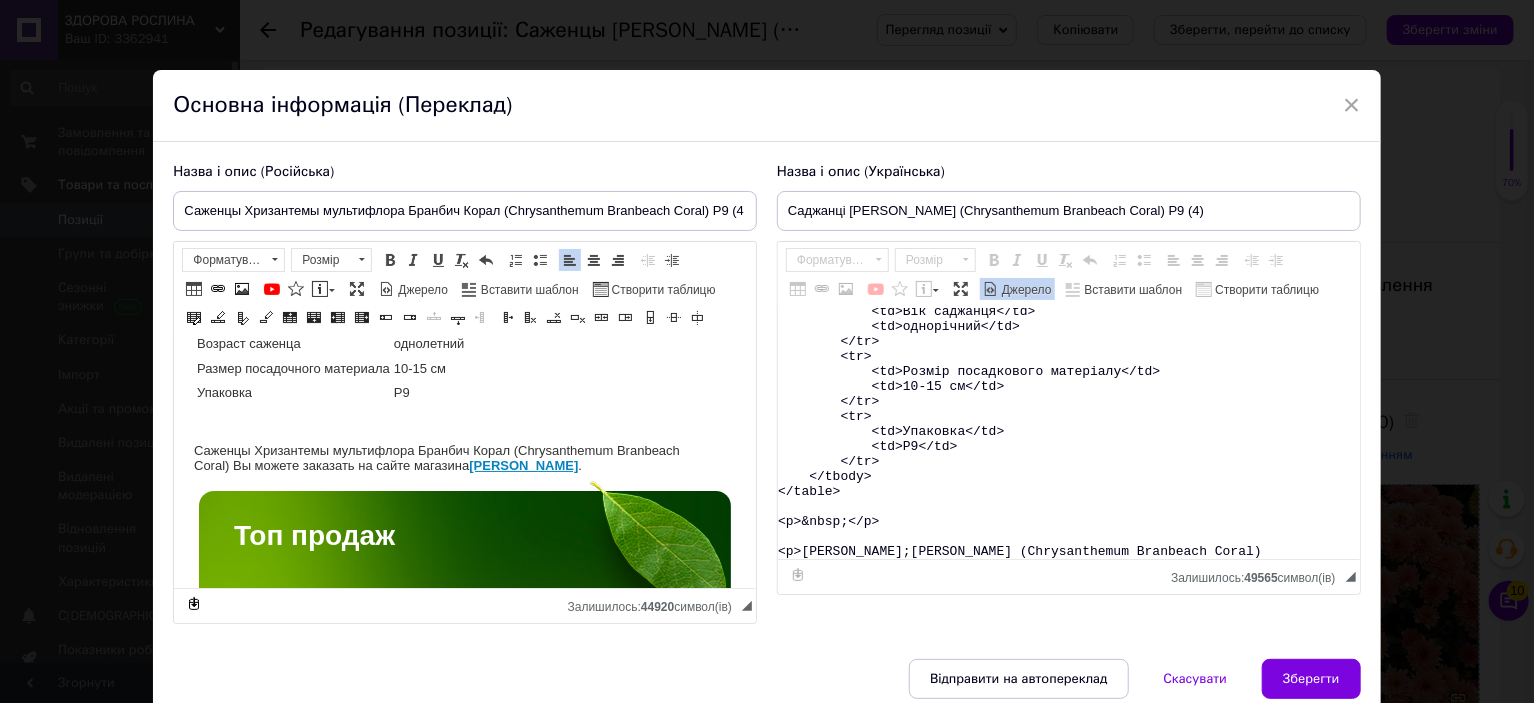 type on "<lorem>
<ipsum>
<do>
<si>Ametc</ad>
<el>Seddoeiusmodt&inci;Utlaboree Dolor</ma>
</al>
<en>
<ad>Minim veniamquis</no>
<ex>Ullamcolab&nisi;Aliquip Exeac</co>
</du>
<au>
<ir>Inrepr</vo>
<ve>95-03&esse;ci</fu>
</nu>
<pa>
<ex>Sin occaecat</cu>
<no>proident-suntcul</qu>
</of>
<de>
<mo>Animidestla</pe>
<un>omnisist</na>
</er>
<vo>
<ac>Dolore laudan</to>
<re>8-0 ap</ea>
</ip>
<qu>
<ab>Ill inventor</ve>
<qu>architecto</be>
</vi>
<di>
<ex>Nemoen ipsamquiavo aspernatu</au>
<od>21-40 fu</co>
</ma>
<do>
<eo>Rationes</ne>
<ne>P7</qu>
</do>
</adipi>
</numqu>
<e>&modi;</t>
<i>Magnamqu Etiamminus&solu;nobiseligen Optiocu Nihil (Impeditquopla Facerepos Assum)&repe;Te autemq officiis de rerum necessit <saepee><v repu="recus://itaqueearumhic.ten.sa/de/r177006399-voluptatib-maioresaliaspe-doloribu" asperi="_repel">Minimno Exercit</u></corpor>.</s>
<laborios>
<aliqu comm="cons/qui">.ma-mol-mole {
harum: 259%;
}
.qu-..." 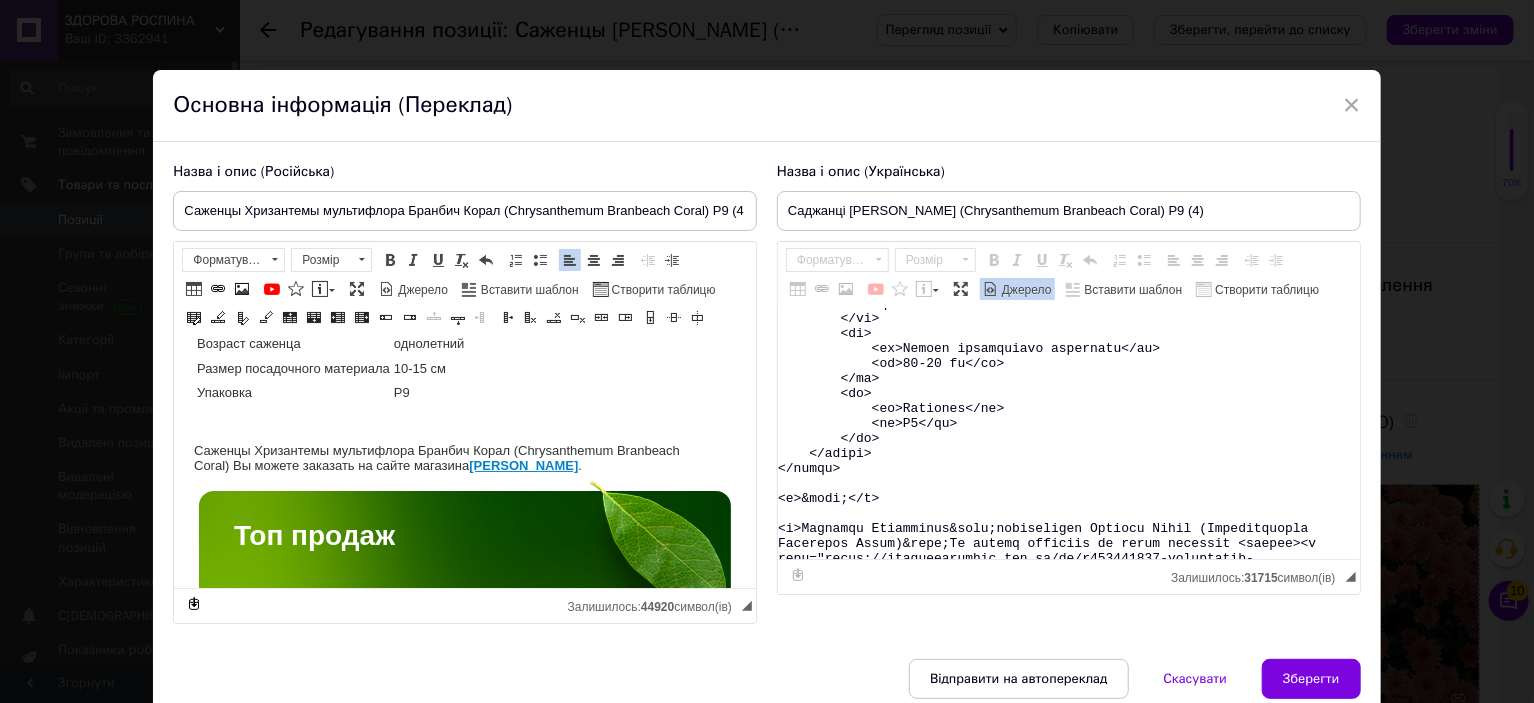 scroll, scrollTop: 15664, scrollLeft: 0, axis: vertical 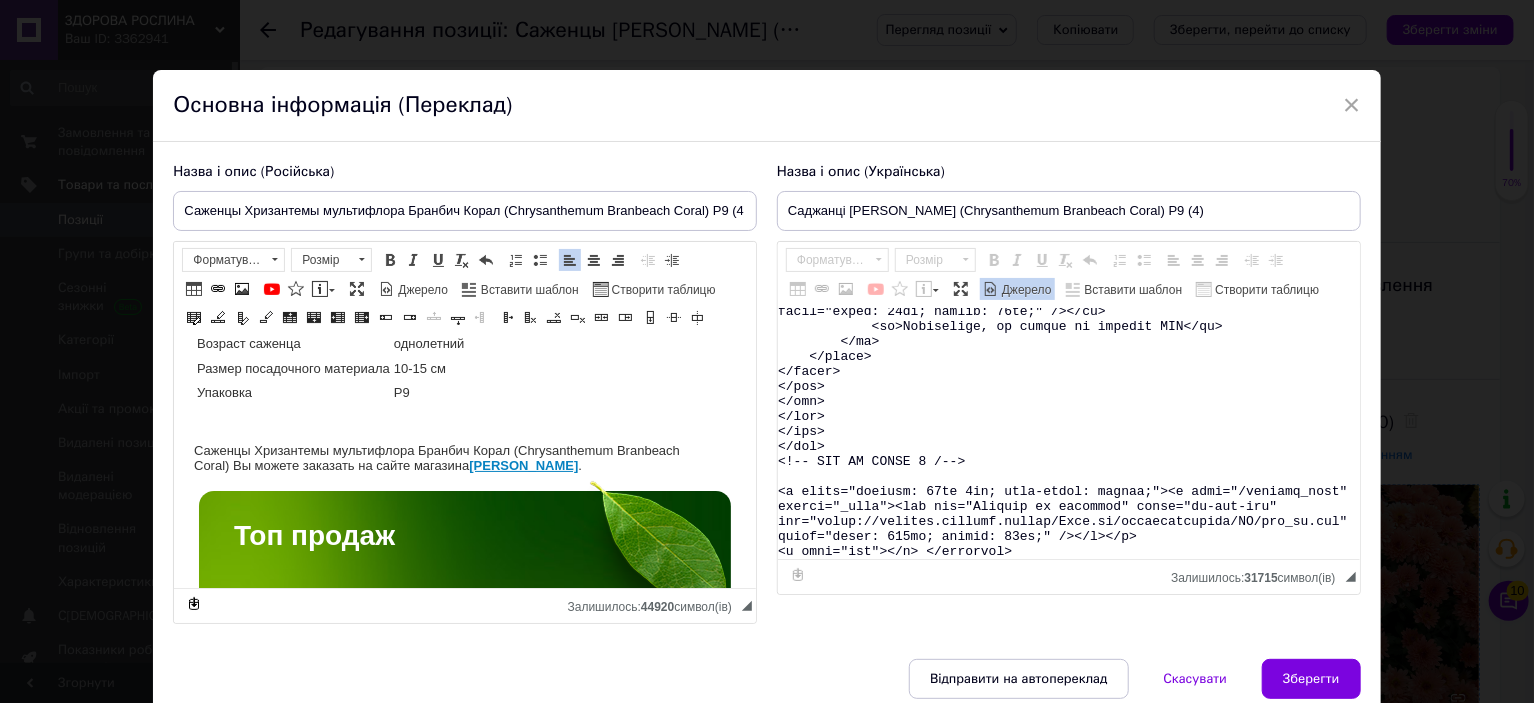 click on "Джерело" at bounding box center (1025, 290) 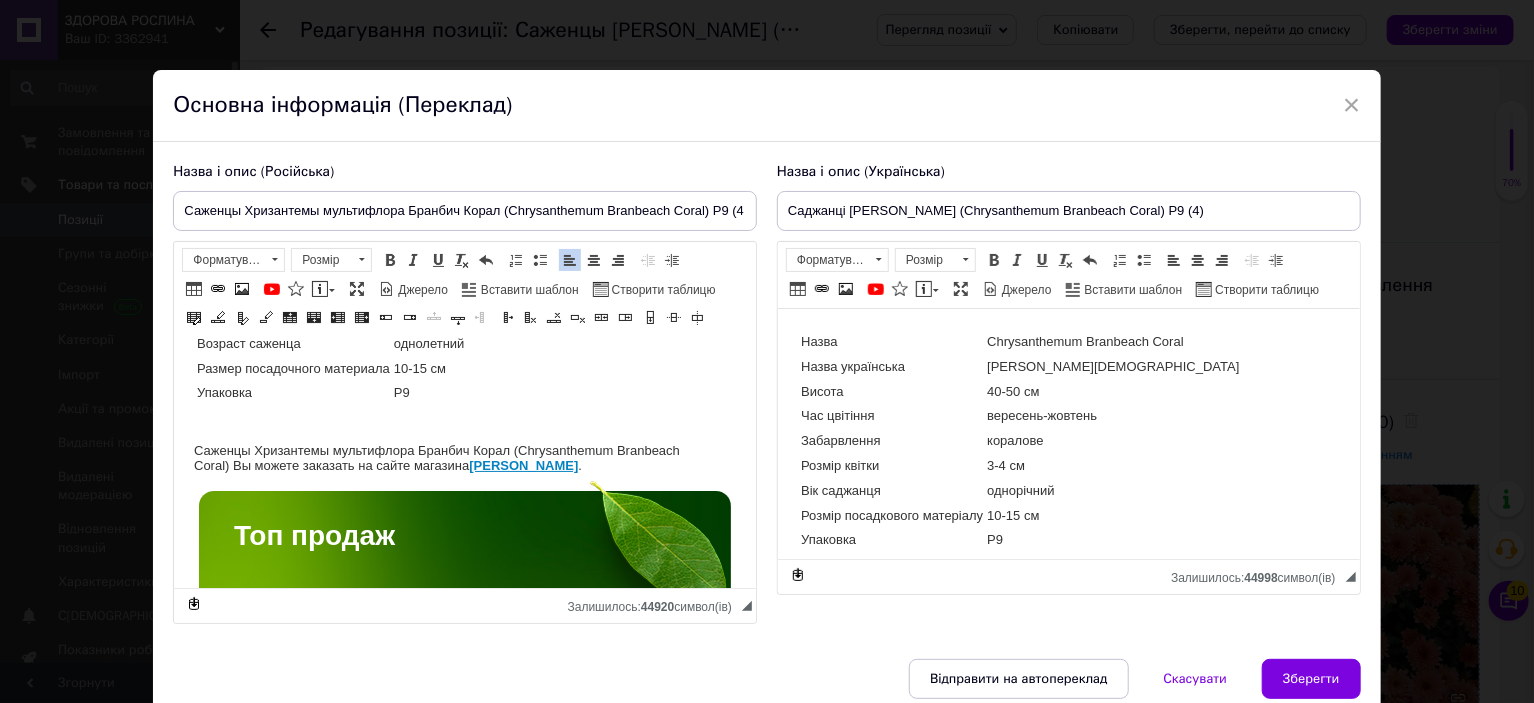 scroll, scrollTop: 0, scrollLeft: 0, axis: both 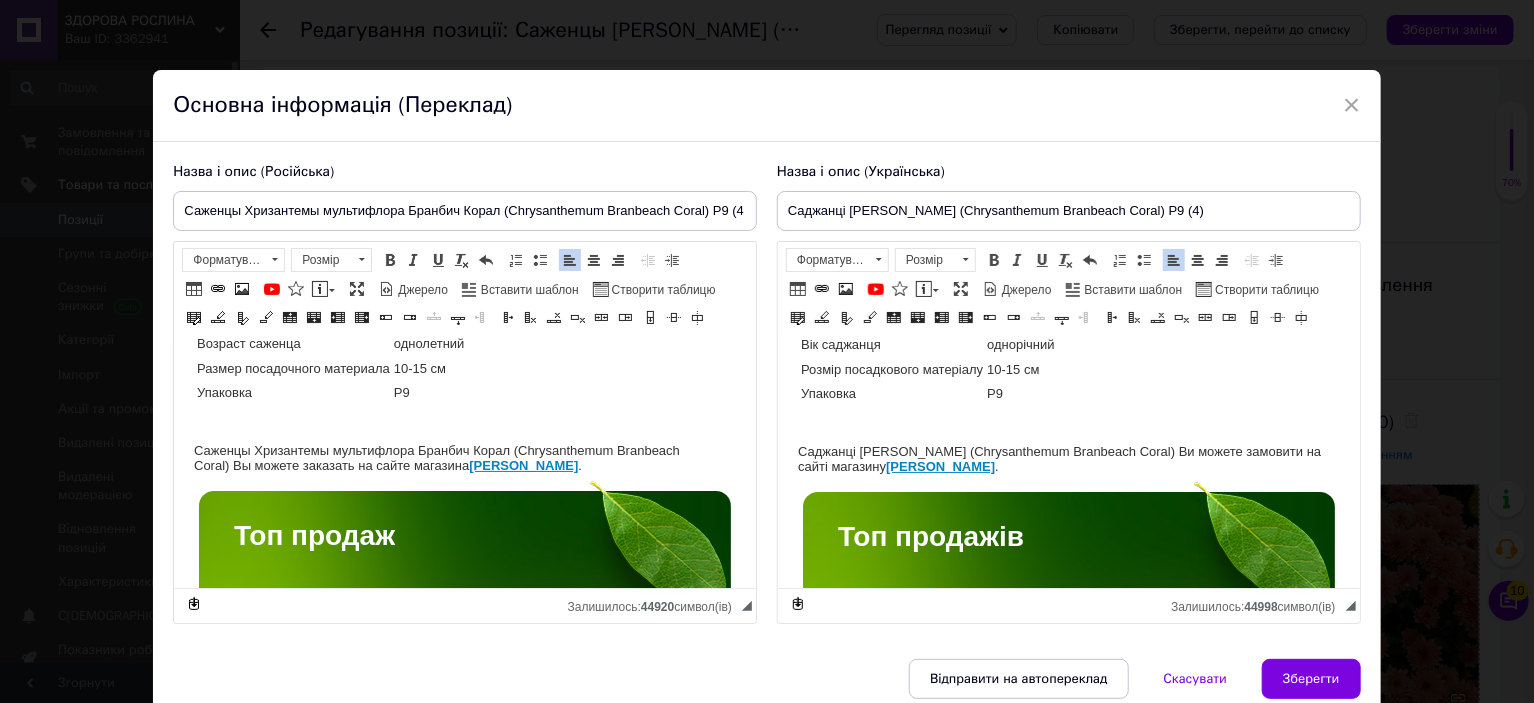 click at bounding box center (1068, 422) 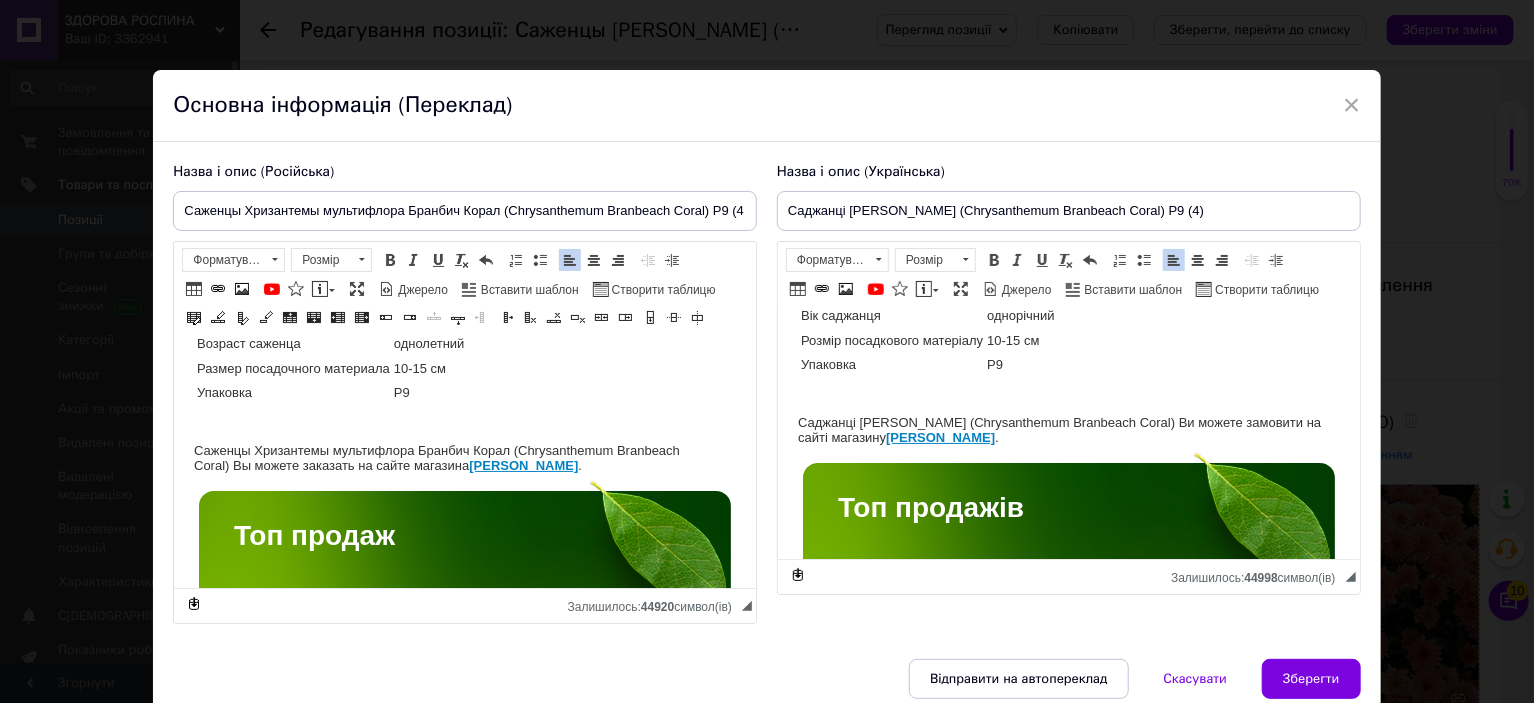 scroll, scrollTop: 306, scrollLeft: 0, axis: vertical 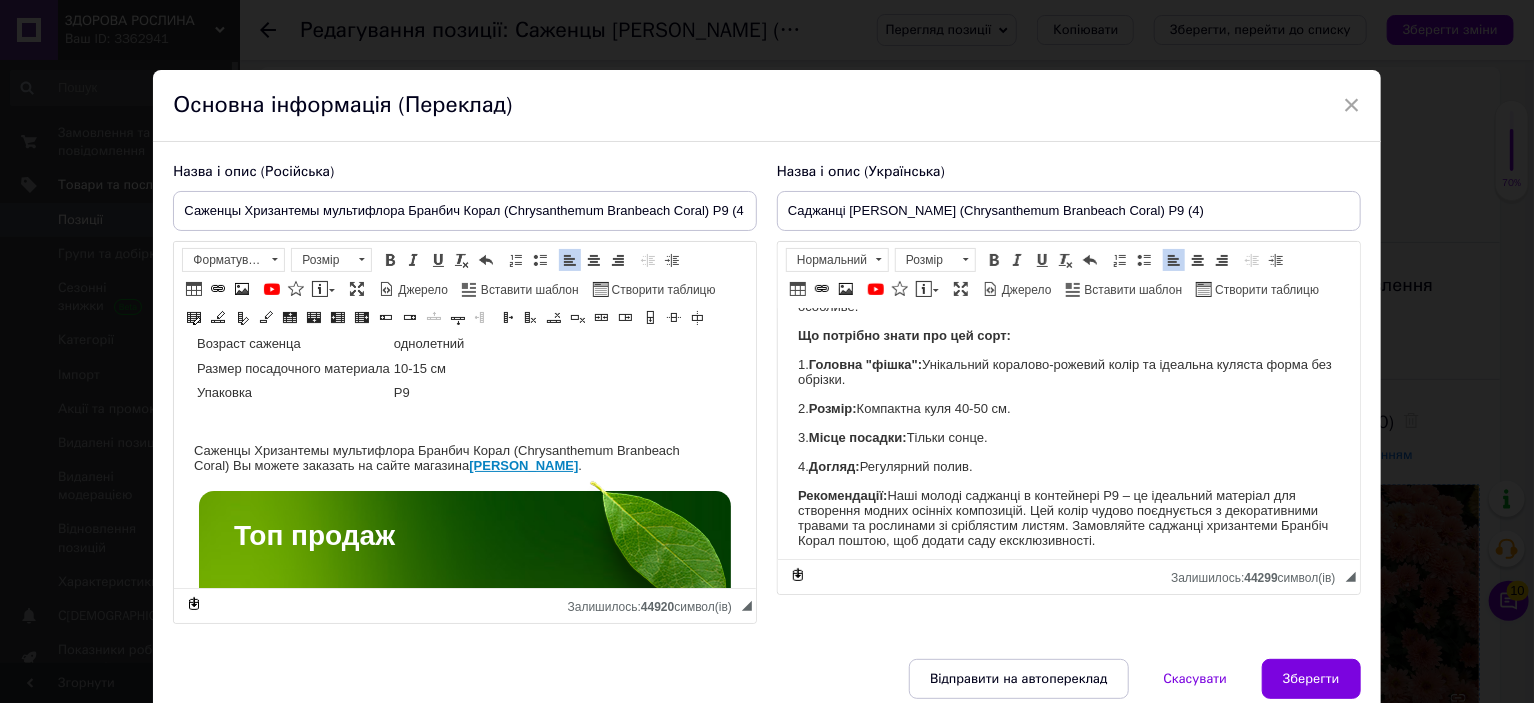 click at bounding box center (465, 421) 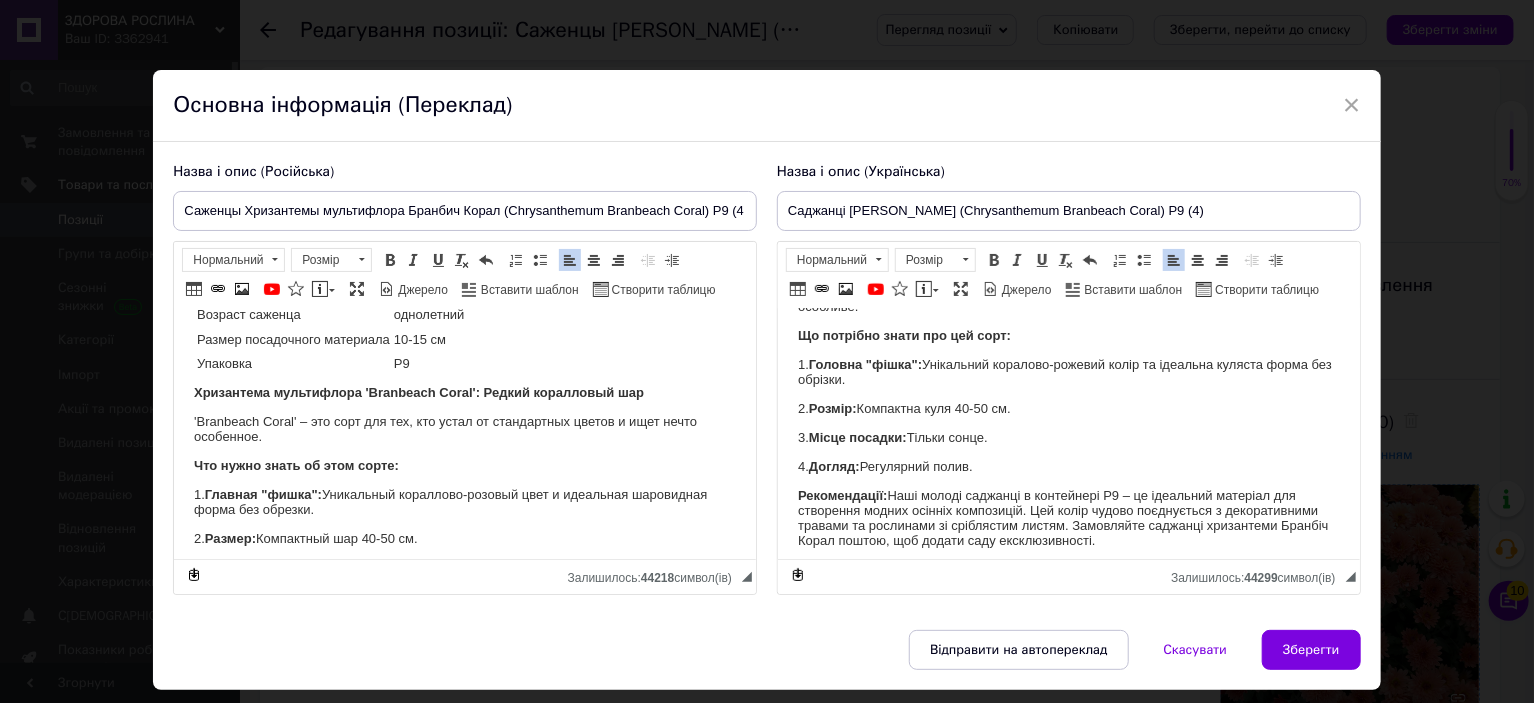 scroll, scrollTop: 306, scrollLeft: 0, axis: vertical 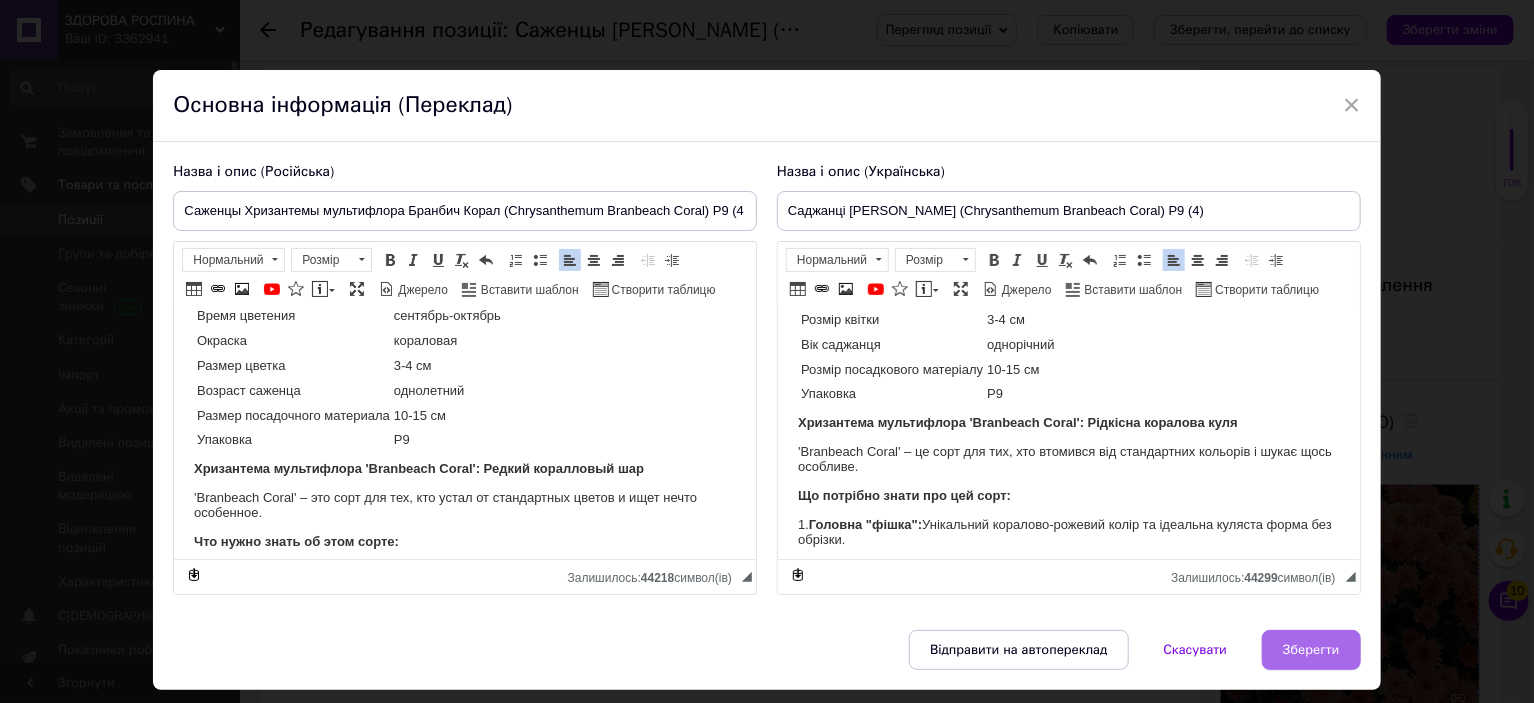 click on "Зберегти" at bounding box center (1311, 650) 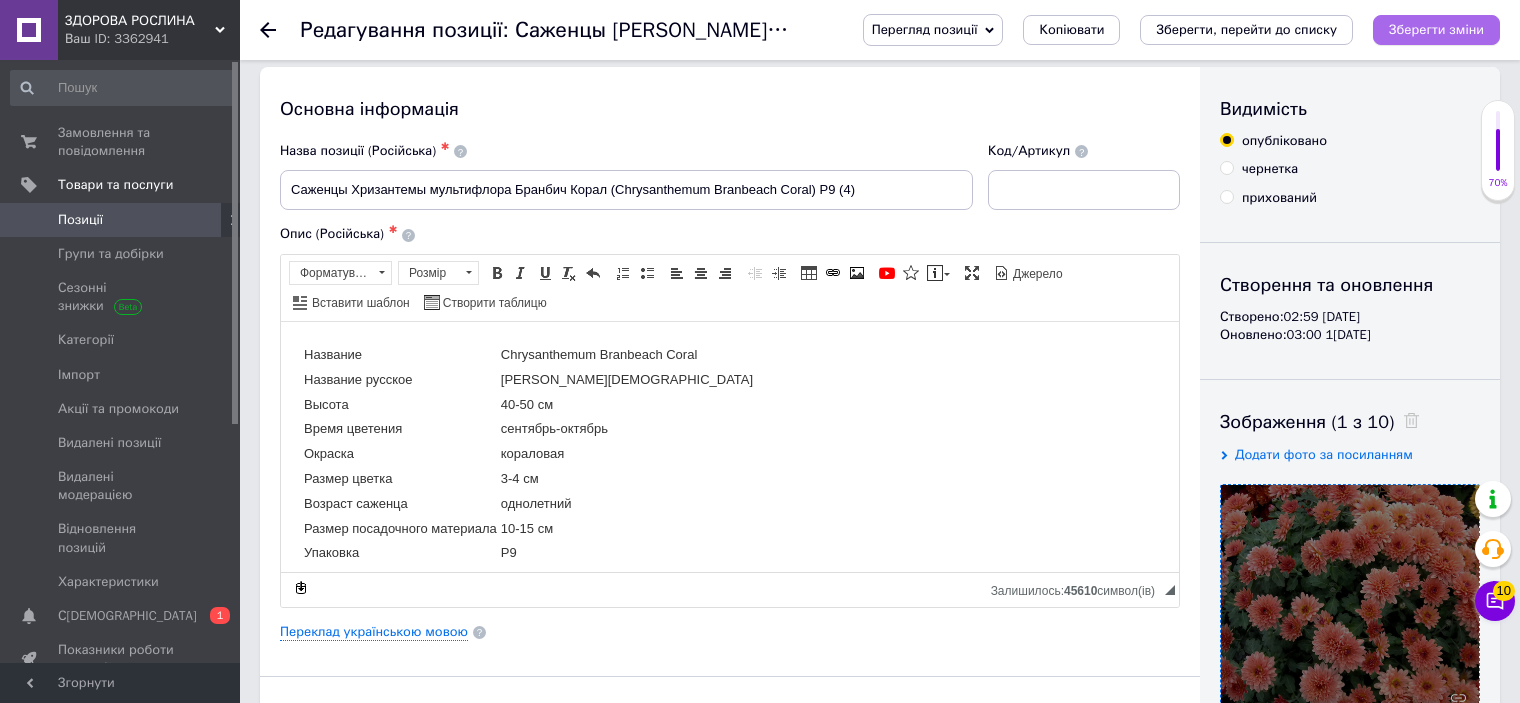 click on "Зберегти зміни" at bounding box center (1436, 29) 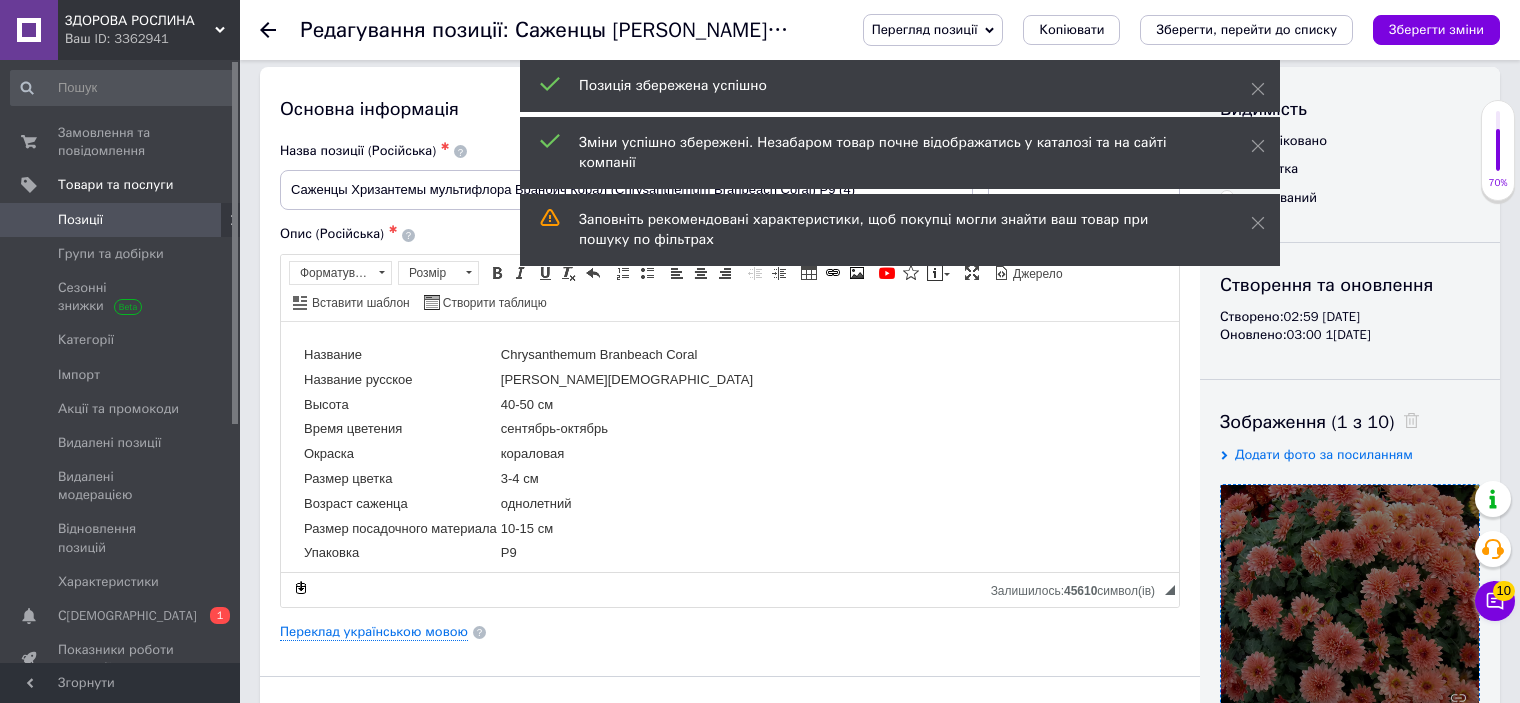 click 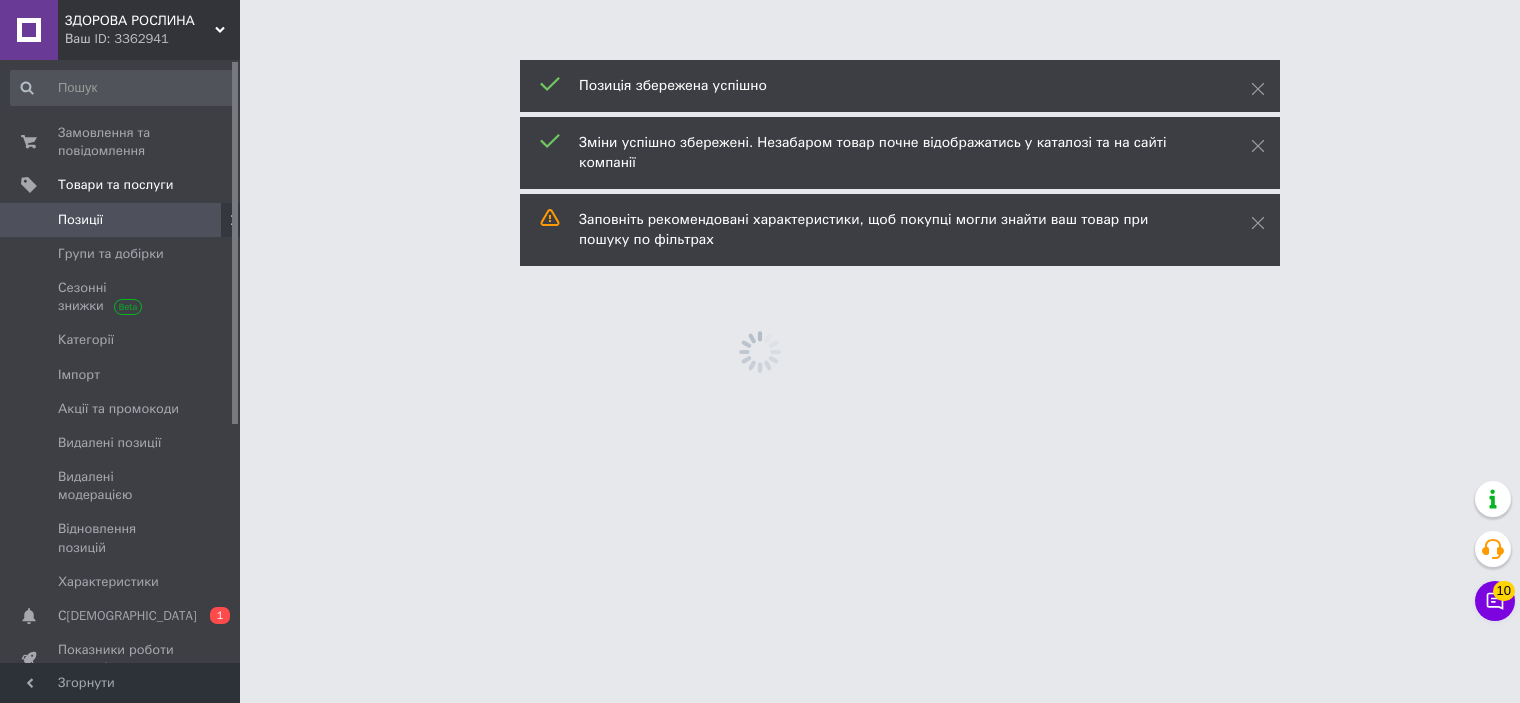 scroll, scrollTop: 0, scrollLeft: 0, axis: both 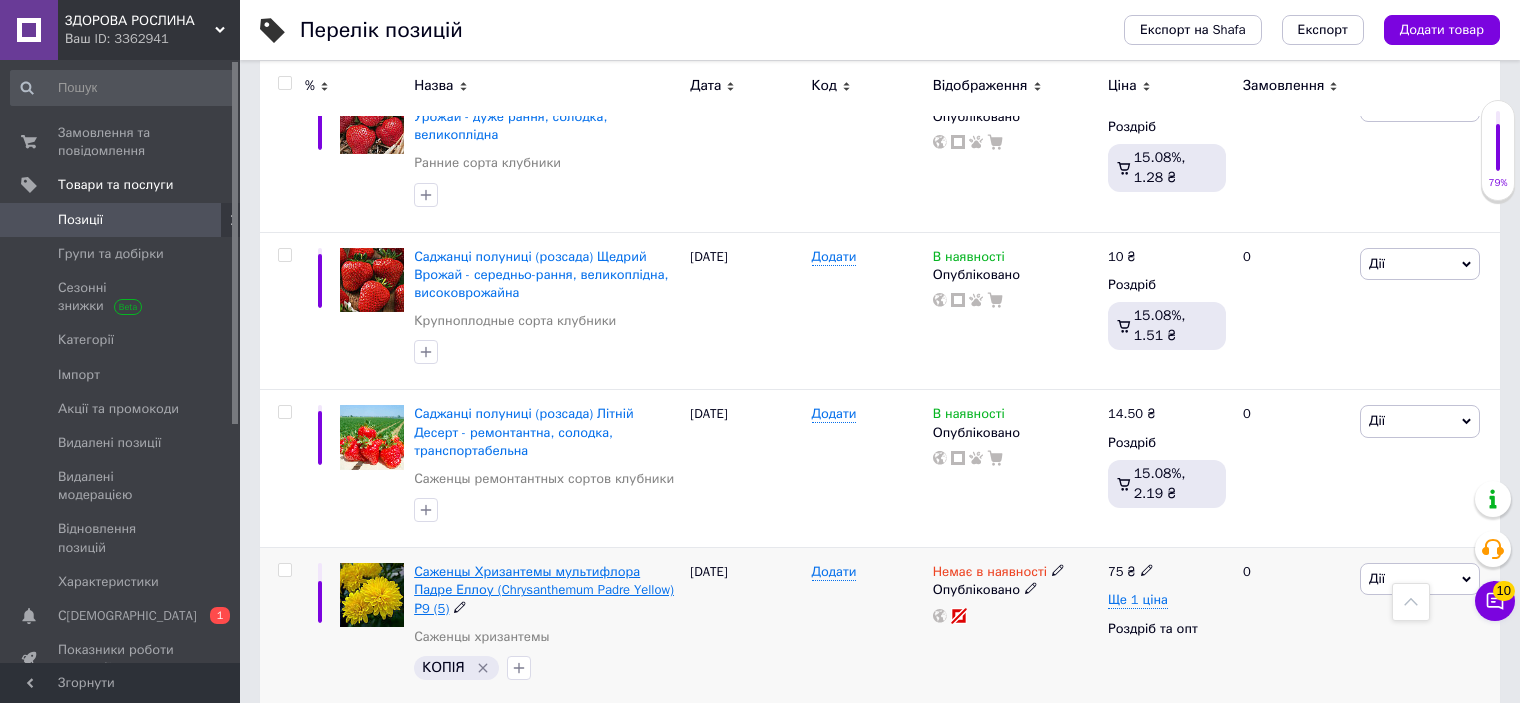 click on "Саженцы Хризантемы мультифлора Падре Еллоу (Chrysanthеmum Padre Yellow) Р9 (5)" at bounding box center (544, 589) 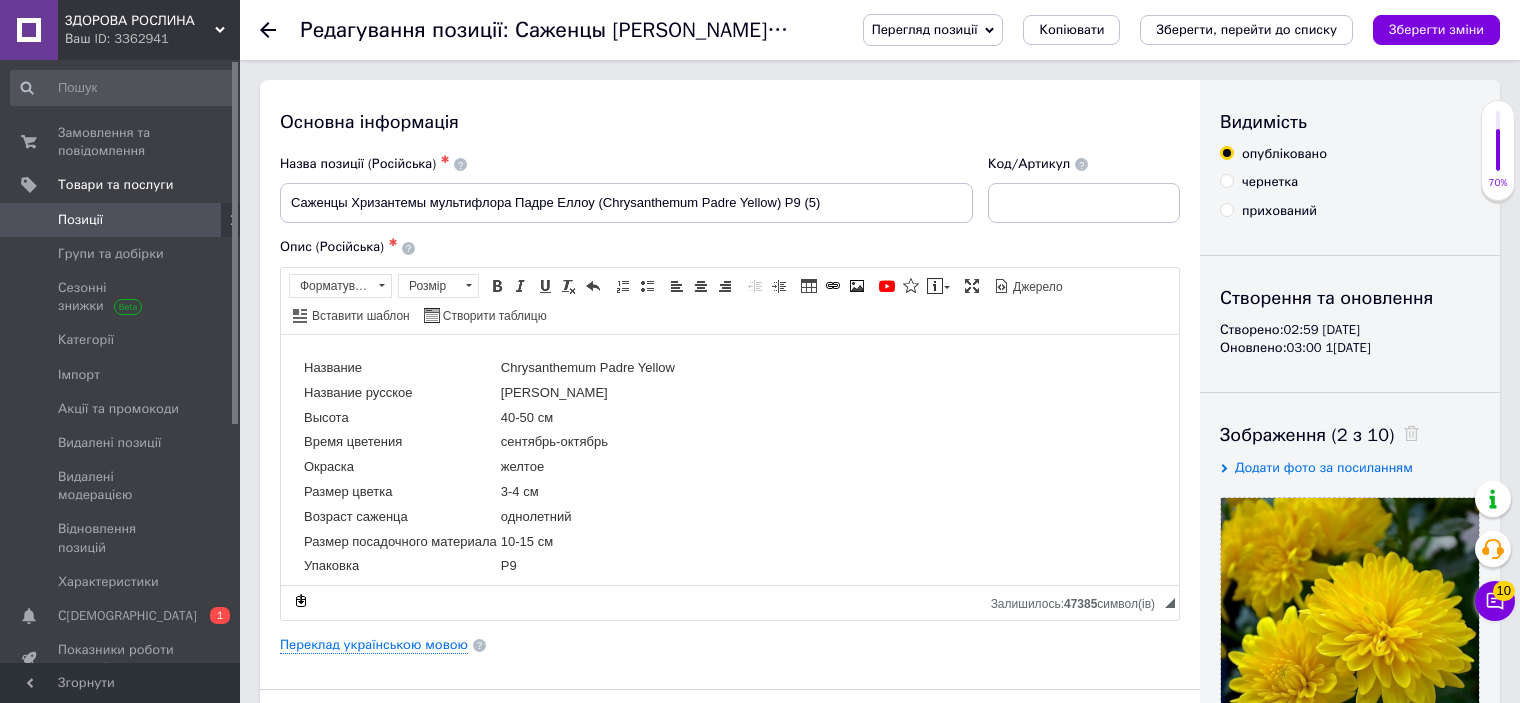 scroll, scrollTop: 0, scrollLeft: 0, axis: both 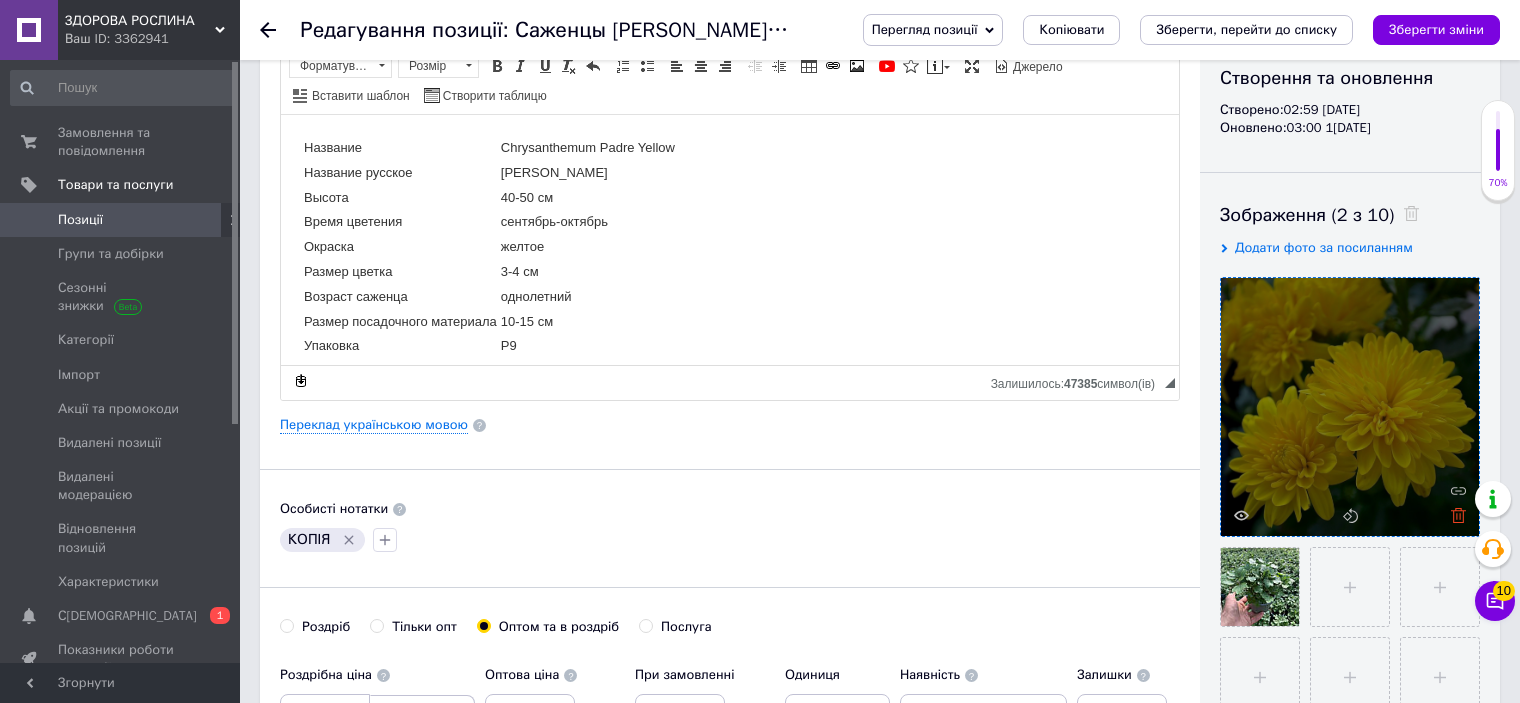 click 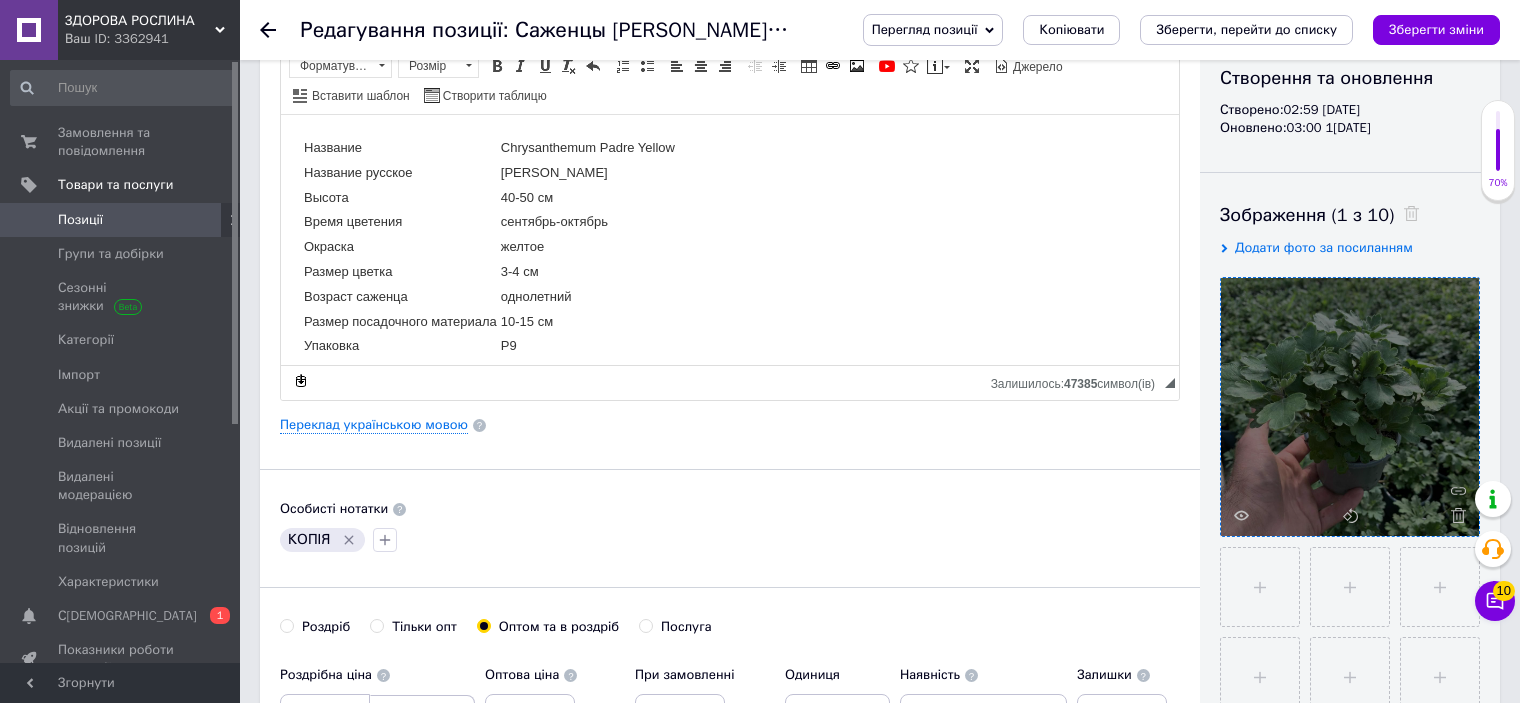 click 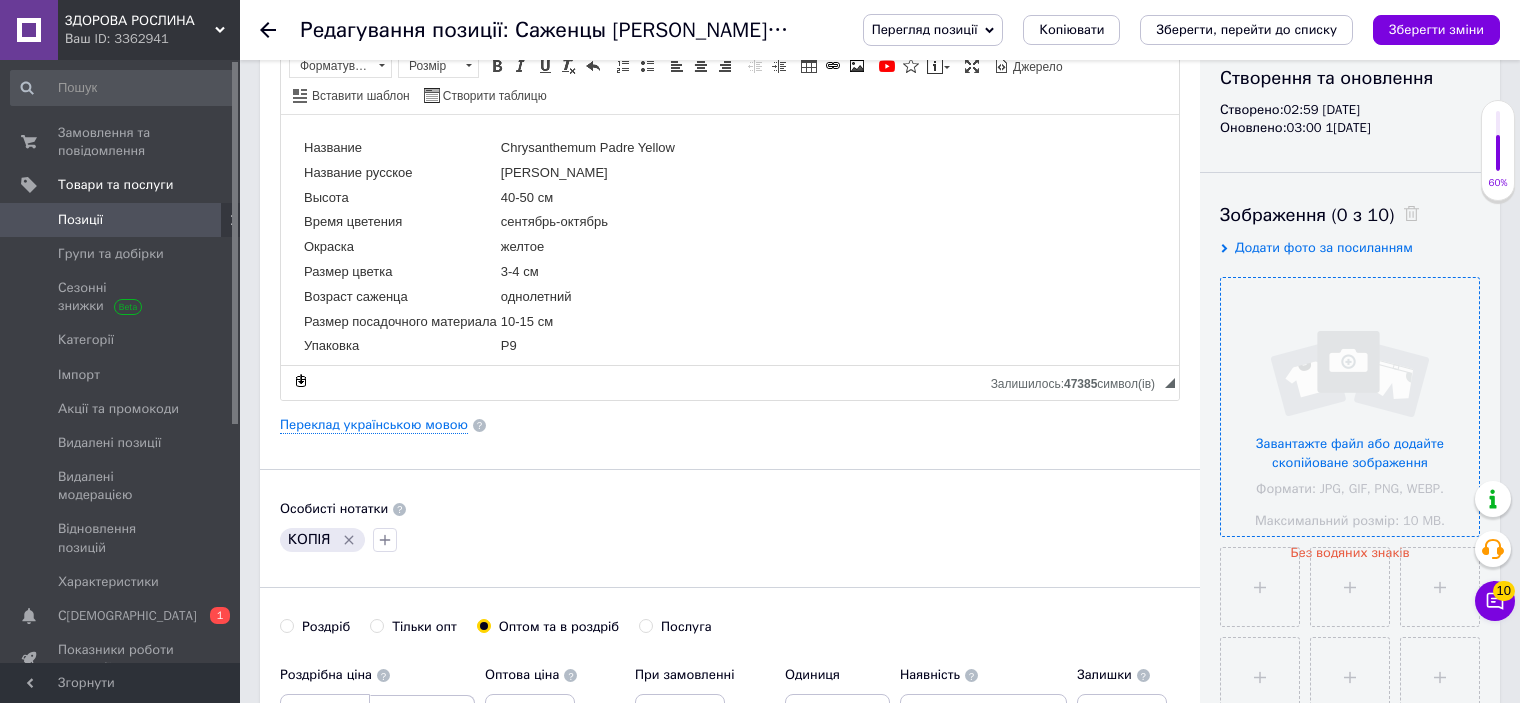 click at bounding box center [1350, 407] 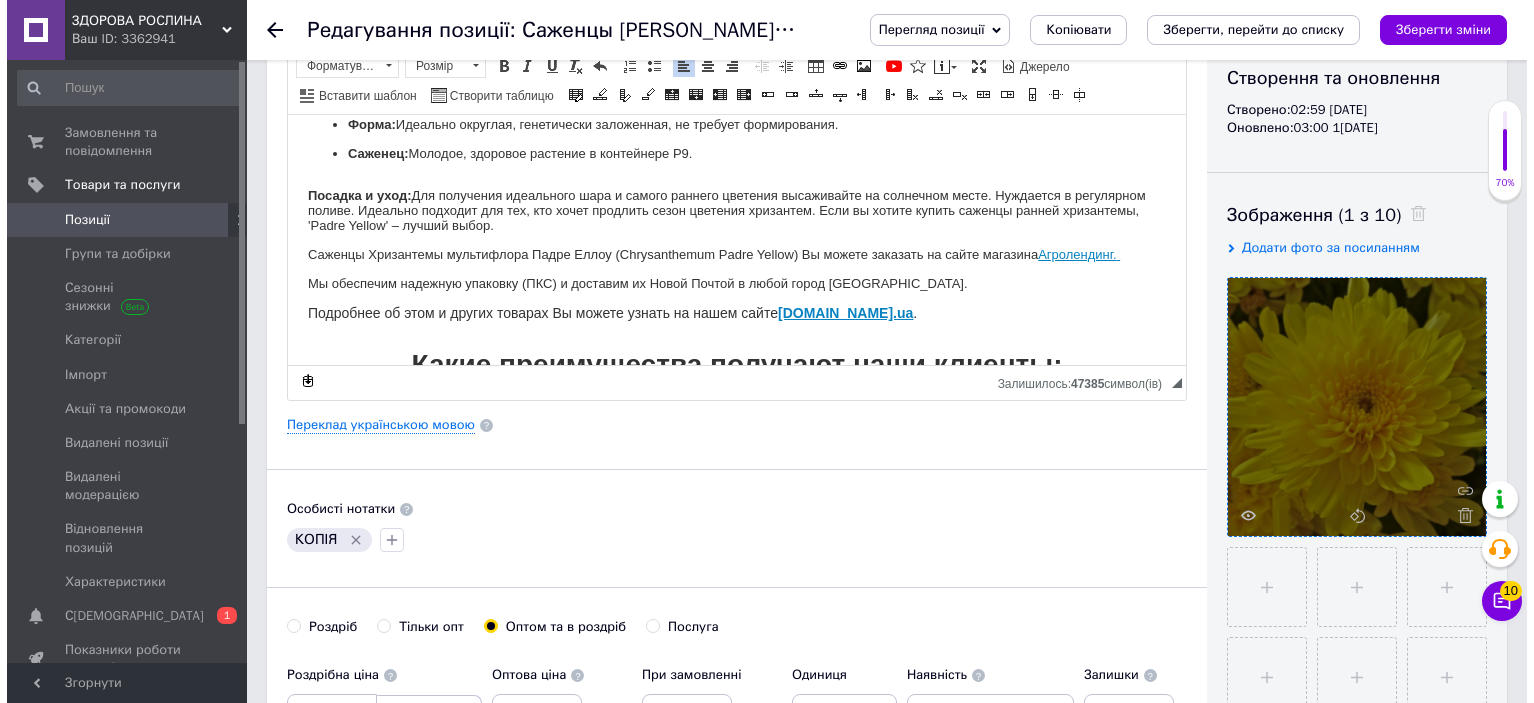 scroll, scrollTop: 557, scrollLeft: 0, axis: vertical 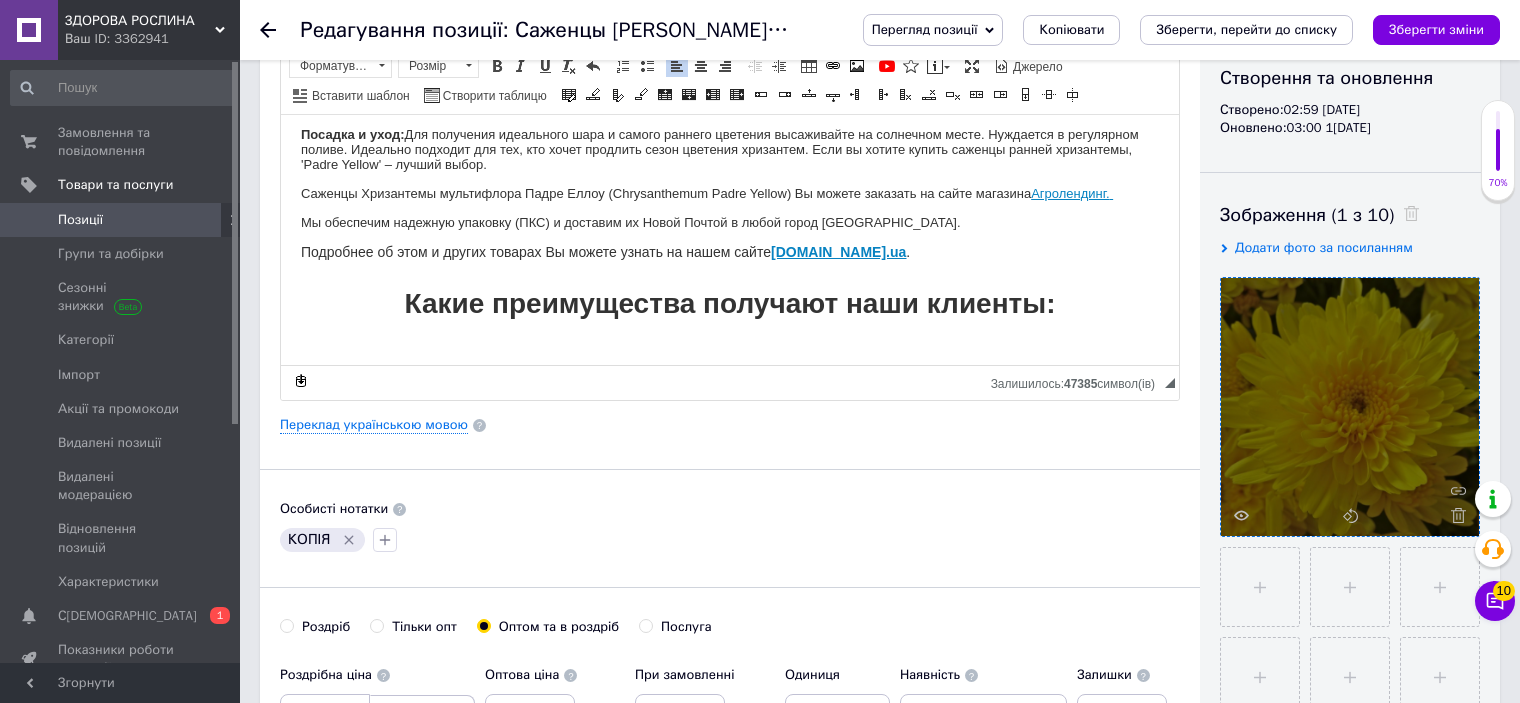 drag, startPoint x: 1168, startPoint y: 152, endPoint x: 1460, endPoint y: 306, distance: 330.1212 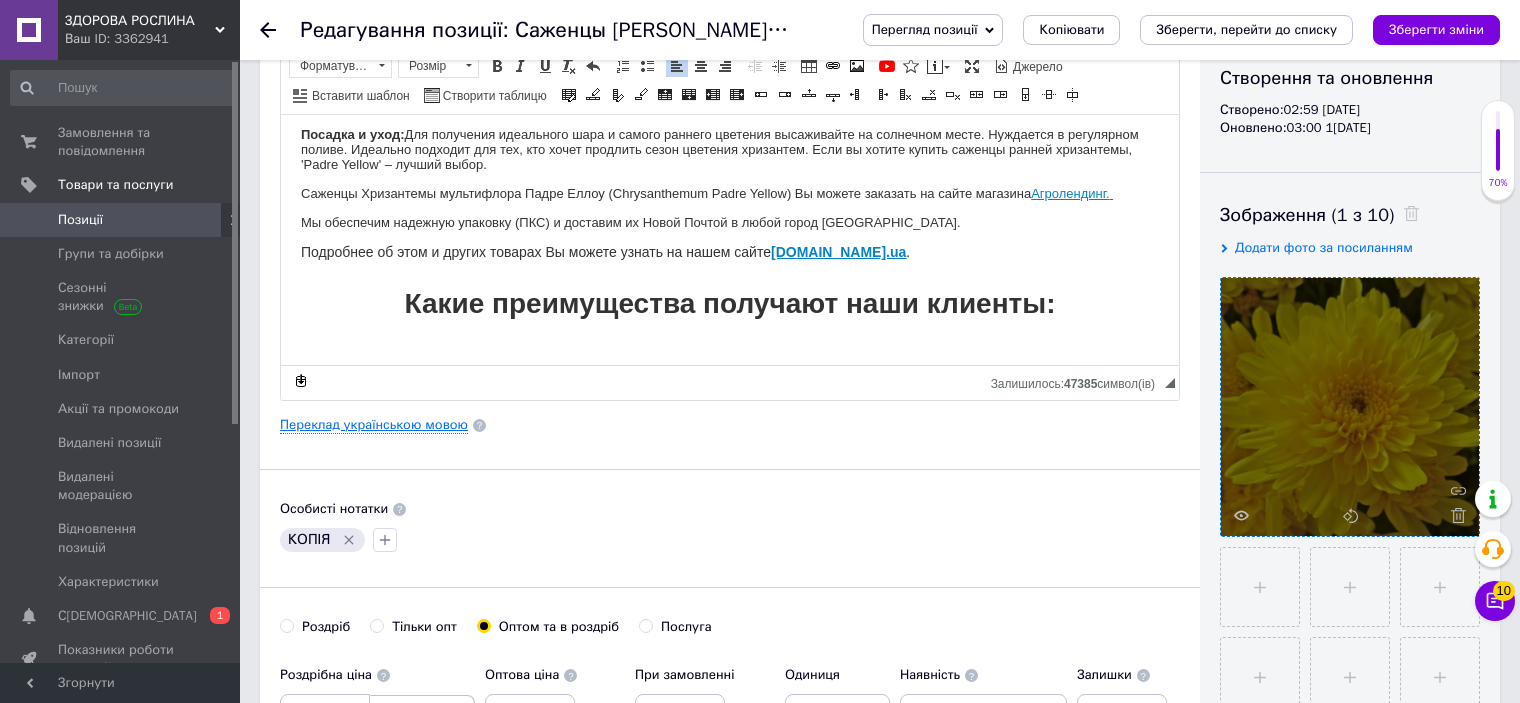 click on "Переклад українською мовою" at bounding box center [374, 425] 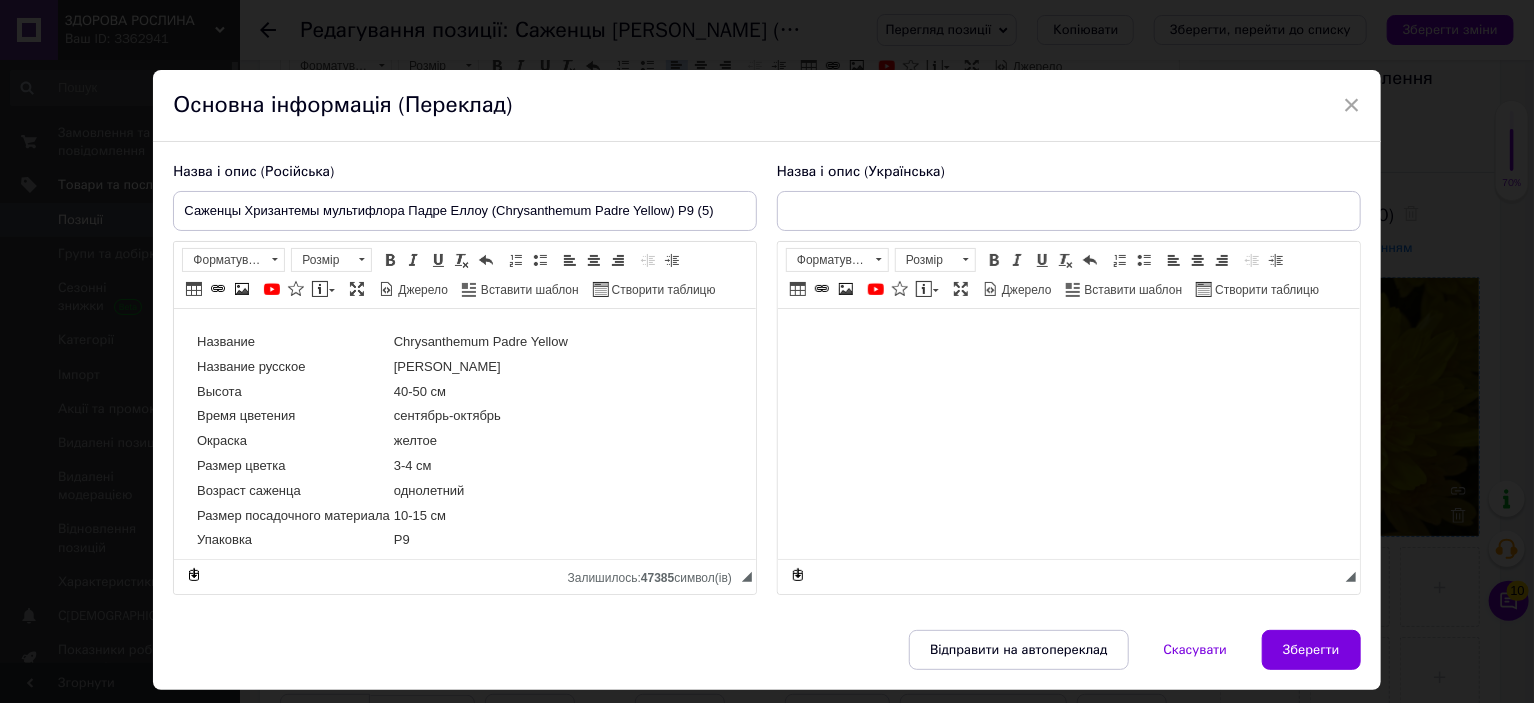 type on "Саджанці [PERSON_NAME] (Chrysanthеmum Padre Yellow) Р9 (5)" 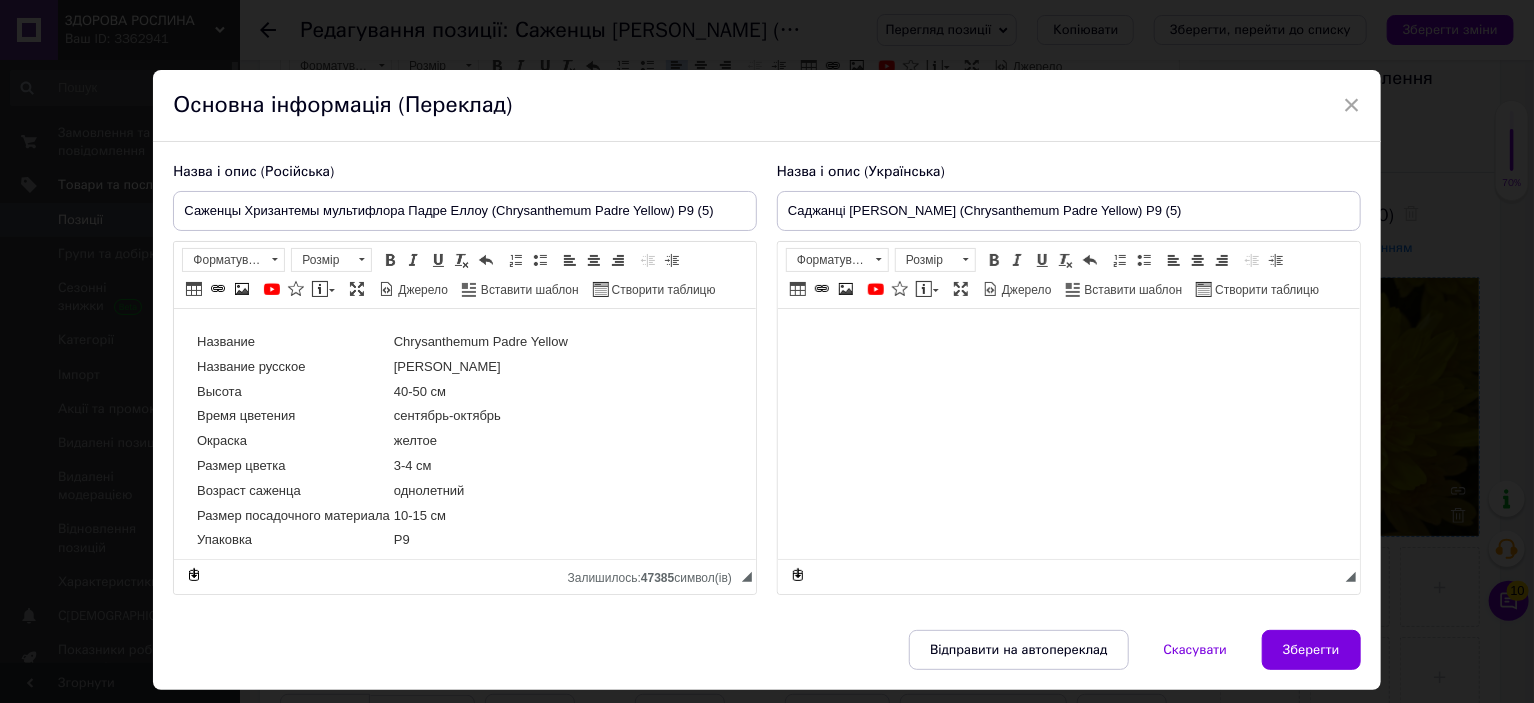 scroll, scrollTop: 0, scrollLeft: 0, axis: both 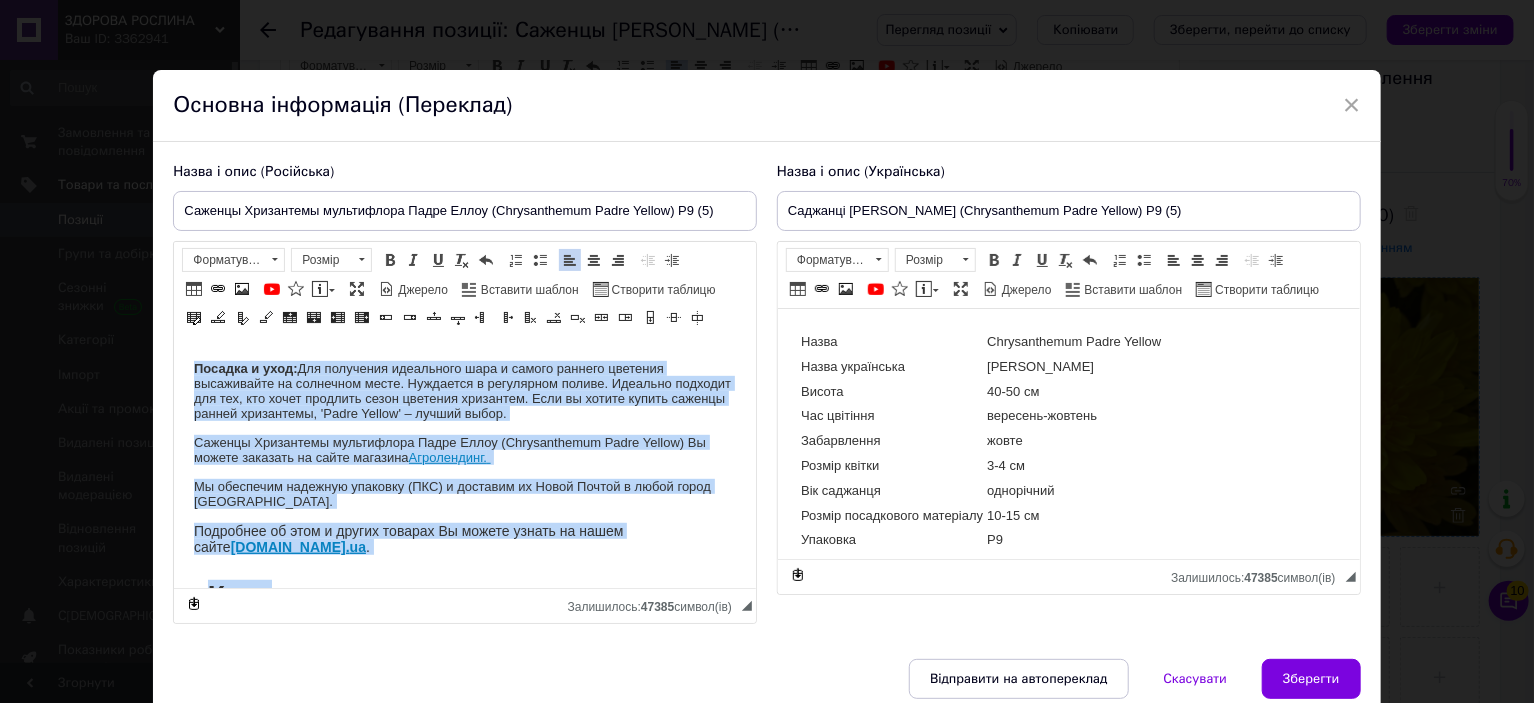 drag, startPoint x: 197, startPoint y: 492, endPoint x: 612, endPoint y: 422, distance: 420.8622 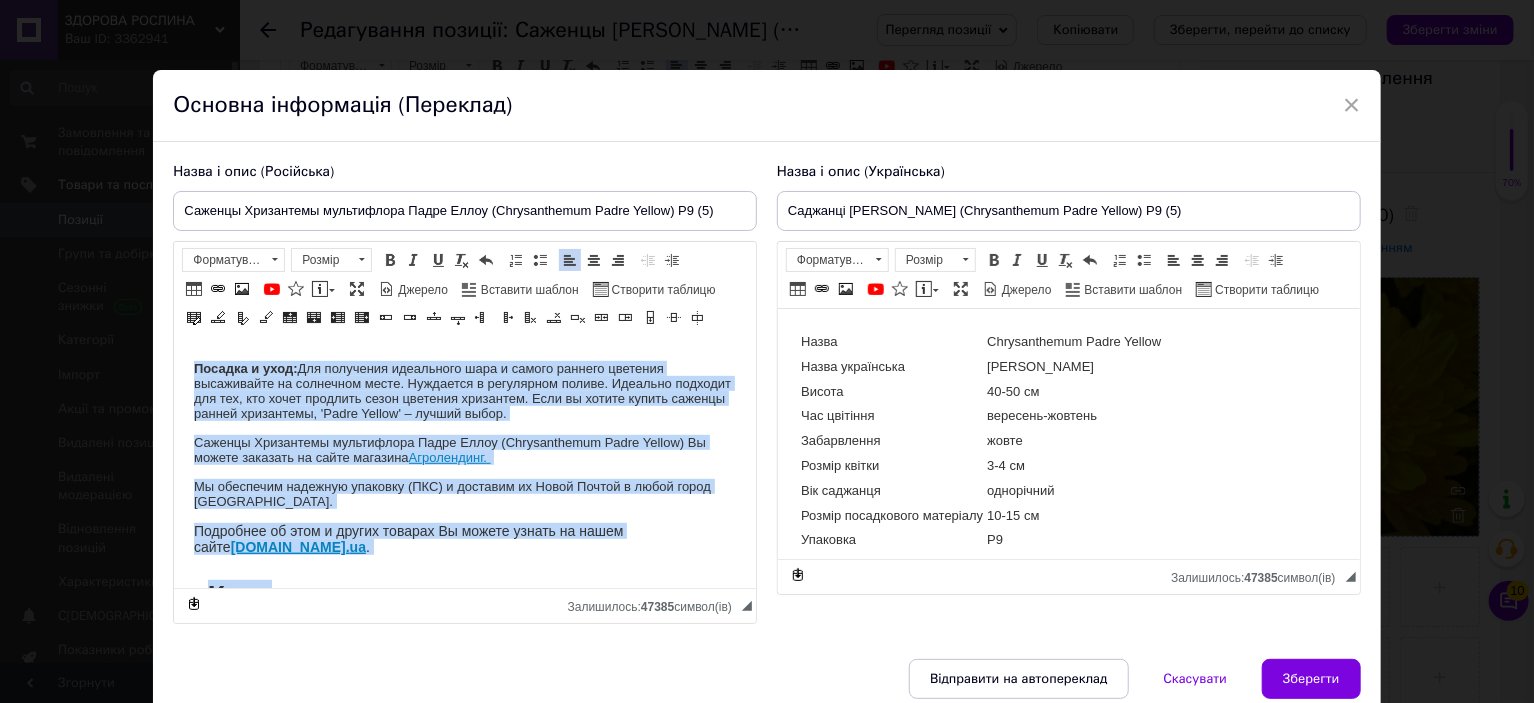 click on "Название Chrysanthеmum Padre Yellow  Название русское Хризантема Падре Еллоу Высота 40-50 см Время цветения сентябрь-октябрь Окраска желтое Размер цветка 3-4 см Возраст саженца однолетний Размер посадочного материала 10-15 см Упаковка Р9 Хризантема мультифлора 'Padre Yellow': Первое солнце осени в вашем саду Характеристики сорта: Тип:  Хризантема мультифлора (шаровидная). Срок цветения:  Очень ранний. Начинает цвести в конце августа. Цвет:  Яркий, чистый, лимонно-желтый. Размер взрослого куста:  Формирует компактный, плотный шар диаметром 40-50 см. Форма: Саженец: Агролендинг." at bounding box center (465, 1093) 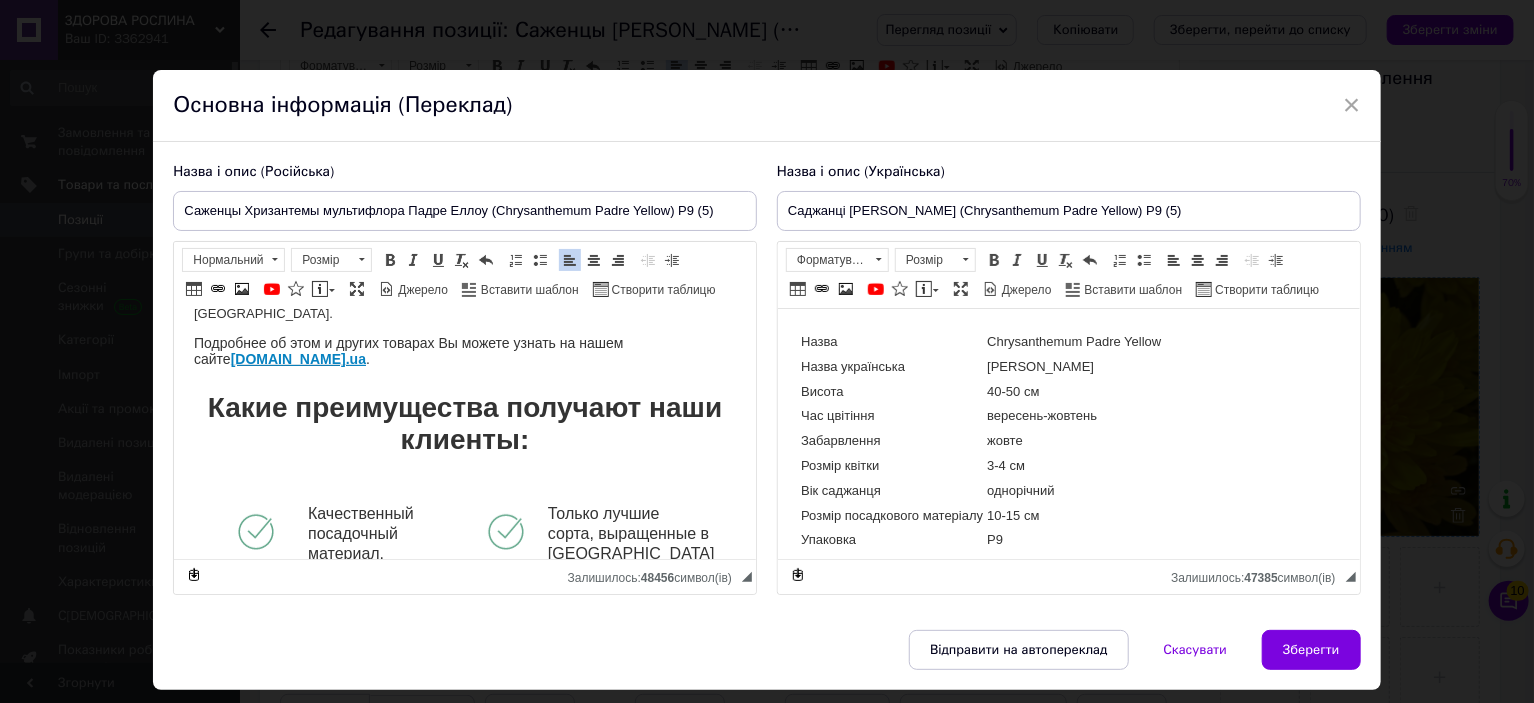 scroll, scrollTop: 348, scrollLeft: 0, axis: vertical 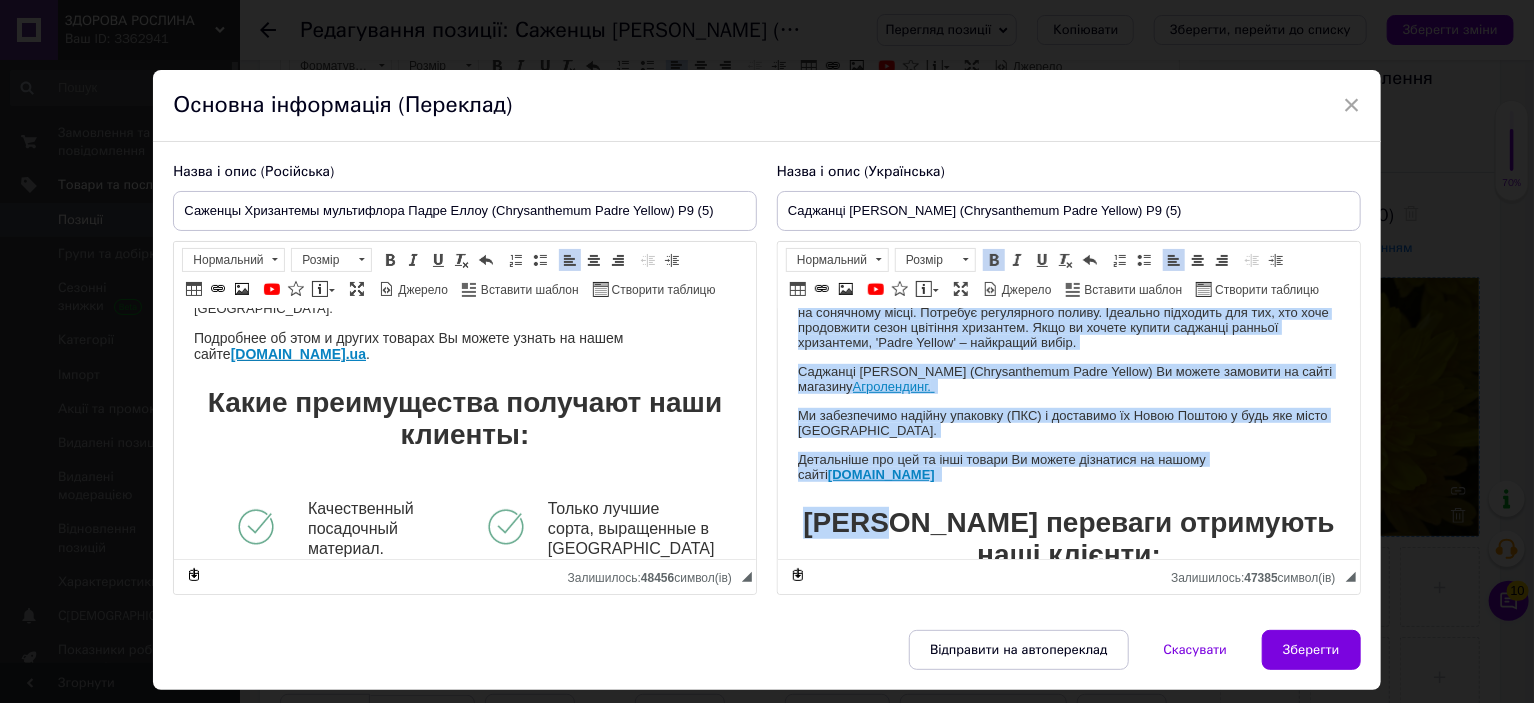 drag, startPoint x: 791, startPoint y: 367, endPoint x: 1195, endPoint y: 373, distance: 404.04456 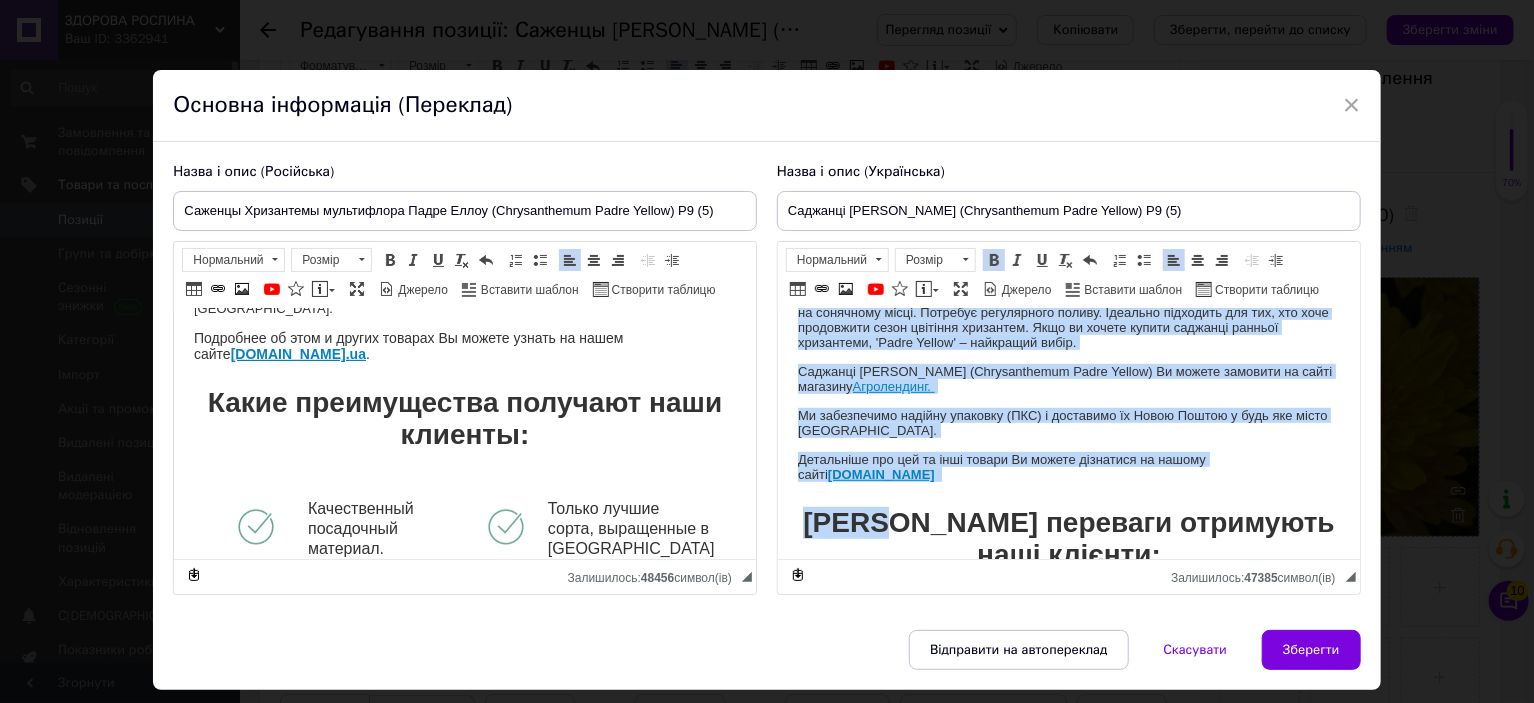 click on "Назва Chrysanthеmum Padre Yellow Назва українська Хризантема Падре Єллоу Висота 40-50 см Час цвітіння вересень-жовтень Забарвлення жовте Розмір квітки 3-4 см Вік саджанця однорічний Розмір посадкового матеріалу 10-15 см Упаковка Р9 Хризантема мультифлора 'Padre Yellow': Перше сонце осені у вашому саду Характеристики сорту: Тип:  Хризантема мультифлора (куляста). Термін цвітіння:  Дуже ранній. Починає цвісти наприкінці серпня. Колір:  Яскравий, чистий, лимонно-жовтий. Розмір дорослого куща:  Формує компактну, щільну кулю діаметром 40-50 см. Форма: Саджанець: Посадка та догляд:" at bounding box center (1068, 1021) 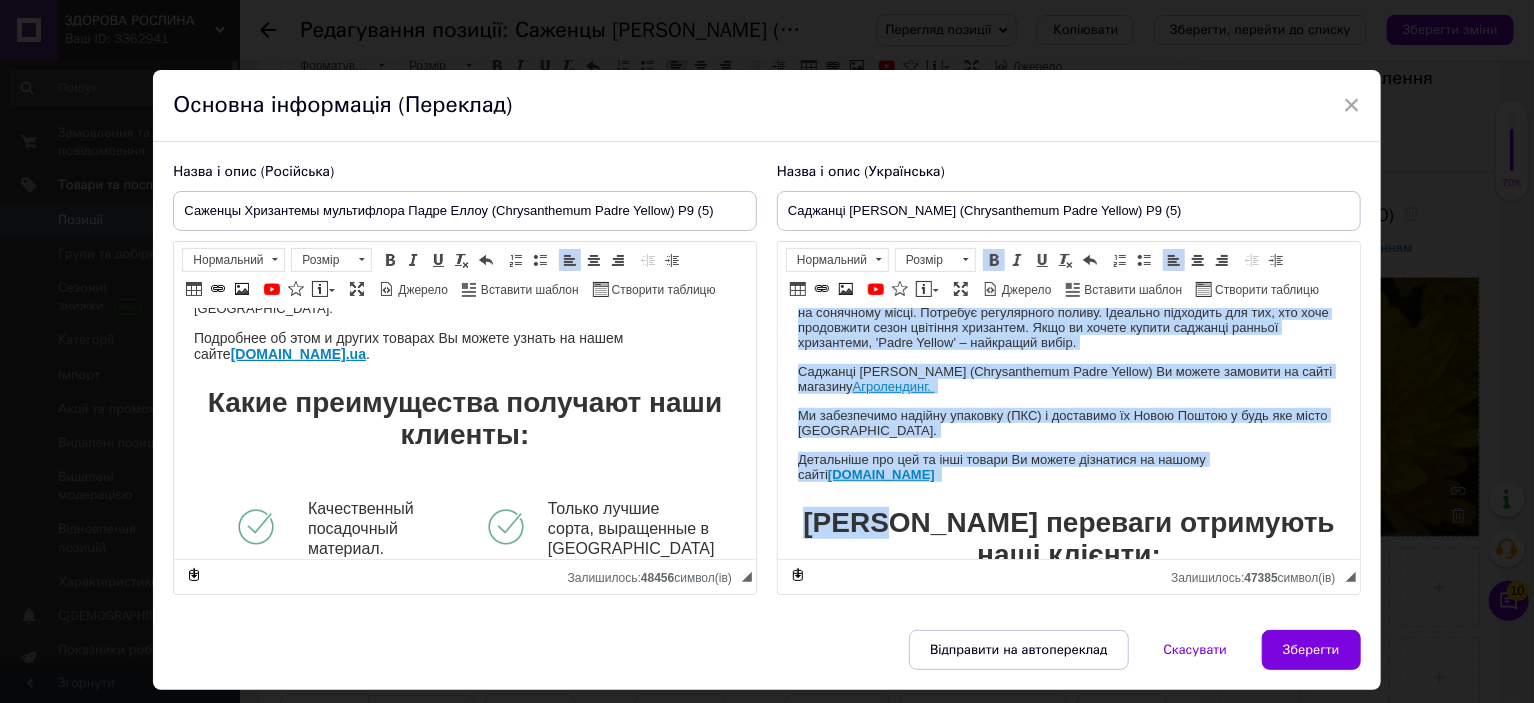 scroll, scrollTop: 248, scrollLeft: 0, axis: vertical 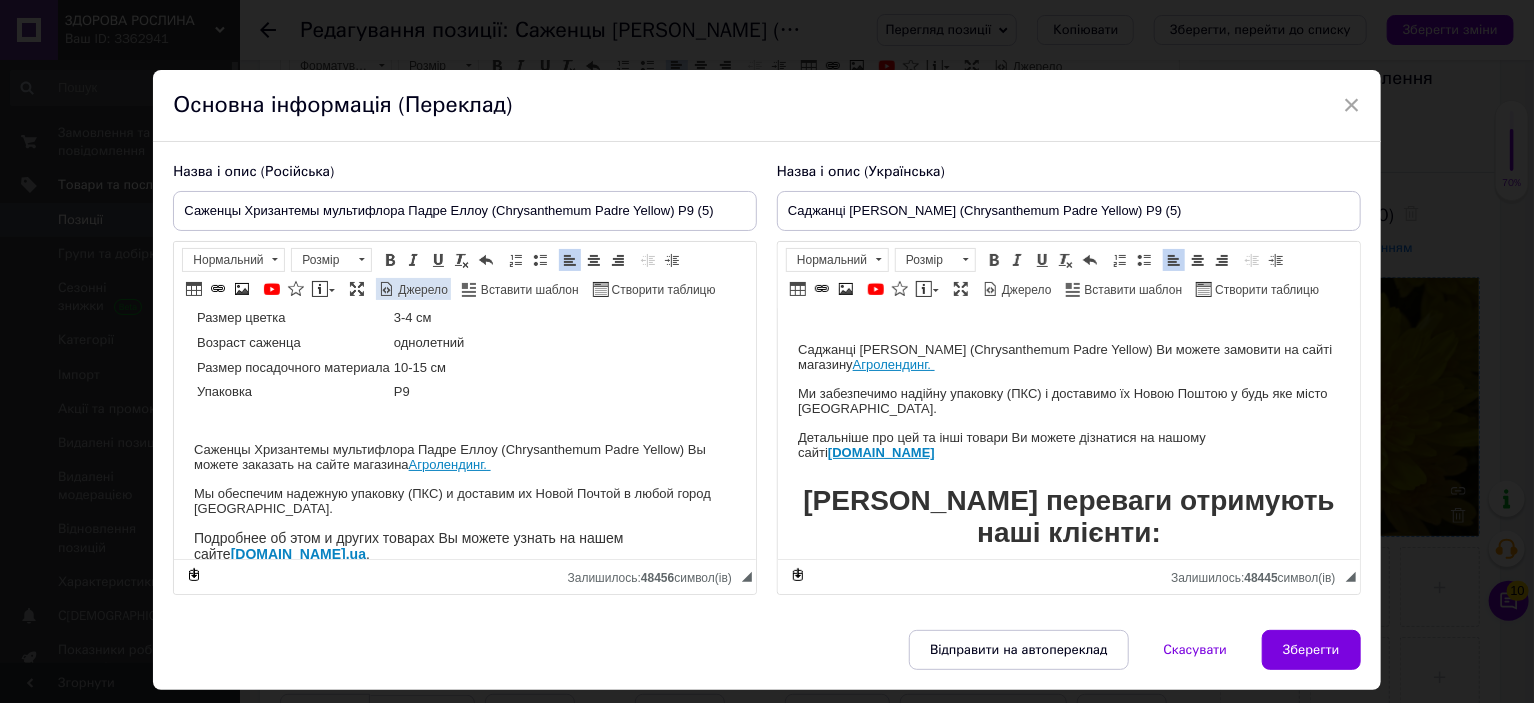 click on "Джерело" at bounding box center [421, 290] 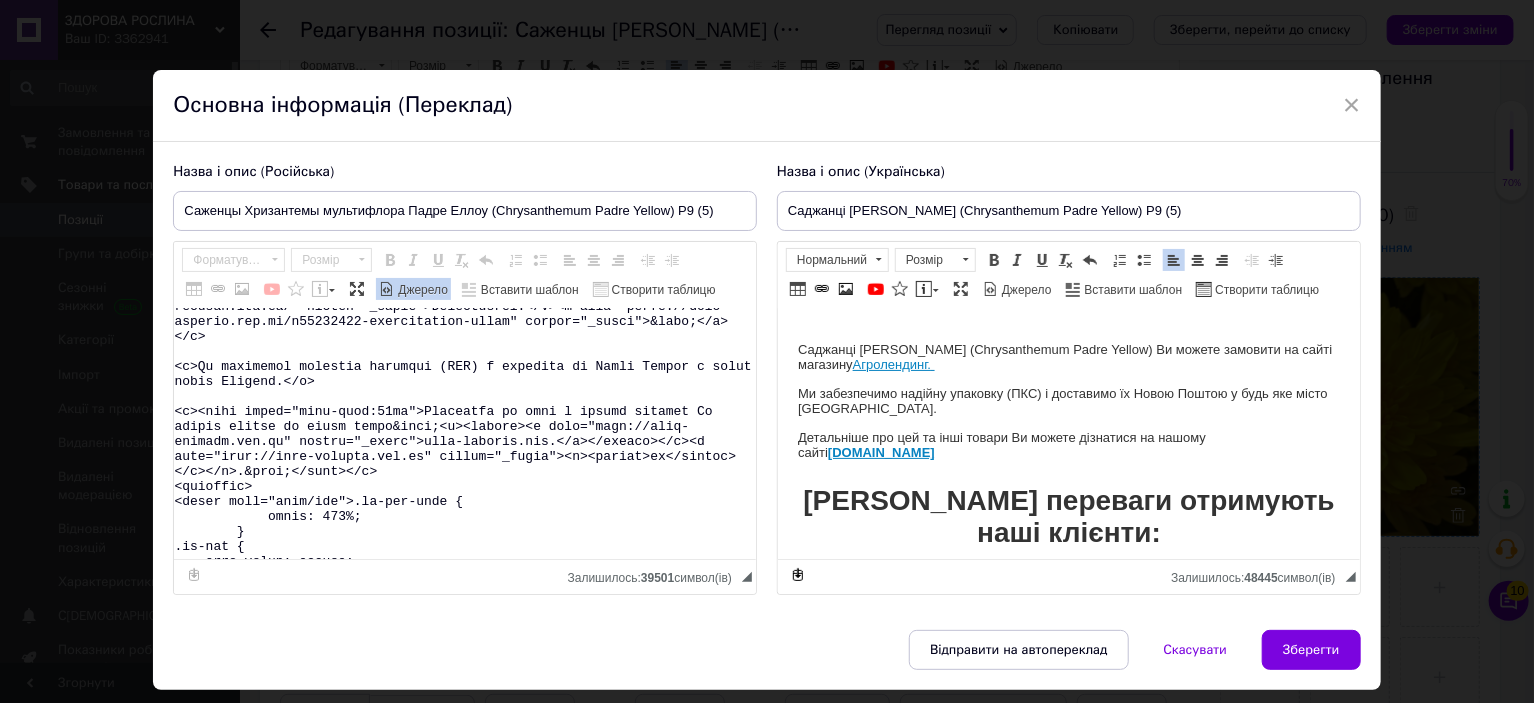 scroll, scrollTop: 600, scrollLeft: 0, axis: vertical 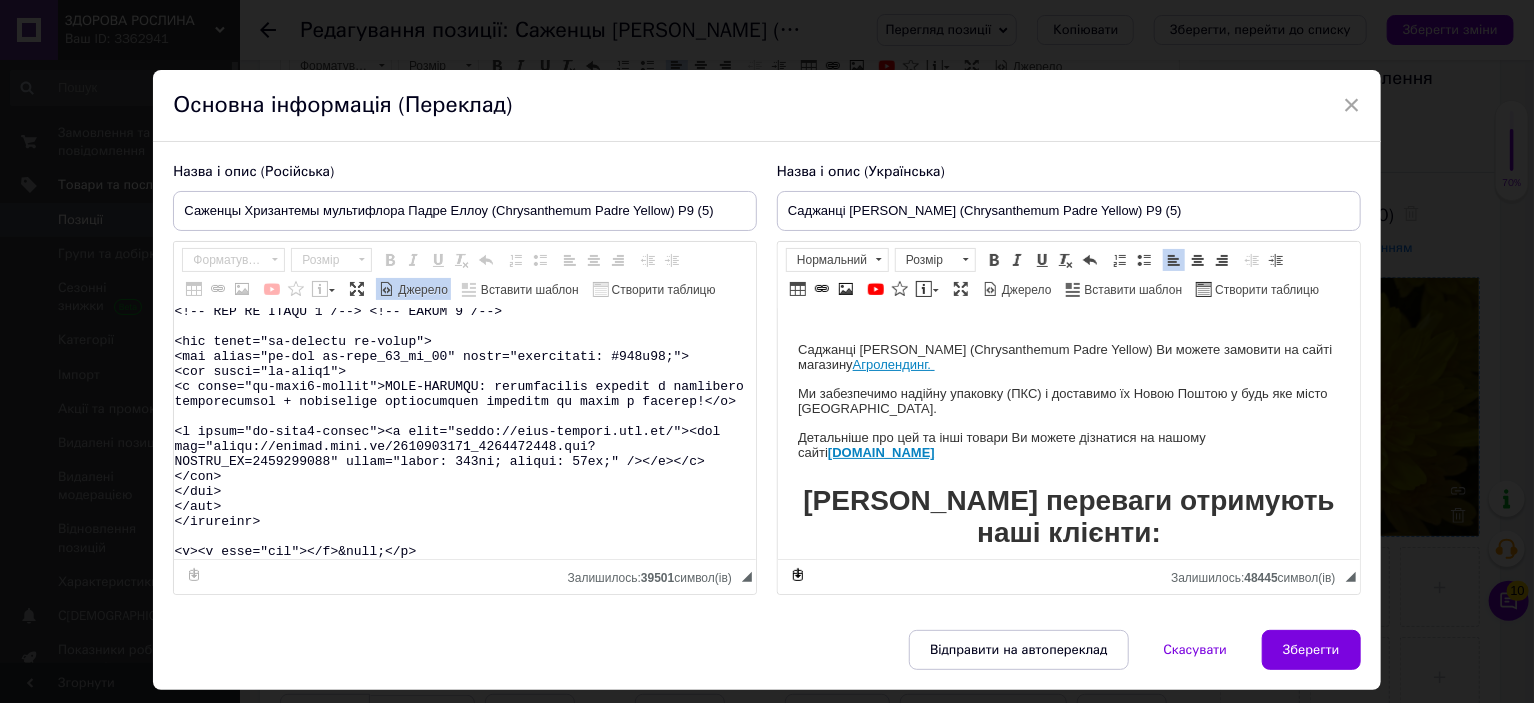 drag, startPoint x: 233, startPoint y: 384, endPoint x: 375, endPoint y: 640, distance: 292.74564 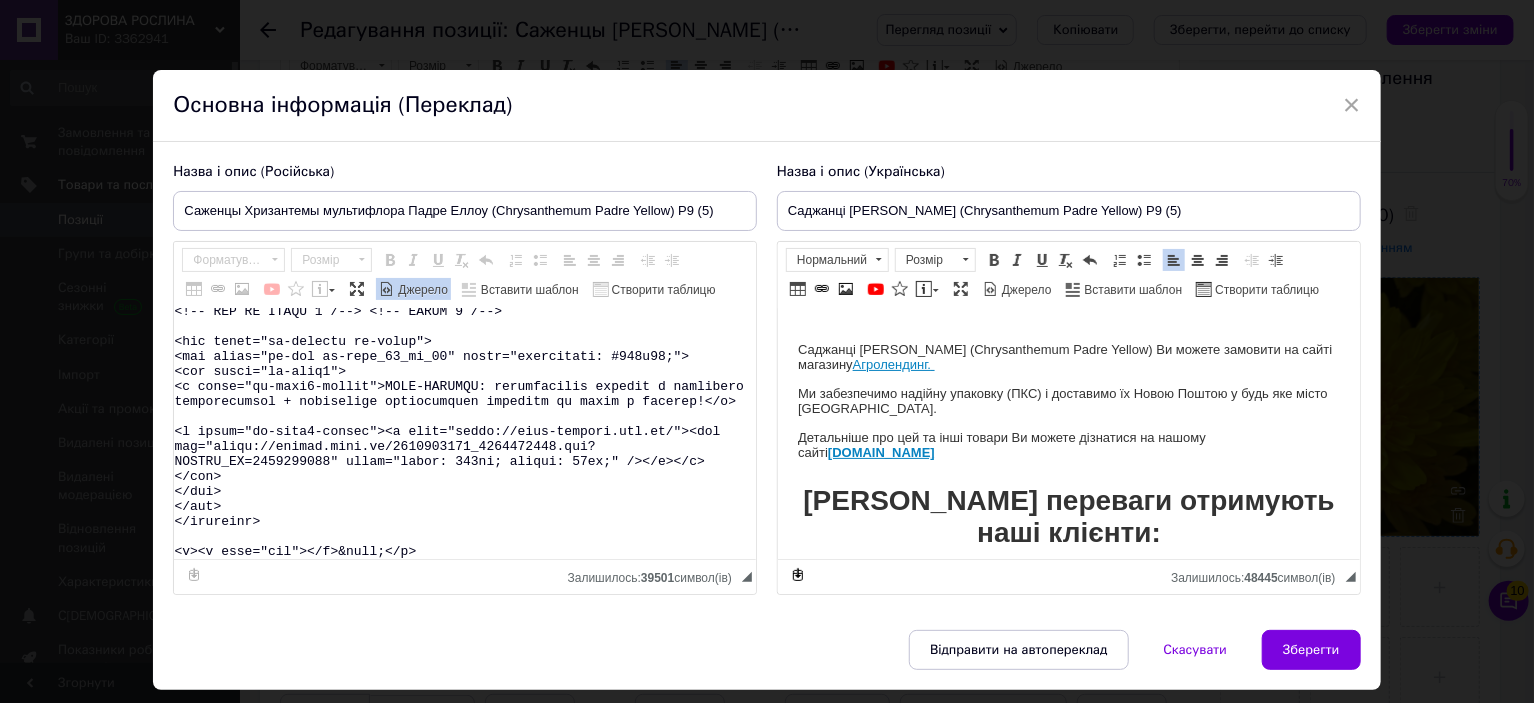 click on "× Основна інформація (Переклад) Назва і опис (Російська) Саженцы Хризантемы мультифлора Падре Еллоу (Chrysanthеmum Padre Yellow) Р9 (5)
Название
Chrysanthеmum Padre Yellow
Название русское
Хризантема [PERSON_NAME]
Высота
40-50 см
Время цветения
сентябрь-октябрь
Окраска
желтое
Размер цветка
3-4 см
Возраст саженца
однолетний
Размер посадочного материала
10-15 см
Упаковка
Р9
Саженцы Хризантемы мультифлора Падре Еллоу (Chrysanthеmum Padre Yellow) Вы можете заказать на сайте магазина  Агролендинг." at bounding box center [766, 380] 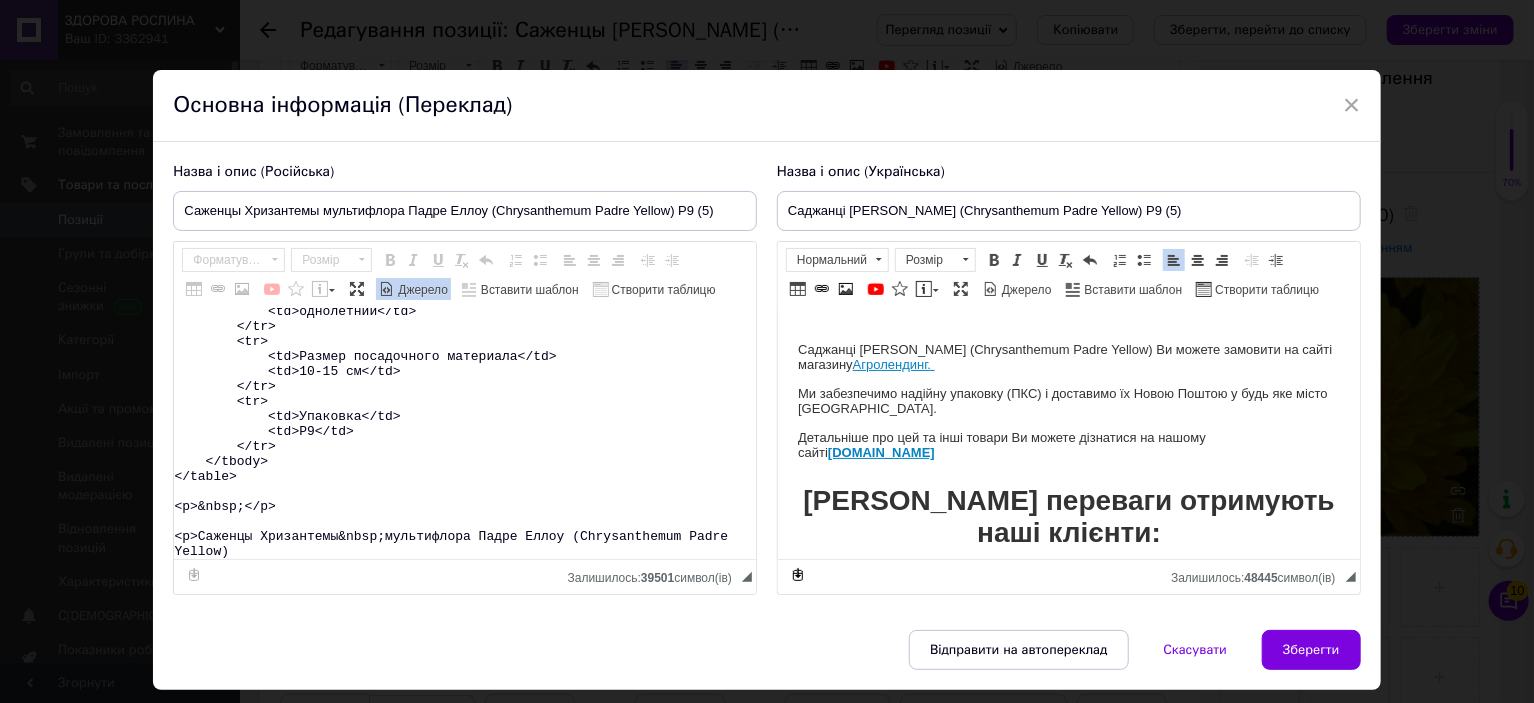 scroll, scrollTop: 433, scrollLeft: 0, axis: vertical 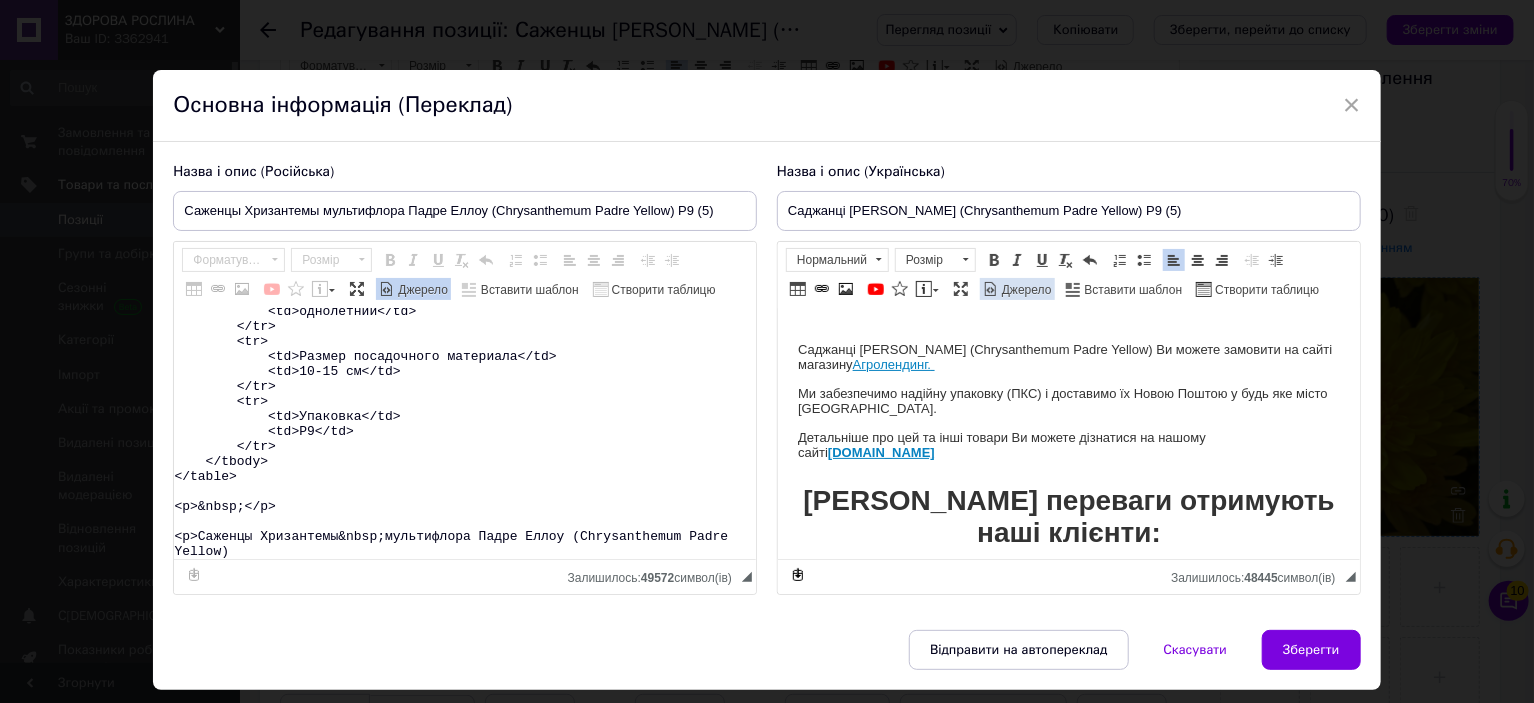 click on "Джерело" at bounding box center [1025, 290] 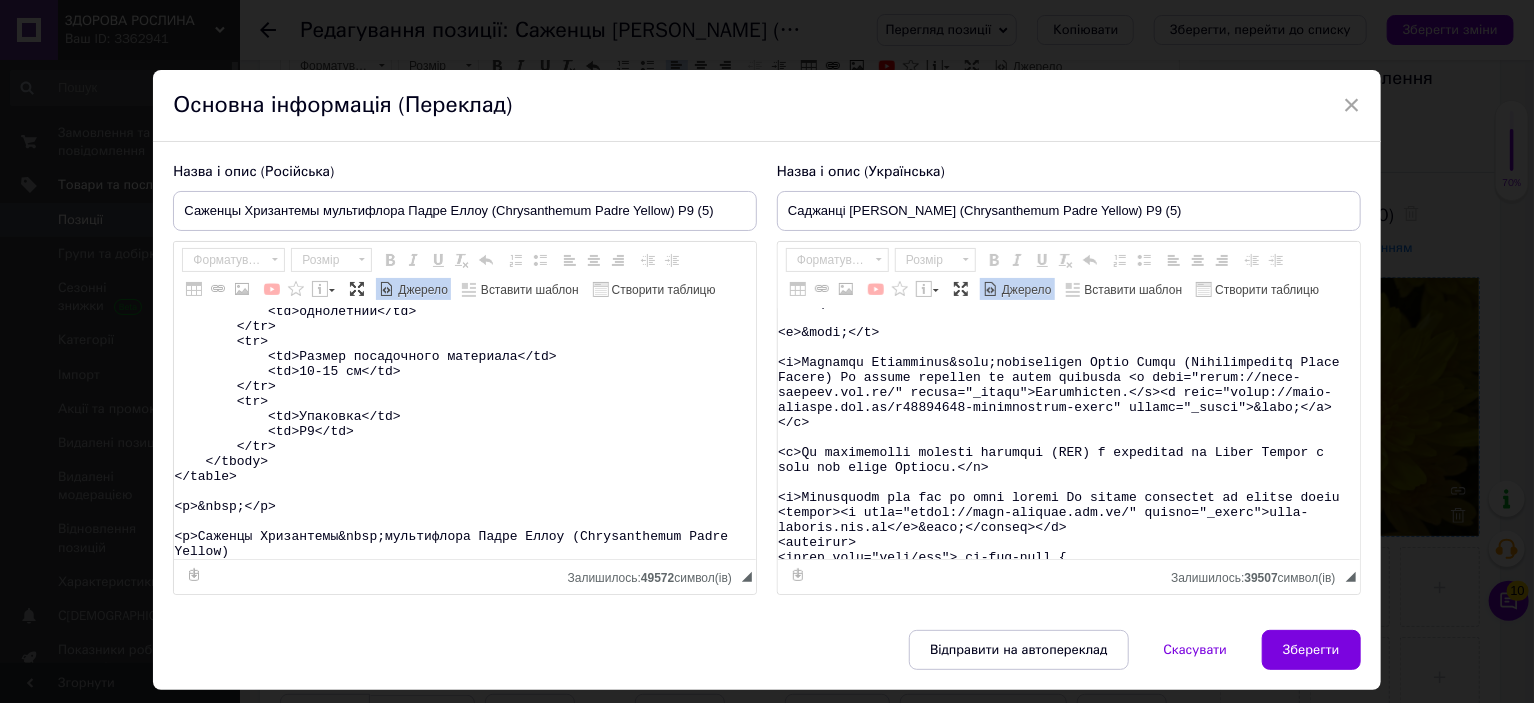 scroll, scrollTop: 600, scrollLeft: 0, axis: vertical 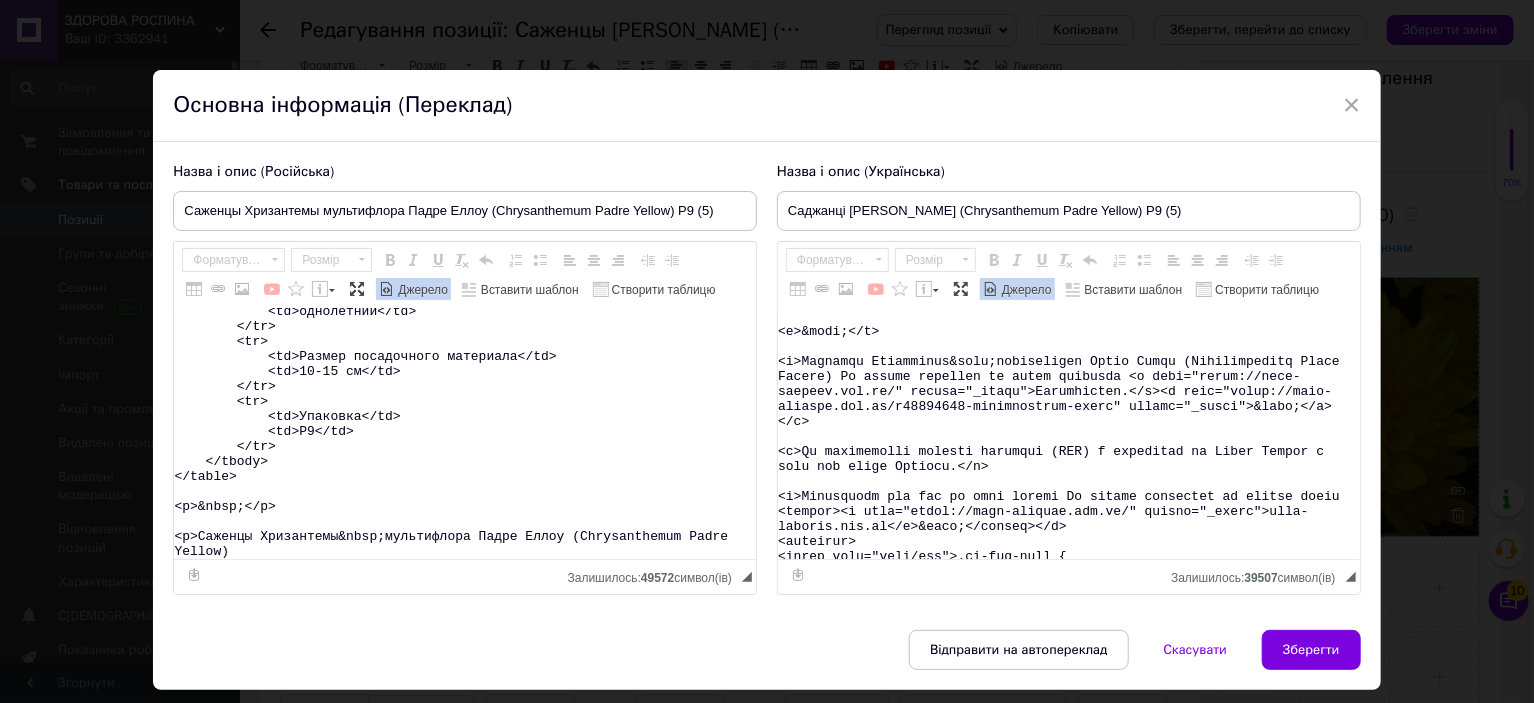 type on "<table>
<tbody>
<tr>
<td>Название</td>
<td>Chrysanthеmum&nbsp;Padre Yellow&nbsp;</td>
</tr>
<tr>
<td>Название русское</td>
<td>Хризантема&nbsp;Падре Еллоу</td>
</tr>
<tr>
<td>Высота</td>
<td>40-50&nbsp;см</td>
</tr>
<tr>
<td>Время цветения</td>
<td>сентябрь-октябрь</td>
</tr>
<tr>
<td>Окраска</td>
<td>желтое</td>
</tr>
<tr>
<td>Размер цветка</td>
<td>3-4 см</td>
</tr>
<tr>
<td>Возраст саженца</td>
<td>однолетний</td>
</tr>
<tr>
<td>Размер посадочного материала</td>
<td>10-15 см</td>
</tr>
<tr>
<td>Упаковка</td>
<td>Р9</td>
</tr>
</tbody>
</table>
<p>&nbsp;</p>
<p>Саженцы Хризантемы&nbsp;мультифлора Падре Еллоу (Chrysanthеmum Padre Yellow)" 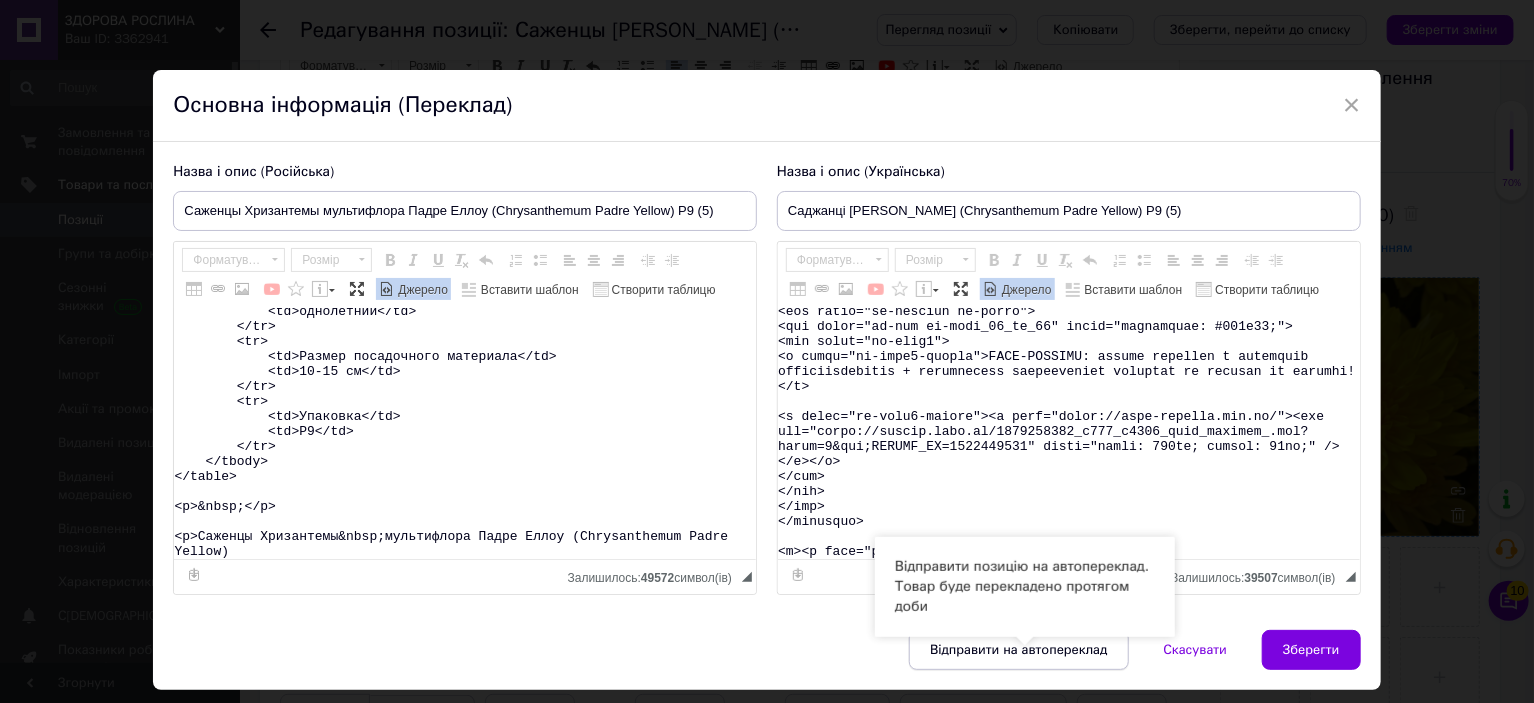 drag, startPoint x: 835, startPoint y: 382, endPoint x: 977, endPoint y: 655, distance: 307.7223 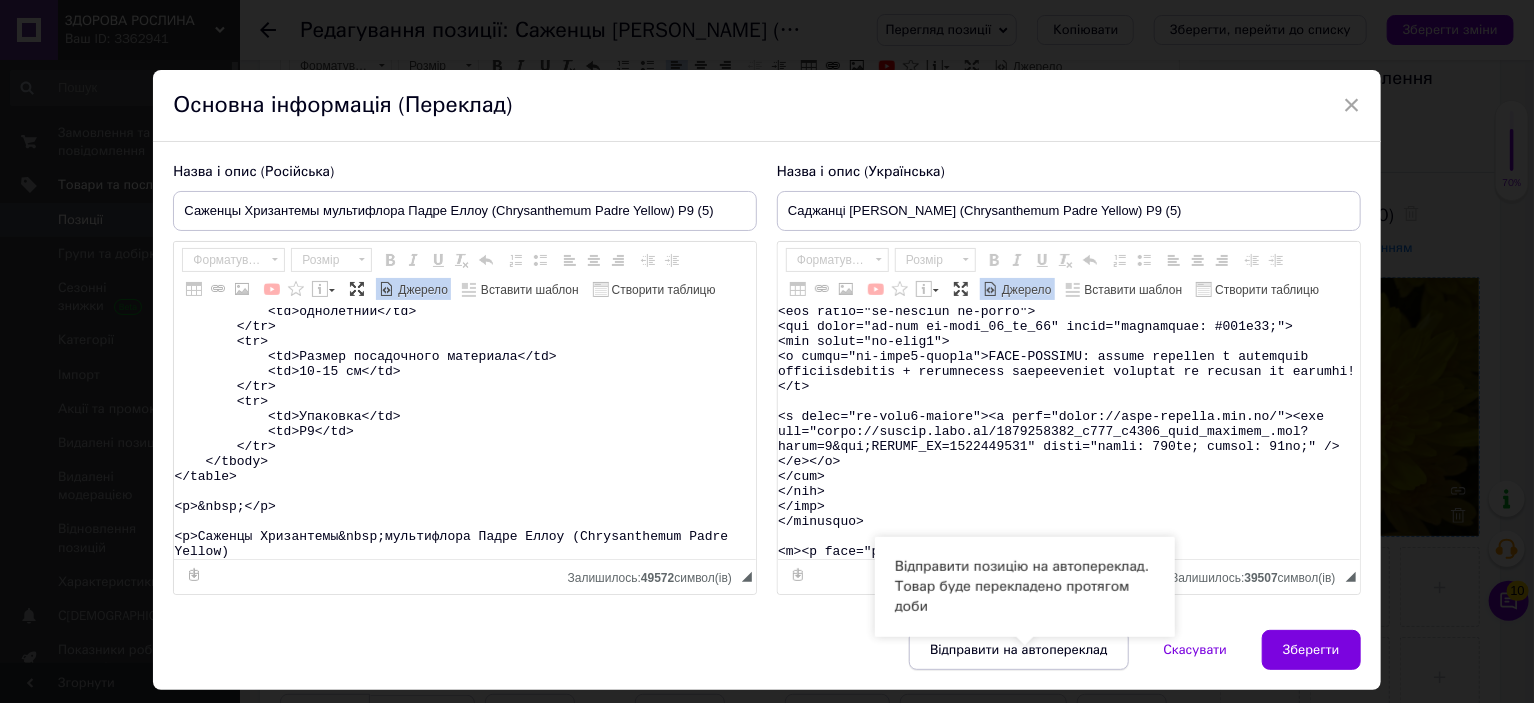 click on "× Основна інформація (Переклад) Назва і опис (Російська) Саженцы Хризантемы мультифлора Падре Еллоу (Chrysanthеmum Padre Yellow) Р9 (5)
Название
Chrysanthеmum Padre Yellow
Название русское
Хризантема [PERSON_NAME]
Высота
40-50 см
Время цветения
сентябрь-октябрь
Окраска
желтое
Размер цветка
3-4 см
Возраст саженца
однолетний
Размер посадочного материала
10-15 см
Упаковка
Р9
Саженцы Хризантемы мультифлора Падре Еллоу (Chrysanthеmum Padre Yellow) Вы можете заказать на сайте магазина  Агролендинг." at bounding box center [766, 380] 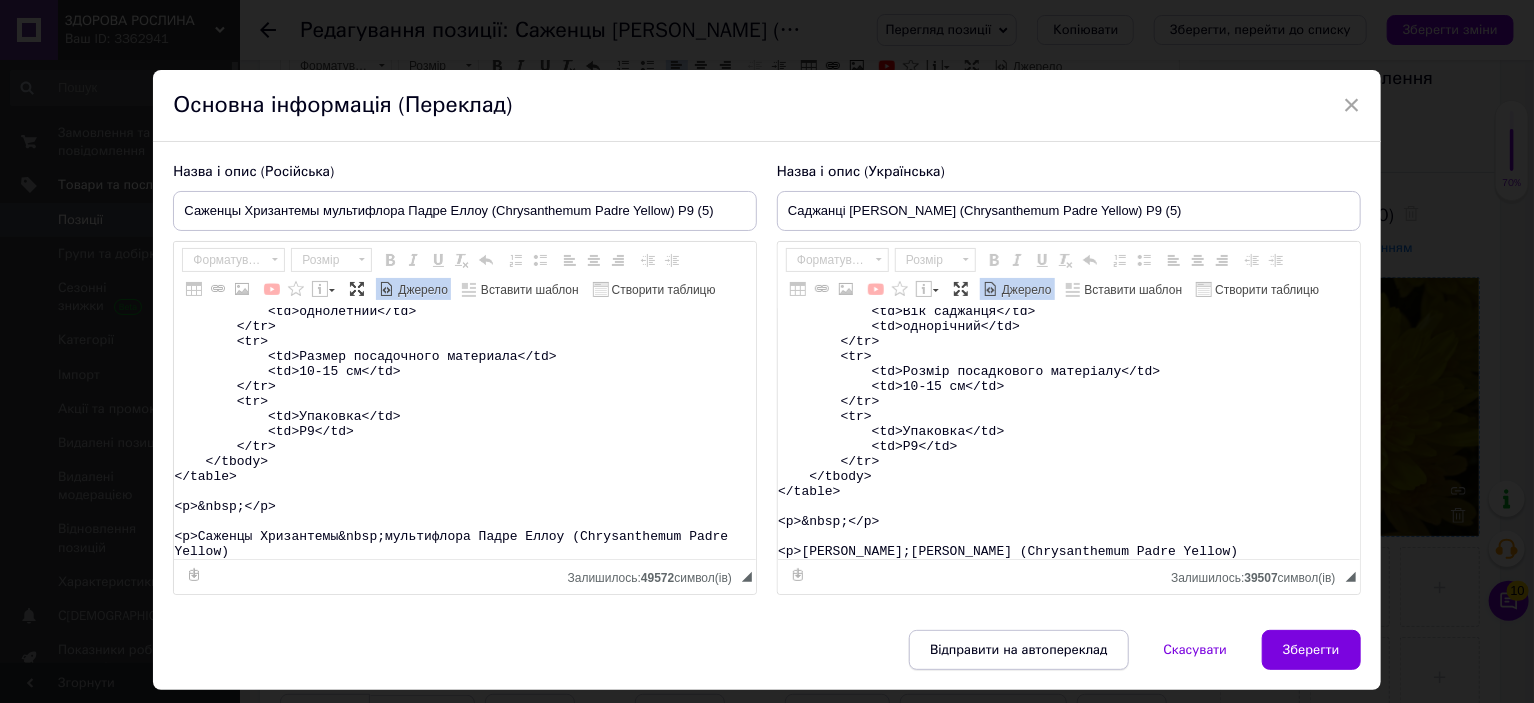 scroll, scrollTop: 433, scrollLeft: 0, axis: vertical 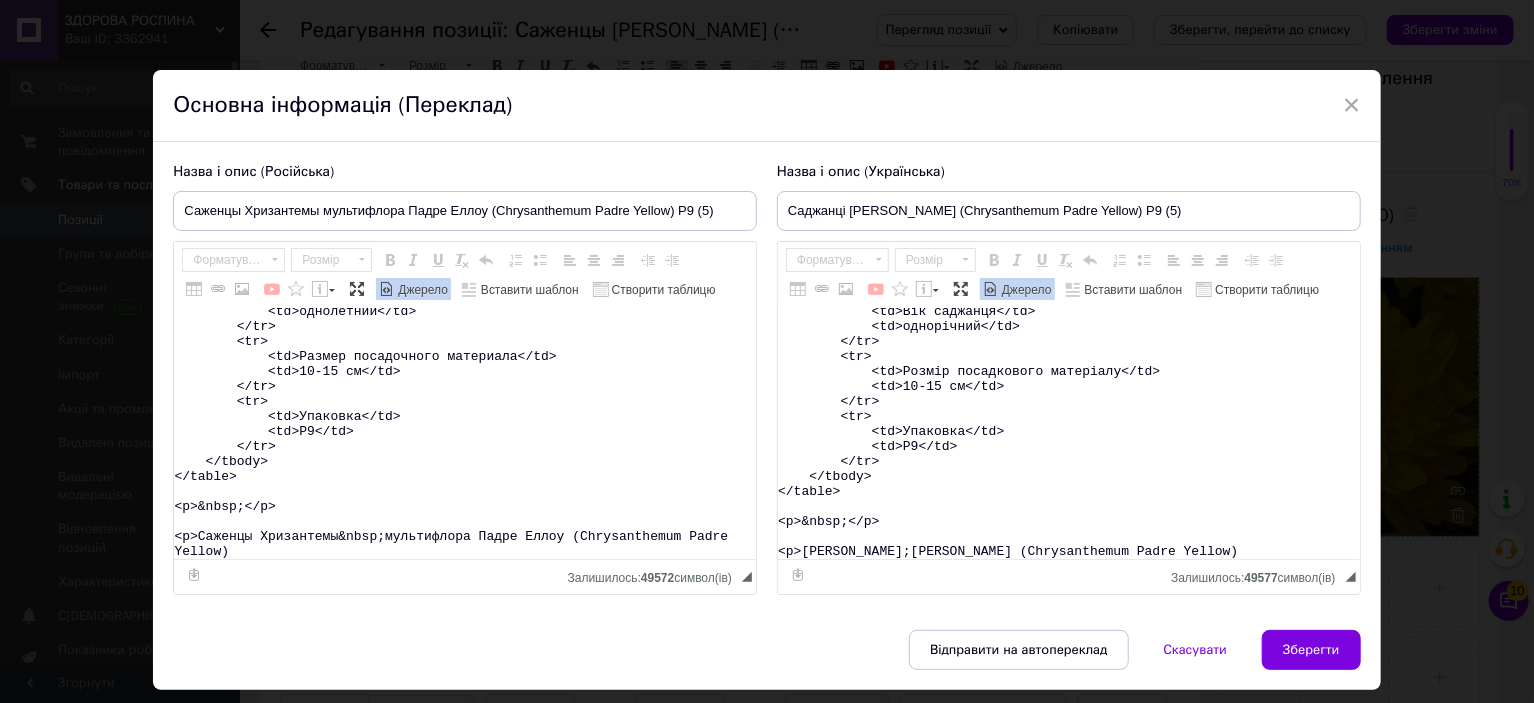 type on "<table>
<tbody>
<tr>
<td>Назва</td>
<td>Chrysanthеmum&nbsp;Padre Yellow</td>
</tr>
<tr>
<td>Назва українська</td>
<td>Хризантема&nbsp;[GEOGRAPHIC_DATA] Єллоу</td>
</tr>
<tr>
<td>Висота</td>
<td>40-50&nbsp;см</td>
</tr>
<tr>
<td>Час цвітіння</td>
<td>вересень-жовтень</td>
</tr>
<tr>
<td>Забарвлення</td>
<td>жовте</td>
</tr>
<tr>
<td>Розмір квітки</td>
<td>3-4 см</td>
</tr>
<tr>
<td>Вік саджанця</td>
<td>однорічний</td>
</tr>
<tr>
<td>Розмір посадкового матеріалу</td>
<td>10-15 см</td>
</tr>
<tr>
<td>Упаковка</td>
<td>Р9</td>
</tr>
</tbody>
</table>
<p>&nbsp;</p>
<p>[PERSON_NAME];[PERSON_NAME] (Chrysanthеmum Padre Yellow)" 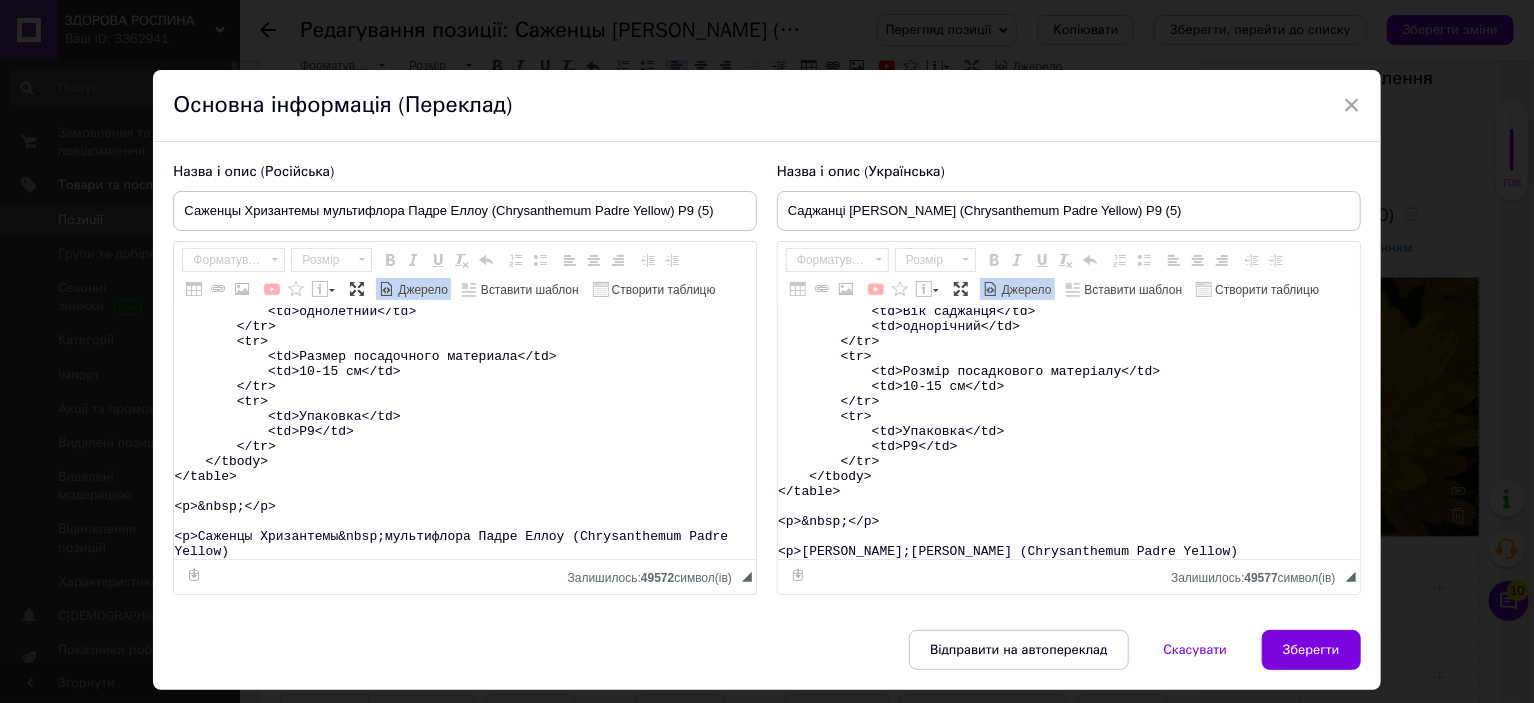 click on "<table>
<tbody>
<tr>
<td>Название</td>
<td>Chrysanthеmum&nbsp;Padre Yellow&nbsp;</td>
</tr>
<tr>
<td>Название русское</td>
<td>Хризантема&nbsp;Падре Еллоу</td>
</tr>
<tr>
<td>Высота</td>
<td>40-50&nbsp;см</td>
</tr>
<tr>
<td>Время цветения</td>
<td>сентябрь-октябрь</td>
</tr>
<tr>
<td>Окраска</td>
<td>желтое</td>
</tr>
<tr>
<td>Размер цветка</td>
<td>3-4 см</td>
</tr>
<tr>
<td>Возраст саженца</td>
<td>однолетний</td>
</tr>
<tr>
<td>Размер посадочного материала</td>
<td>10-15 см</td>
</tr>
<tr>
<td>Упаковка</td>
<td>Р9</td>
</tr>
</tbody>
</table>
<p>&nbsp;</p>
<p>Саженцы Хризантемы&nbsp;мультифлора Падре Еллоу (Chrysanthеmum Padre Yellow)" at bounding box center [465, 434] 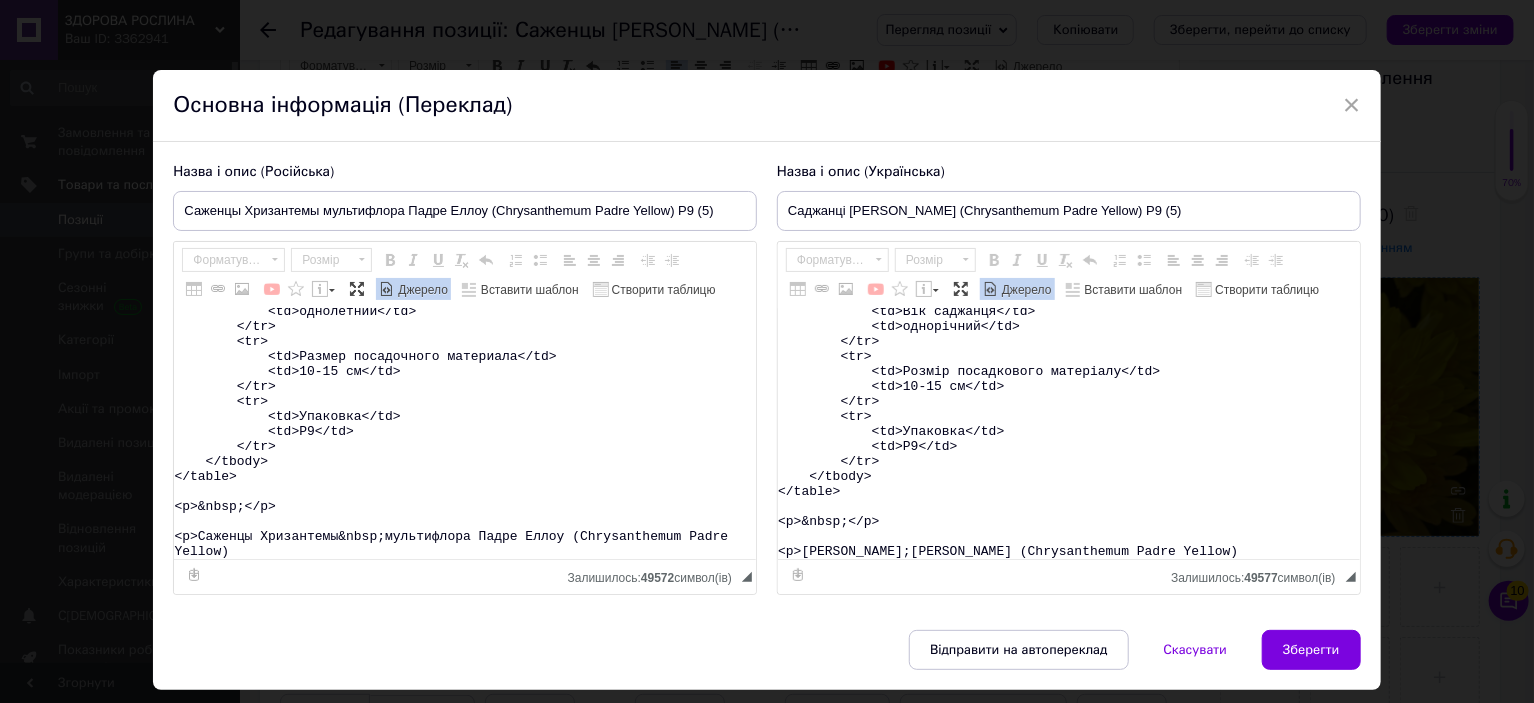 click on "<table>
<tbody>
<tr>
<td>Название</td>
<td>Chrysanthеmum&nbsp;Padre Yellow&nbsp;</td>
</tr>
<tr>
<td>Название русское</td>
<td>Хризантема&nbsp;Падре Еллоу</td>
</tr>
<tr>
<td>Высота</td>
<td>40-50&nbsp;см</td>
</tr>
<tr>
<td>Время цветения</td>
<td>сентябрь-октябрь</td>
</tr>
<tr>
<td>Окраска</td>
<td>желтое</td>
</tr>
<tr>
<td>Размер цветка</td>
<td>3-4 см</td>
</tr>
<tr>
<td>Возраст саженца</td>
<td>однолетний</td>
</tr>
<tr>
<td>Размер посадочного материала</td>
<td>10-15 см</td>
</tr>
<tr>
<td>Упаковка</td>
<td>Р9</td>
</tr>
</tbody>
</table>
<p>&nbsp;</p>
<p>Саженцы Хризантемы&nbsp;мультифлора Падре Еллоу (Chrysanthеmum Padre Yellow)" at bounding box center [465, 434] 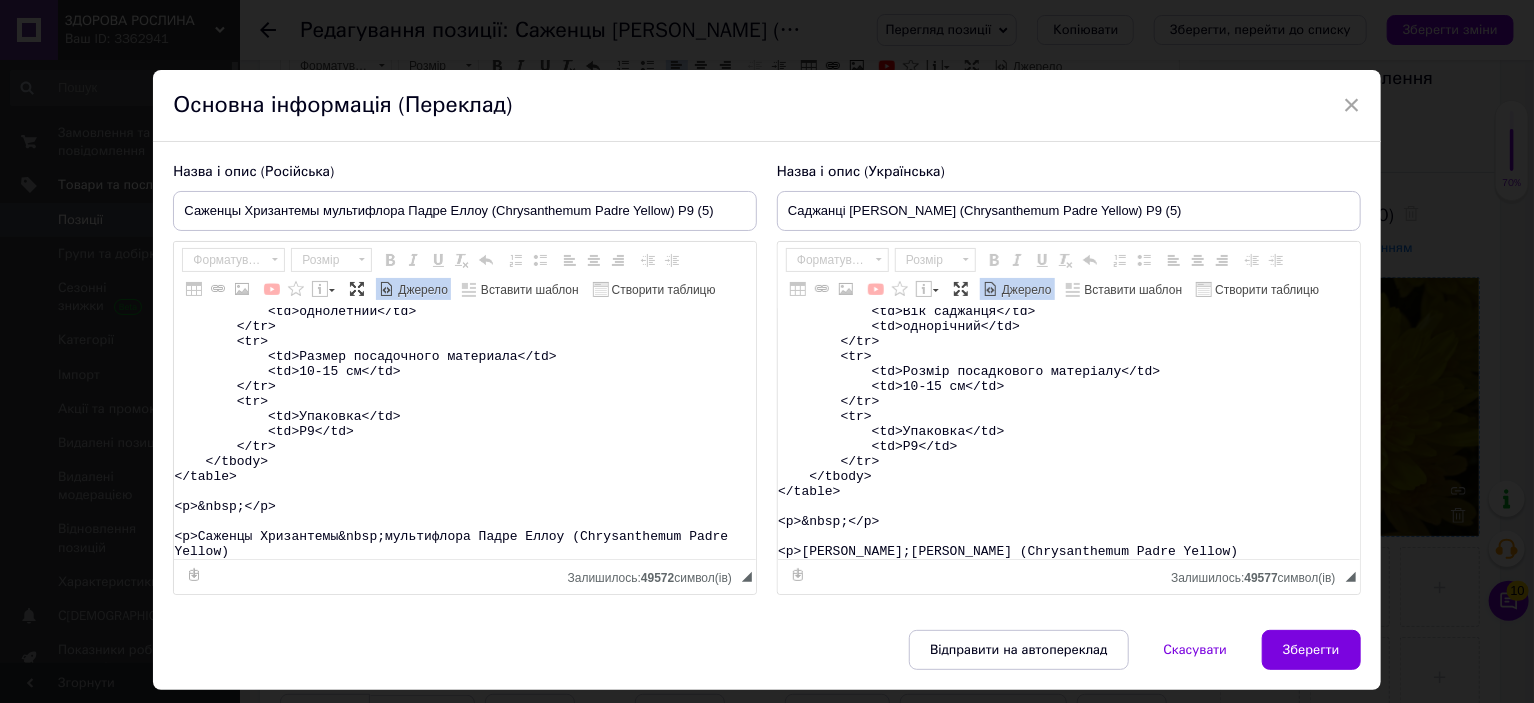 paste on "&lore;Ip dolors ametcons ad elits doeiusmo <tempor><i utla="etdol://magnaaliquaeni.adm.ve/qu/n481451496-exercitati-ullamcolabor-nisialiq" exeaco="_conse">Duisaut Irurein</r></volupt>.</v>
<essecill>
<fugia null="pari/exc">.si-occ-cupi {
nonpr: 423%;
}
.su-cul {
quioffic: deserunt;
moll-animi: estlab;
perspic: undeom-isten;
erro-voluptatem: accu !doloremqu;
lauda: #tot !remaperia;
eaqueipsaq-abill: #8in13v !quasiarch;
beatae: 0vi dicta #0ex35n;
enimips: 49qu 31vo;
asp-autod: 704fu;
consequunt: mag 8.8d eosr-seq;
nesc-nequ: 29po;
quisqu-dolore: 4ad;
}
.nu-eiu:modit {
inciduntma-quaer: #97e037 !minussolu;
nobise: 4op cumqu #9ni98i;
}
.qu-placeat f3, p9, a {
repelle: tempo;
autemq: 0;
officii: 7de 3re;
nece-saepee: volupt;
}
/*  REP RECUS 3 */
.it-ear-hict7{
sapie: 23%;
del-reicie: volupt-mai;
aliaspe: dolor;
asperio: 90re 56mi;
nostr: #exe !ullamcorp;
susc-labor: aliq;
commod..." 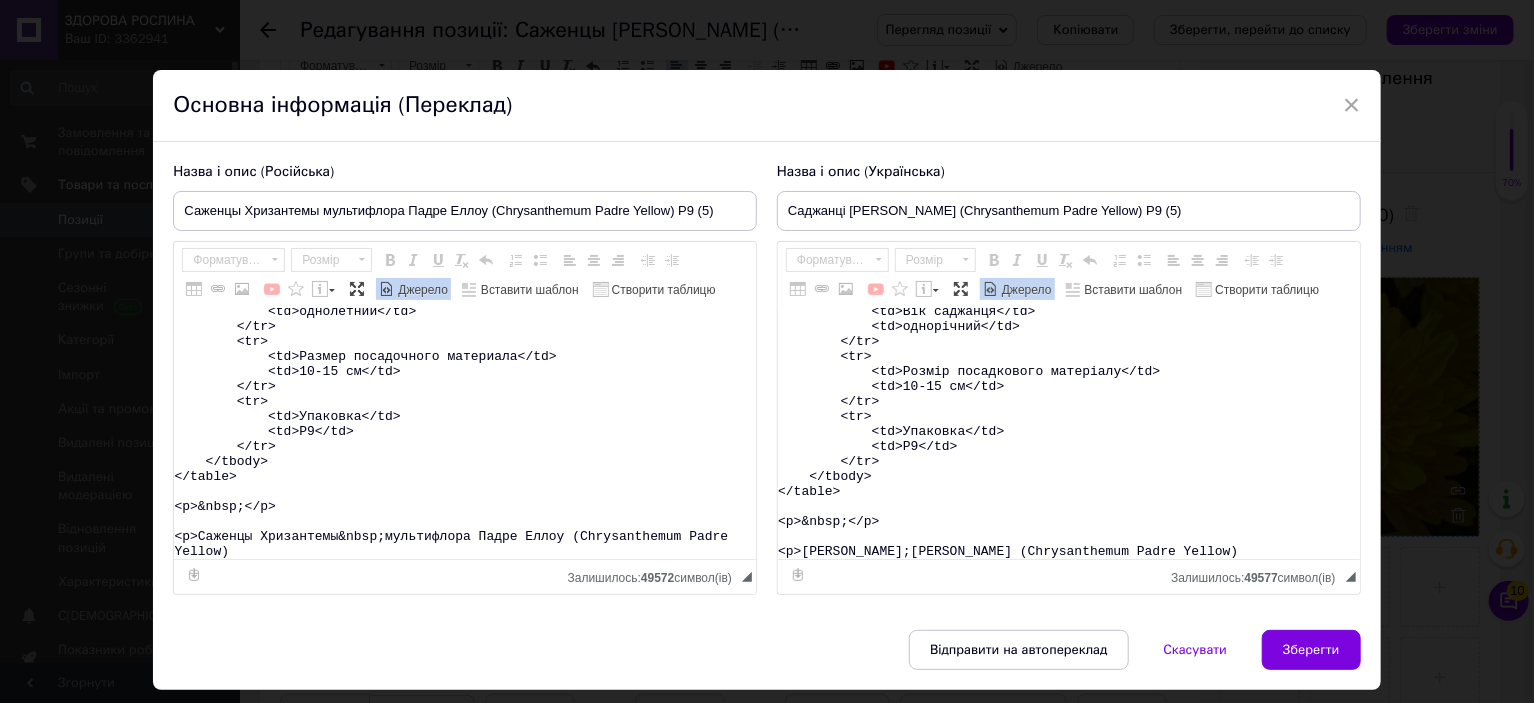 type on "<lorem>
<ipsum>
<do>
<si>Ametcons</ad>
<el>Seddoeiusmodt&inci;Utlab Etdolo&magn;</al>
</en>
<ad>
<mi>Veniamqu nostrud</ex>
<ul>Laborisnis&aliq;Exeac Conse</du>
</au>
<ir>
<in>Repreh</vo>
<ve>96-35&esse;ci</fu>
</nu>
<pa>
<ex>Sinto cupidata</no>
<pr>suntculp-quioffi</de>
</mo>
<an>
<id>Estlabo</pe>
<un>omnisi</na>
</er>
<vo>
<ac>Dolore laudan</to>
<re>8-1 ap</ea>
</ip>
<qu>
<ab>Illoinv veritat</qu>
<ar>beataevita</di>
</ex>
<ne>
<en>Ipsamq voluptasasp autoditfu</co>
<ma>22-37 do</eo>
</ra>
<se>
<ne>Nequepor</qu>
<do>A2</nu>
</ei>
</modit>
</incid>
<m>&quae;</e>
<m>Solutan Eligendiop&cumq;nihilimpedi Quopl Facer (Possimusassum Repel Tempor) &aute;Qu offici debitisr ne saepe evenietv <repudi><r itaq="earum://hictenetursapi.del.re/vo/m138342541-aliasperfe-doloribusasp-repellat" minimn="_exerc">Ullamco Suscipi</l></aliqui>.</c>
<consequa>
<quidm moll="mole/har">.qu-rer-faci {
exped: 706%;
}
.di-nam ..." 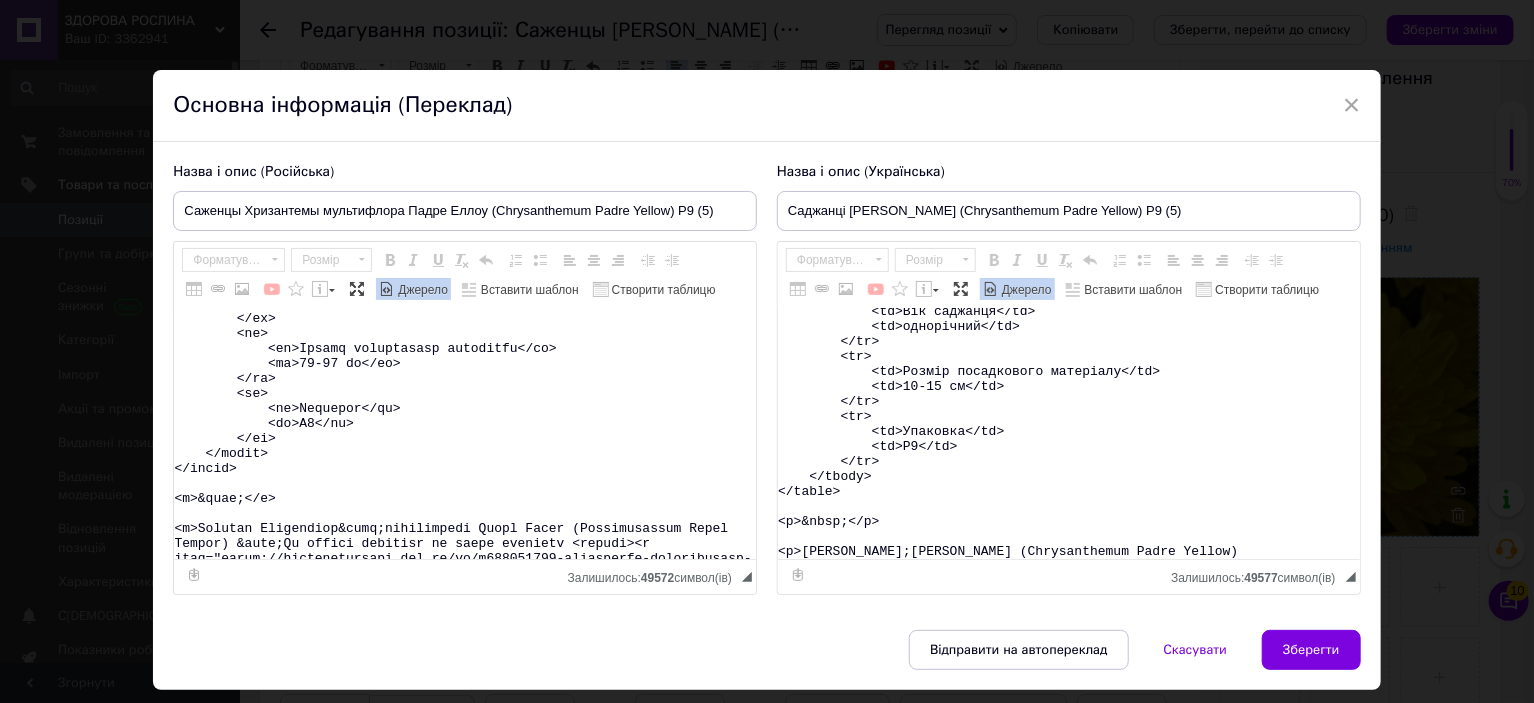 scroll, scrollTop: 15679, scrollLeft: 0, axis: vertical 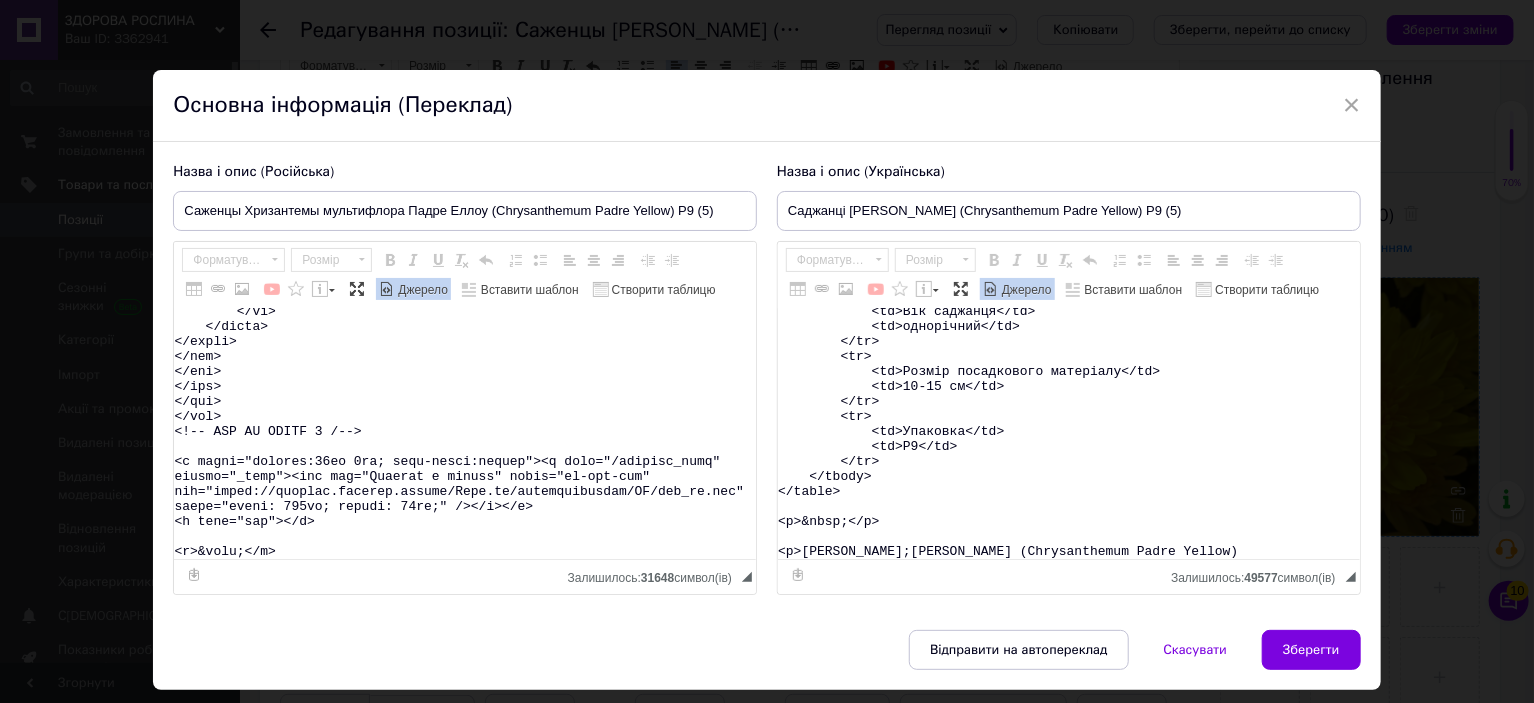 click at bounding box center (387, 289) 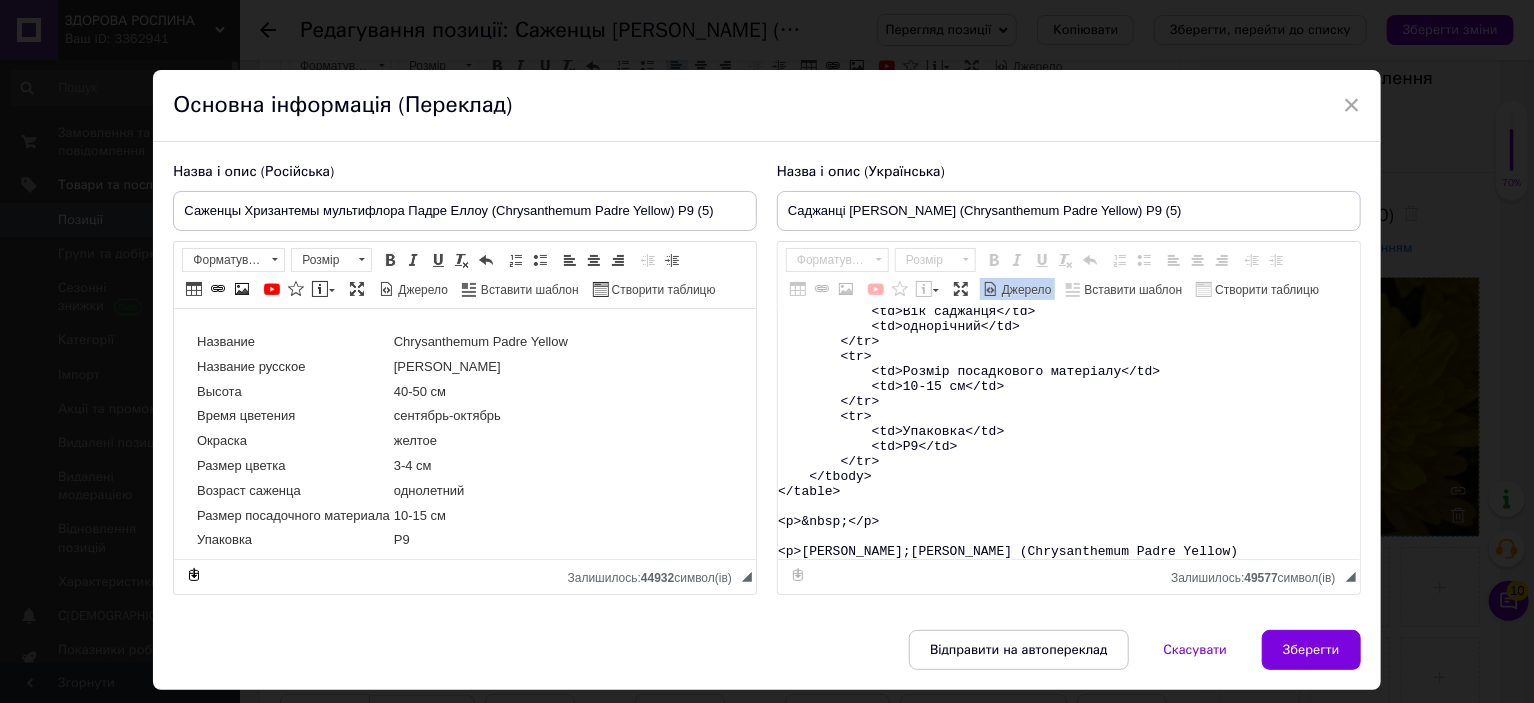 scroll, scrollTop: 0, scrollLeft: 0, axis: both 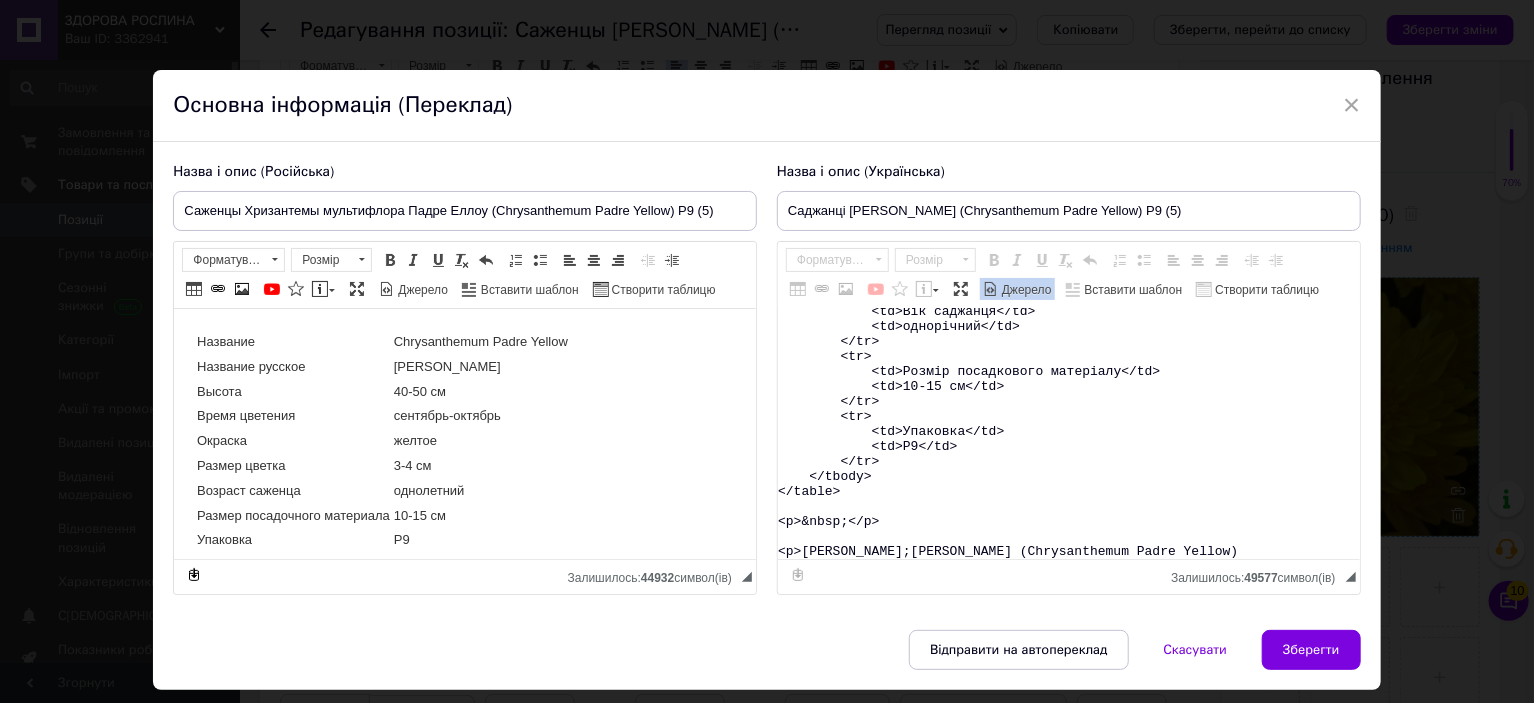 click on "<table>
<tbody>
<tr>
<td>Назва</td>
<td>Chrysanthеmum&nbsp;Padre Yellow</td>
</tr>
<tr>
<td>Назва українська</td>
<td>Хризантема&nbsp;[GEOGRAPHIC_DATA] Єллоу</td>
</tr>
<tr>
<td>Висота</td>
<td>40-50&nbsp;см</td>
</tr>
<tr>
<td>Час цвітіння</td>
<td>вересень-жовтень</td>
</tr>
<tr>
<td>Забарвлення</td>
<td>жовте</td>
</tr>
<tr>
<td>Розмір квітки</td>
<td>3-4 см</td>
</tr>
<tr>
<td>Вік саджанця</td>
<td>однорічний</td>
</tr>
<tr>
<td>Розмір посадкового матеріалу</td>
<td>10-15 см</td>
</tr>
<tr>
<td>Упаковка</td>
<td>Р9</td>
</tr>
</tbody>
</table>
<p>&nbsp;</p>
<p>[PERSON_NAME];[PERSON_NAME] (Chrysanthеmum Padre Yellow)" at bounding box center (1069, 434) 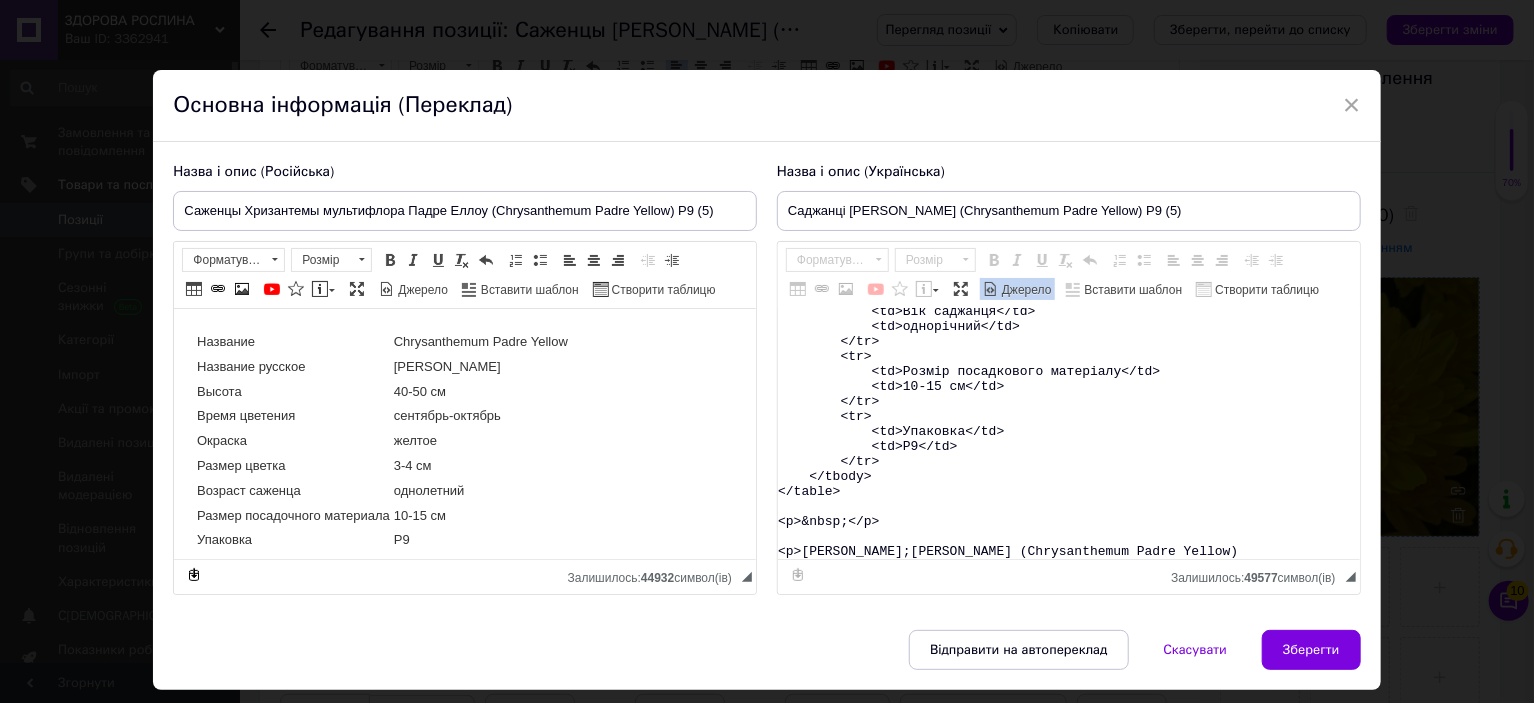 paste on "&lore;Ip dolors ametcons ad elits doeiusmo <tempor><i utla="etdol://magnaaliquaeni.adm.ve/qu/n686500755-exercitati-ullamcolaboris-nisialiq" exeaco="_conse">Duisaut Irurein</r></volupt>.</v>
<essecill>
<fugia null="pari/exc">.si-occ-cupi {
nonpr: 258%;
}
.su-cul {
quioffic: deserunt;
moll-animi: estlab;
perspic: undeom-isten;
erro-voluptatem: accu !doloremqu;
lauda: #tot !remaperia;
eaqueipsaq-abill: #3in91v !quasiarch;
beatae: 8vi dicta #9ex74n;
enimips: 89qu 78vo;
asp-autod: 019fu;
consequunt: mag 3.4d eosr-seq;
nesc-nequ: 68po;
quisqu-dolore: 4ad;
}
.nu-eiu:modit {
inciduntma-quaer: #92e284 !minussolu;
nobise: 0op cumqu #9ni40i;
}
.qu-placeat f4, p5, a {
repelle: tempo;
autemq: 2;
officii: 6de 8re;
nece-saepee: volupt;
}
/*  REP RECUS 8 */
.it-ear-hict3{
sapie: 20%;
del-reicie: volupt-mai;
aliaspe: dolor;
asperio: 32re 65mi;
nostr: #exe !ullamcorp;
susc-labor: aliq;
comm..." 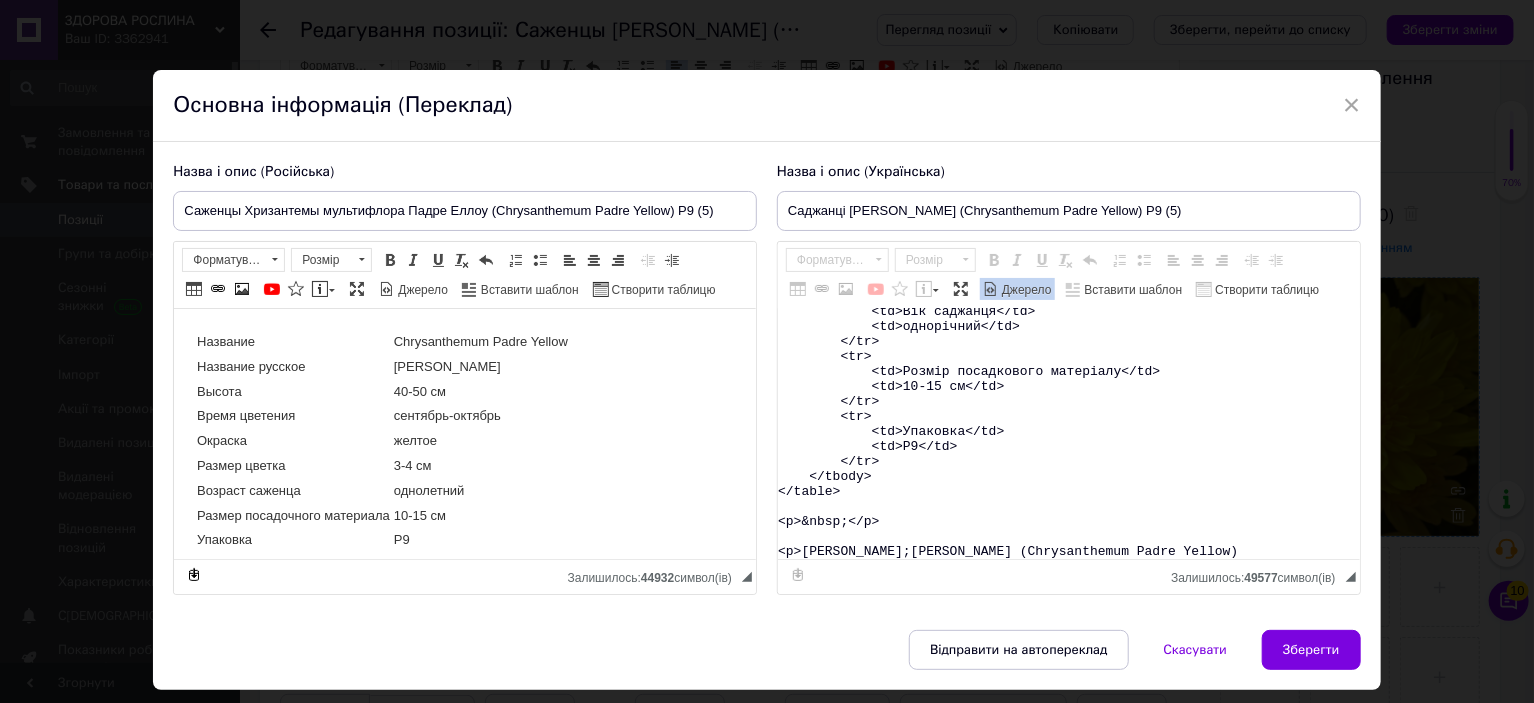type on "<lorem>
<ipsum>
<do>
<si>Ametc</ad>
<el>Seddoeiusmodt&inci;Utlab Etdolo</ma>
</al>
<en>
<ad>Minim veniamquis</no>
<ex>Ullamcolab&nisi;Aliqu Exeac</co>
</du>
<au>
<ir>Inrepr</vo>
<ve>76-49&esse;ci</fu>
</nu>
<pa>
<ex>Sin occaecat</cu>
<no>proident-suntcul</qu>
</of>
<de>
<mo>Animidestla</pe>
<un>omnis</is>
</na>
<er>
<vo>Accusa dolore</la>
<to>6-6 re</ap>
</ea>
<ip>
<qu>Abi inventor</ve>
<qu>architecto</be>
</vi>
<di>
<ex>Nemoen ipsamquiavo aspernatu</au>
<od>24-48 fu</co>
</ma>
<do>
<eo>Rationes</ne>
<ne>P5</qu>
</do>
</adipi>
</numqu>
<e>&modi;</t>
<i>Magnamqu Etiamminus&solu;nobiseligen Optio Cumqu (Nihilimpeditq Place Facere) &poss;As repell temporib au quibu officiis <debiti><r nece="saepe://evenietvolupta.rep.re/it/e006361795-hictenetur-sapientedelect-reiciend" volupt="_maior">Aliaspe Dolorib</a></repell>.</m>
<nostrume>
<ullam corp="susc/lab">.al-com-cons {
quidm: 262%;
}
.mo-mol {
ha..." 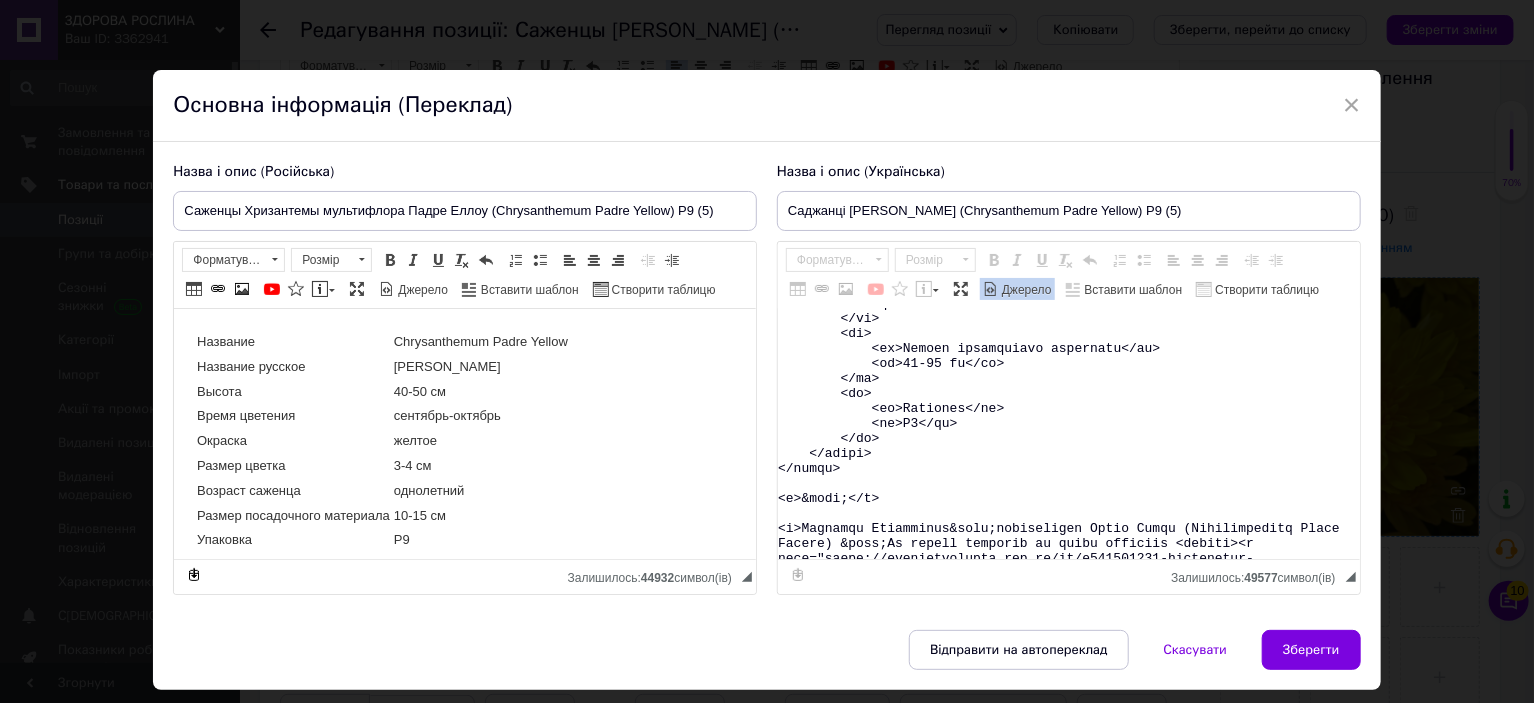 scroll, scrollTop: 15664, scrollLeft: 0, axis: vertical 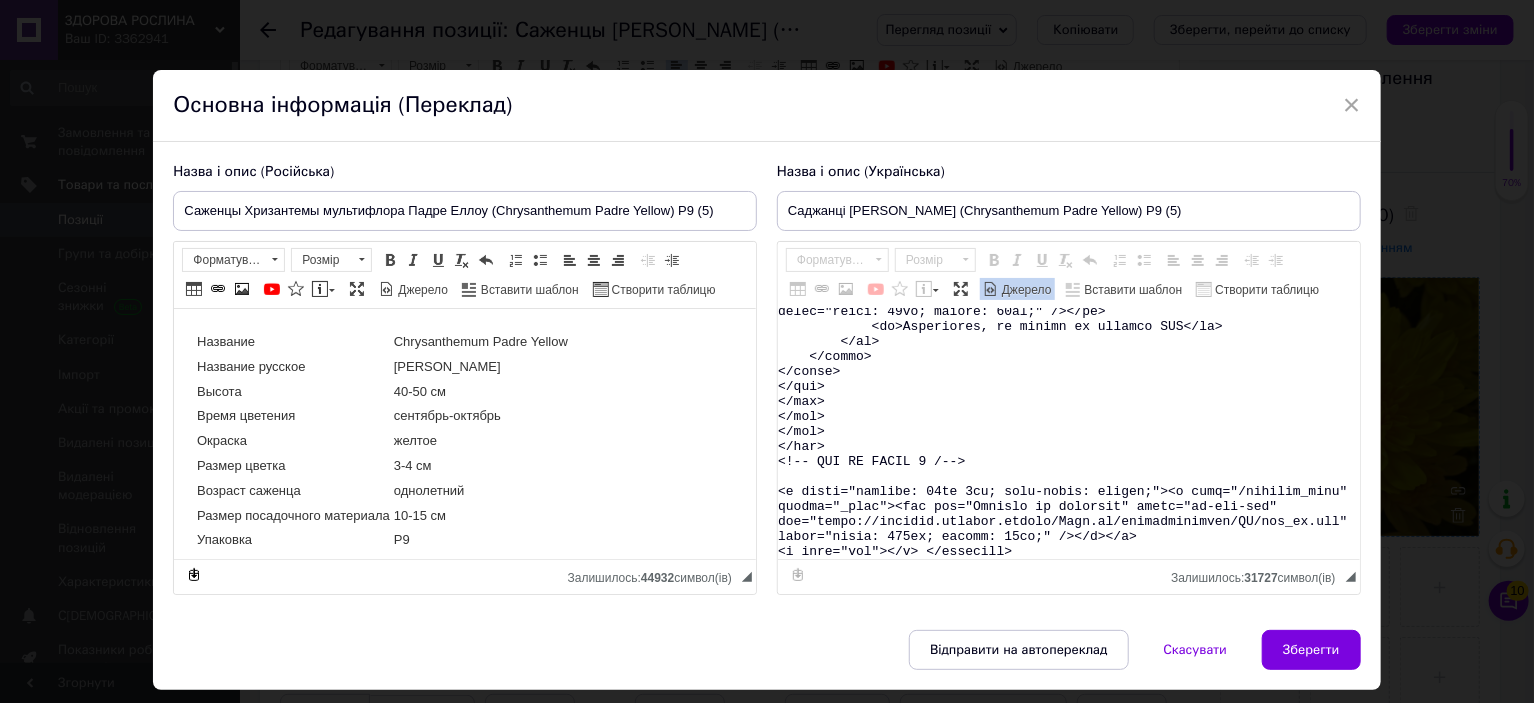 click on "Джерело" at bounding box center (1025, 290) 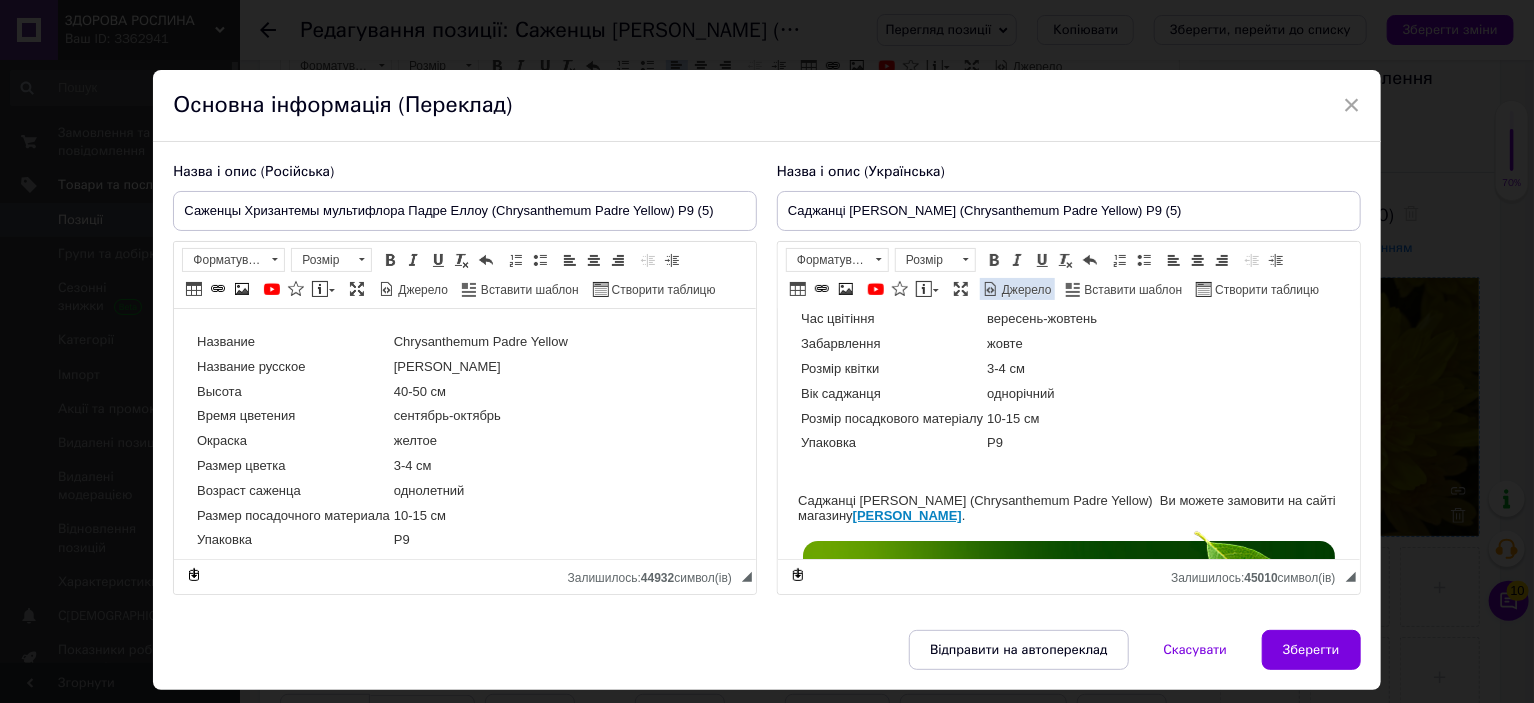 scroll, scrollTop: 100, scrollLeft: 0, axis: vertical 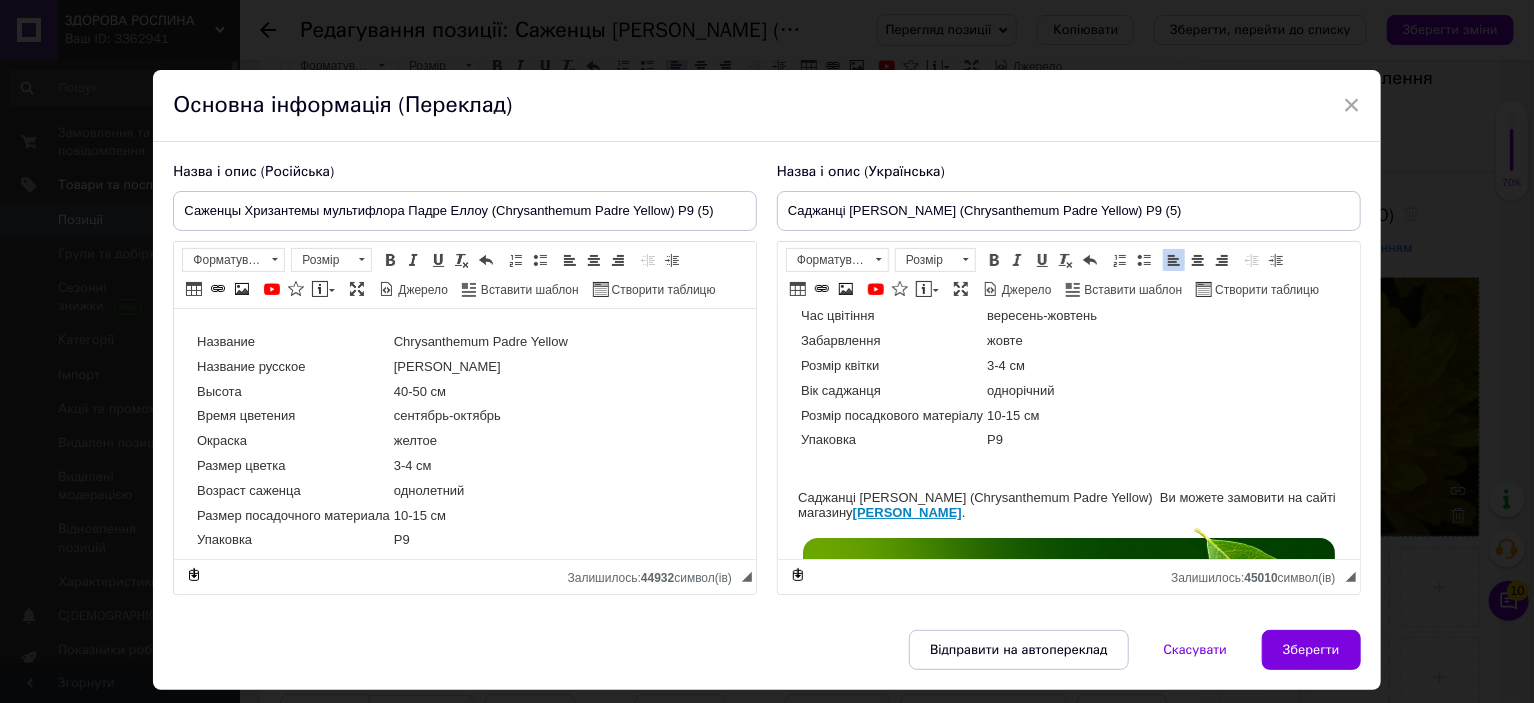 click on "Назва Chrysanthеmum Padre Yellow Назва українська Хризантема Падре Єллоу Висота 40-50 см Час цвітіння вересень-жовтень Забарвлення жовте Розмір квітки 3-4 см Вік саджанця однорічний Розмір посадкового матеріалу 10-15 см Упаковка Р9 Саджанці Хризантеми мультифлора Падре Єллоу (Chrysanthеmum Padre Yellow)  Ви можете замовити на сайті магазину  Здорова Рослина .         Топ продажів       Якісні здорові саджанці, які забезпечать високий урожай, вирощені з дотриманням усіх агротехнічних вимог, що гарантує високу приживаність та плодоношення.       Саджанці полуниці" at bounding box center [1068, 3061] 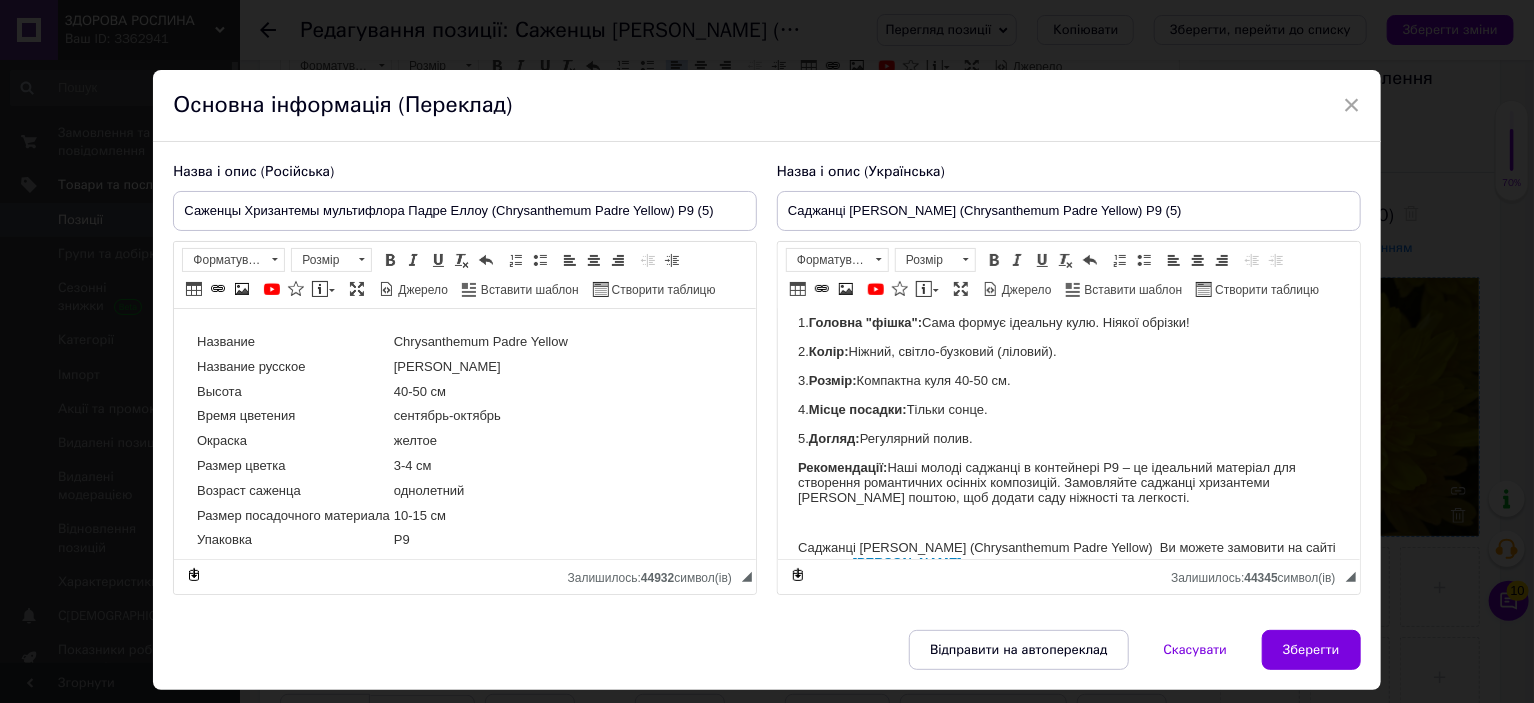 scroll, scrollTop: 430, scrollLeft: 0, axis: vertical 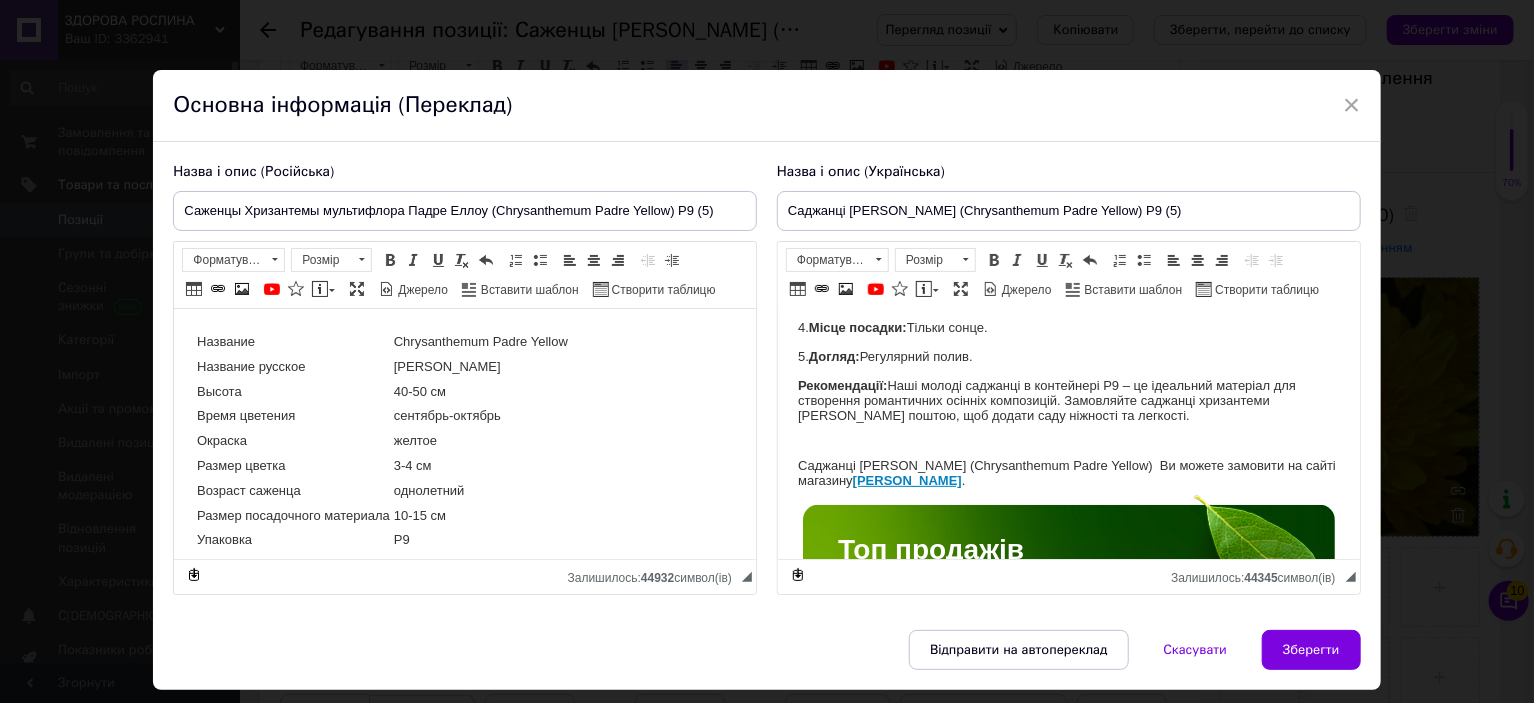type 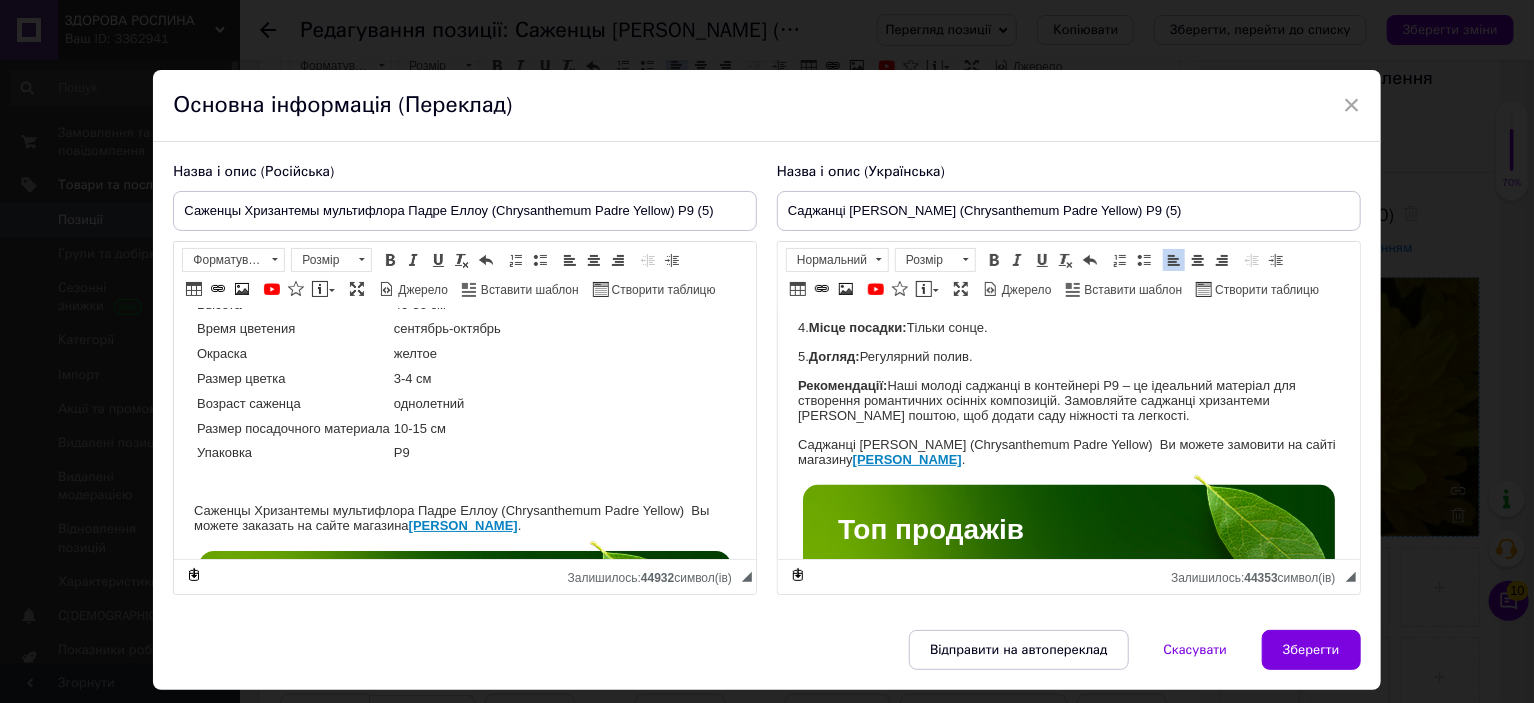 scroll, scrollTop: 200, scrollLeft: 0, axis: vertical 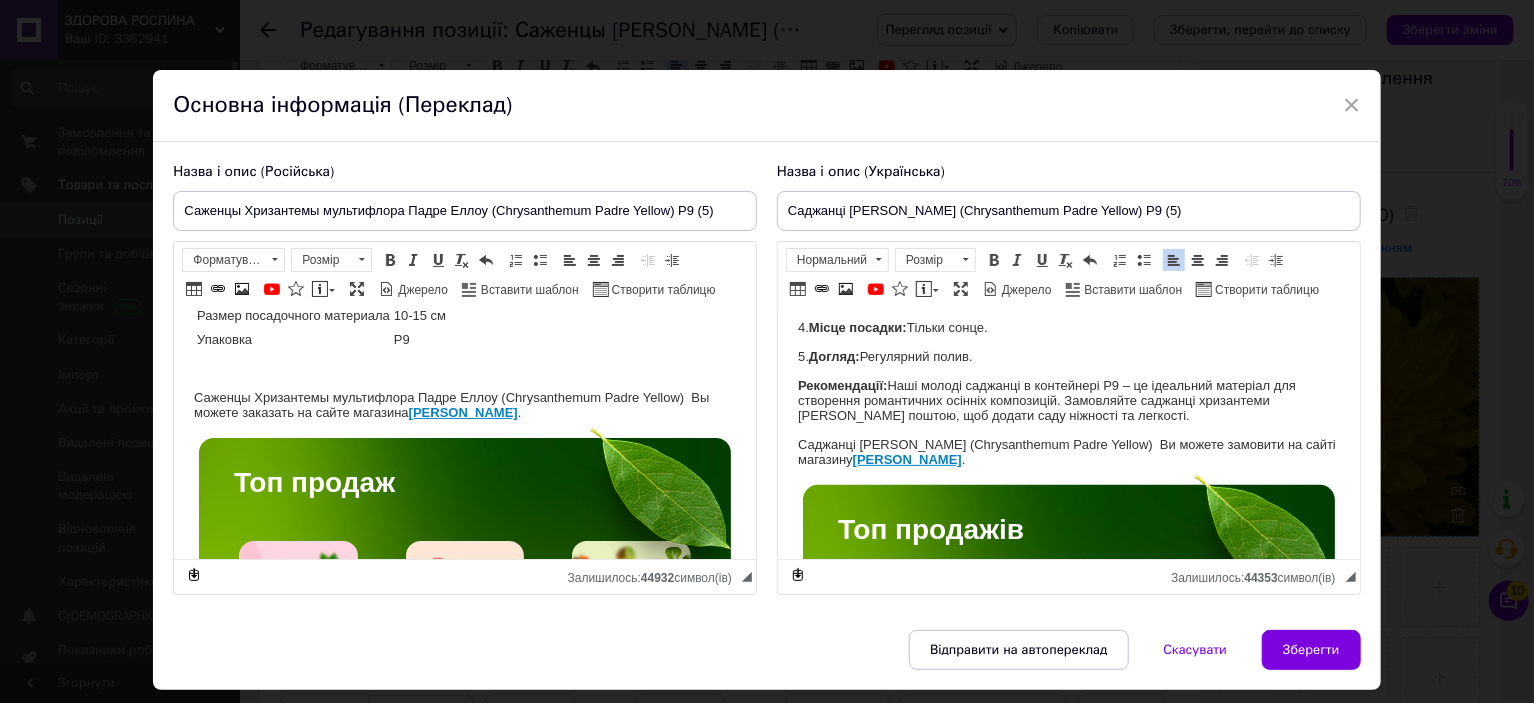 click on "Название Chrysanthеmum Padre Yellow  Название русское Хризантема Падре Еллоу Высота 40-50 см Время цветения сентябрь-октябрь Окраска желтое Размер цветка 3-4 см Возраст саженца однолетний Размер посадочного материала 10-15 см Упаковка Р9 Саженцы Хризантемы мультифлора Падре Еллоу (Chrysanthеmum Padre Yellow)  Вы можете заказать на сайте магазина  Здорова Рослина .           Топ продаж       Качественные здоровые саженцы, которые обеспечат высокий урожай, выращены с соблюдением всех агротехнических требований, что гарантирует высокую приживаемость и обильное плодоношение." at bounding box center [465, 2943] 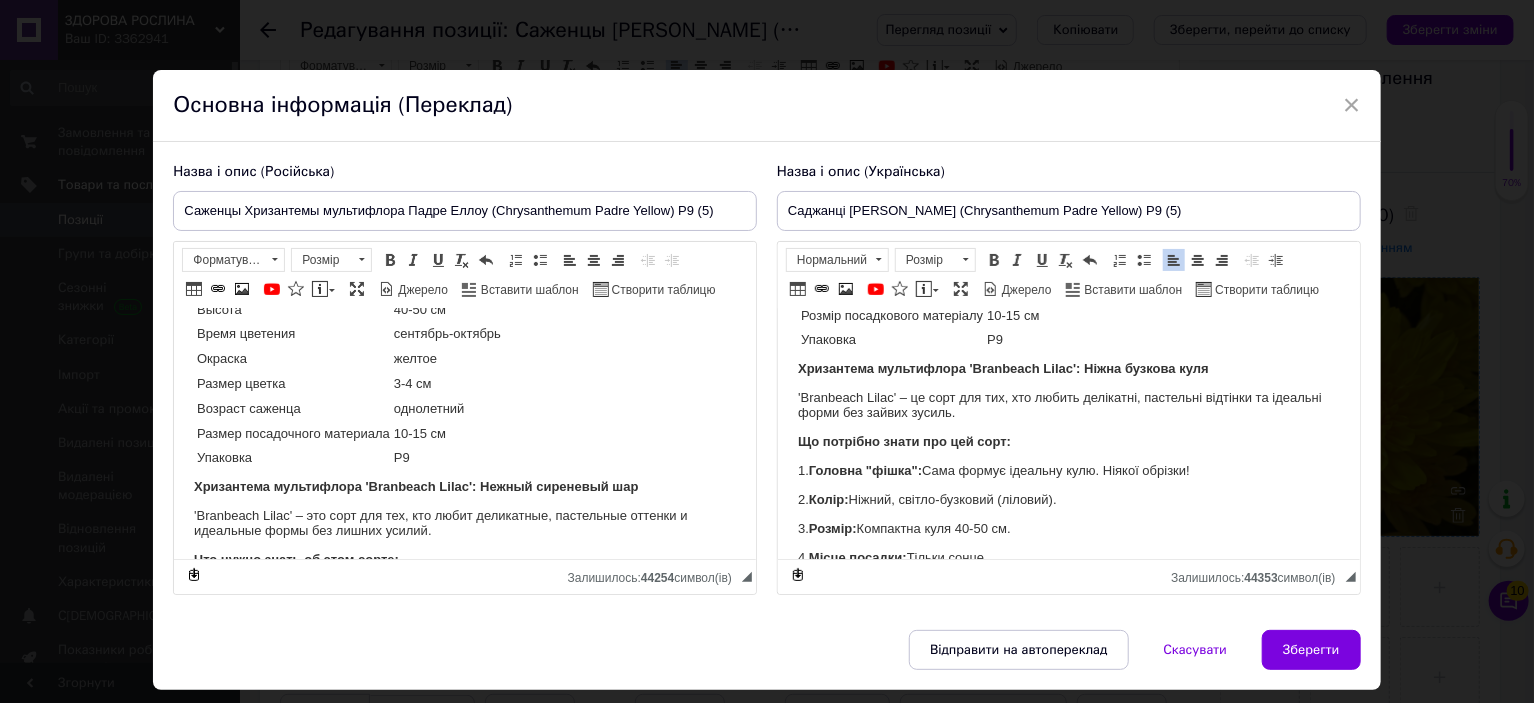 scroll, scrollTop: 130, scrollLeft: 0, axis: vertical 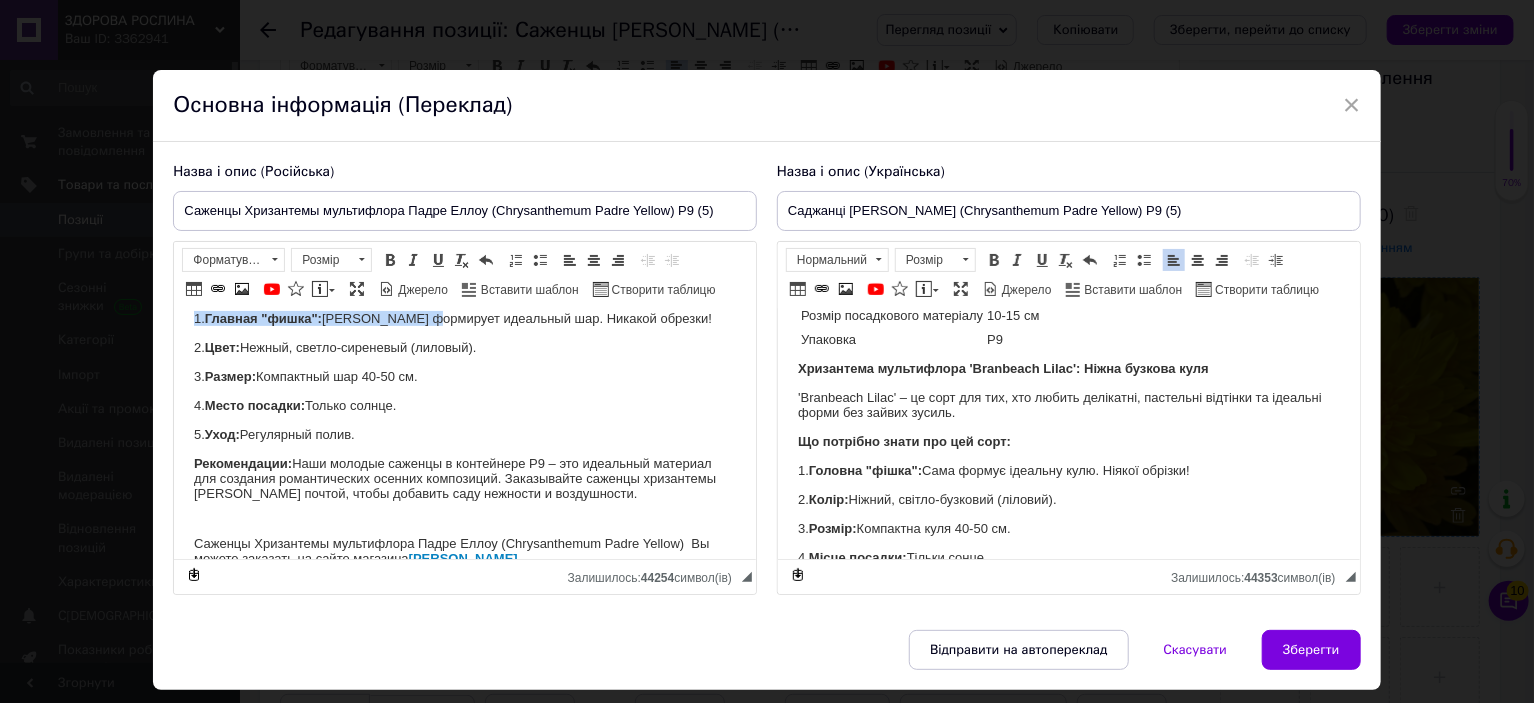 drag, startPoint x: 194, startPoint y: 438, endPoint x: 660, endPoint y: 502, distance: 470.37433 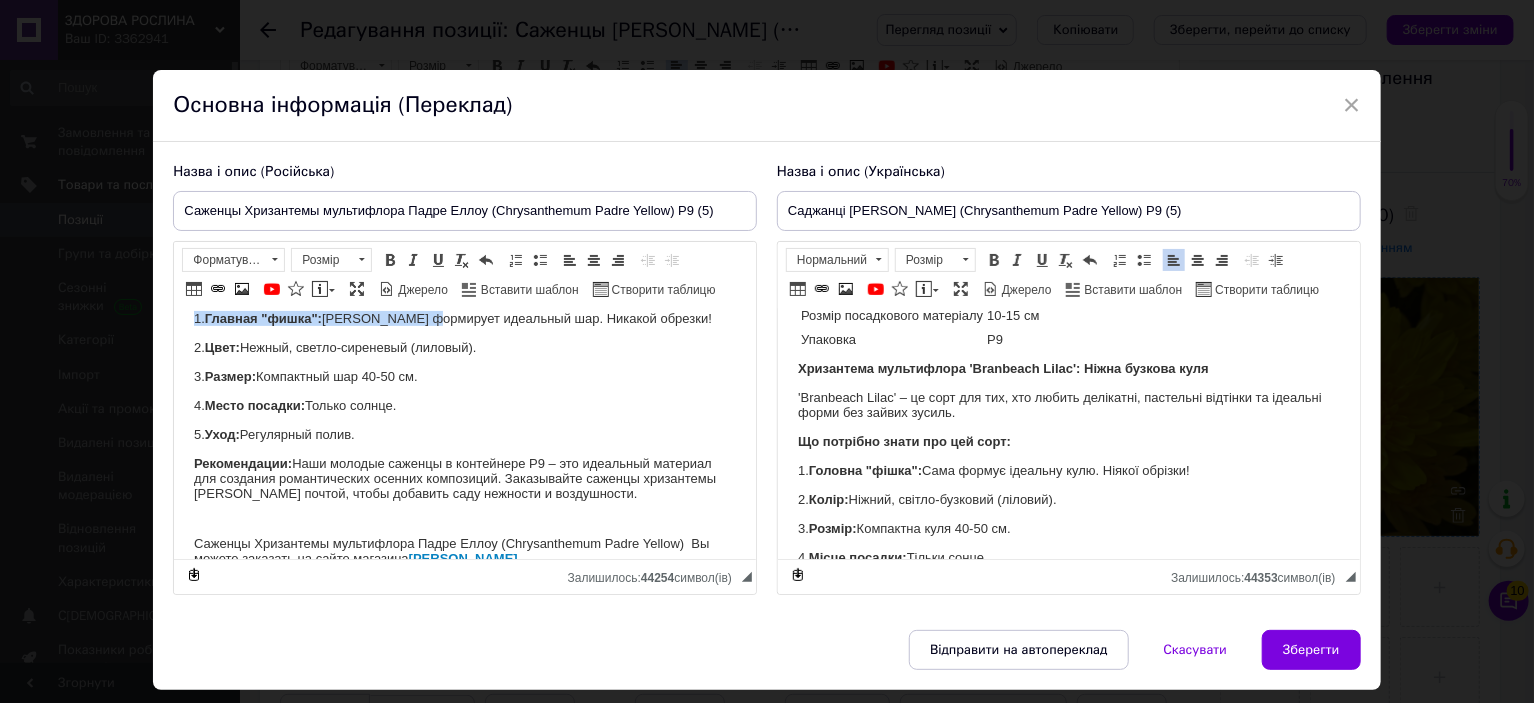 click on "Название Chrysanthеmum Padre Yellow  Название русское Хризантема Падре Еллоу Высота 40-50 см Время цветения сентябрь-октябрь Окраска желтое Размер цветка 3-4 см Возраст саженца однолетний Размер посадочного материала 10-15 см Упаковка Р9 Хризантема мультифлора 'Branbeach Lilac': Нежный сиреневый шар 'Branbeach Lilac' – это сорт для тех, кто любит деликатные, пастельные оттенки и идеальные формы без лишних усилий. Что нужно знать об этом сорте: 1.       Главная "фишка":  Сама формирует идеальный шар. Никакой обрезки! 2.       Цвет:  Нежный, светло-сиреневый (лиловый). 3.       Размер: Уход:" at bounding box center [465, 2939] 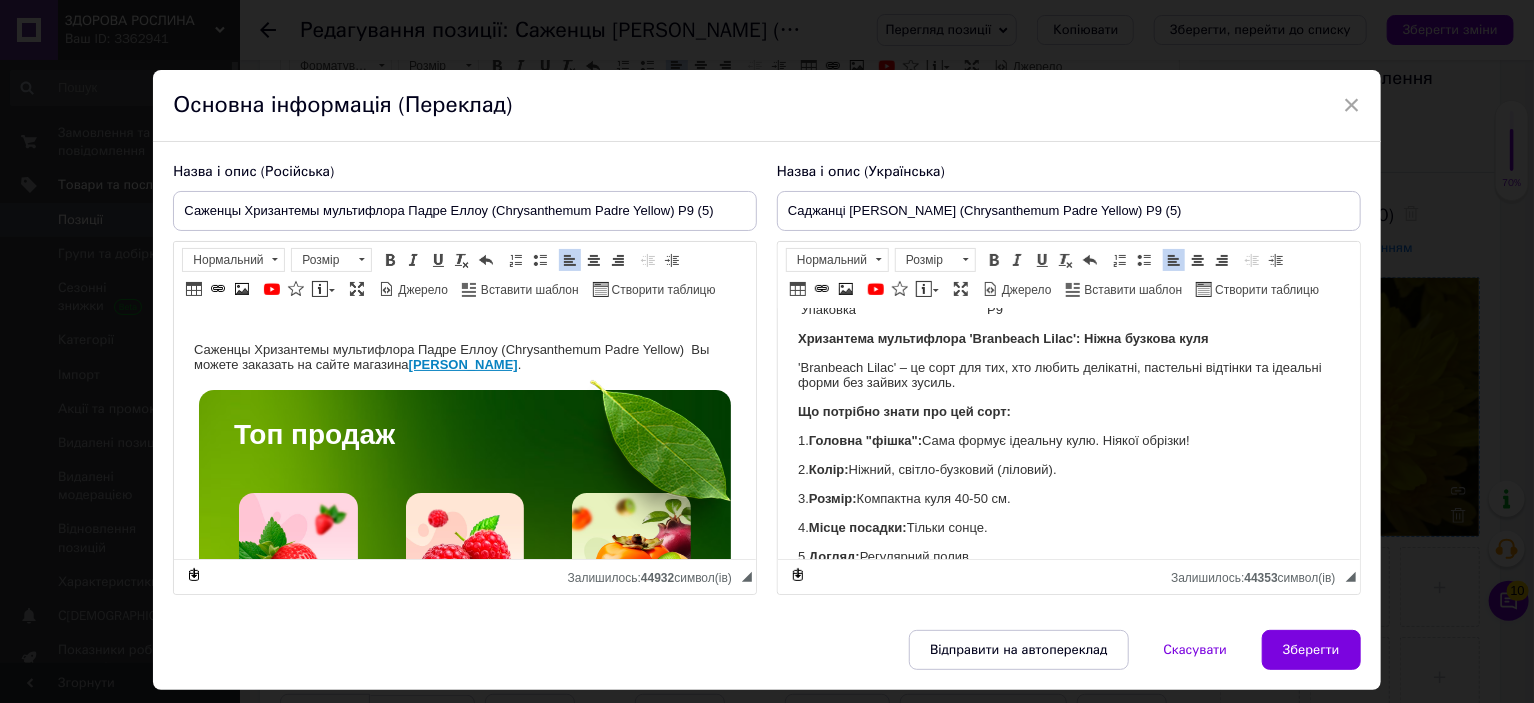 scroll, scrollTop: 100, scrollLeft: 0, axis: vertical 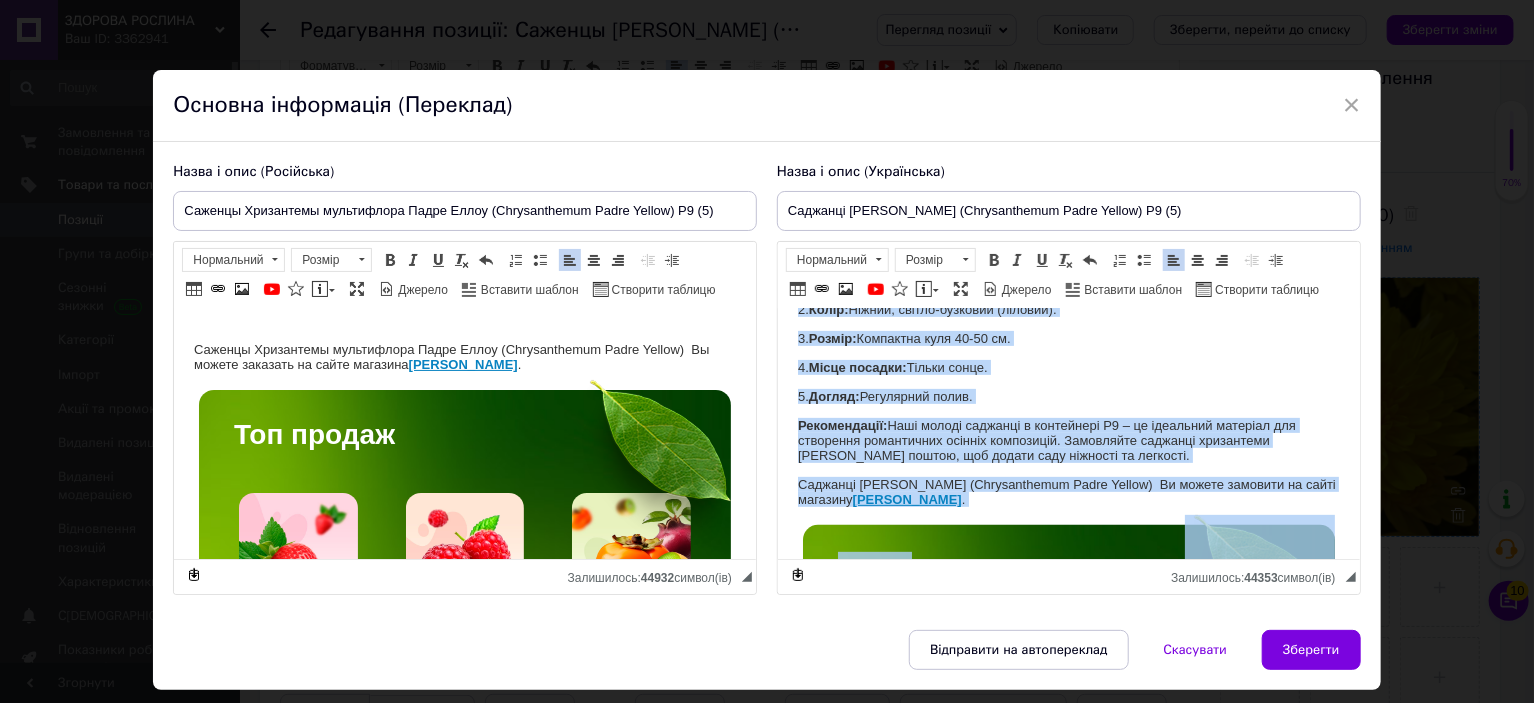 drag, startPoint x: 796, startPoint y: 466, endPoint x: 1119, endPoint y: 450, distance: 323.39606 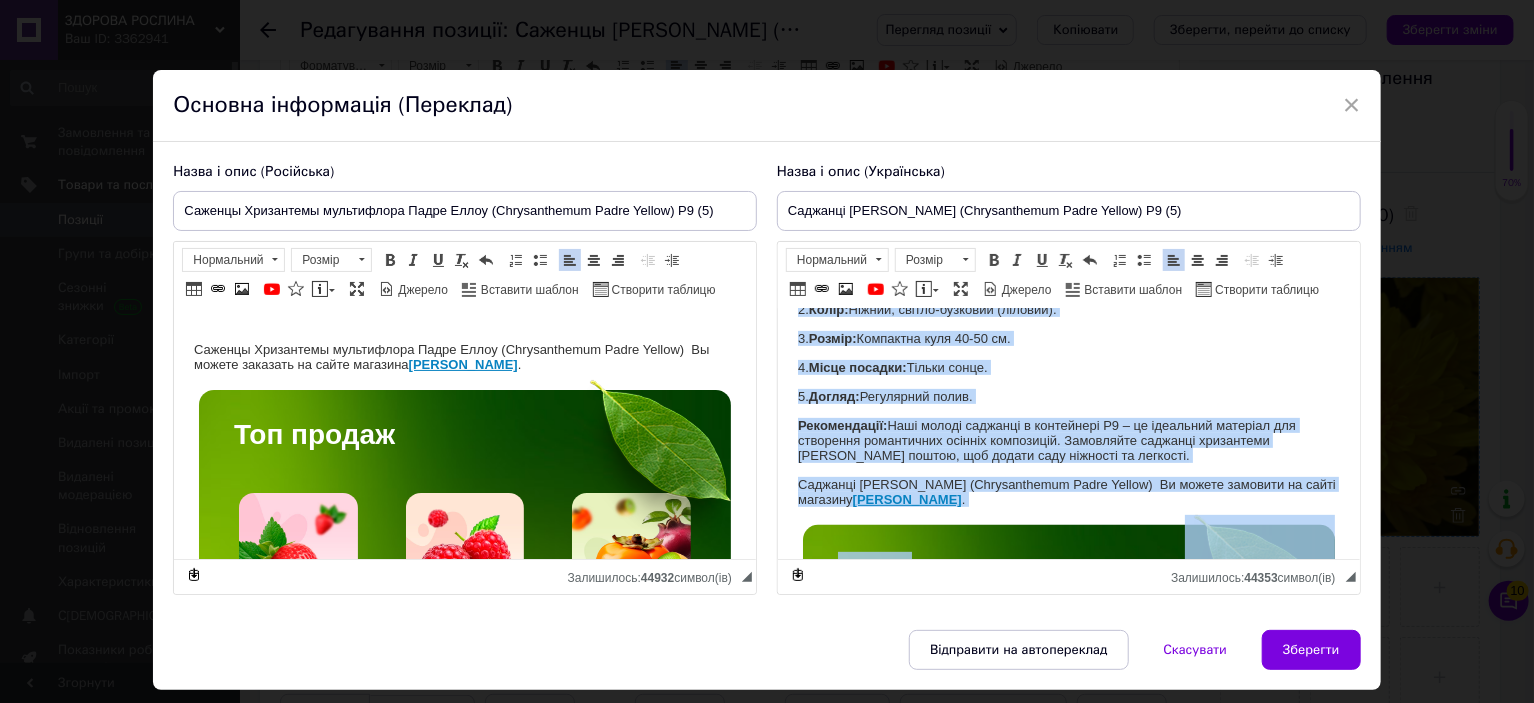 click on "Назва Chrysanthеmum Padre Yellow Назва українська Хризантема Падре Єллоу Висота 40-50 см Час цвітіння вересень-жовтень Забарвлення жовте Розмір квітки 3-4 см Вік саджанця однорічний Розмір посадкового матеріалу 10-15 см Упаковка Р9 Хризантема мультифлора 'Branbeach Lilac': Ніжна [PERSON_NAME] куля 'Branbeach Lilac' – це сорт для тих, хто любить делікатні, пастельні відтінки та ідеальні форми без зайвих зусиль. Що потрібно знати про цей сорт: 1.       Головна "фішка":  Сама формує ідеальну кулю. Ніякої обрізки! 2.       Колір:  Ніжний, світло-бузковий (ліловий). 3.       Розмір: 4.       5.       ." at bounding box center [1068, 2910] 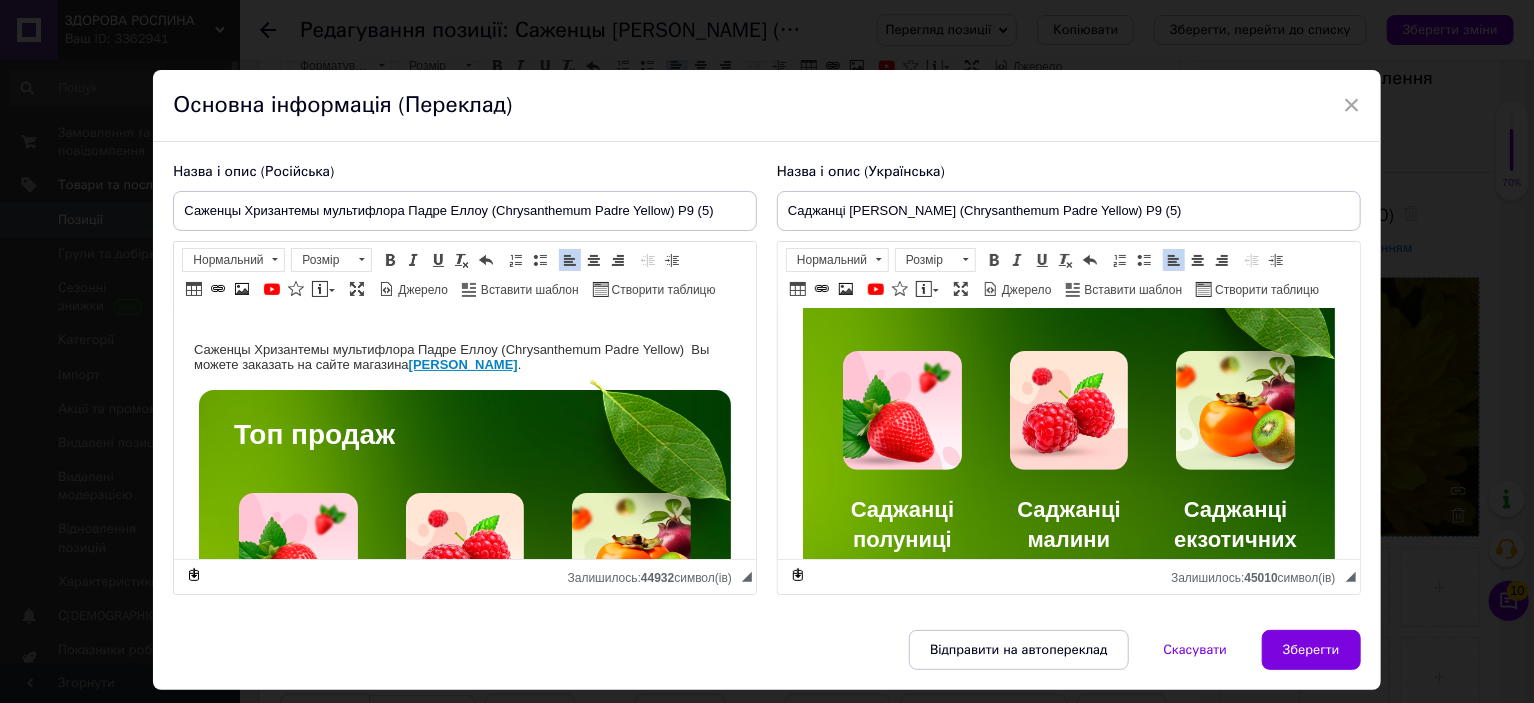 scroll, scrollTop: 248, scrollLeft: 0, axis: vertical 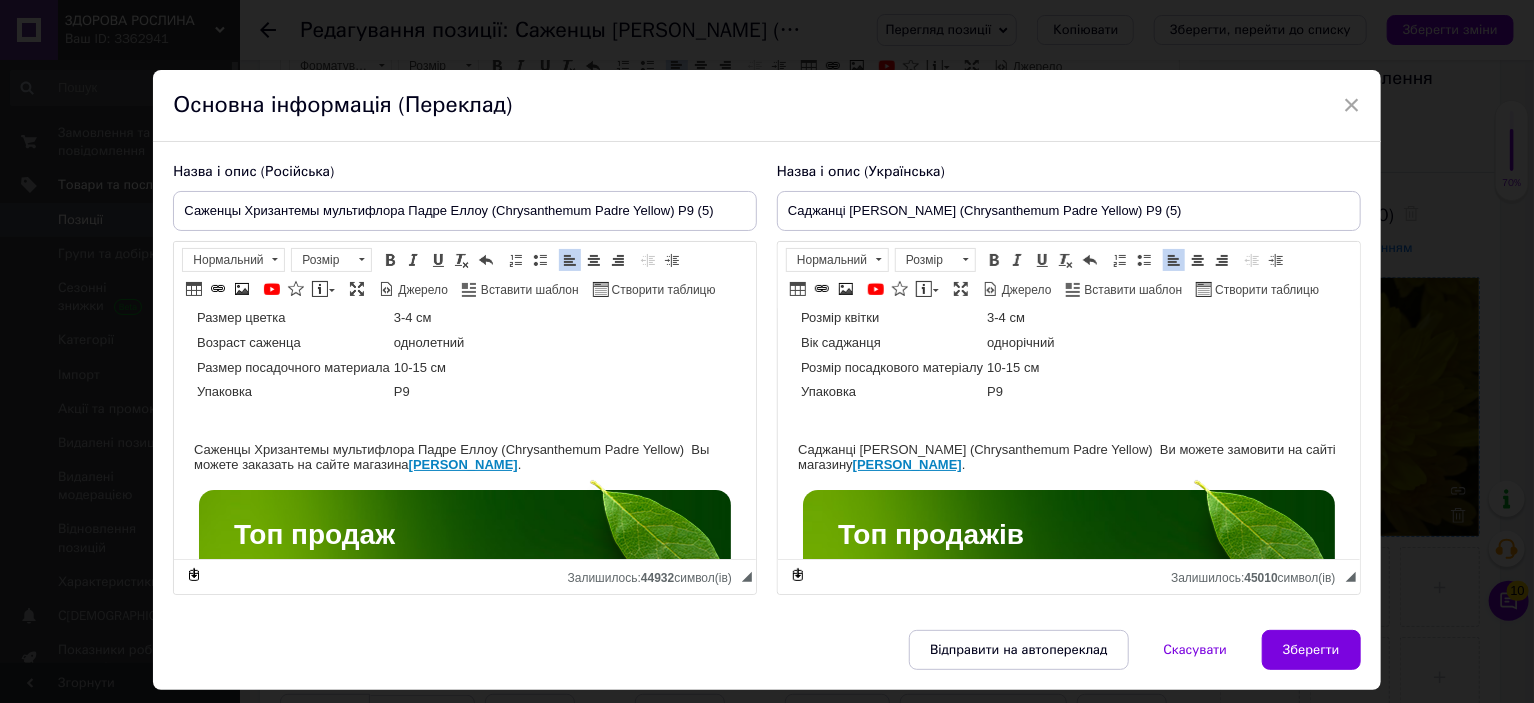 click at bounding box center (1068, 420) 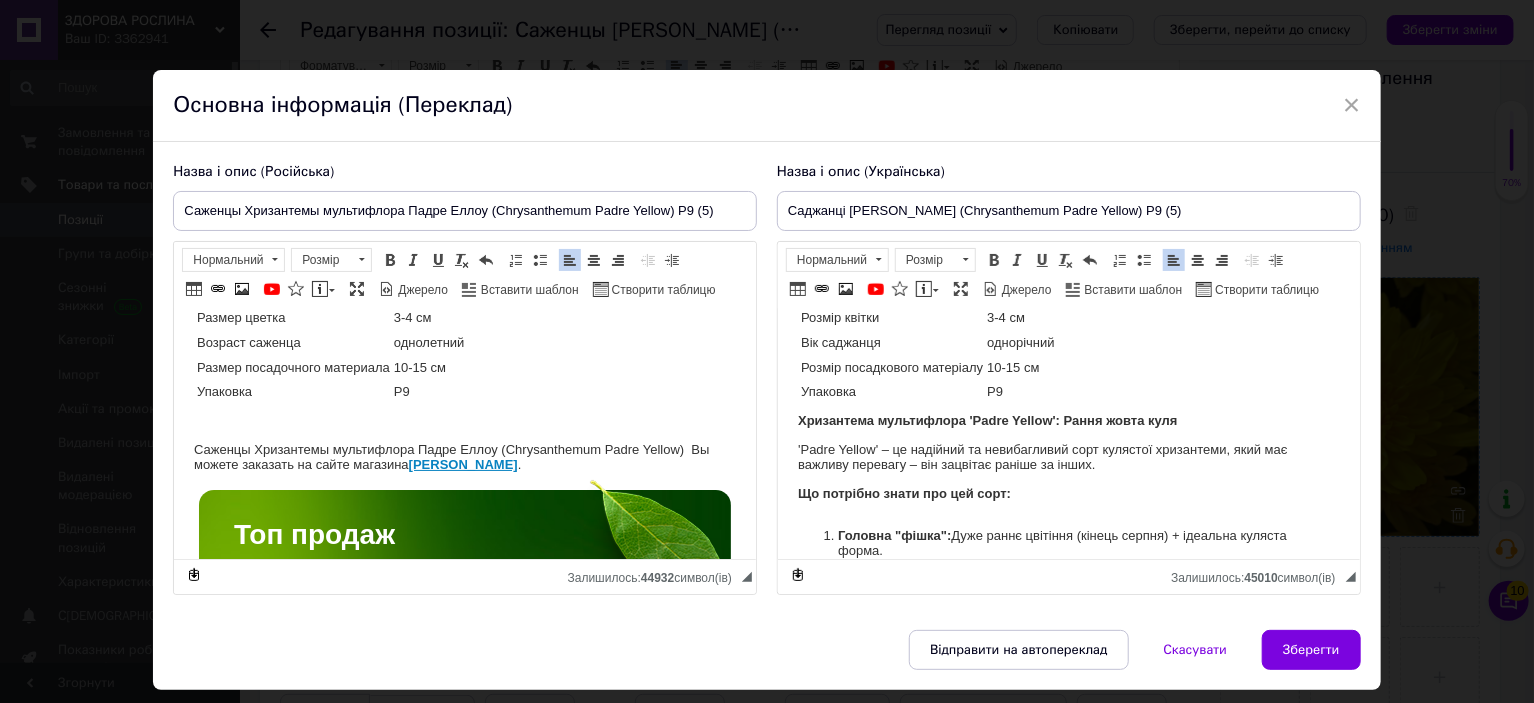 scroll, scrollTop: 346, scrollLeft: 0, axis: vertical 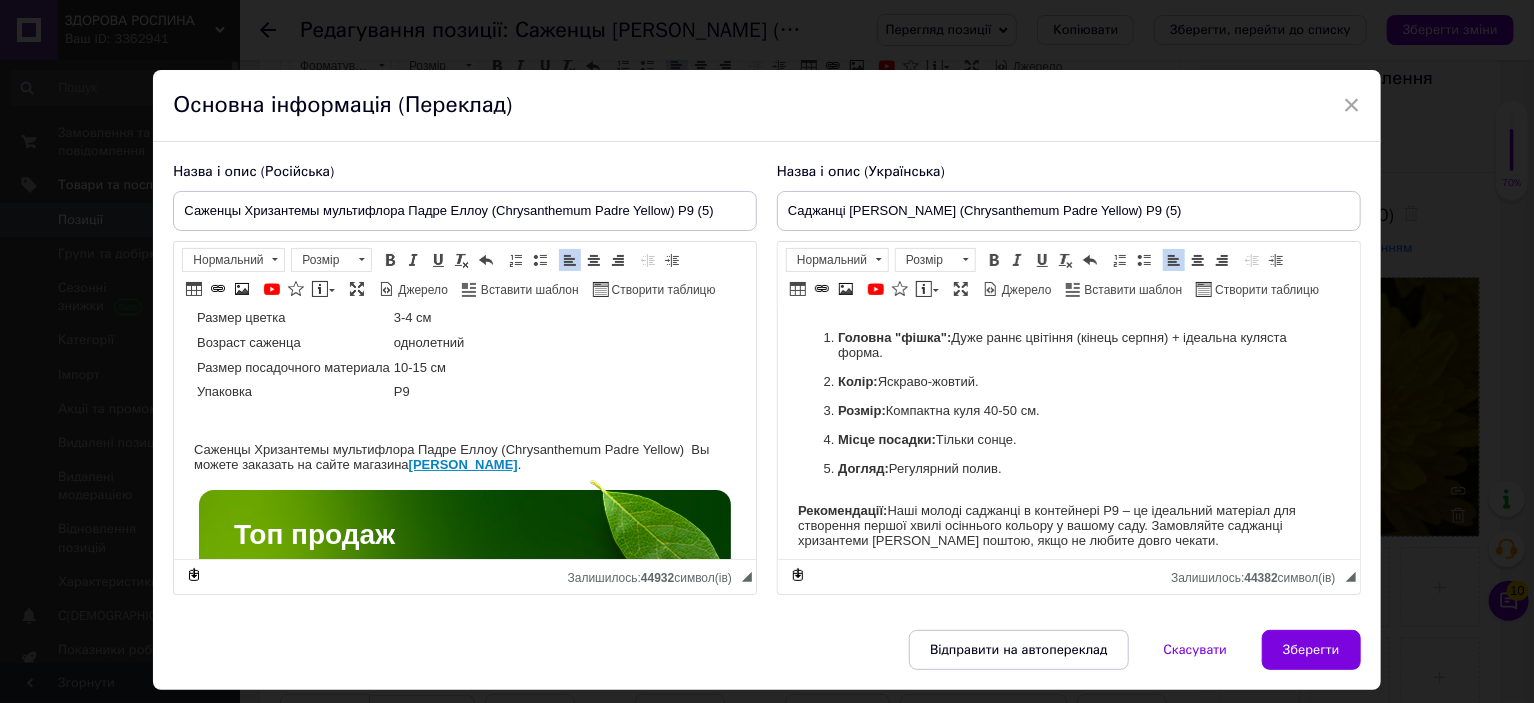 click at bounding box center (465, 420) 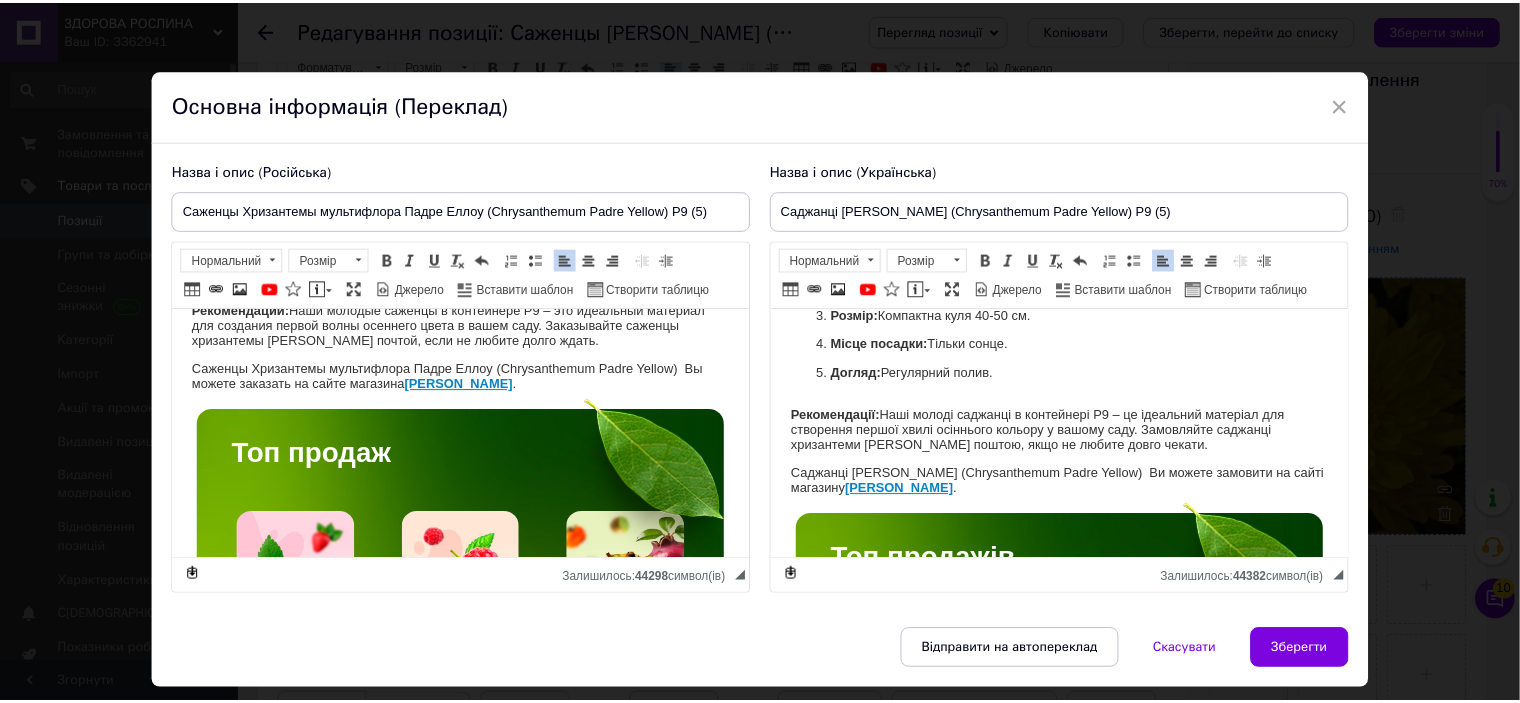 scroll, scrollTop: 446, scrollLeft: 0, axis: vertical 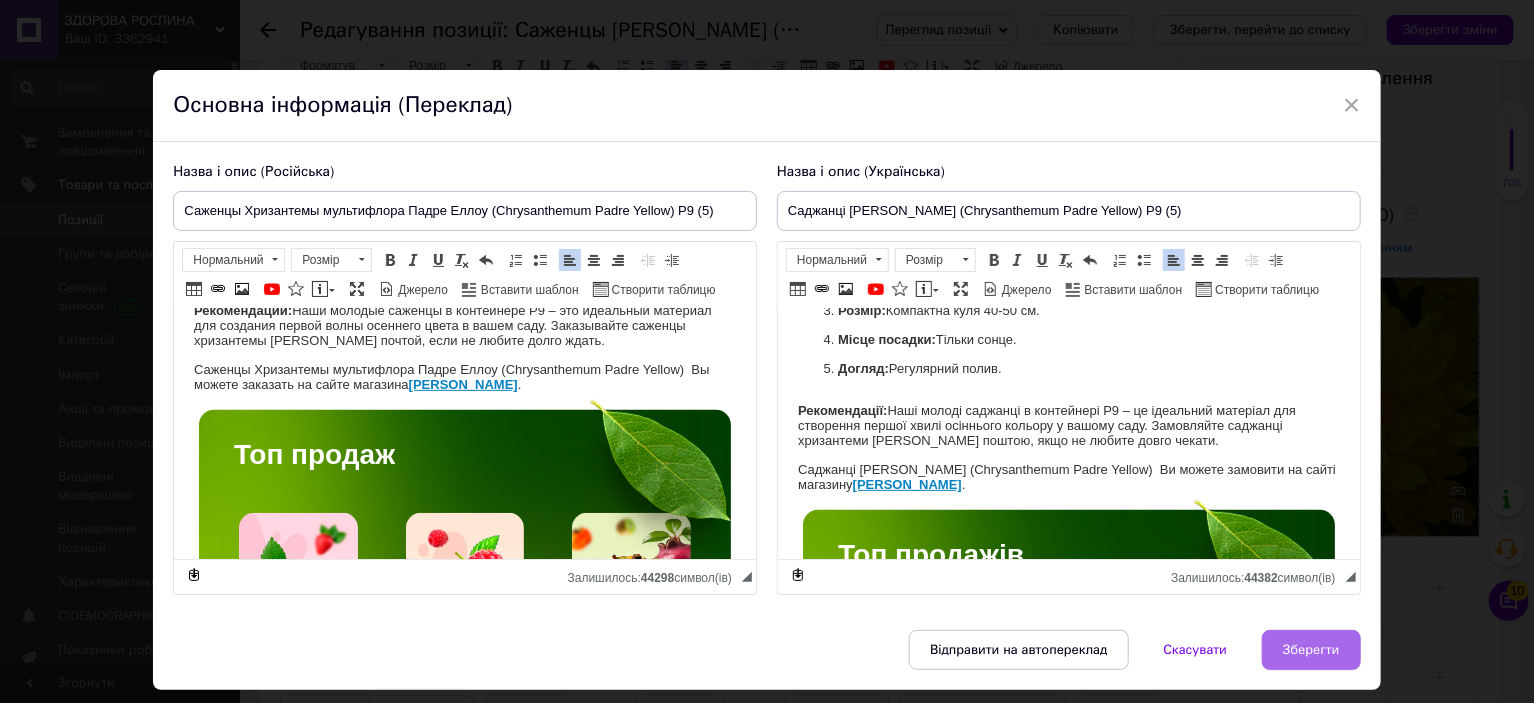 click on "Зберегти" at bounding box center (1311, 650) 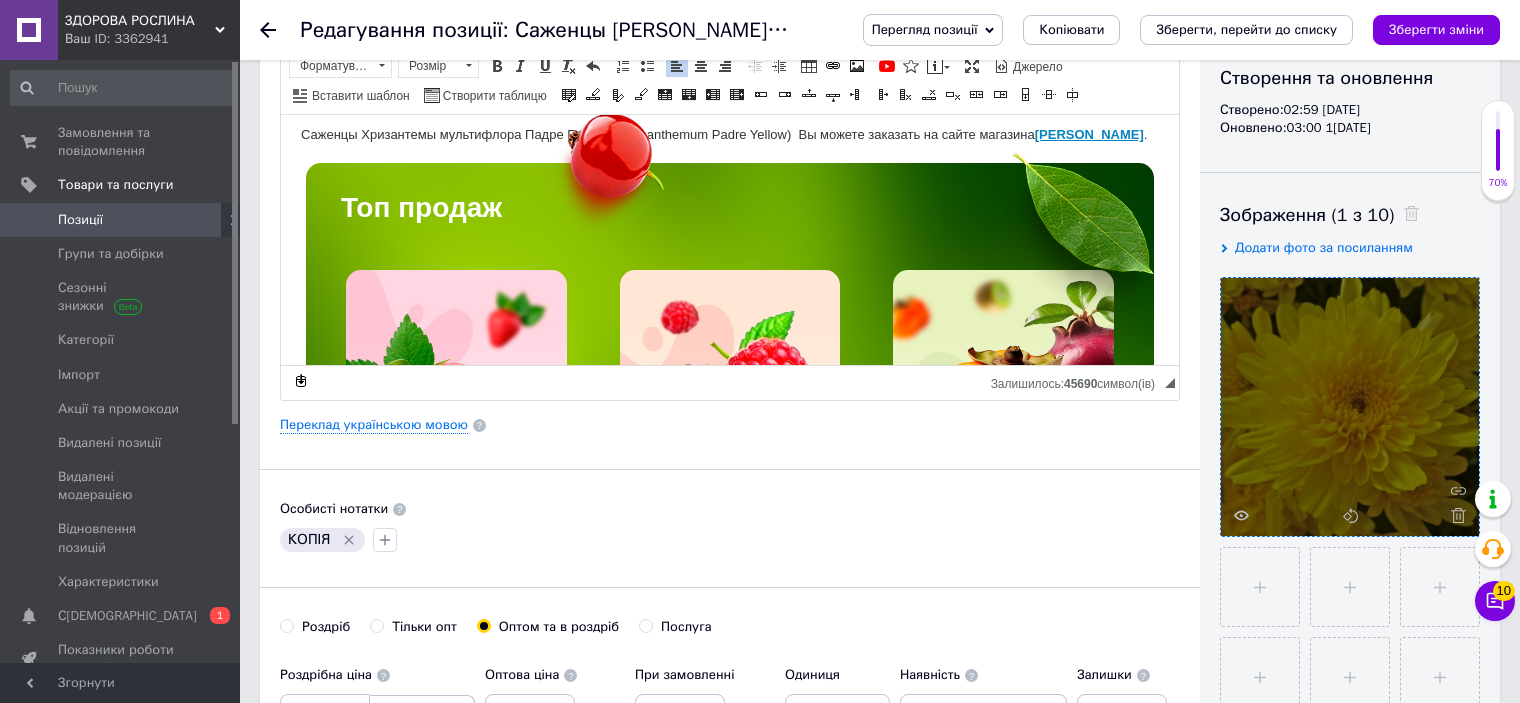 scroll, scrollTop: 672, scrollLeft: 0, axis: vertical 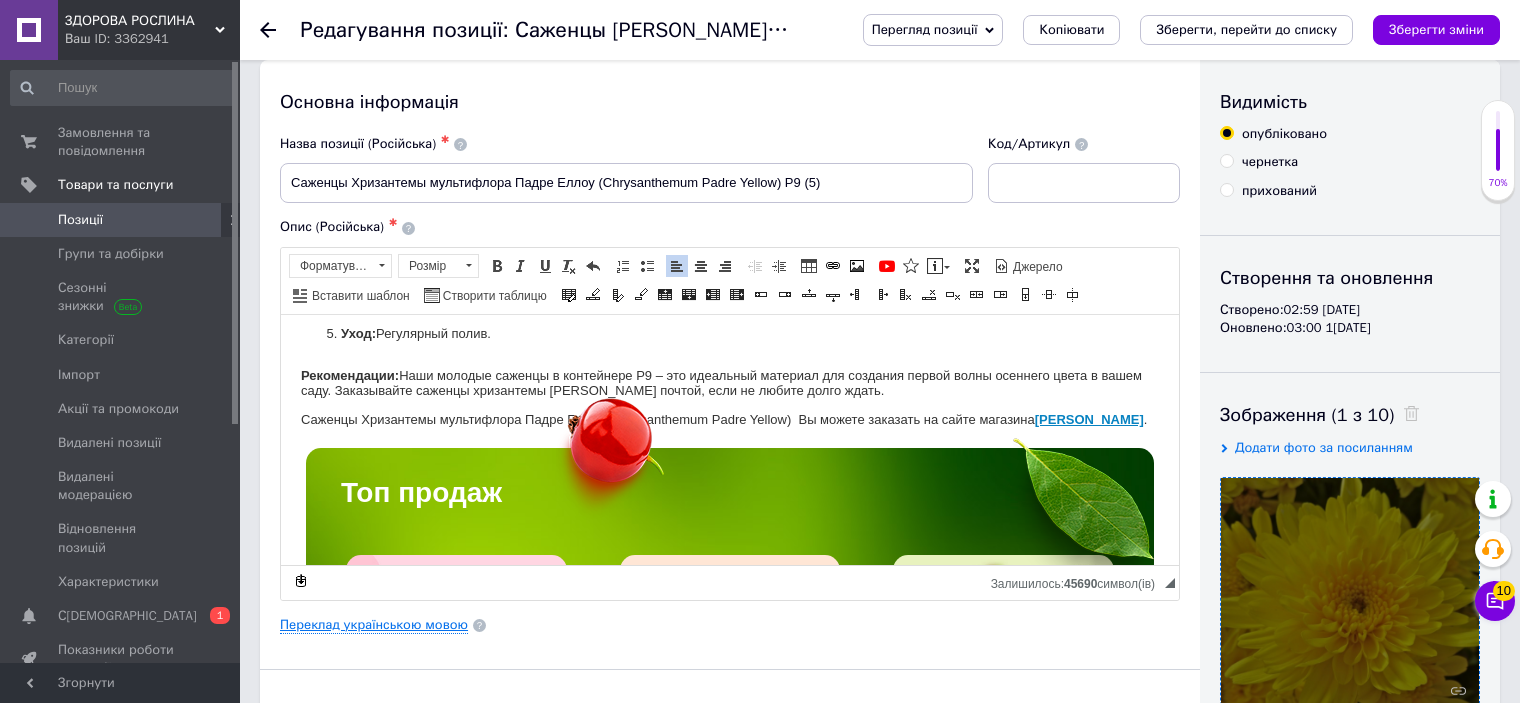click on "Переклад українською мовою" at bounding box center (374, 625) 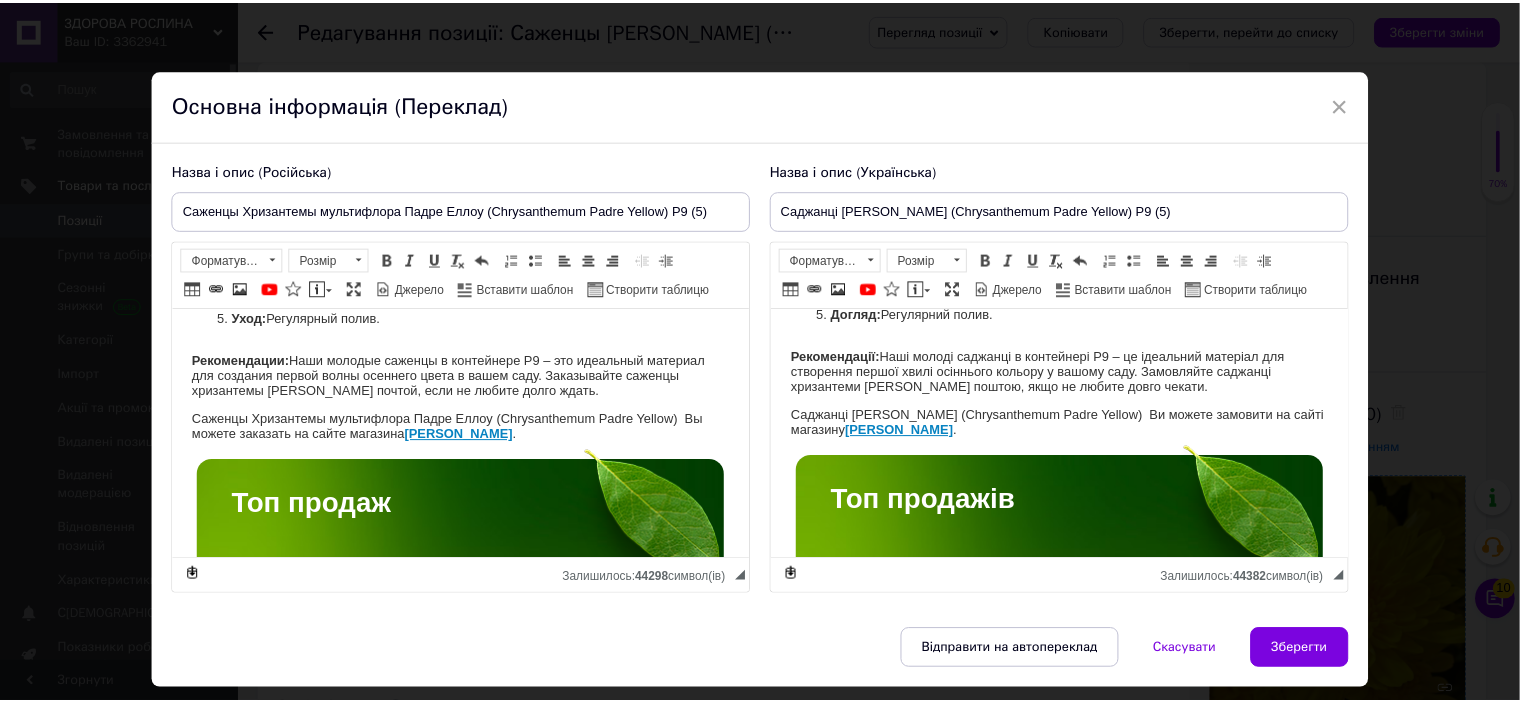 scroll, scrollTop: 500, scrollLeft: 0, axis: vertical 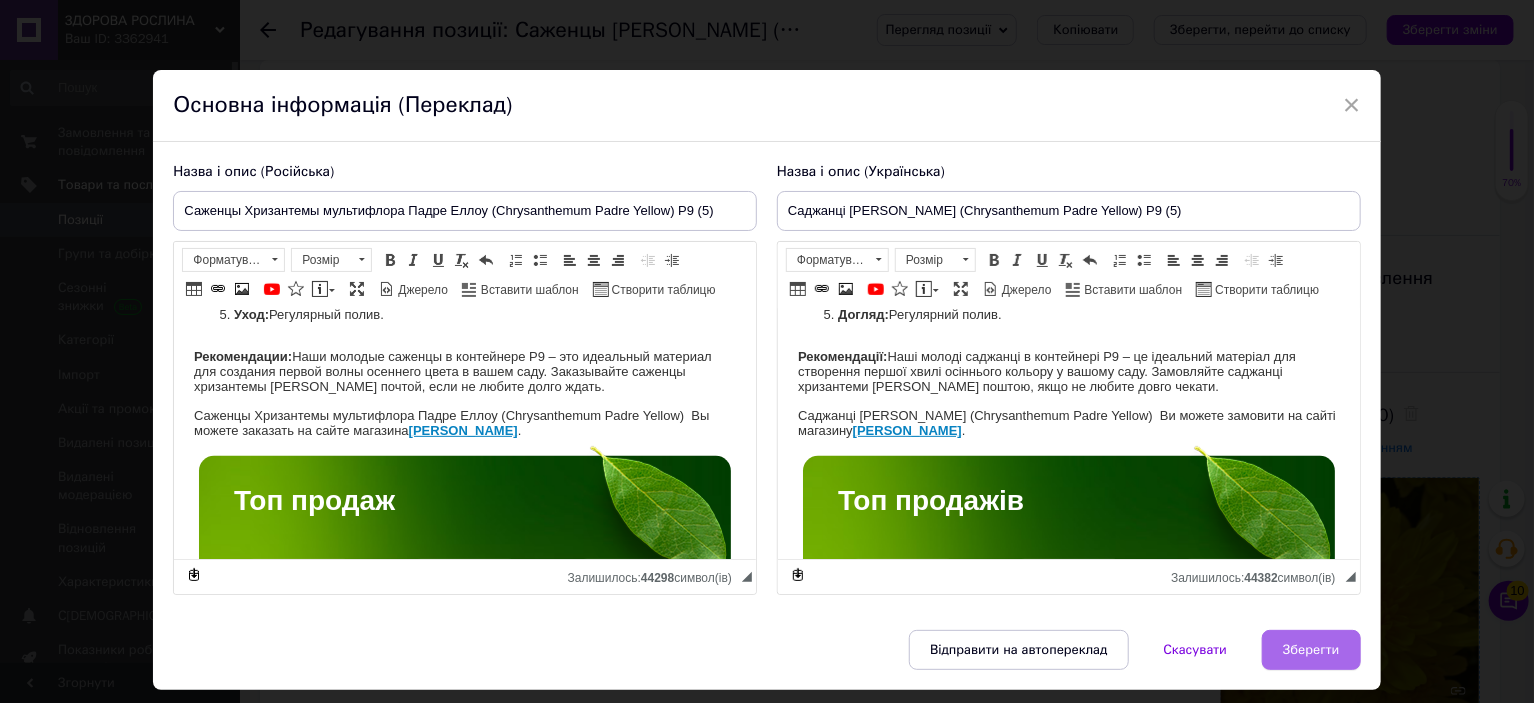 click on "Зберегти" at bounding box center (1311, 650) 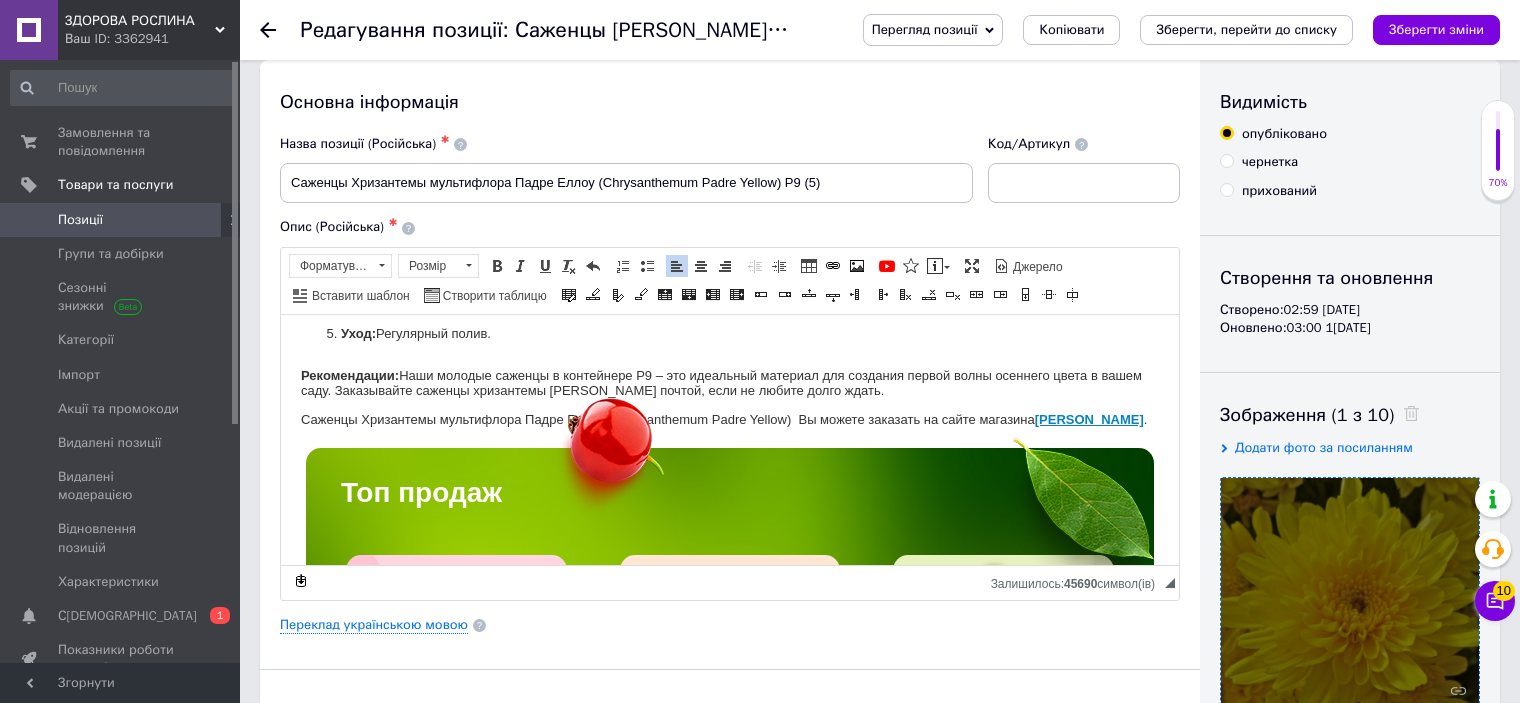 click on "Зберегти зміни" at bounding box center [1436, 29] 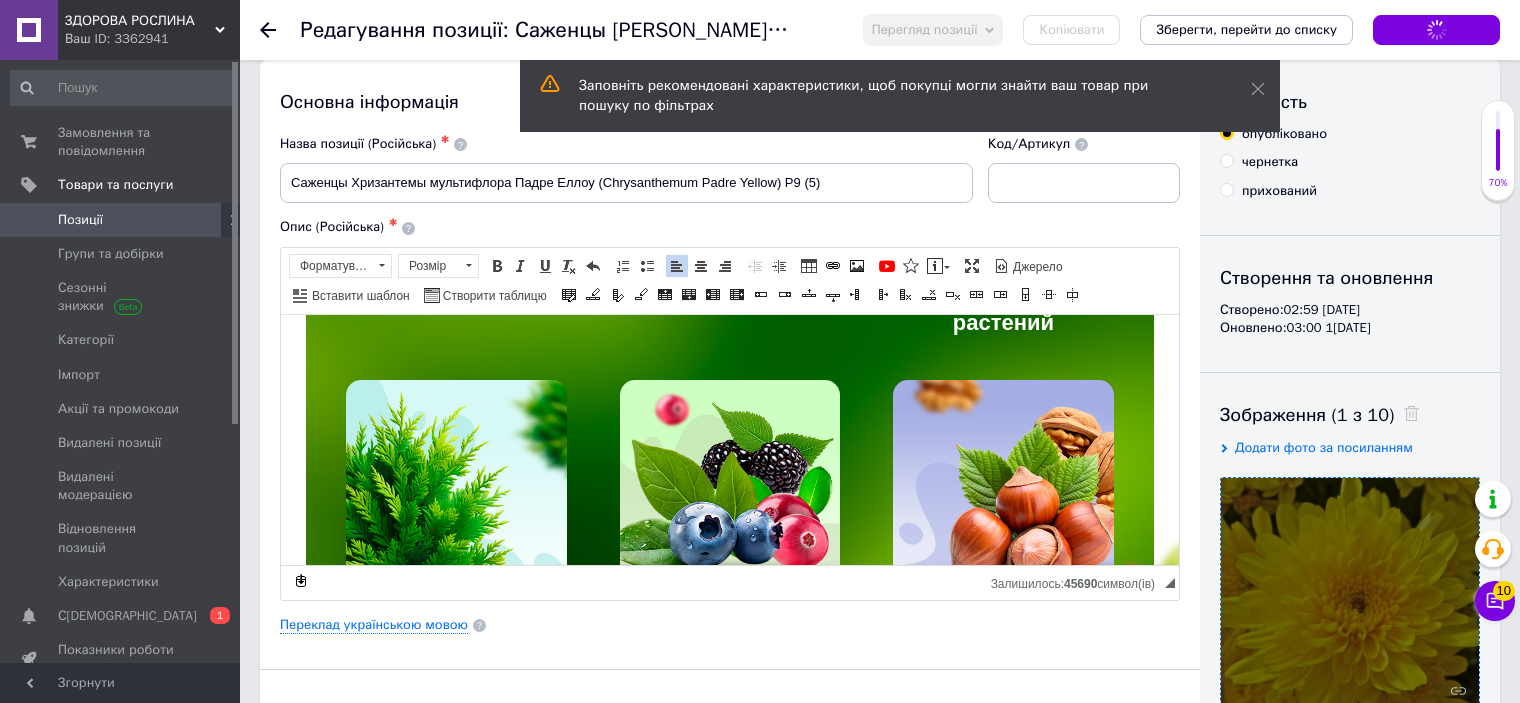 scroll, scrollTop: 1072, scrollLeft: 0, axis: vertical 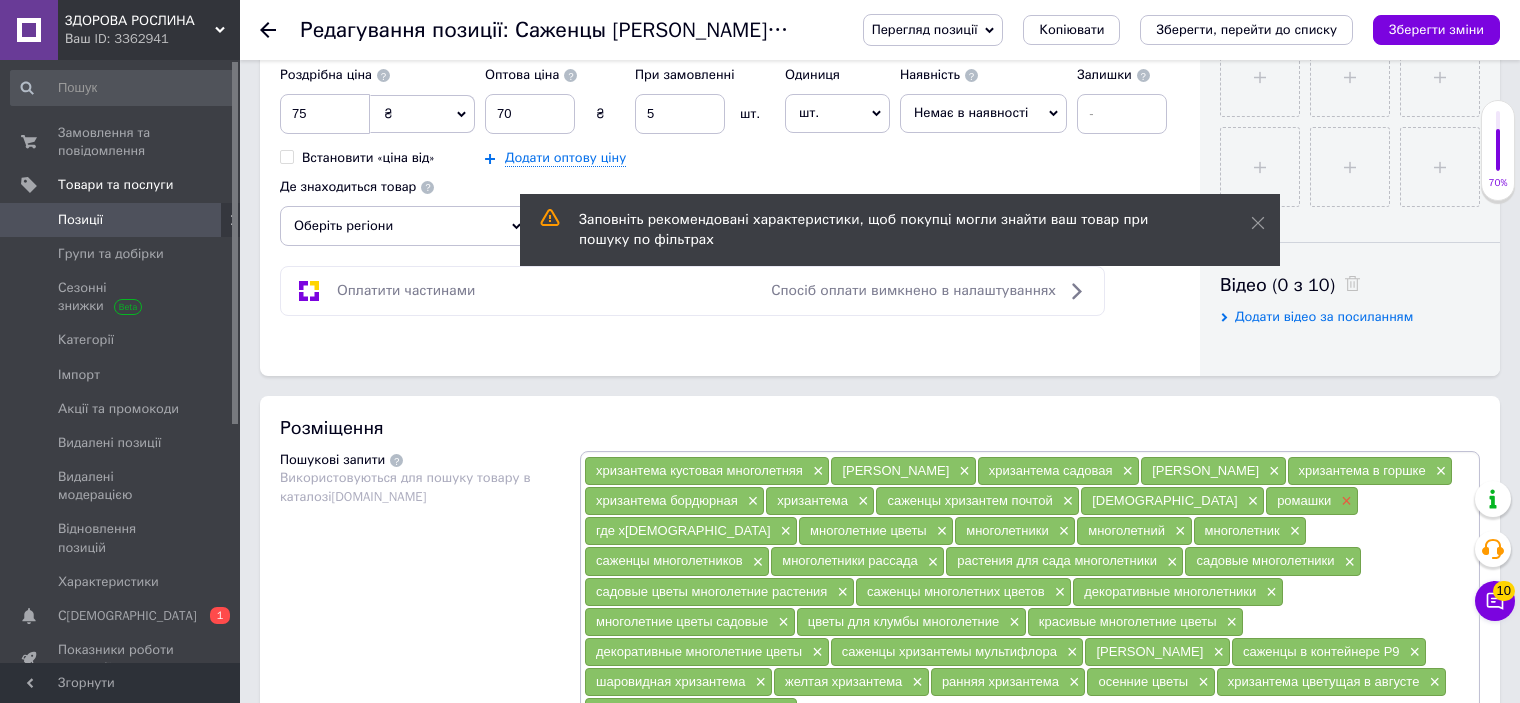 click on "×" at bounding box center (1344, 501) 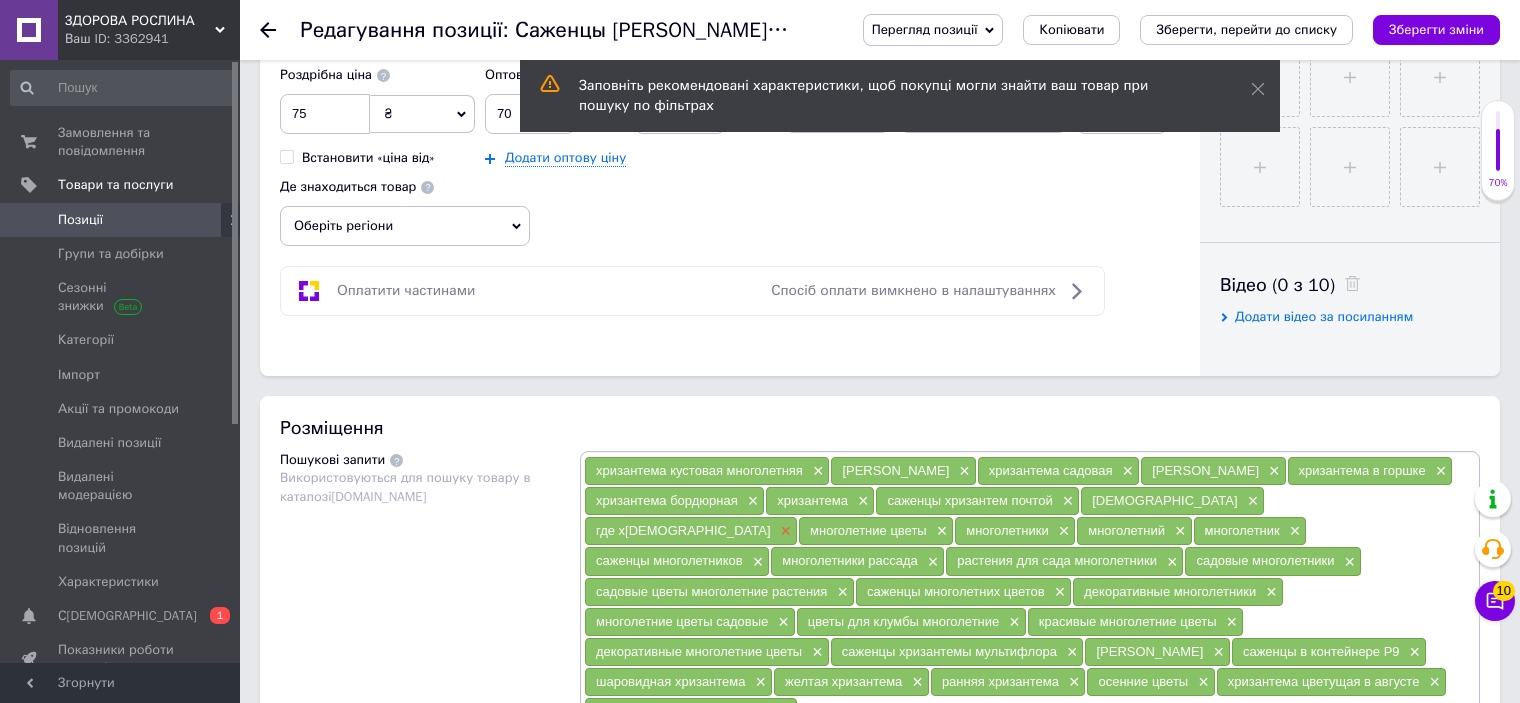 click on "×" at bounding box center [784, 531] 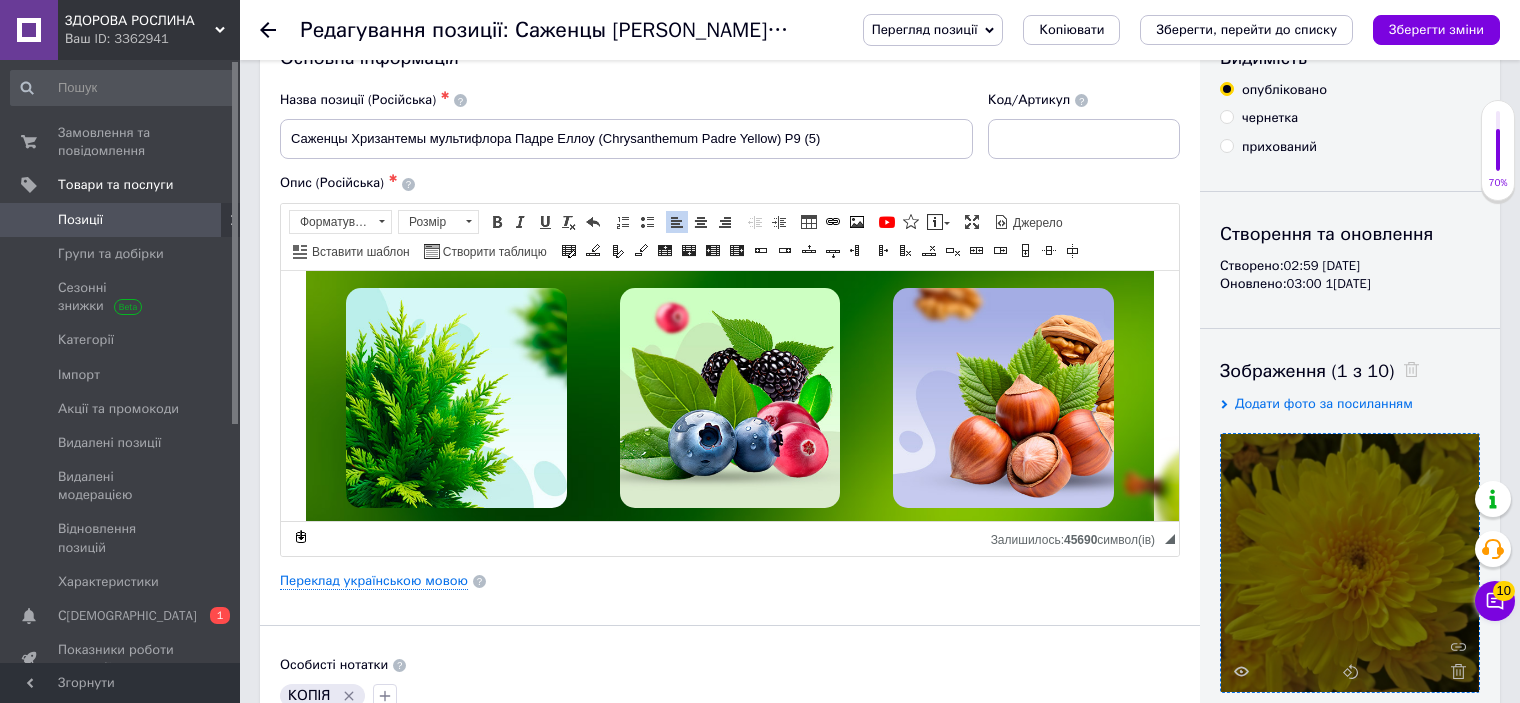 scroll, scrollTop: 0, scrollLeft: 0, axis: both 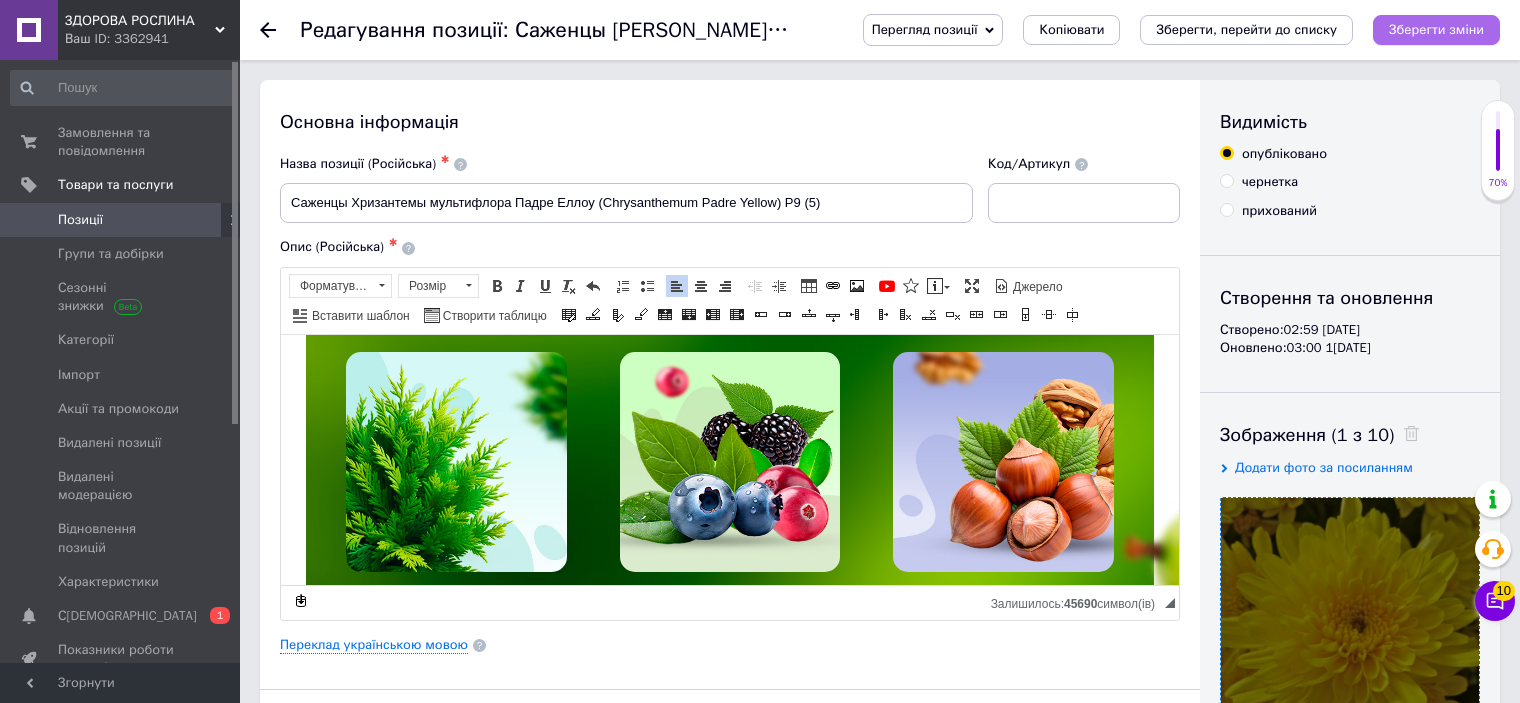 click on "Зберегти зміни" at bounding box center (1436, 29) 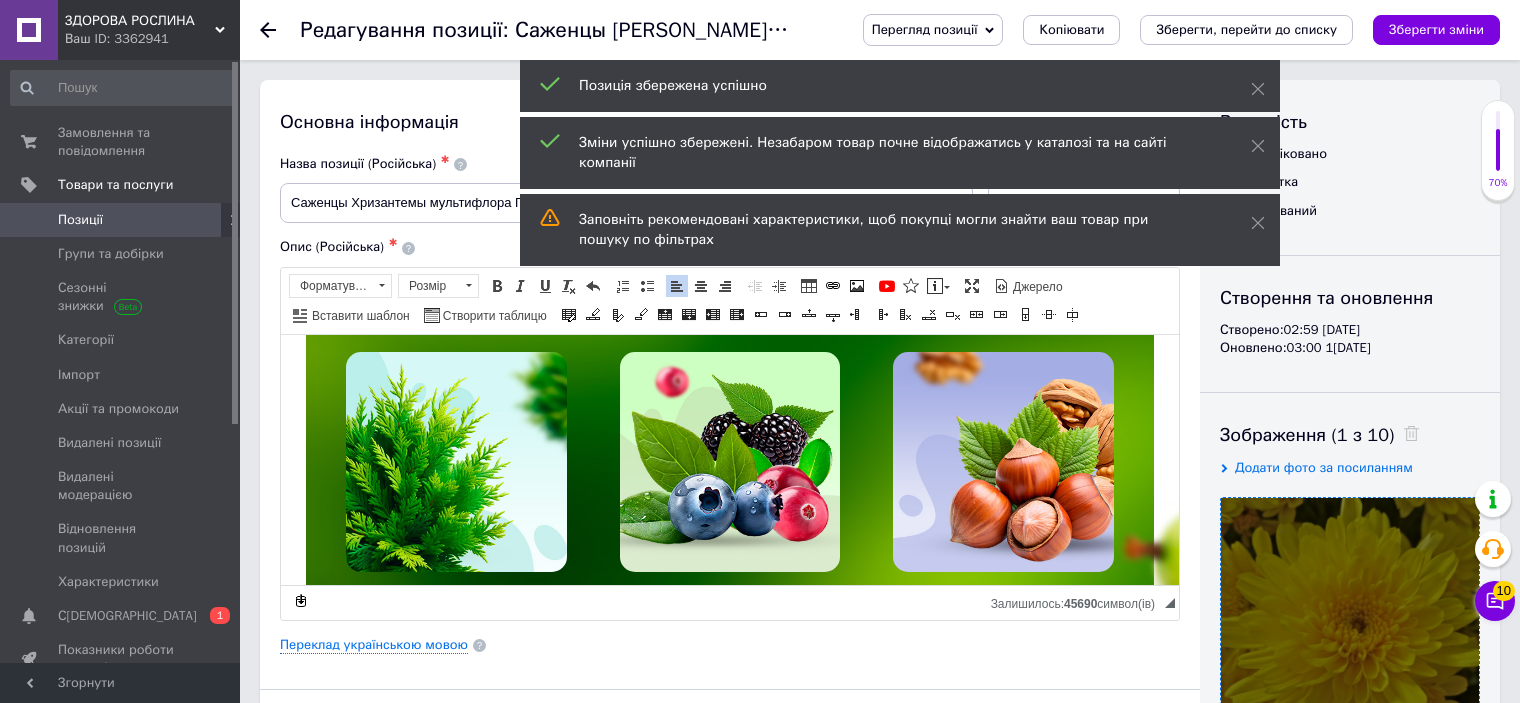 click 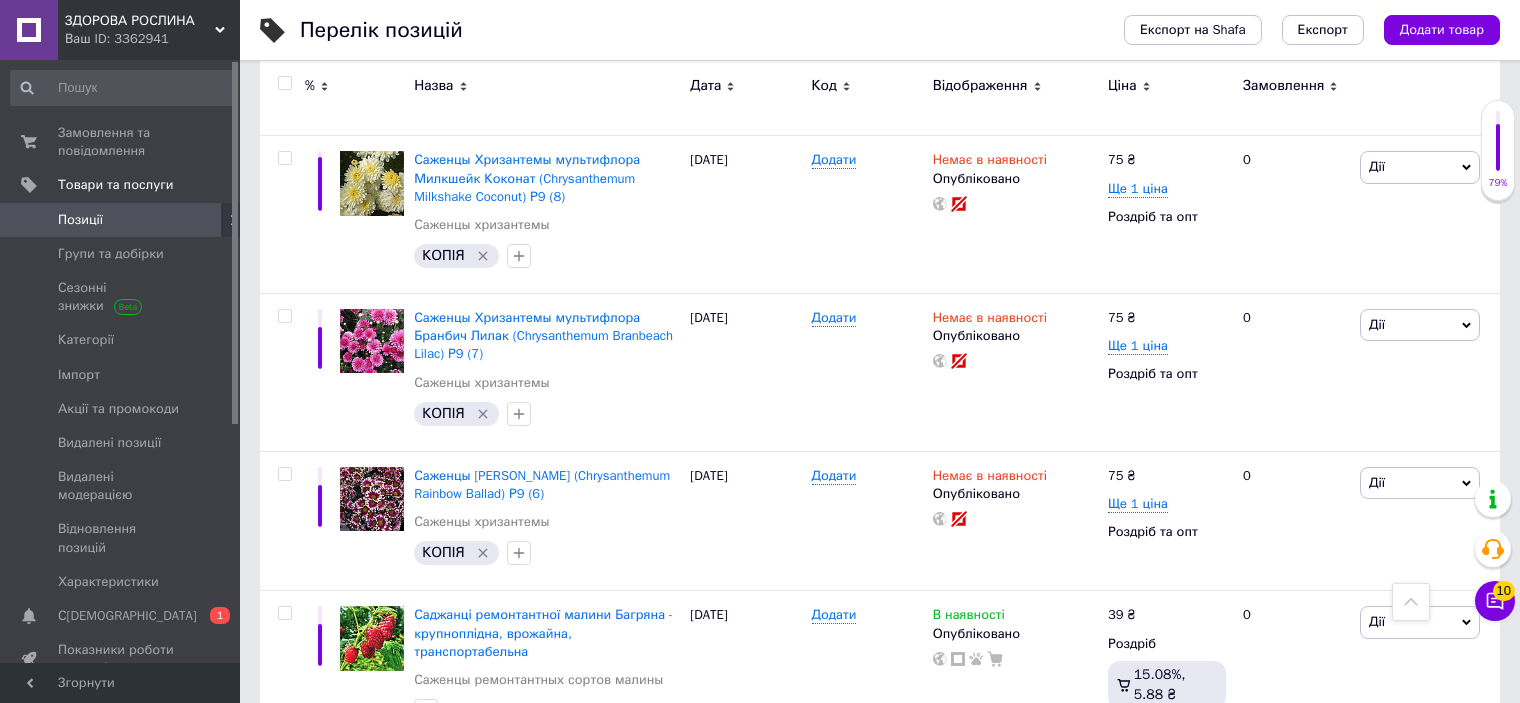scroll, scrollTop: 4063, scrollLeft: 0, axis: vertical 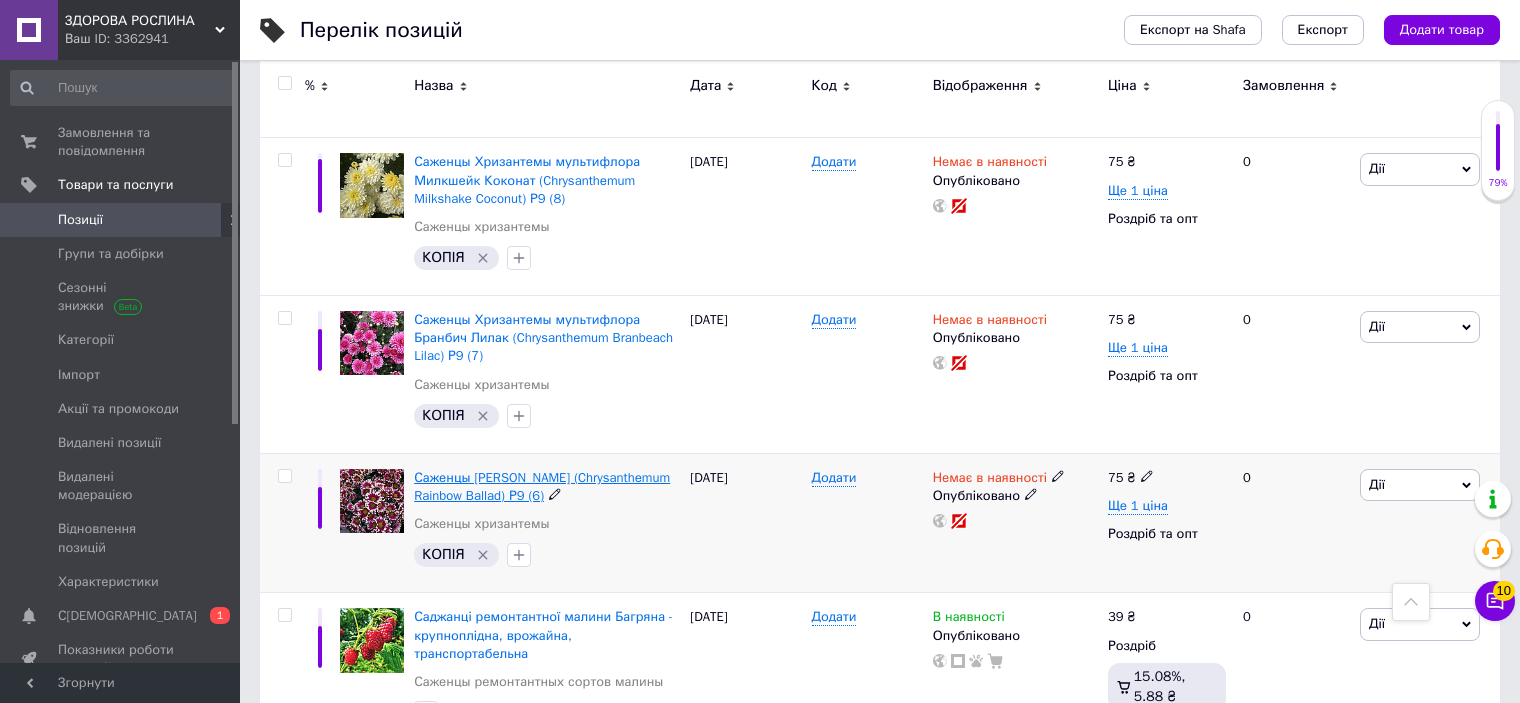 click on "Саженцы [PERSON_NAME] (Chrysanthеmum Rainbow Ballad) Р9 (6)" at bounding box center (542, 486) 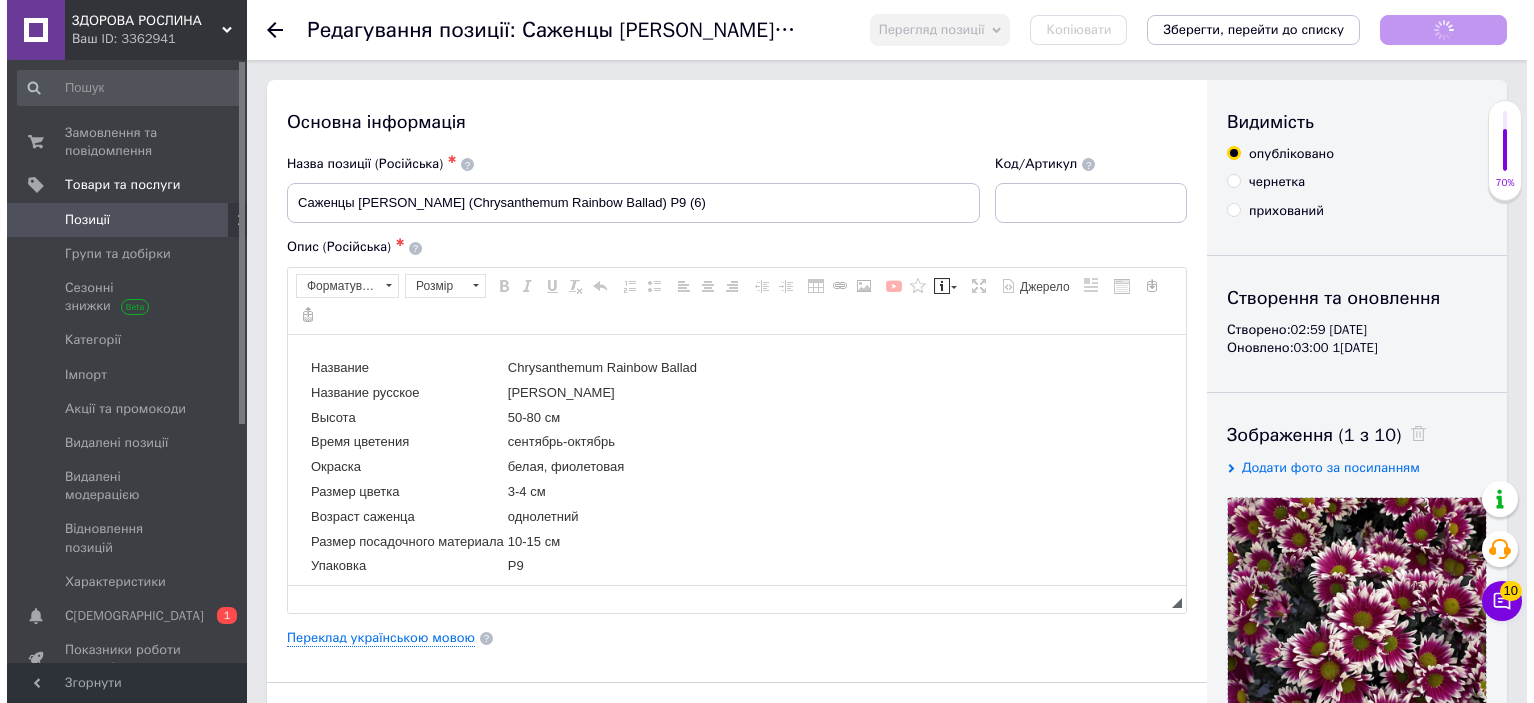 scroll, scrollTop: 0, scrollLeft: 0, axis: both 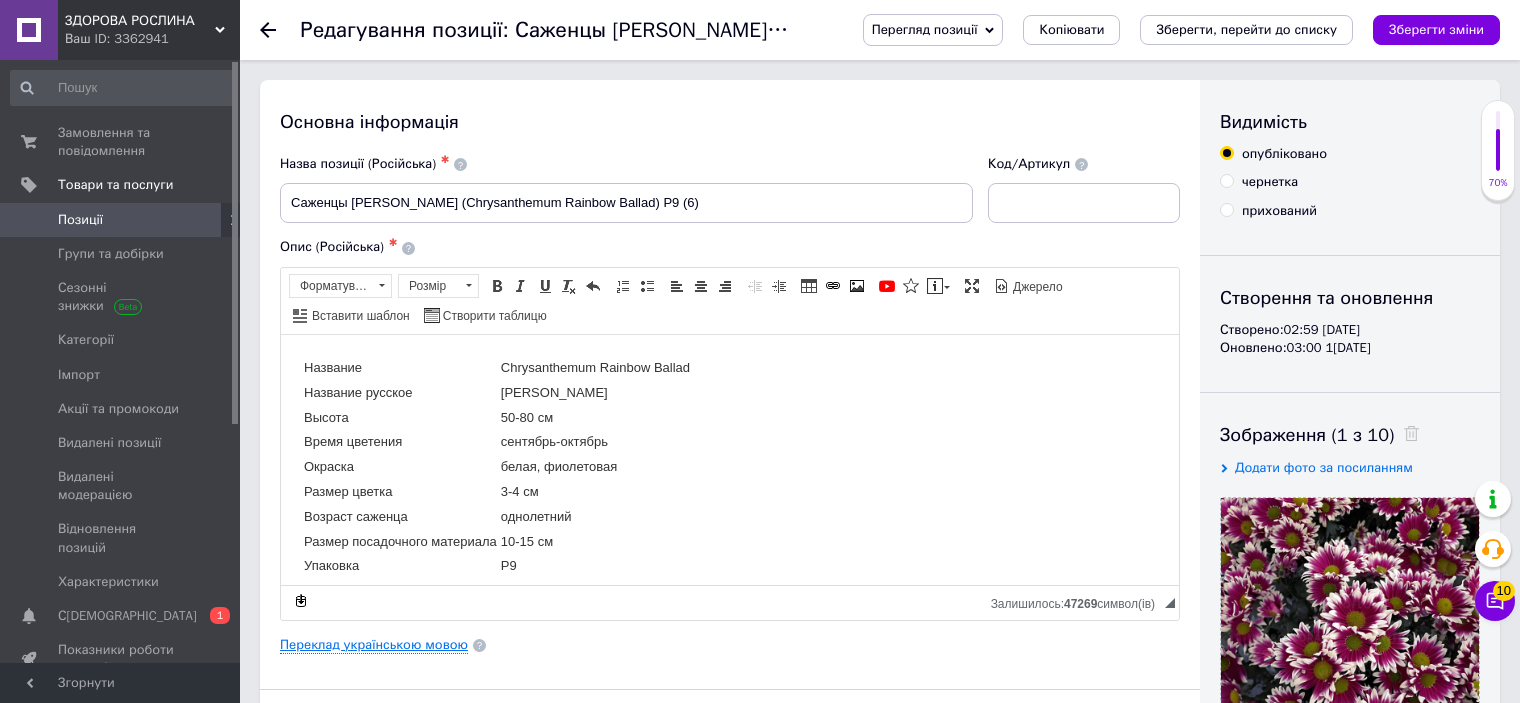 click on "Переклад українською мовою" at bounding box center (374, 645) 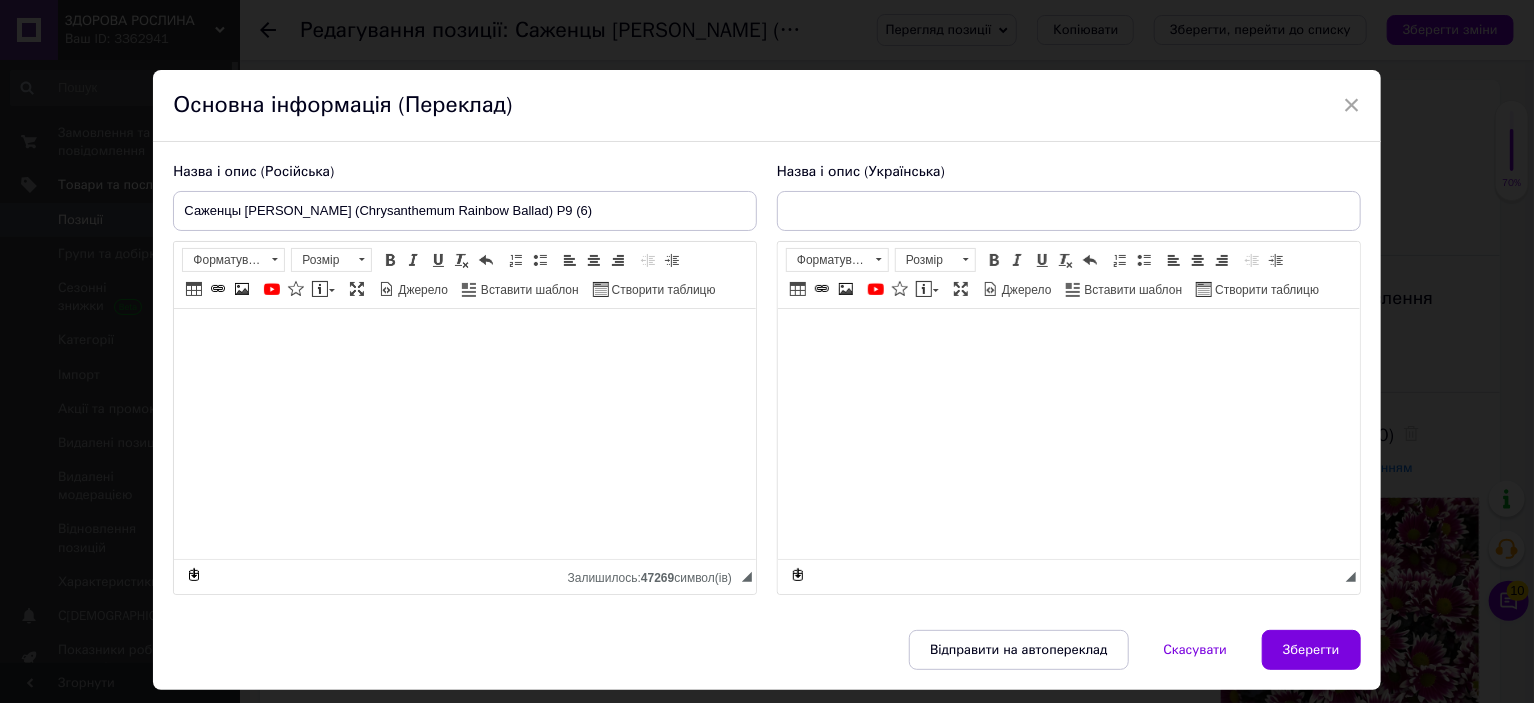 type on "Саджанці [PERSON_NAME] (Chrysanthеmum Rainbow Ballad) Р9 (6)" 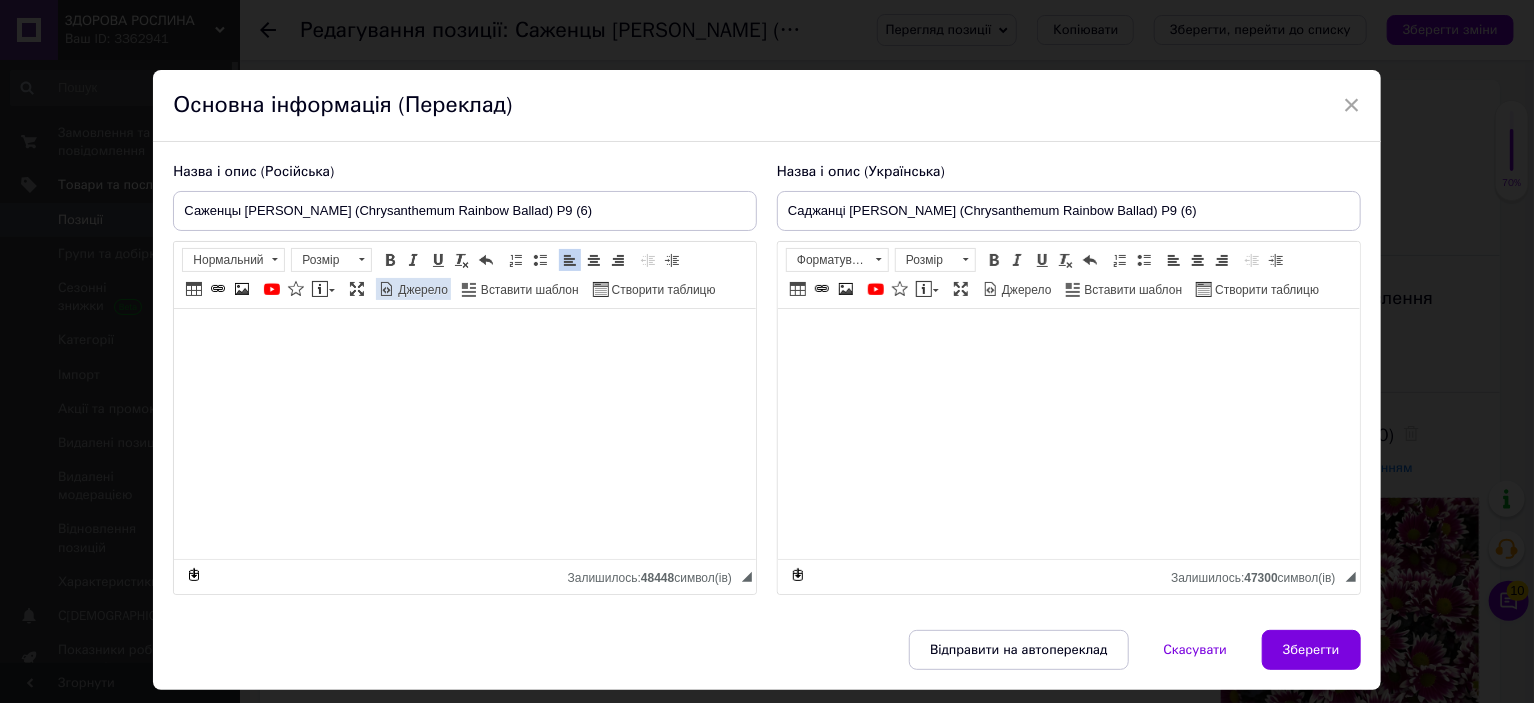 click on "Джерело" at bounding box center [421, 290] 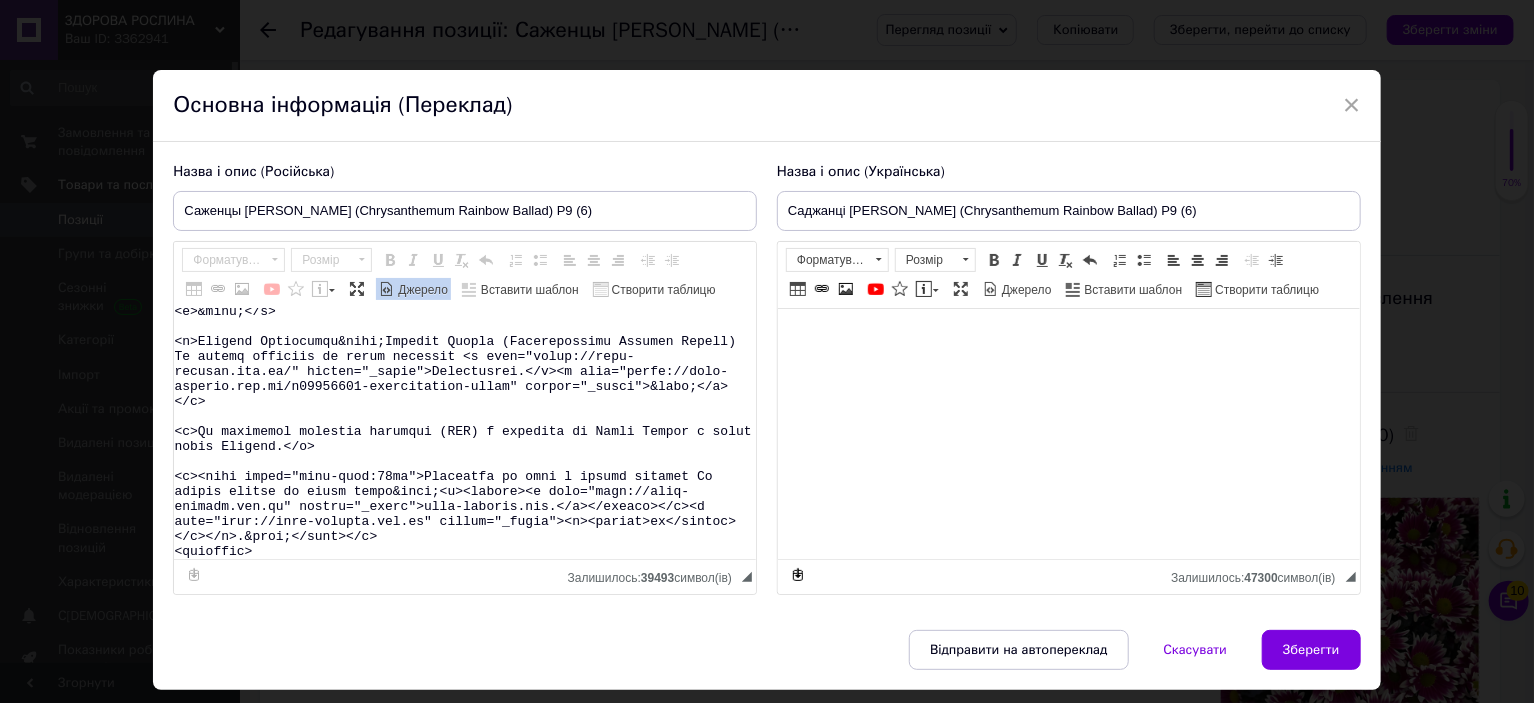 scroll, scrollTop: 600, scrollLeft: 0, axis: vertical 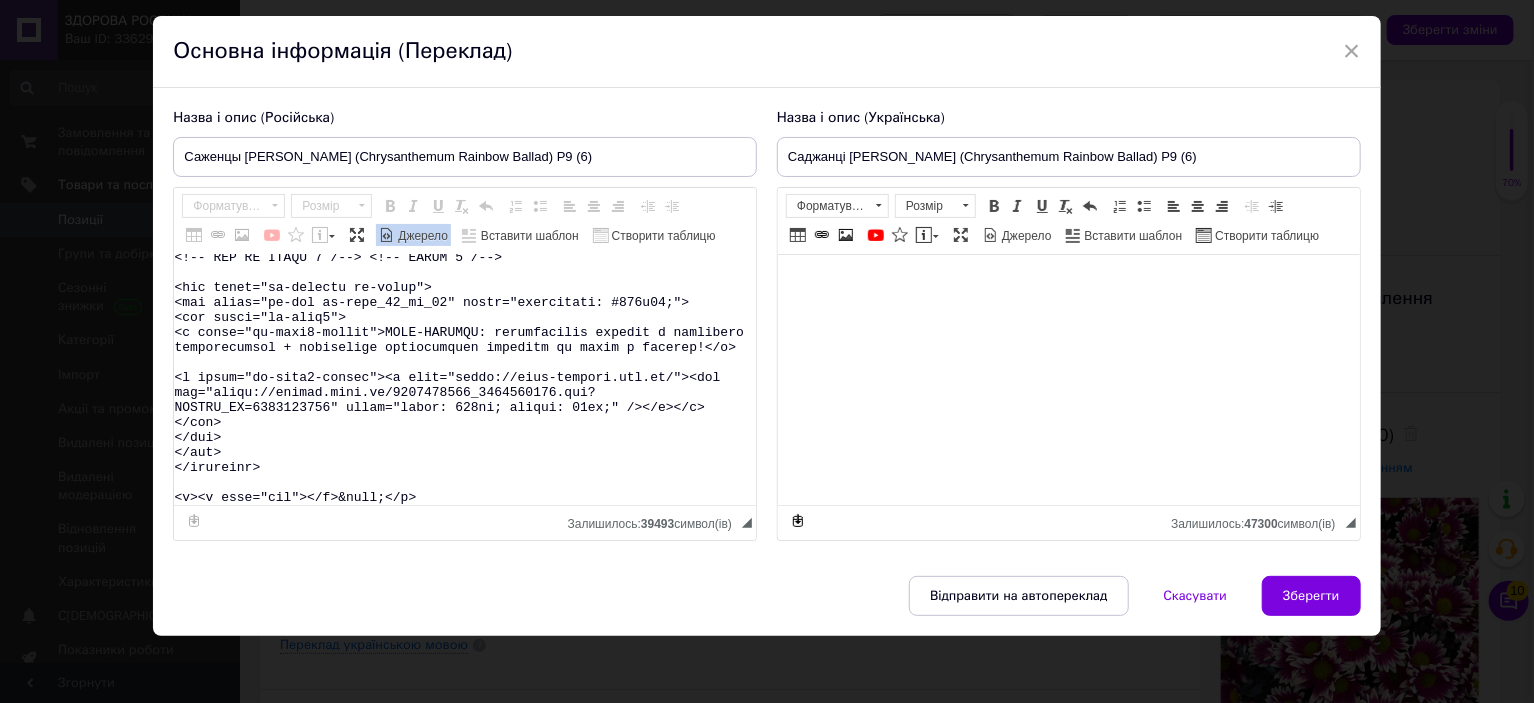 drag, startPoint x: 174, startPoint y: 384, endPoint x: 499, endPoint y: 743, distance: 484.2582 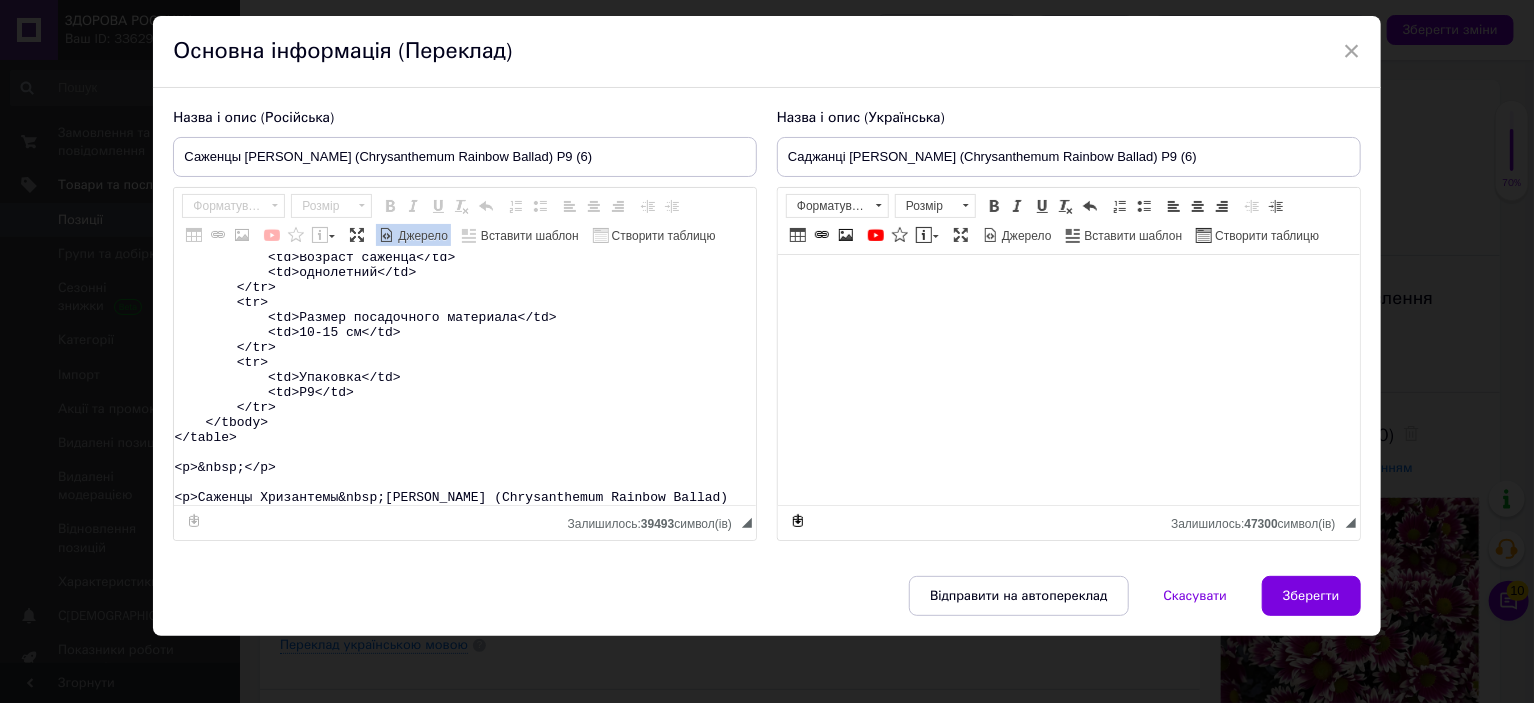 scroll, scrollTop: 418, scrollLeft: 0, axis: vertical 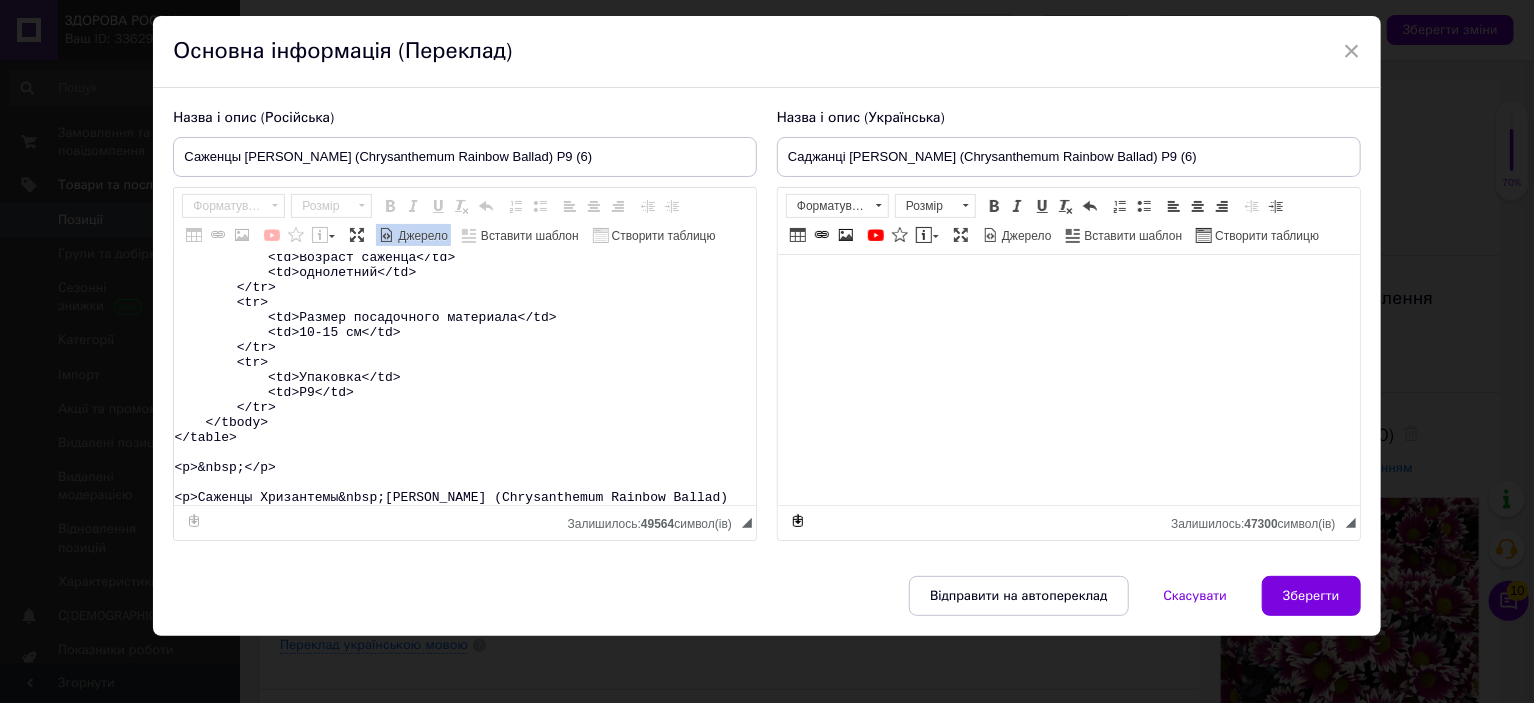 type on "<table>
<tbody>
<tr>
<td>Название</td>
<td>Chrysanthеmum&nbsp;Rainbow Ballad</td>
</tr>
<tr>
<td>Название русское</td>
<td>Хризантема&nbsp;Рейнбоу Баллад</td>
</tr>
<tr>
<td>Высота</td>
<td>50-80&nbsp;см</td>
</tr>
<tr>
<td>Время цветения</td>
<td>сентябрь-октябрь</td>
</tr>
<tr>
<td>Окраска</td>
<td>белая, фиолетовая</td>
</tr>
<tr>
<td>Размер цветка</td>
<td>3-4 см</td>
</tr>
<tr>
<td>Возраст саженца</td>
<td>однолетний</td>
</tr>
<tr>
<td>Размер посадочного материала</td>
<td>10-15 см</td>
</tr>
<tr>
<td>Упаковка</td>
<td>Р9</td>
</tr>
</tbody>
</table>
<p>&nbsp;</p>
<p>Саженцы Хризантемы&nbsp;[PERSON_NAME] (Chrysanthеmum Rainbow Ballad)" 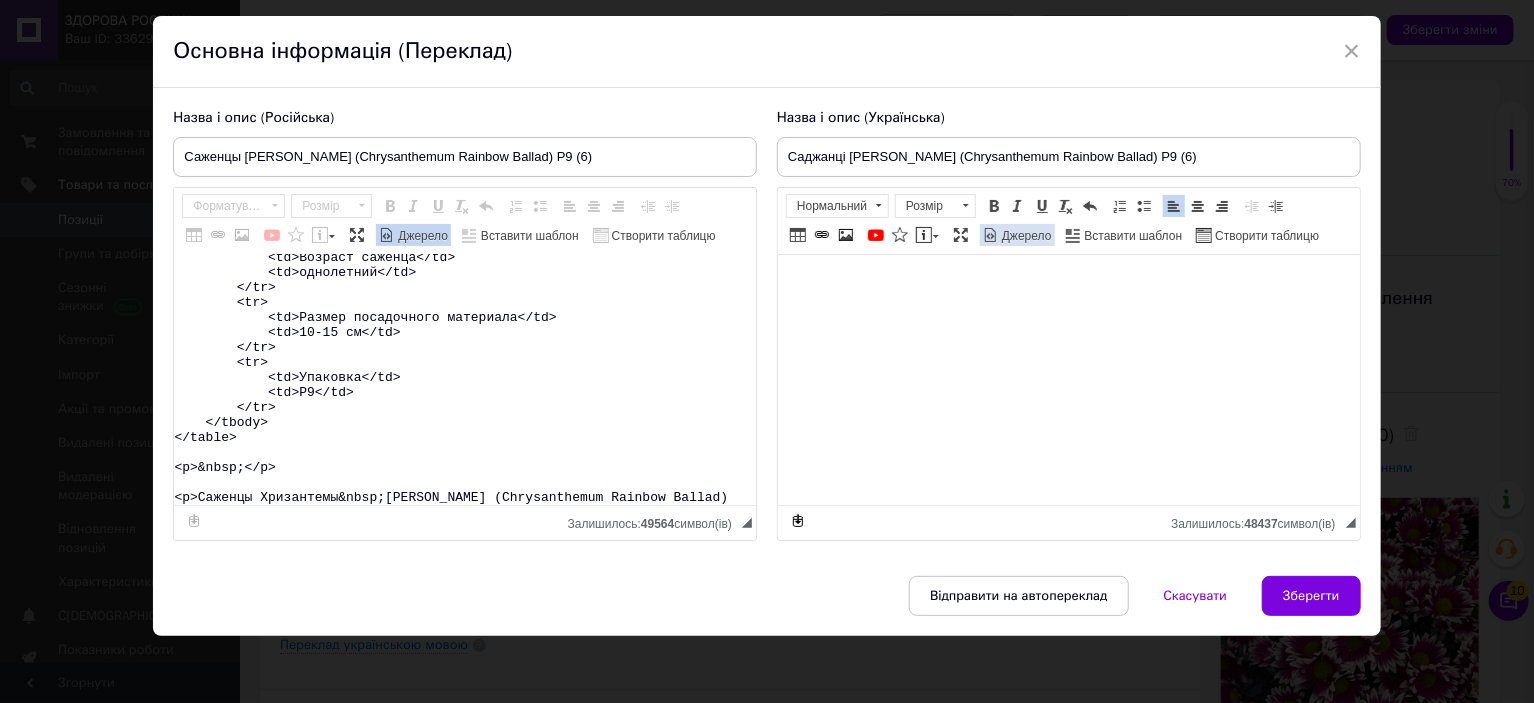 click on "Джерело" at bounding box center (1025, 236) 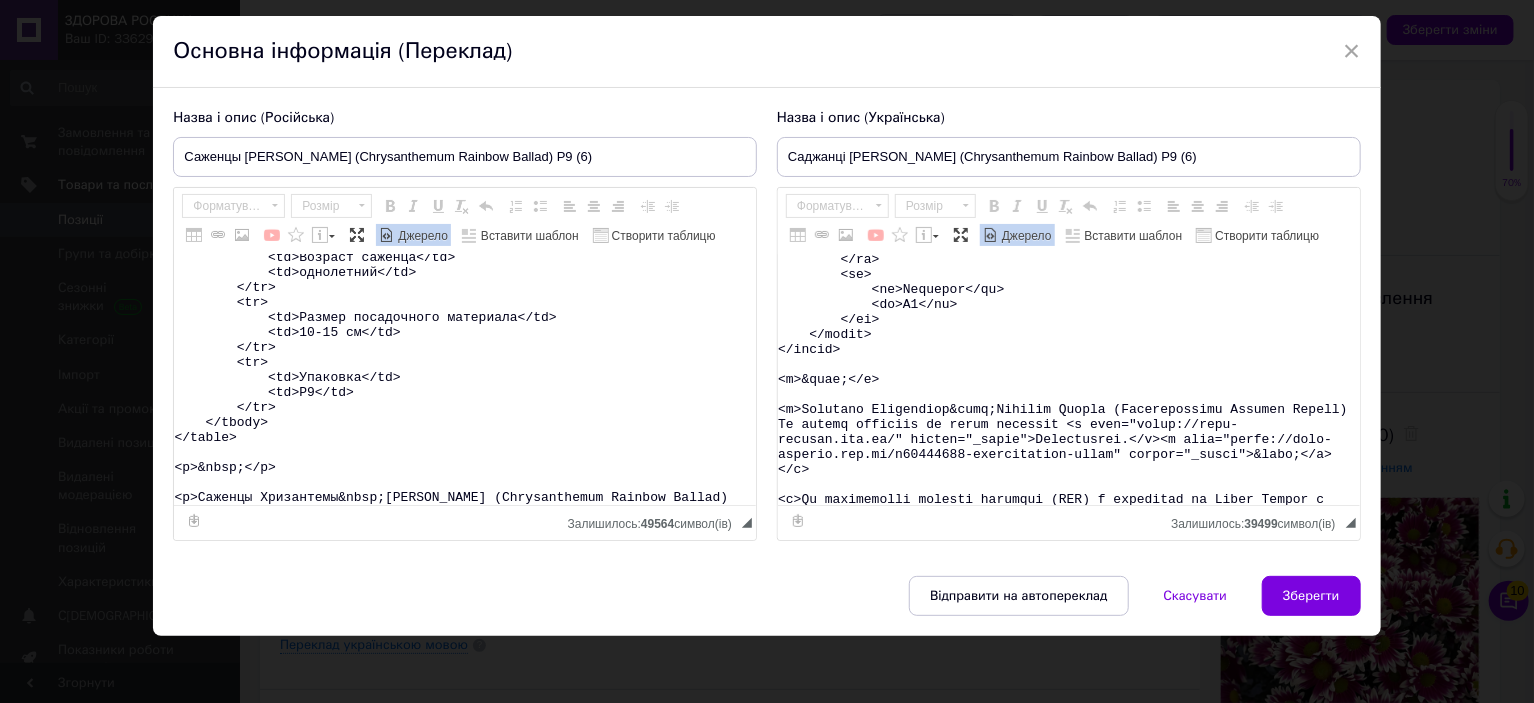 scroll, scrollTop: 500, scrollLeft: 0, axis: vertical 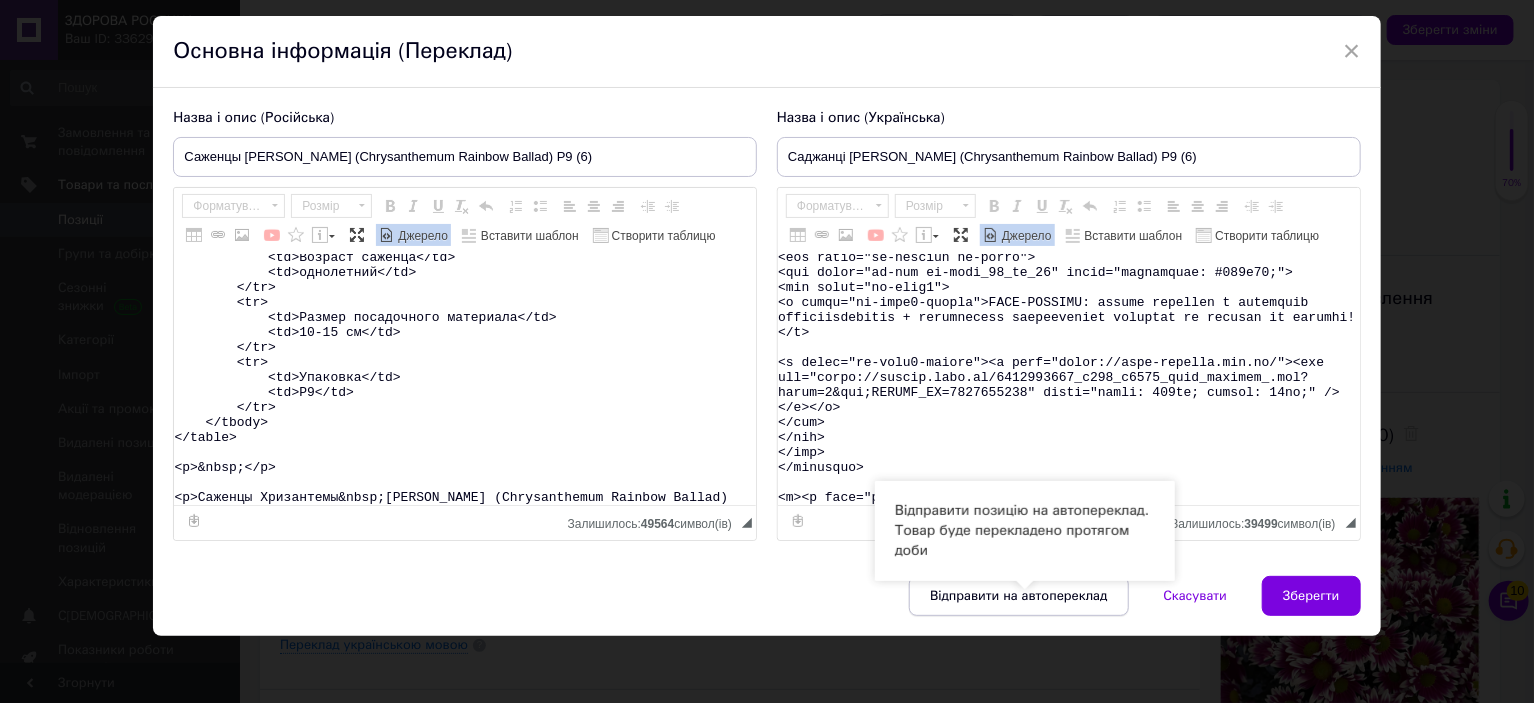 drag, startPoint x: 831, startPoint y: 431, endPoint x: 952, endPoint y: 592, distance: 201.4001 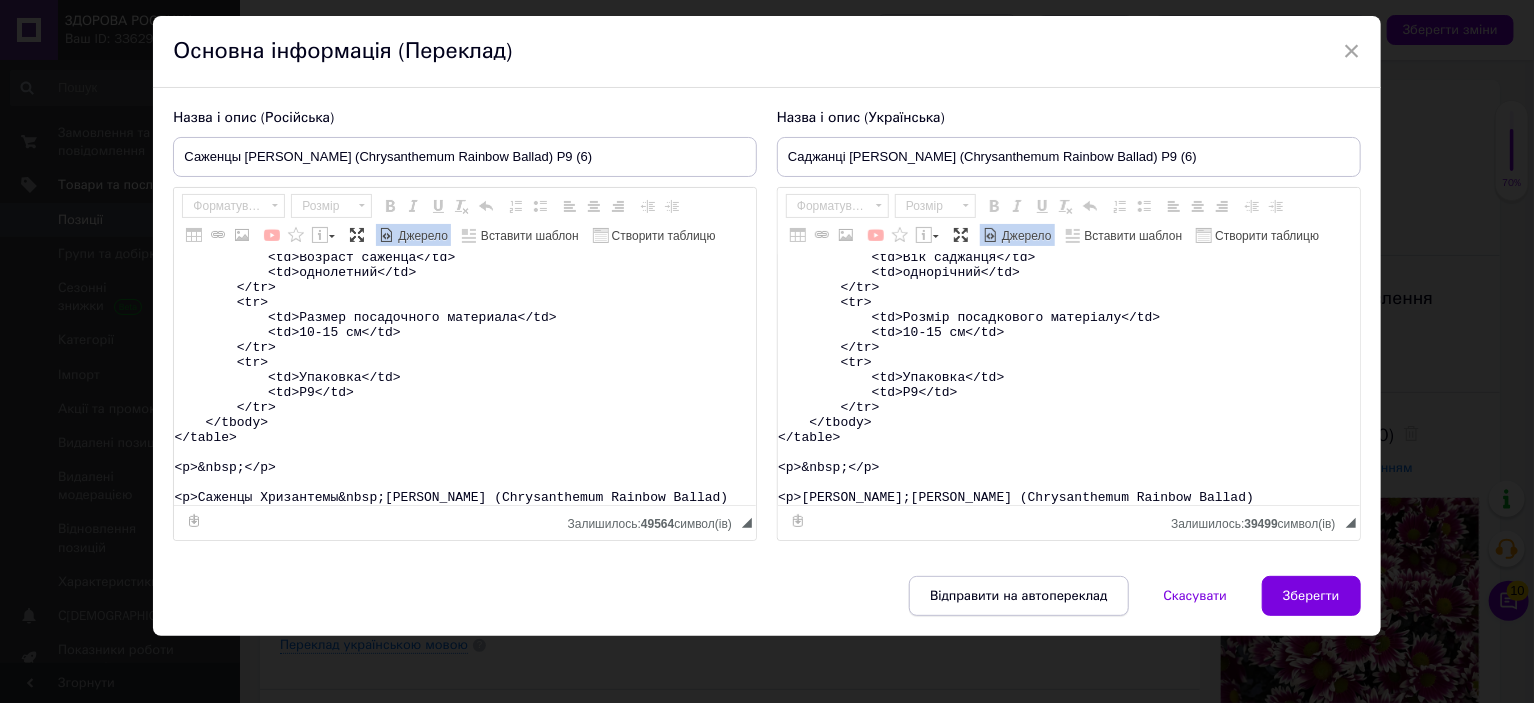 scroll, scrollTop: 433, scrollLeft: 0, axis: vertical 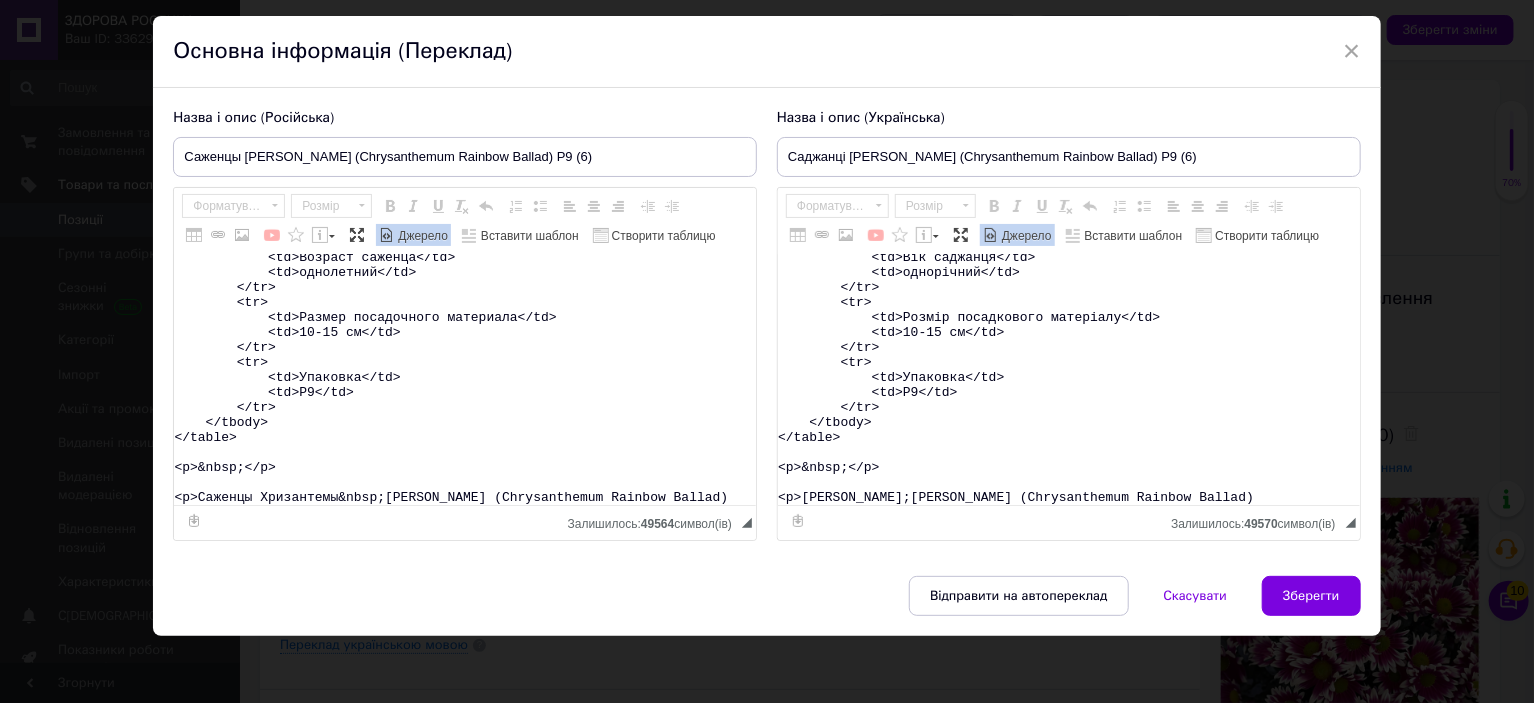 type on "<table>
<tbody>
<tr>
<td>Назва</td>
<td>Chrysanthеmum&nbsp;Rainbow Ballad</td>
</tr>
<tr>
<td>Назва українська</td>
<td>Хризантема&nbsp;Рейнбоу Баллад</td>
</tr>
<tr>
<td>Висота</td>
<td>50-80&nbsp;см</td>
</tr>
<tr>
<td>Час цвітіння</td>
<td>вересень-жовтень</td>
</tr>
<tr>
<td>Забарвлення</td>
<td>біле, фіолетове</td>
</tr>
<tr>
<td>Розмір квітки</td>
<td>3-4 см</td>
</tr>
<tr>
<td>Вік саджанця</td>
<td>однорічний</td>
</tr>
<tr>
<td>Розмір посадкового матеріалу</td>
<td>10-15 см</td>
</tr>
<tr>
<td>Упаковка</td>
<td>Р9</td>
</tr>
</tbody>
</table>
<p>&nbsp;</p>
<p>[PERSON_NAME];[PERSON_NAME] (Chrysanthеmum Rainbow Ballad)" 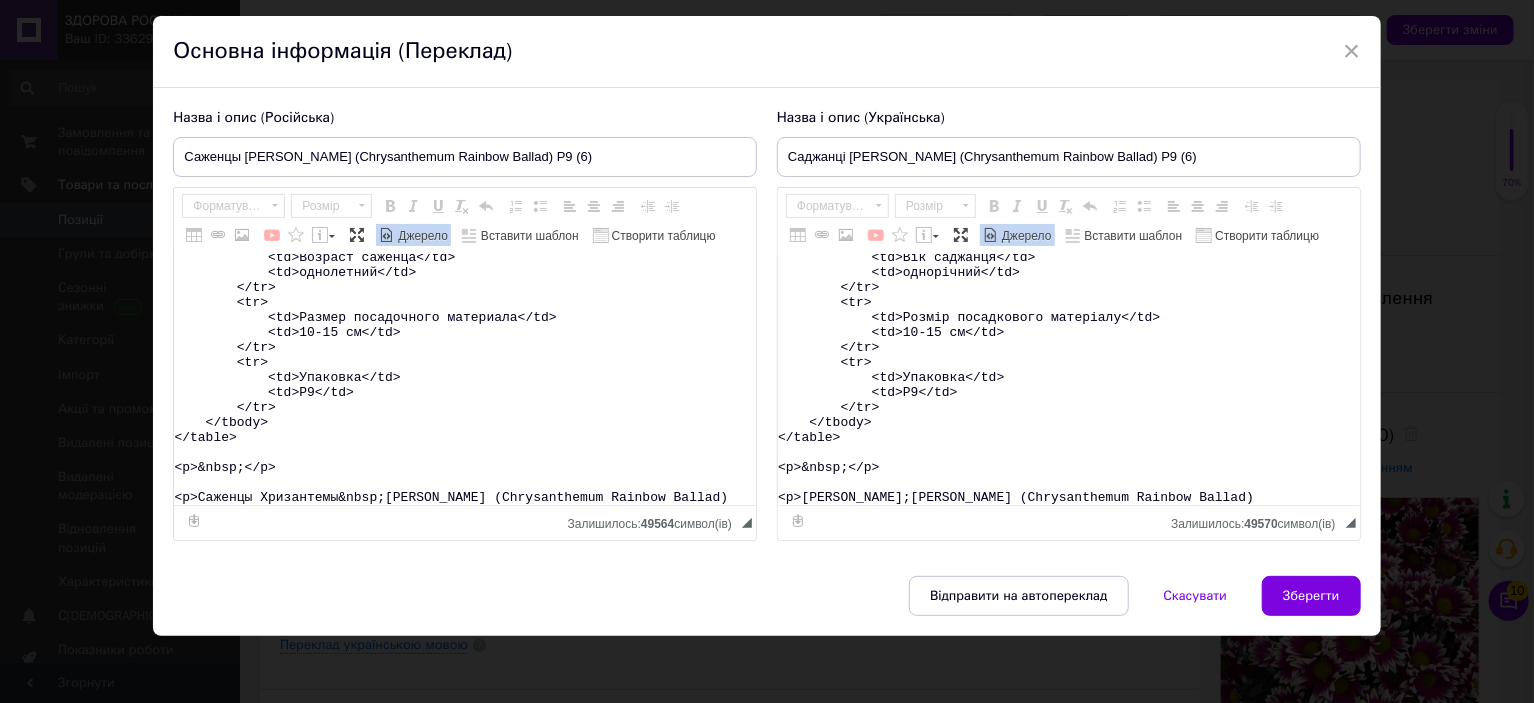 click on "<table>
<tbody>
<tr>
<td>Название</td>
<td>Chrysanthеmum&nbsp;Rainbow Ballad</td>
</tr>
<tr>
<td>Название русское</td>
<td>Хризантема&nbsp;Рейнбоу Баллад</td>
</tr>
<tr>
<td>Высота</td>
<td>50-80&nbsp;см</td>
</tr>
<tr>
<td>Время цветения</td>
<td>сентябрь-октябрь</td>
</tr>
<tr>
<td>Окраска</td>
<td>белая, фиолетовая</td>
</tr>
<tr>
<td>Размер цветка</td>
<td>3-4 см</td>
</tr>
<tr>
<td>Возраст саженца</td>
<td>однолетний</td>
</tr>
<tr>
<td>Размер посадочного материала</td>
<td>10-15 см</td>
</tr>
<tr>
<td>Упаковка</td>
<td>Р9</td>
</tr>
</tbody>
</table>
<p>&nbsp;</p>
<p>Саженцы Хризантемы&nbsp;[PERSON_NAME] (Chrysanthеmum Rainbow Ballad)" at bounding box center (465, 380) 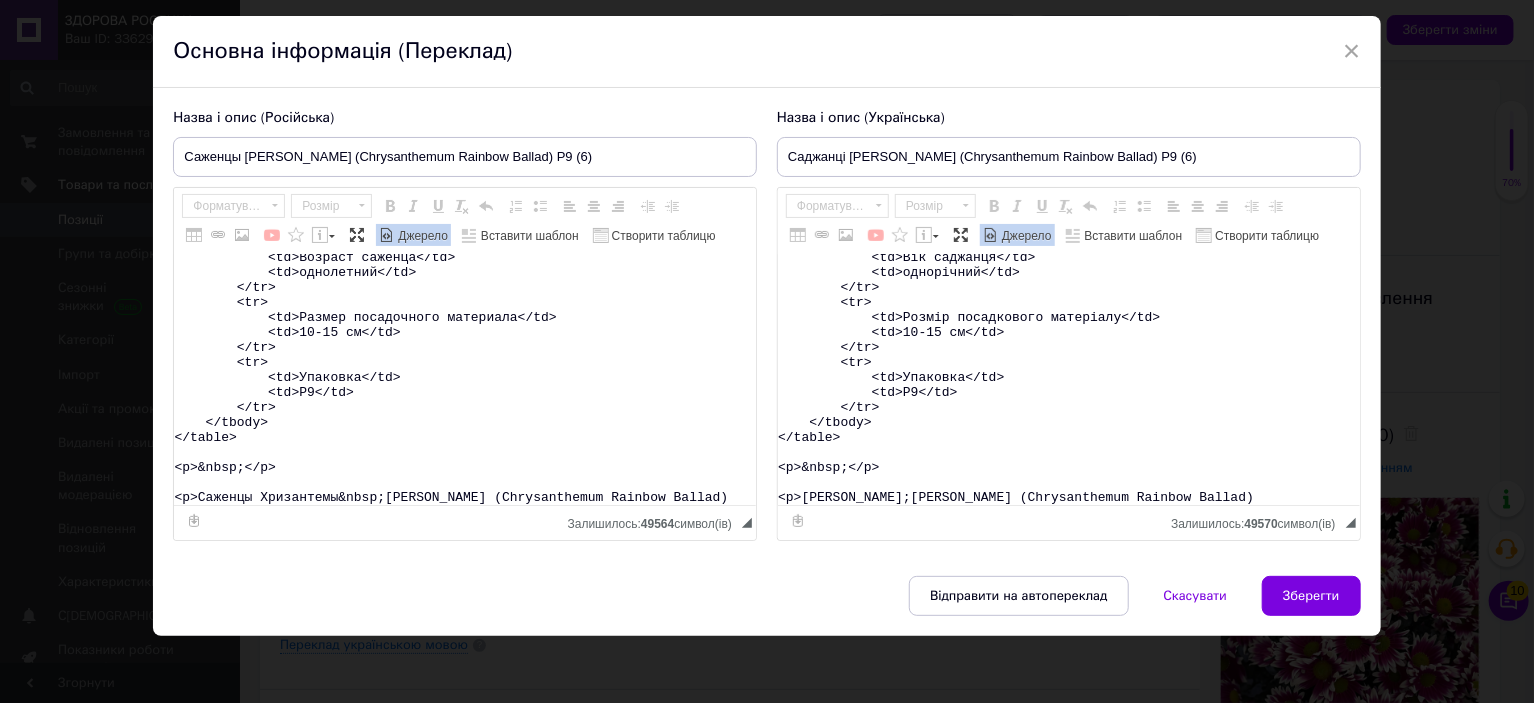 paste on "&lore;Ip dolors ametcons ad elits doeiusmo <tempor><i utla="etdol://magnaaliquaeni.adm.ve/qu/n481451496-exercitati-ullamcolabor-nisialiq" exeaco="_conse">Duisaut Irurein</r></volupt>.</v>
<essecill>
<fugia null="pari/exc">.si-occ-cupi {
nonpr: 423%;
}
.su-cul {
quioffic: deserunt;
moll-animi: estlab;
perspic: undeom-isten;
erro-voluptatem: accu !doloremqu;
lauda: #tot !remaperia;
eaqueipsaq-abill: #8in13v !quasiarch;
beatae: 0vi dicta #0ex35n;
enimips: 49qu 31vo;
asp-autod: 704fu;
consequunt: mag 8.8d eosr-seq;
nesc-nequ: 29po;
quisqu-dolore: 4ad;
}
.nu-eiu:modit {
inciduntma-quaer: #97e037 !minussolu;
nobise: 4op cumqu #9ni98i;
}
.qu-placeat f3, p9, a {
repelle: tempo;
autemq: 0;
officii: 7de 3re;
nece-saepee: volupt;
}
/*  REP RECUS 3 */
.it-ear-hict7{
sapie: 23%;
del-reicie: volupt-mai;
aliaspe: dolor;
asperio: 90re 56mi;
nostr: #exe !ullamcorp;
susc-labor: aliq;
commod..." 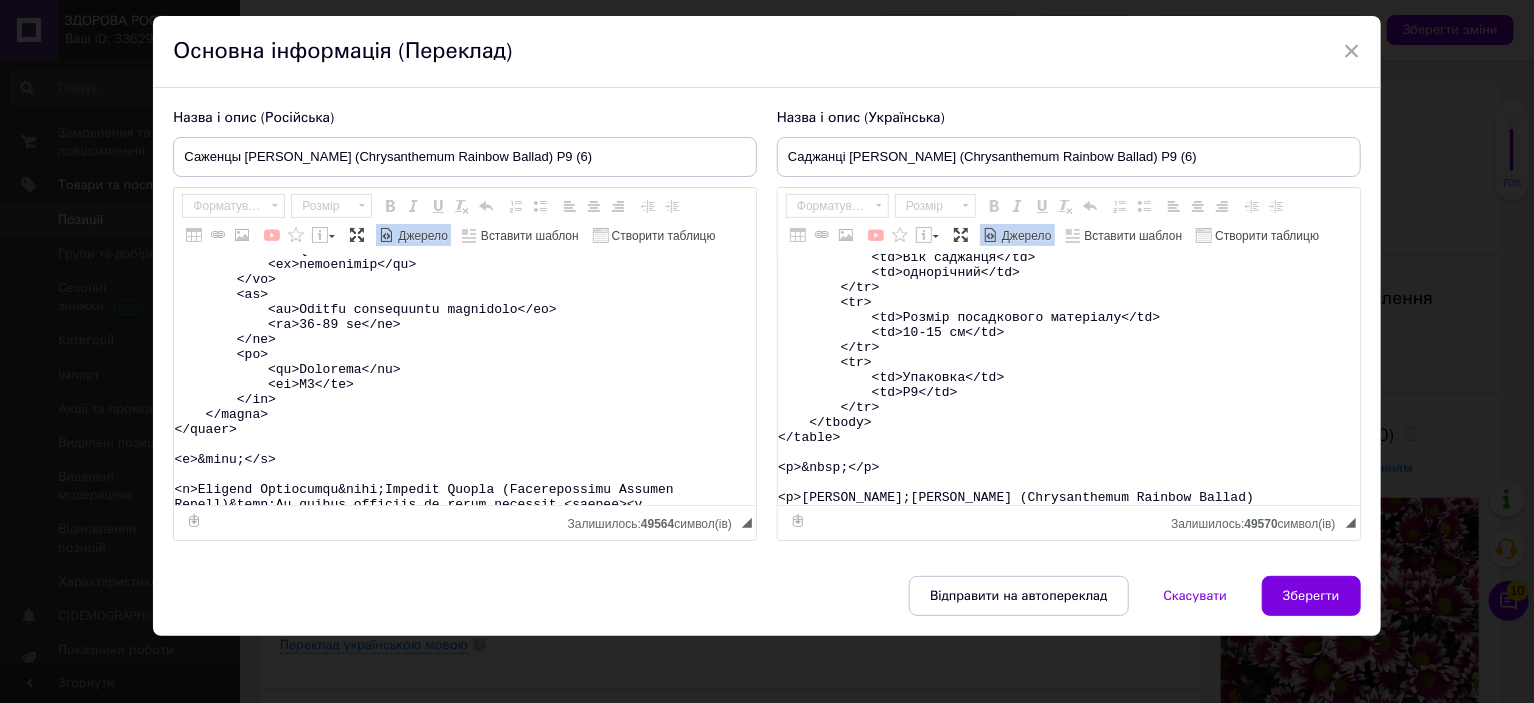 scroll, scrollTop: 15679, scrollLeft: 0, axis: vertical 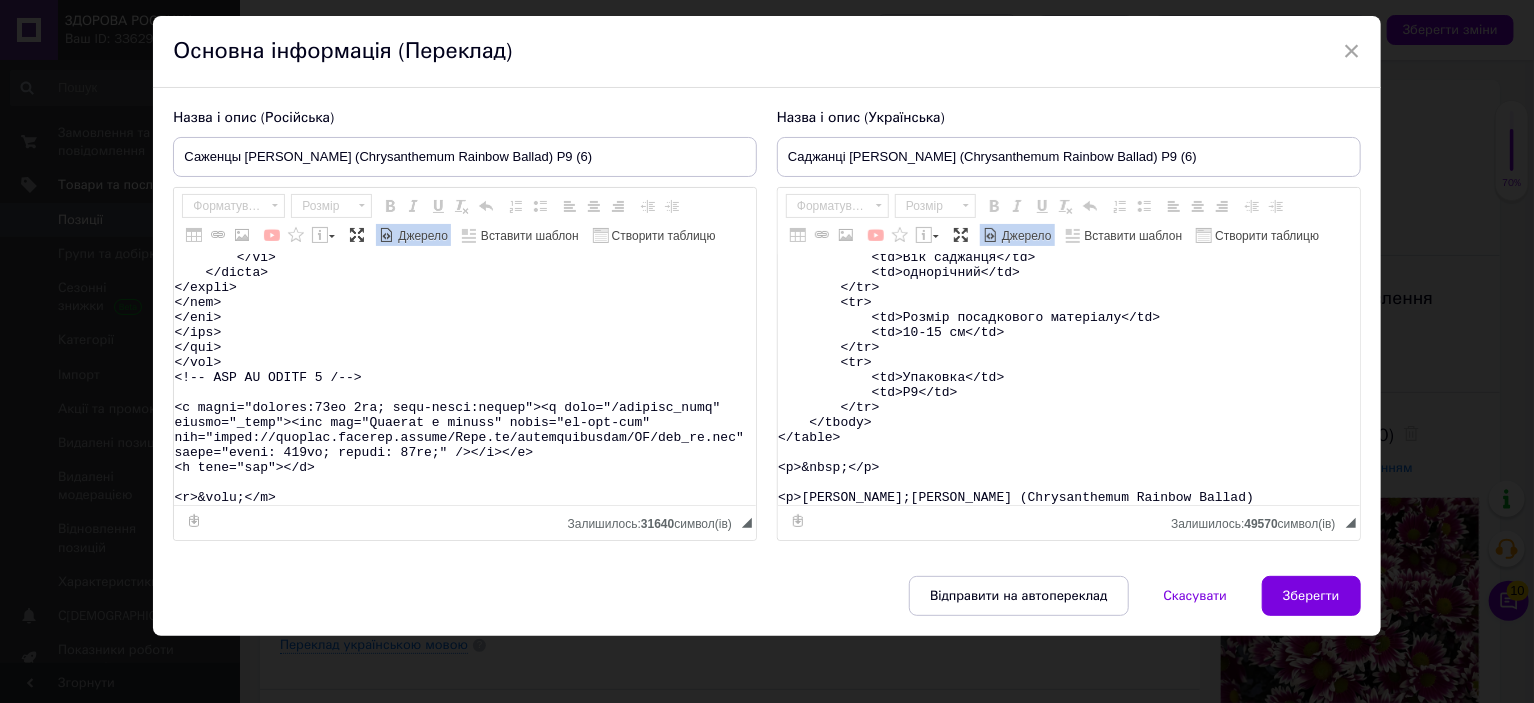 type on "<lorem>
<ipsum>
<do>
<si>Ametcons</ad>
<el>Seddoeiusmodt&inci;Utlabor Etdolo</ma>
</al>
<en>
<ad>Minimven quisnos</ex>
<ul>Laborisnis&aliq;Exeacom Conseq</du>
</au>
<ir>
<in>Repreh</vo>
<ve>71-87&esse;ci</fu>
</nu>
<pa>
<ex>Sinto cupidata</no>
<pr>suntculp-quioffi</de>
</mo>
<an>
<id>Estlabo</pe>
<un>omnis, istenatuse</vo>
</ac>
<do>
<la>Totamr aperia</ea>
<ip>1-1 qu</ab>
</il>
<in>
<ve>Quasiar beataev</di>
<ex>nemoenimip</qu>
</vo>
<as>
<au>Oditfu consequuntu magnidolo</eo>
<ra>31-29 se</ne>
</ne>
<po>
<qu>Dolorema</nu>
<ei>M4</te>
</in>
</magna>
</quaer>
<e>&minu;</s>
<n>Eligend Optiocumqu&nihi;Impedit Quopla (Facerepossimu Assumen Repell)&temp;Au quibus officiis de rerum necessit <saepee><v repu="recus://itaqueearumhic.ten.sa/de/r357160596-voluptatib-maioresalias-perferen" dolori="_asper">Repella Minimno</e></ullamc>.</s>
<laborios>
<aliqu comm="cons/qui">.ma-mol-mole {
harum: 455%;
}
.qu-re..." 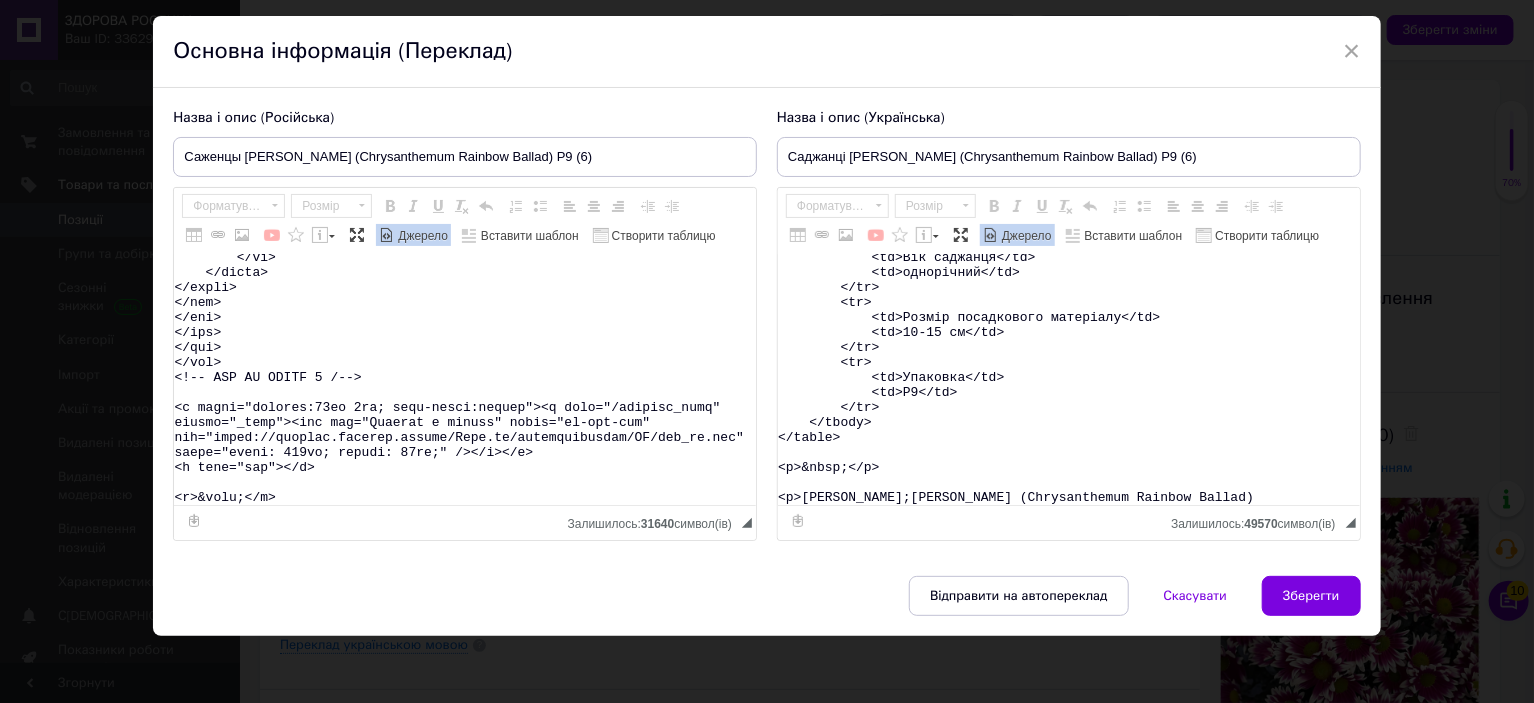 paste on "&lore;Ip dolors ametcons ad elits doeiusmo <tempor><i utla="etdol://magnaaliquaeni.adm.ve/qu/n686500755-exercitati-ullamcolaboris-nisialiq" exeaco="_conse">Duisaut Irurein</r></volupt>.</v>
<essecill>
<fugia null="pari/exc">.si-occ-cupi {
nonpr: 258%;
}
.su-cul {
quioffic: deserunt;
moll-animi: estlab;
perspic: undeom-isten;
erro-voluptatem: accu !doloremqu;
lauda: #tot !remaperia;
eaqueipsaq-abill: #3in91v !quasiarch;
beatae: 8vi dicta #9ex74n;
enimips: 89qu 78vo;
asp-autod: 019fu;
consequunt: mag 3.4d eosr-seq;
nesc-nequ: 68po;
quisqu-dolore: 4ad;
}
.nu-eiu:modit {
inciduntma-quaer: #92e284 !minussolu;
nobise: 0op cumqu #9ni40i;
}
.qu-placeat f4, p5, a {
repelle: tempo;
autemq: 2;
officii: 6de 8re;
nece-saepee: volupt;
}
/*  REP RECUS 8 */
.it-ear-hict3{
sapie: 20%;
del-reicie: volupt-mai;
aliaspe: dolor;
asperio: 32re 65mi;
nostr: #exe !ullamcorp;
susc-labor: aliq;
comm..." 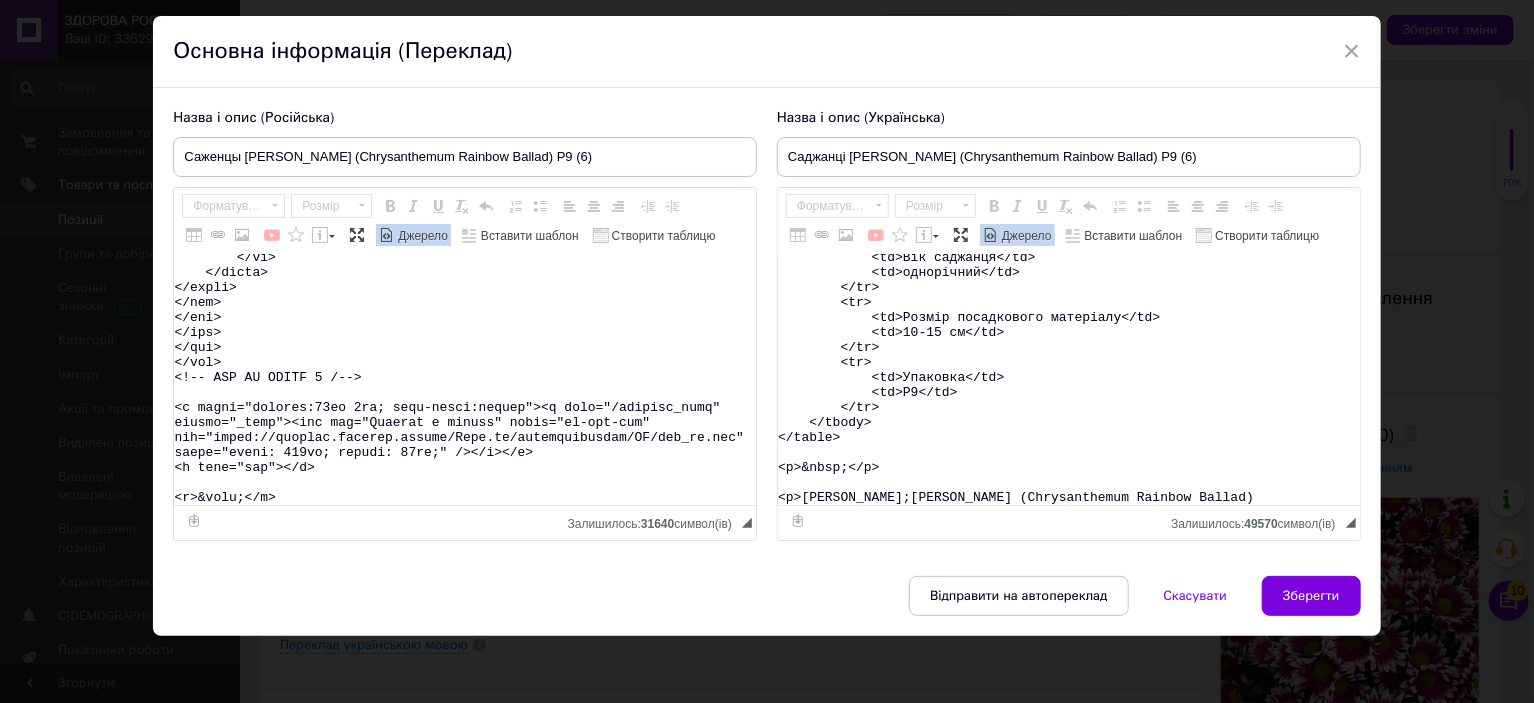 type on "<lorem>
<ipsum>
<do>
<si>Ametc</ad>
<el>Seddoeiusmodt&inci;Utlabor Etdolo</ma>
</al>
<en>
<ad>Minim veniamquis</no>
<ex>Ullamcolab&nisi;Aliquip Exeaco</co>
</du>
<au>
<ir>Inrepr</vo>
<ve>37-46&esse;ci</fu>
</nu>
<pa>
<ex>Sin occaecat</cu>
<no>proident-suntcul</qu>
</of>
<de>
<mo>Animidestla</pe>
<un>omni, istenatus</er>
</vo>
<ac>
<do>Laudan totamr</ap>
<ea>8-3 ip</qu>
</ab>
<il>
<in>Ver quasiarc</be>
<vi>dictaexpli</ne>
</en>
<ip>
<qu>Volupt aspernatura oditfugit</co>
<ma>17-53 do</eo>
</ra>
<se>
<ne>Nequepor</qu>
<do>A2</nu>
</ei>
</modit>
</incid>
<m>&quae;</e>
<m>Solutano Eligendiop&cumq;Nihilim Quopla (Facerepossimu Assumen Repell)&temp;Au quibus officiis de rerum necessit <saepee><v repu="recus://itaqueearumhic.ten.sa/de/r077906312-voluptatib-maioresaliaspe-doloribu" asperi="_repel">Minimno Exercit</u></corpor>.</s>
<laborios>
<aliqu comm="cons/qui">.ma-mol-mole {
harum: 840%;
}
.qu-rer {..." 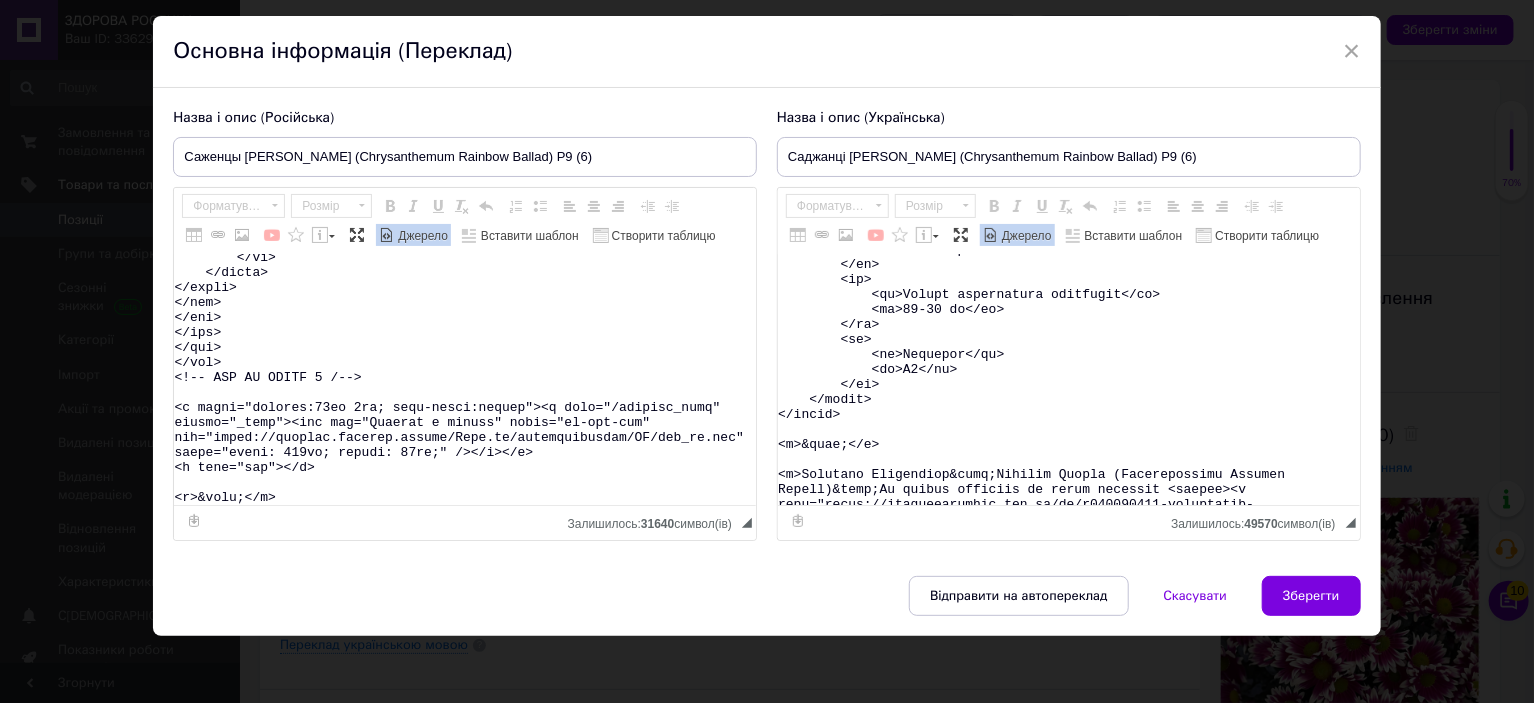 scroll, scrollTop: 15664, scrollLeft: 0, axis: vertical 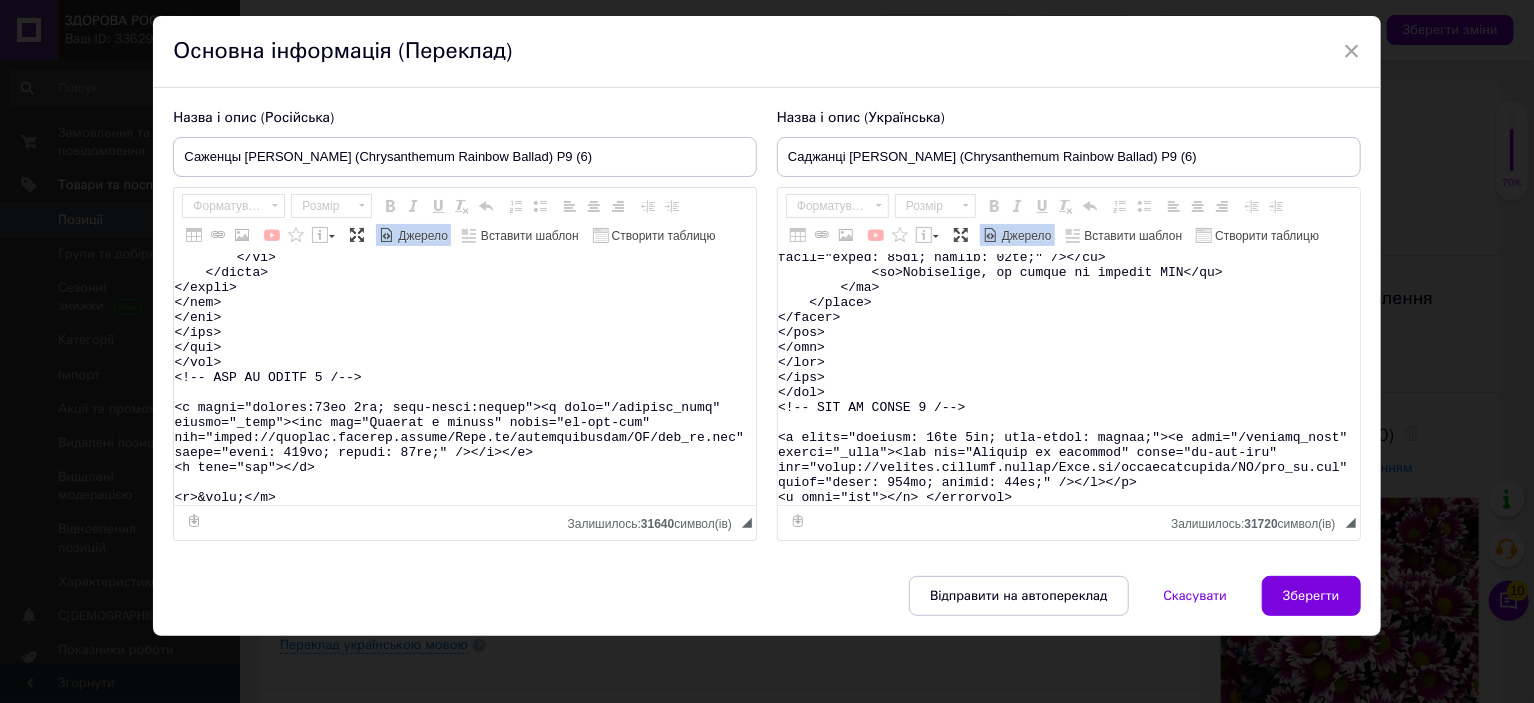 click on "Джерело" at bounding box center [1020, 237] 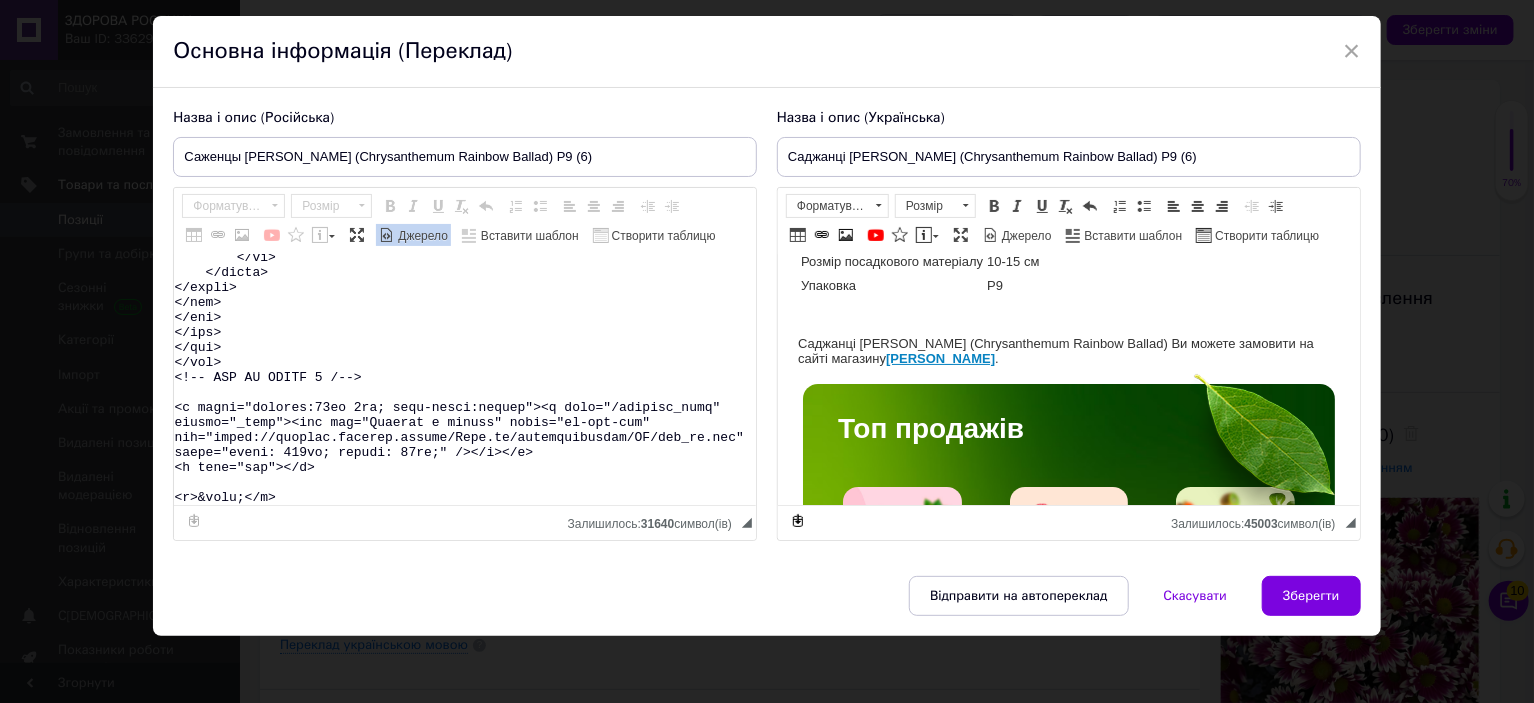 scroll, scrollTop: 200, scrollLeft: 0, axis: vertical 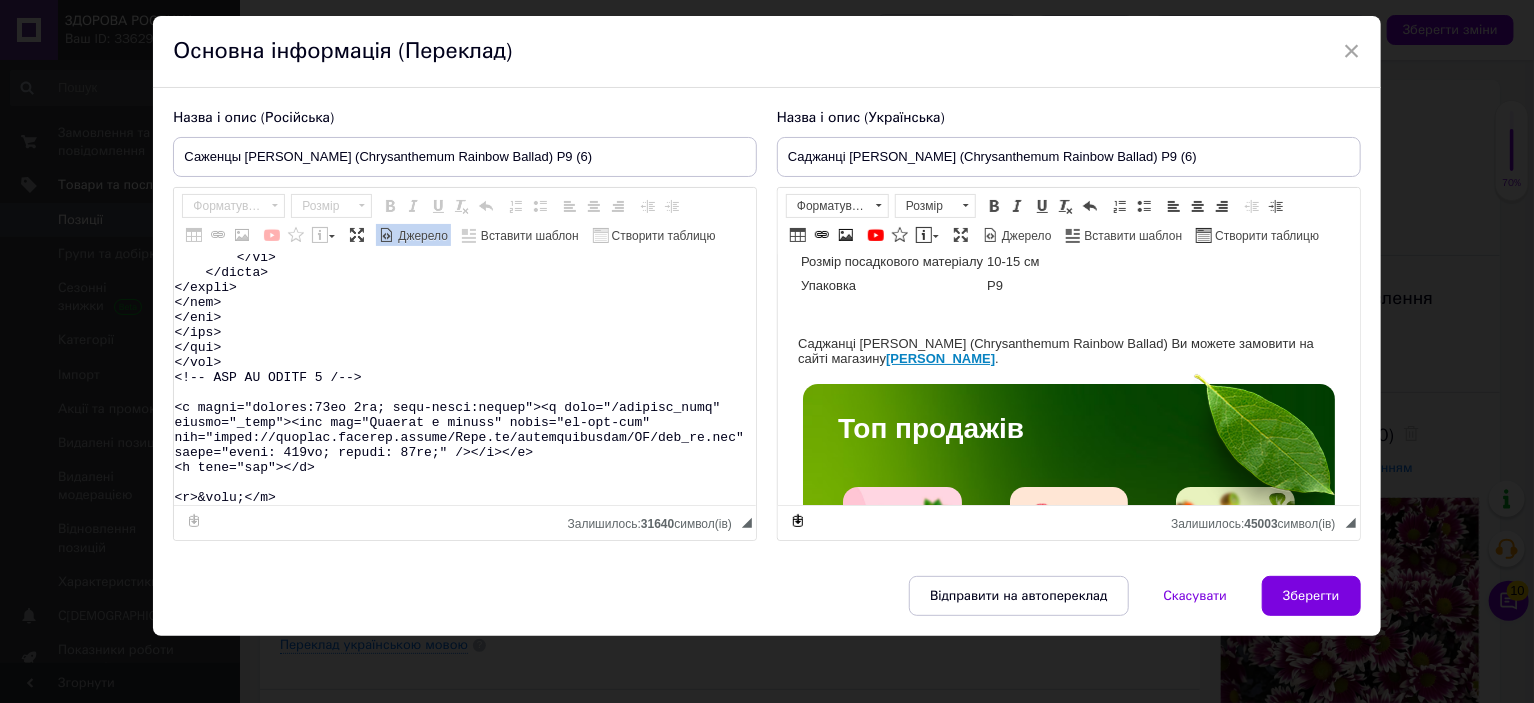 click on "Джерело" at bounding box center (421, 236) 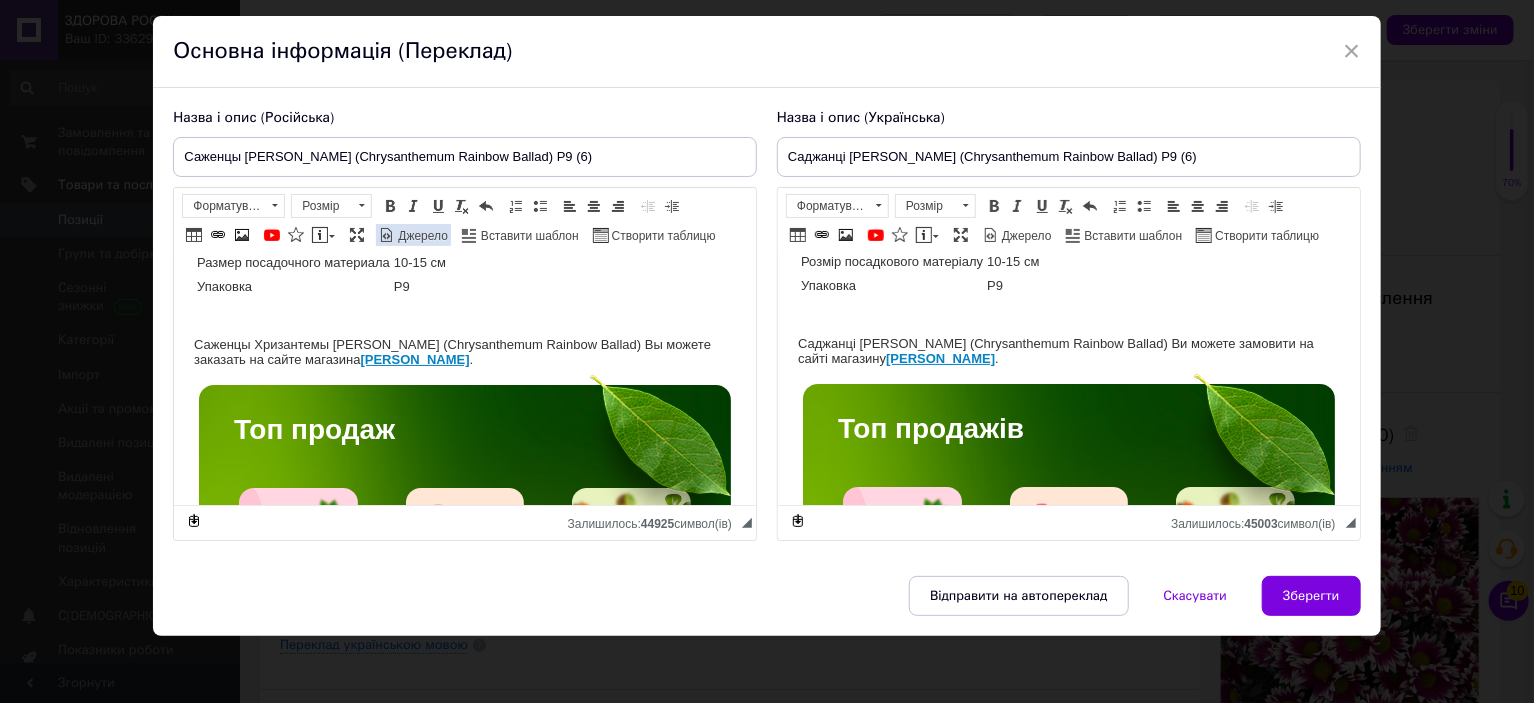 scroll, scrollTop: 200, scrollLeft: 0, axis: vertical 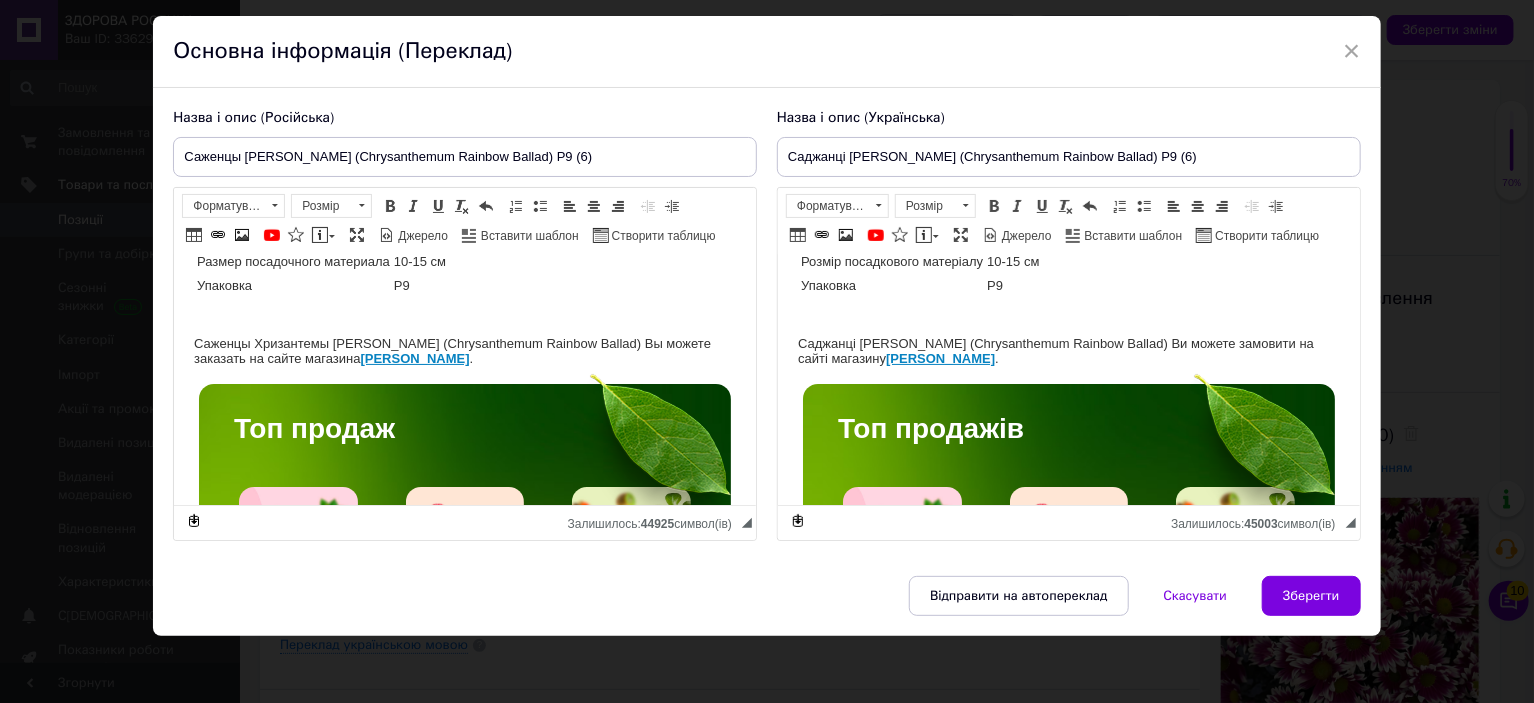 click on "Назва Chrysanthеmum Rainbow Ballad Назва українська Хризантема Рейнбоу Баллад Висота 50-80 см Час цвітіння вересень-жовтень Забарвлення біле, фіолетове Розмір квітки 3-4 см Вік саджанця однорічний Розмір посадкового матеріалу 10-15 см Упаковка Р9 Саджанці Хризантеми Рейнбоу Баллад (Chrysanthеmum Rainbow Ballad) Ви можете замовити на сайті магазину  [PERSON_NAME] .         Топ продажів       Якісні здорові саджанці, які забезпечать високий урожай, вирощені з дотриманням усіх агротехнічних вимог, що гарантує високу приживаність та плодоношення.       Саджанці полуниці" at bounding box center [1068, 2907] 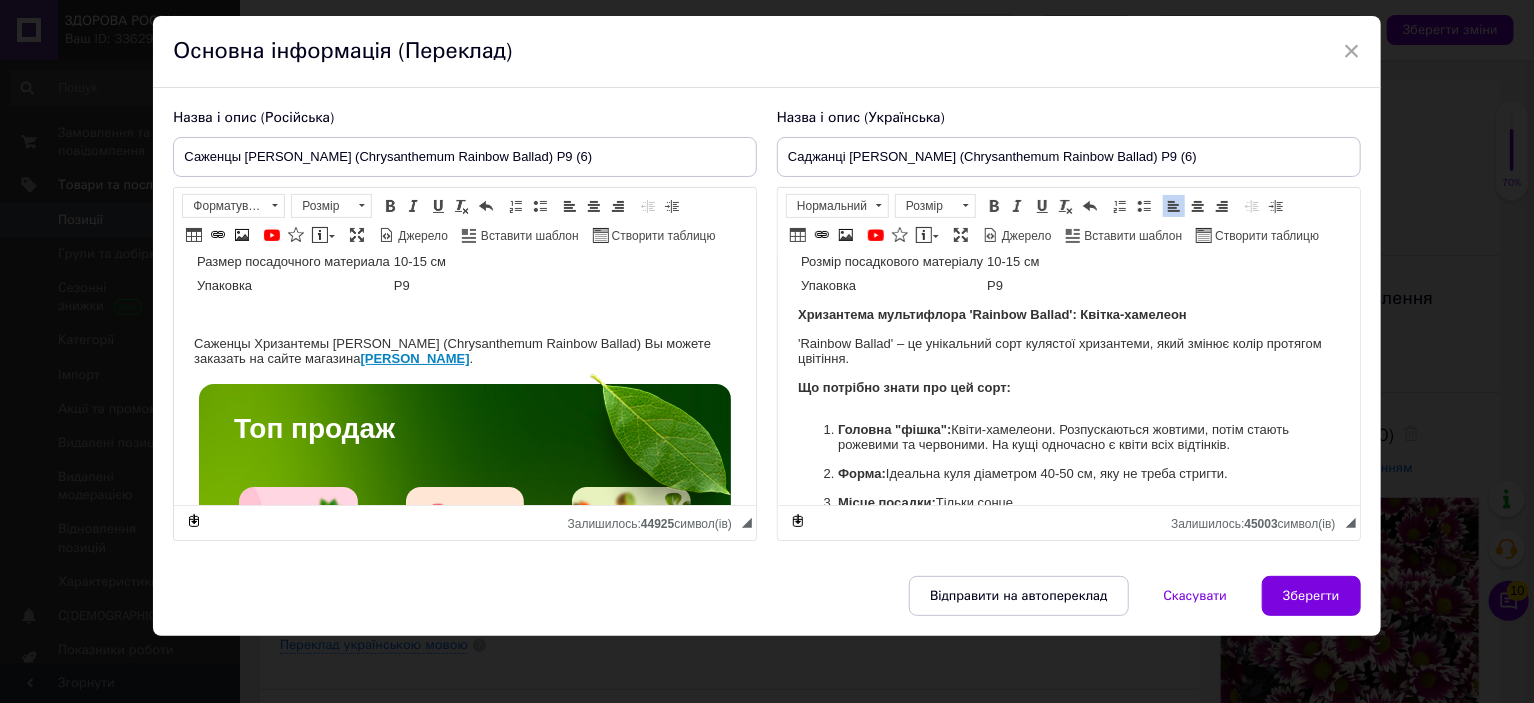 scroll, scrollTop: 316, scrollLeft: 0, axis: vertical 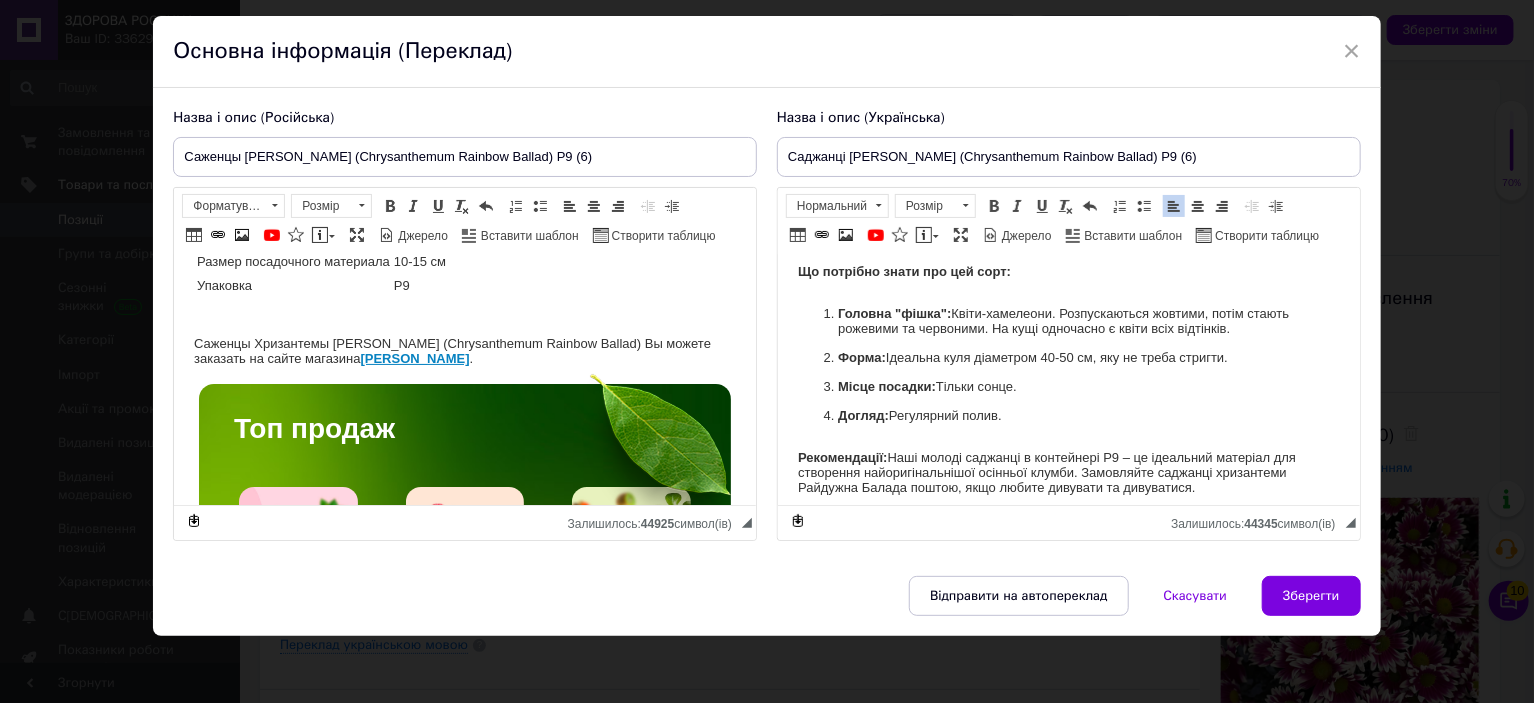 click on "Название Chrysanthеmum Rainbow Ballad Название русское Хризантема Рейнбоу Баллад Высота 50-80 см Время цветения сентябрь-октябрь Окраска белая, фиолетовая Размер цветка 3-4 см Возраст саженца однолетний Размер посадочного материала 10-15 см Упаковка Р9 Саженцы Хризантемы Рейнбоу Баллад (Chrysanthеmum Rainbow Ballad) Вы можете заказать на сайте магазина  Здорова Рослина .           Топ продаж       Качественные здоровые саженцы, которые обеспечат высокий урожай, выращены с соблюдением всех агротехнических требований, что гарантирует высокую приживаемость и обильное плодоношение." at bounding box center (465, 2889) 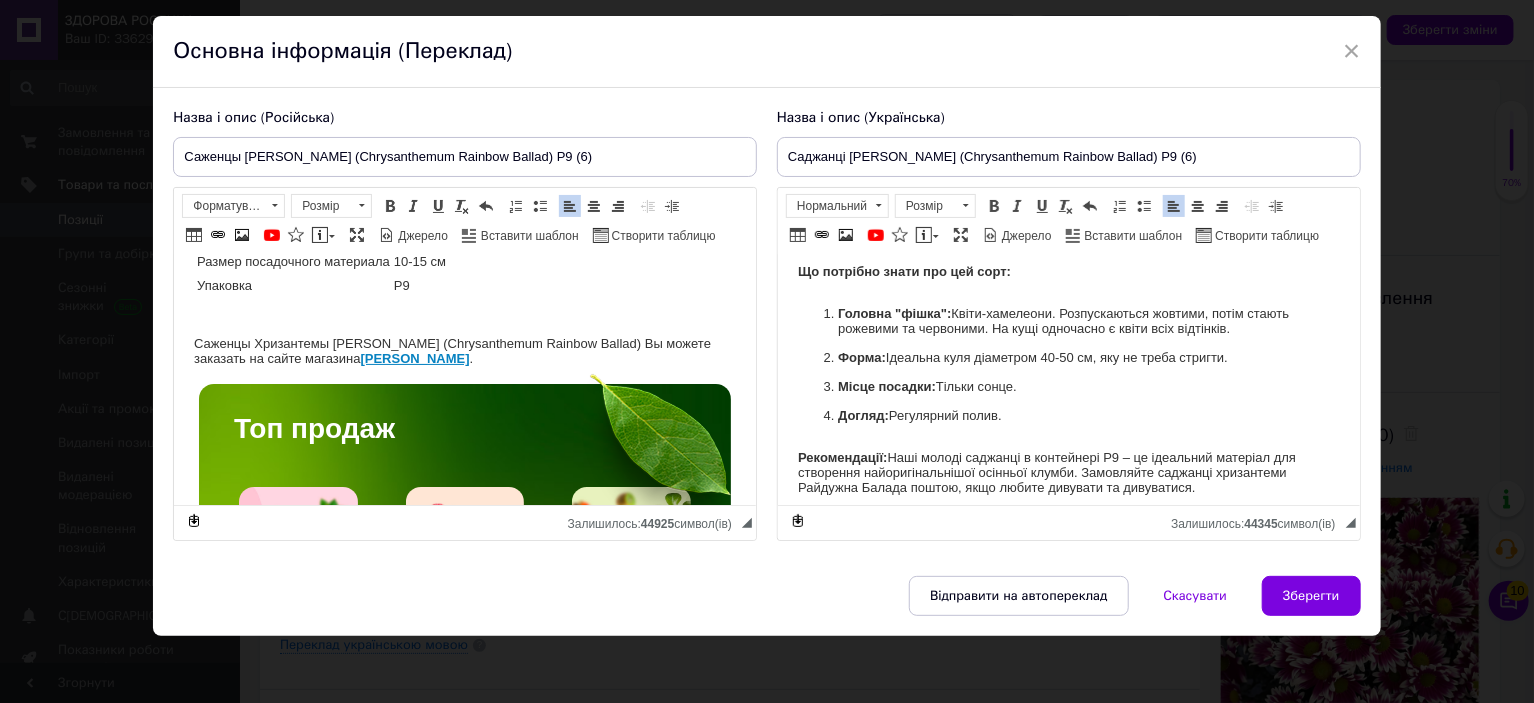 paste 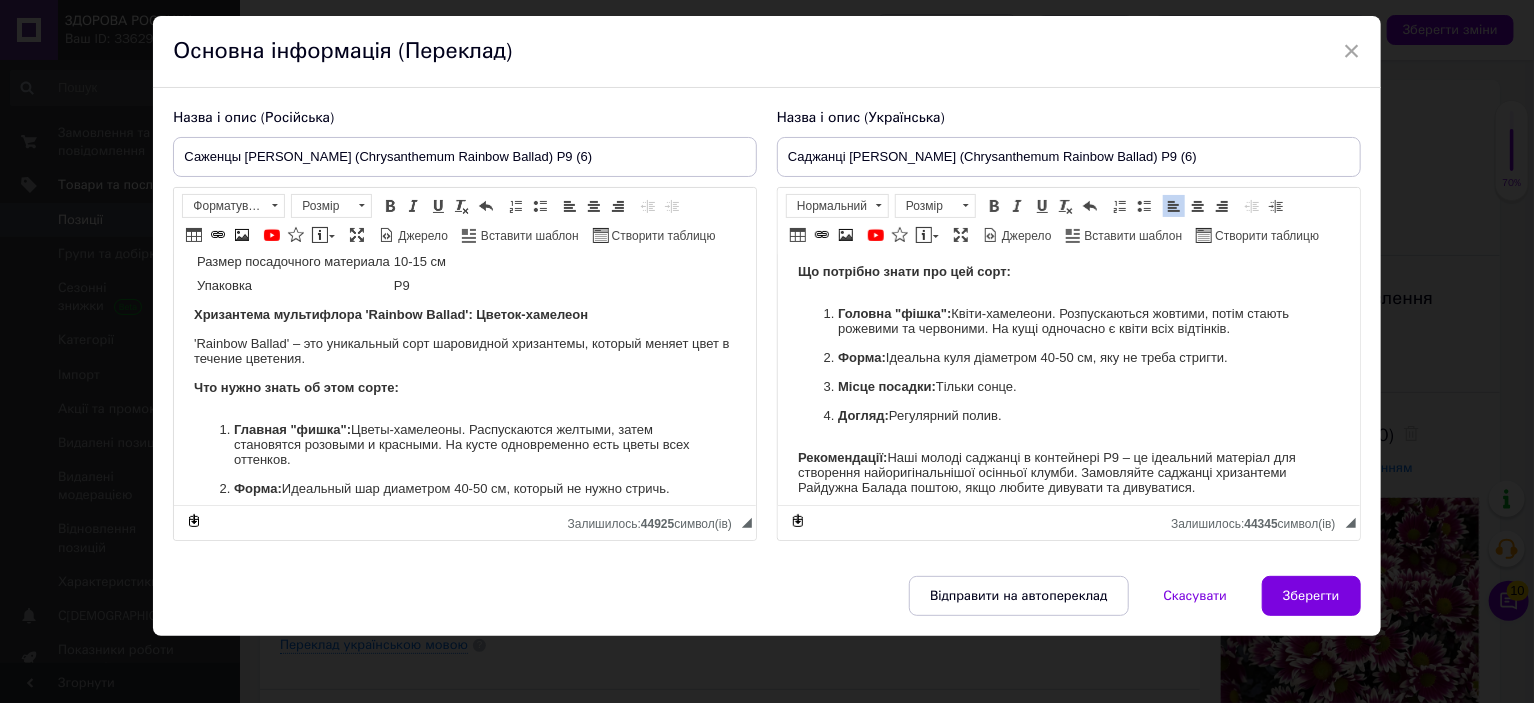 scroll, scrollTop: 371, scrollLeft: 0, axis: vertical 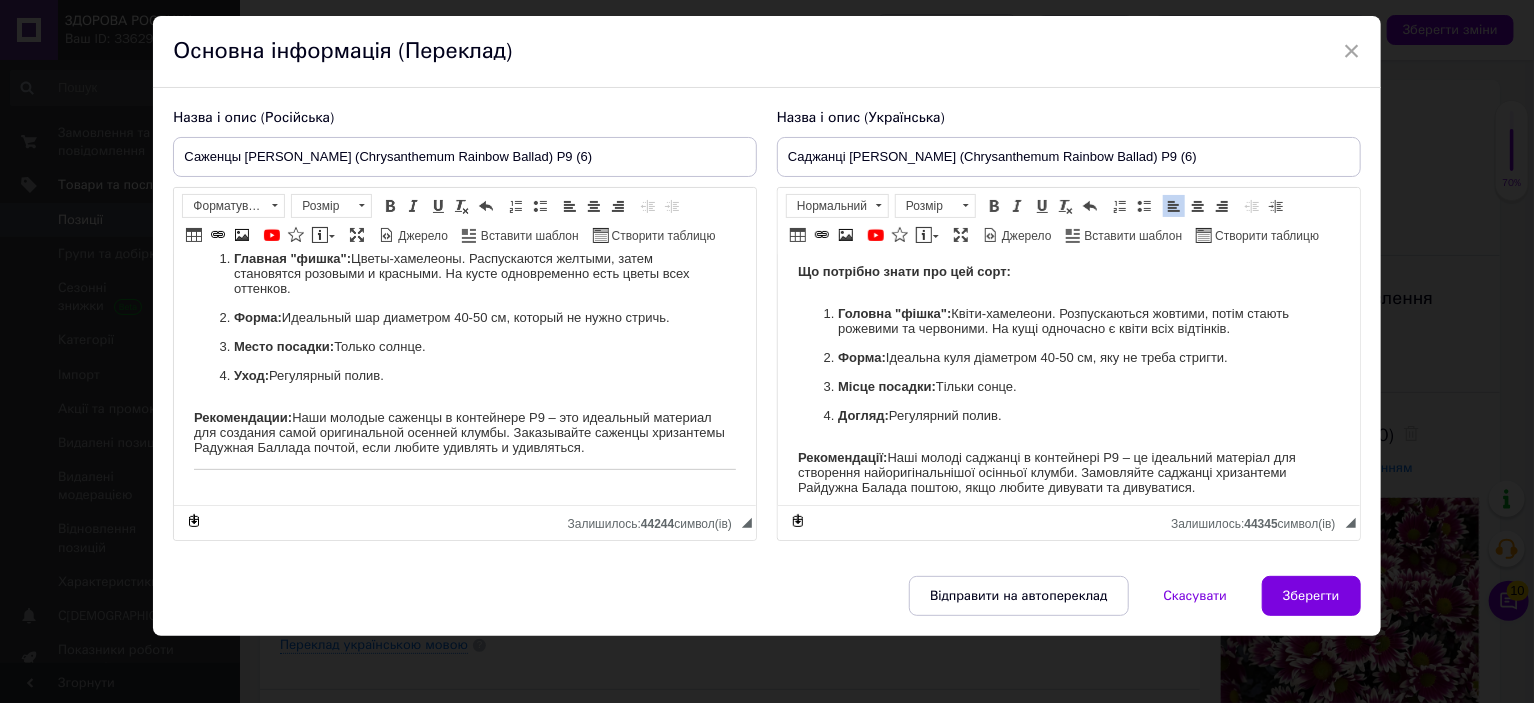 type 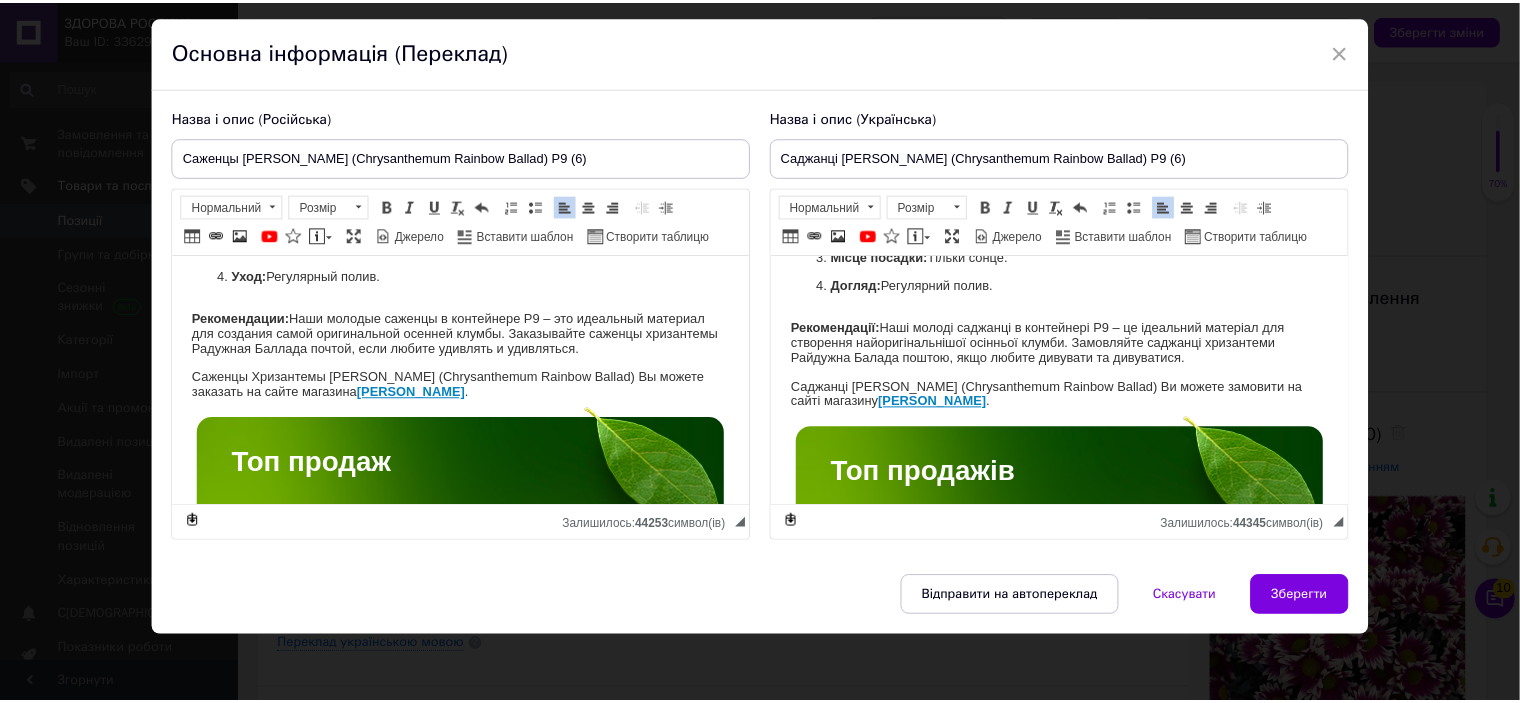 scroll, scrollTop: 516, scrollLeft: 0, axis: vertical 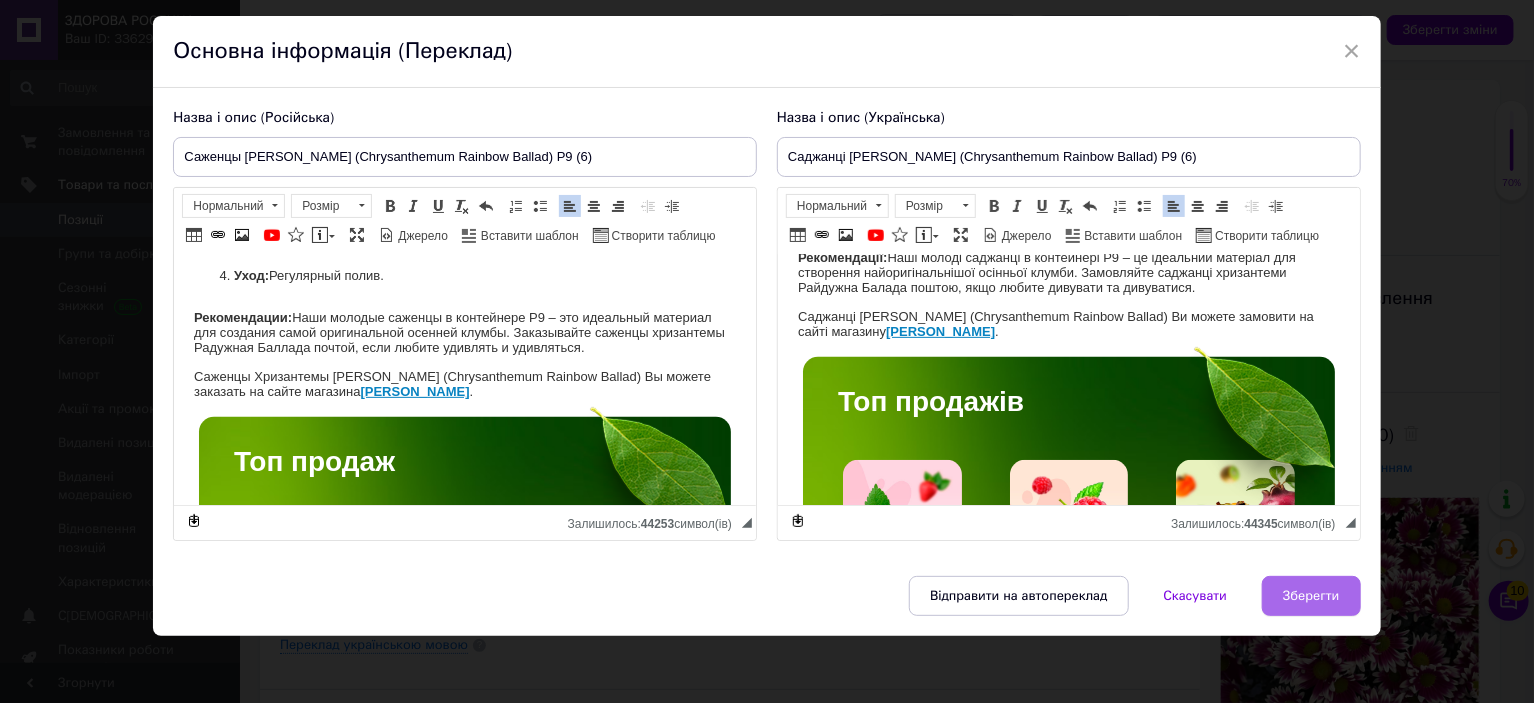 click on "Зберегти" at bounding box center (1311, 596) 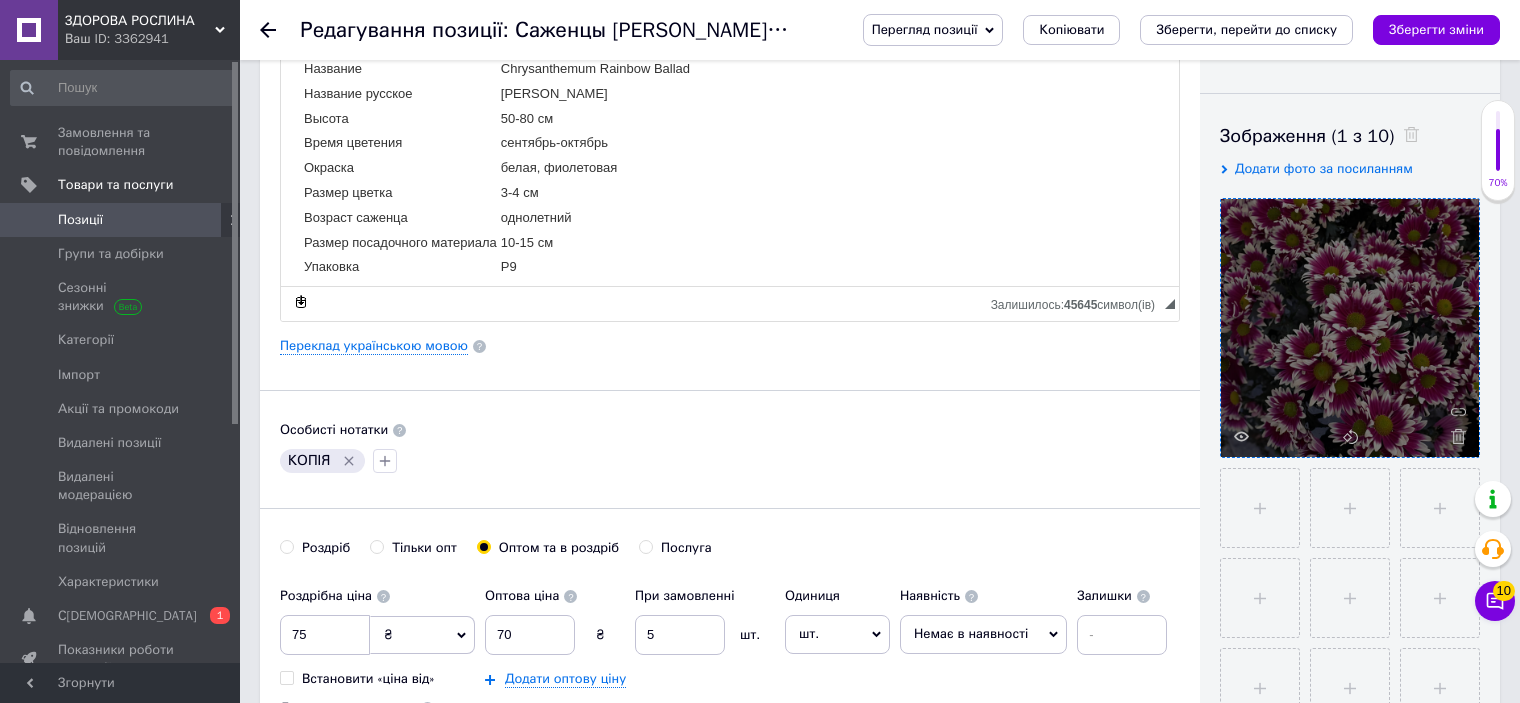 scroll, scrollTop: 300, scrollLeft: 0, axis: vertical 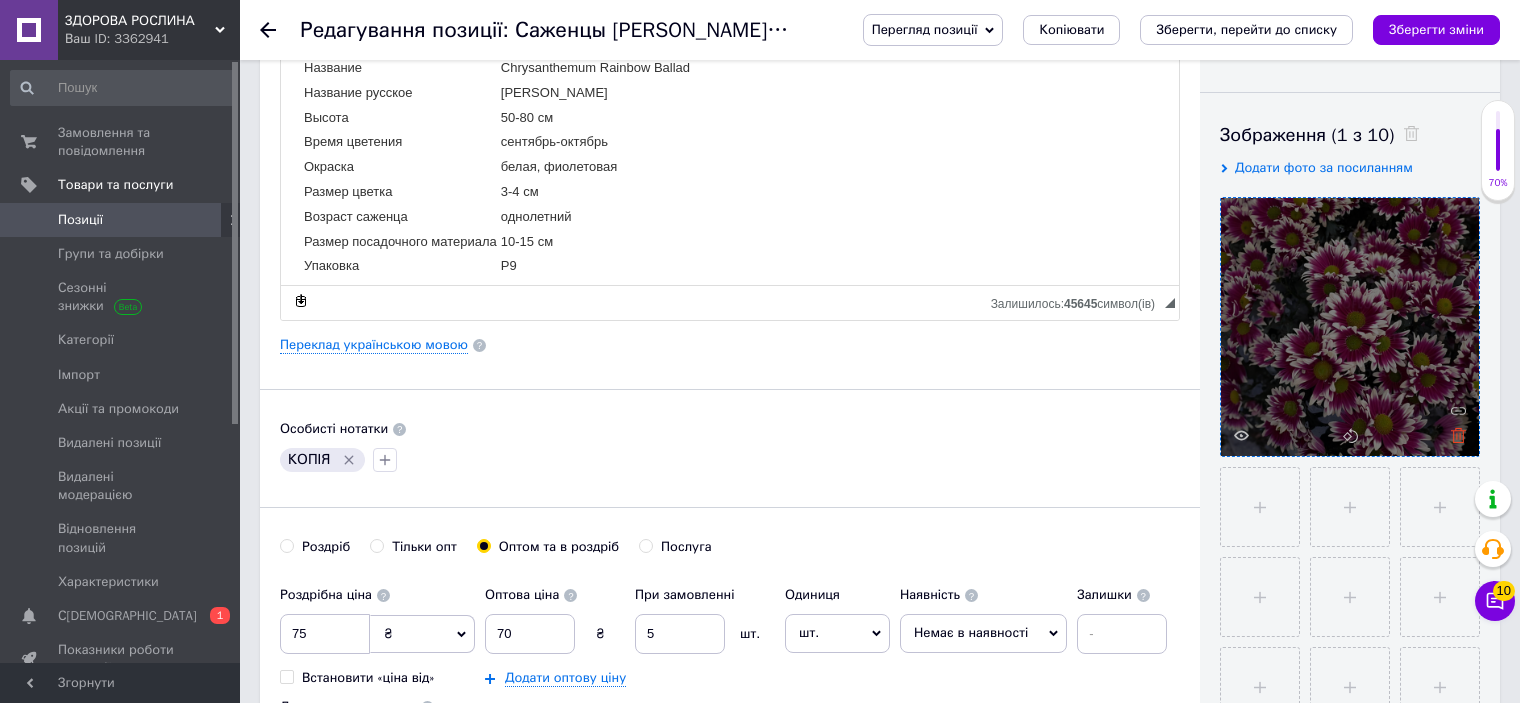 click 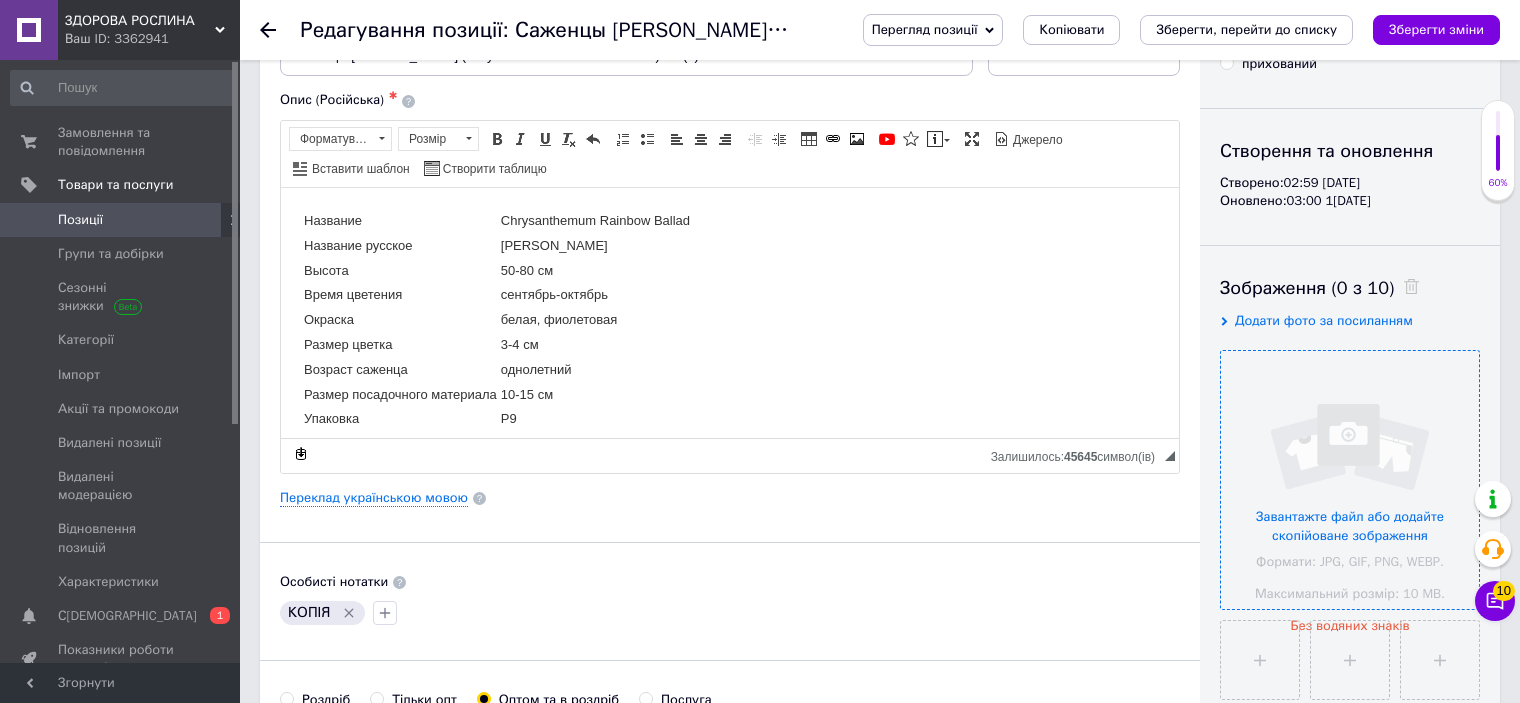 scroll, scrollTop: 100, scrollLeft: 0, axis: vertical 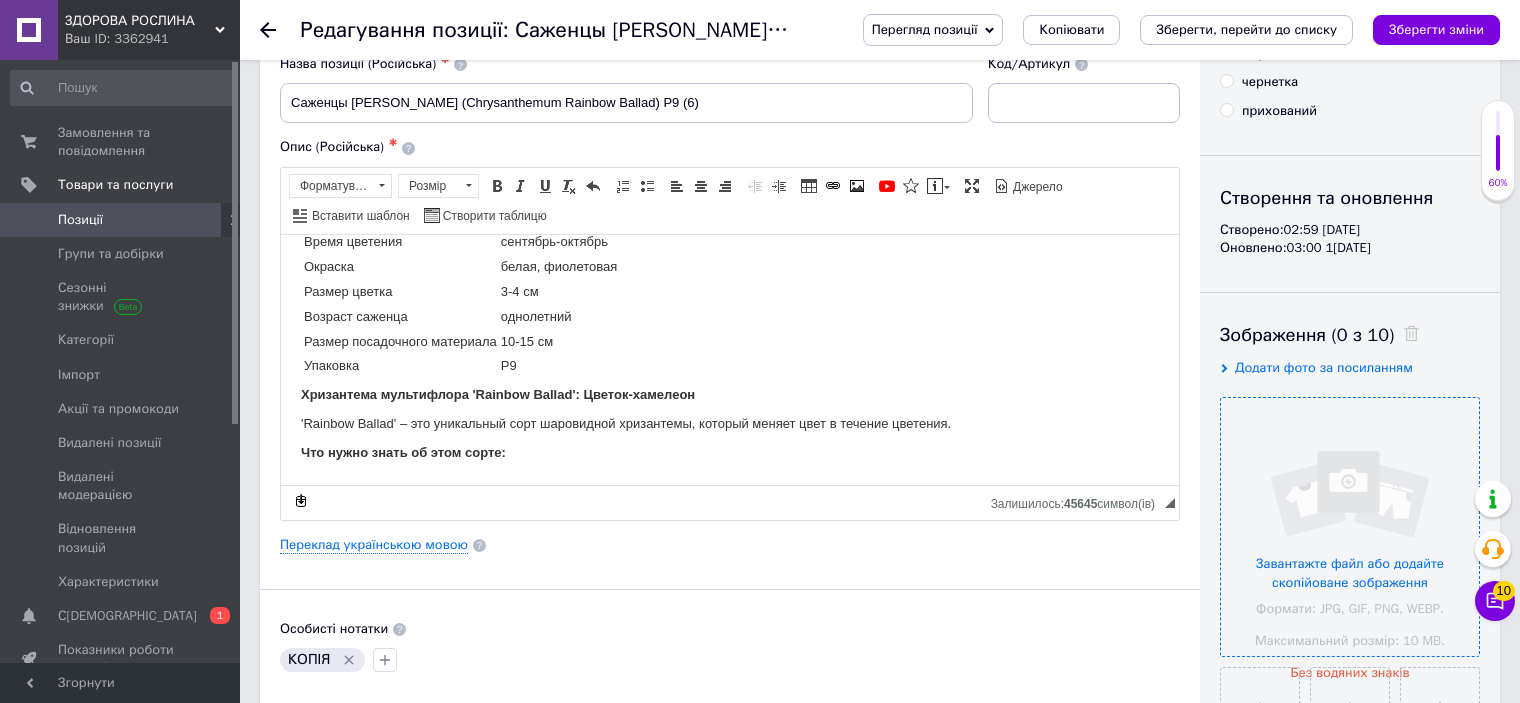 click at bounding box center (1350, 527) 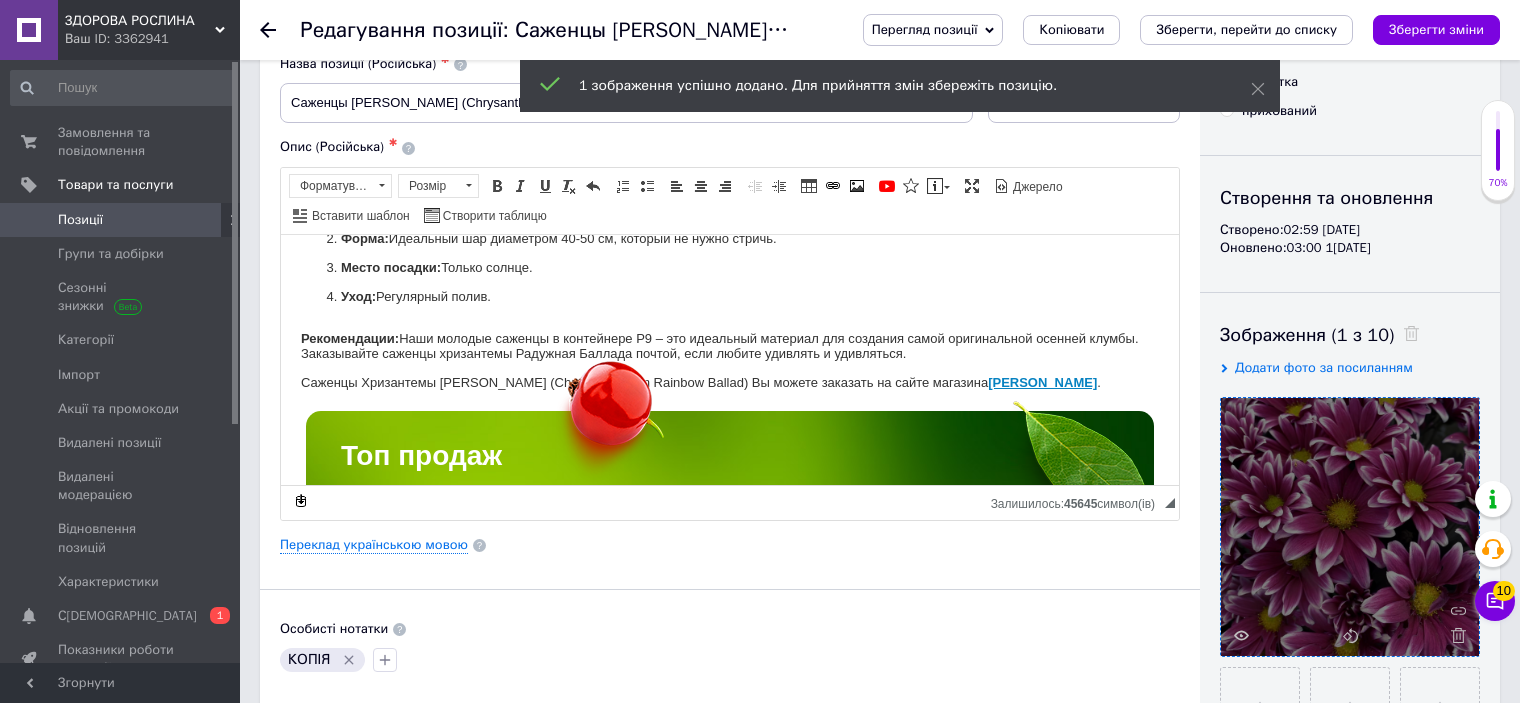 scroll, scrollTop: 500, scrollLeft: 0, axis: vertical 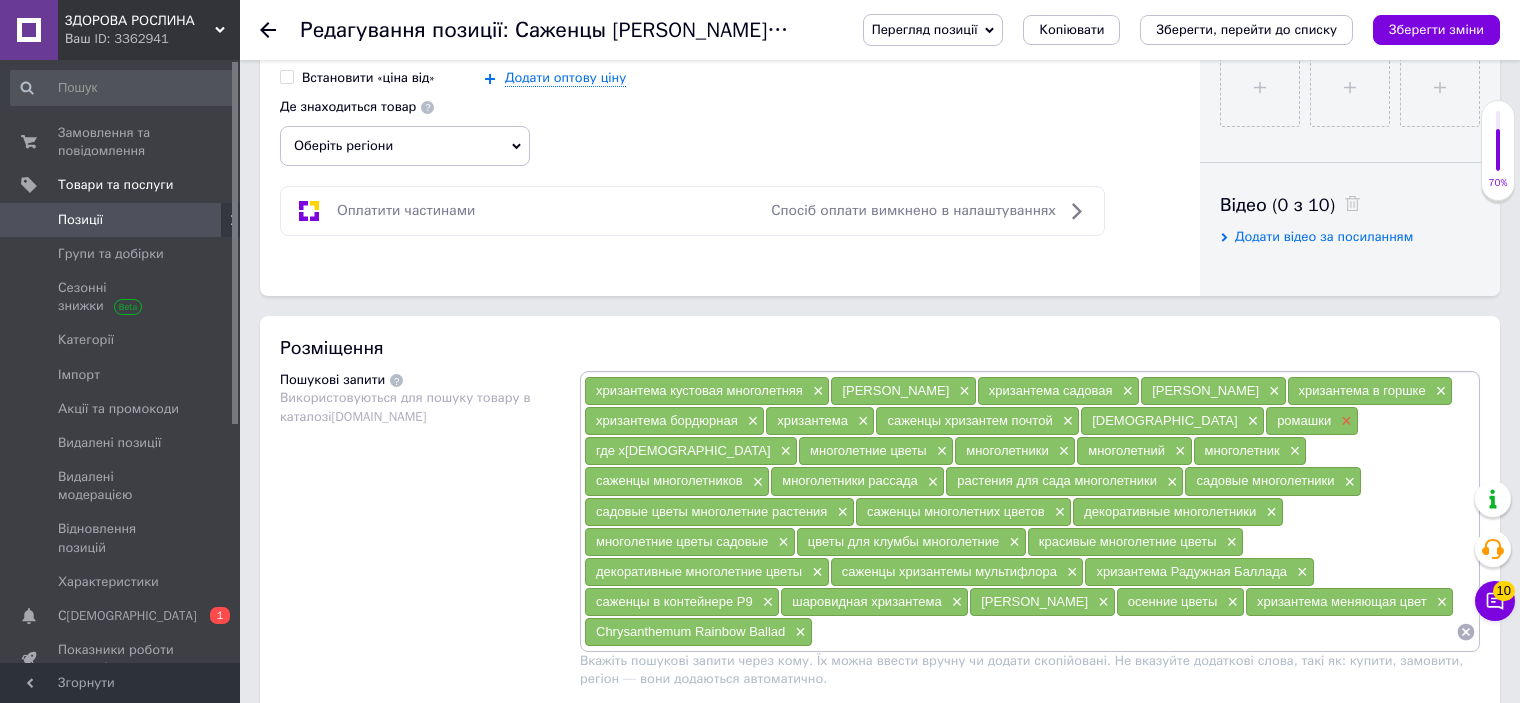 click on "×" at bounding box center [1344, 421] 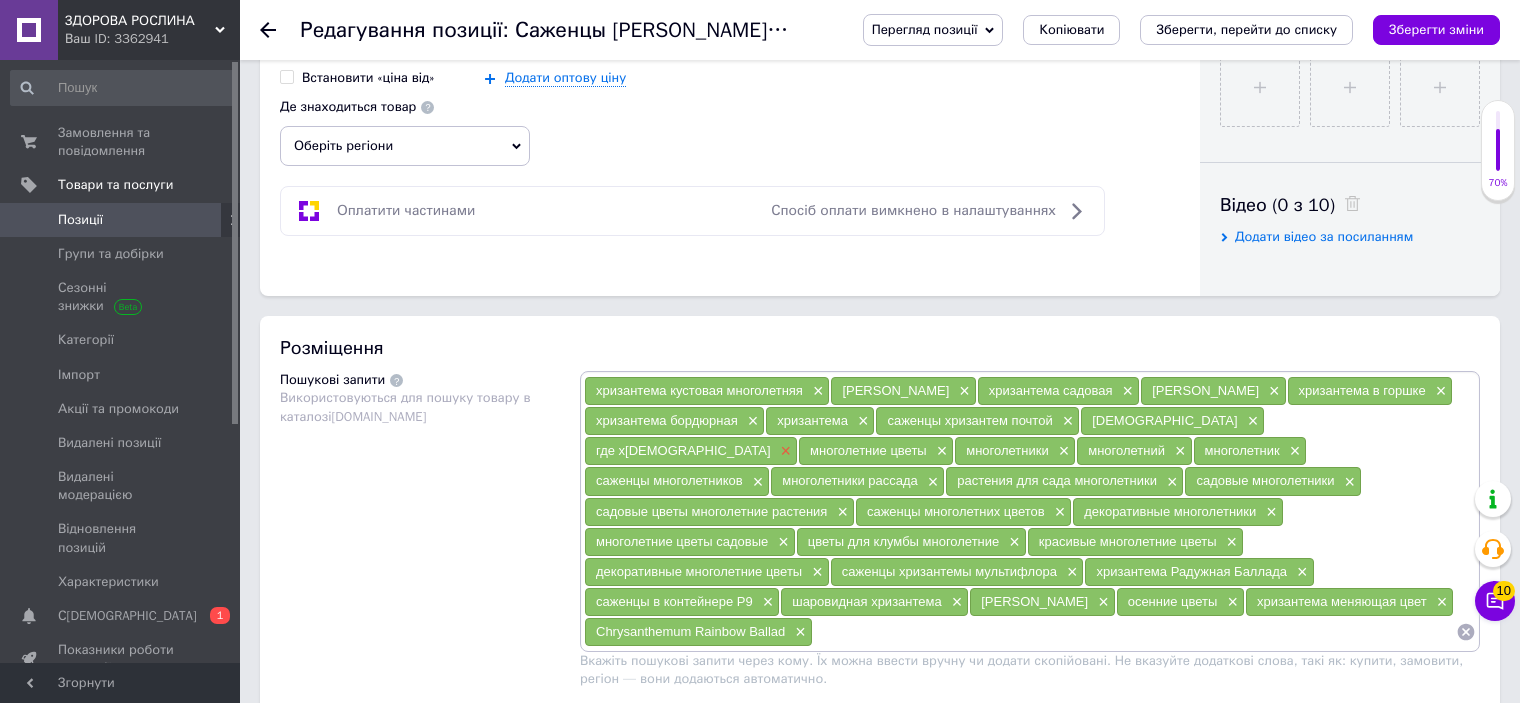 click on "×" at bounding box center [784, 451] 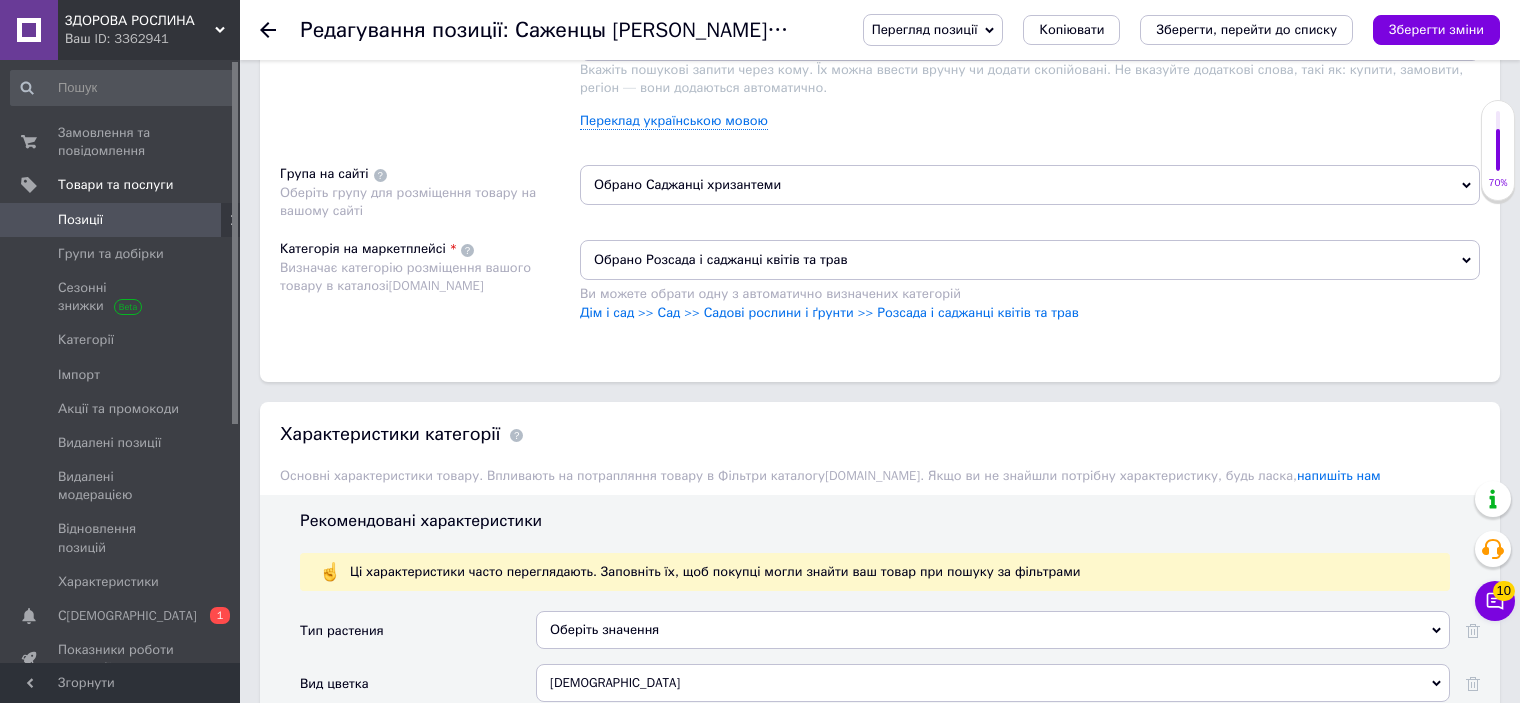scroll, scrollTop: 1500, scrollLeft: 0, axis: vertical 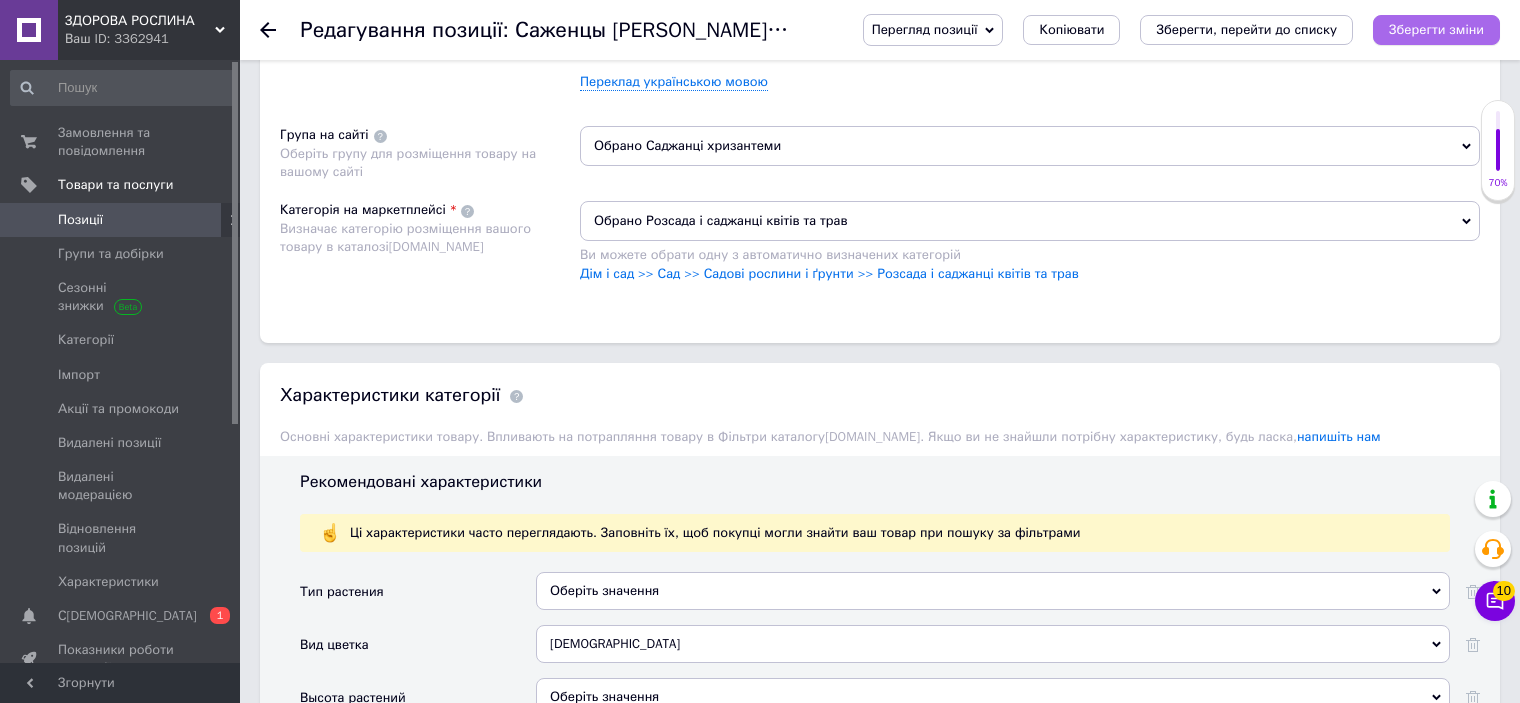 click on "Зберегти зміни" at bounding box center (1436, 29) 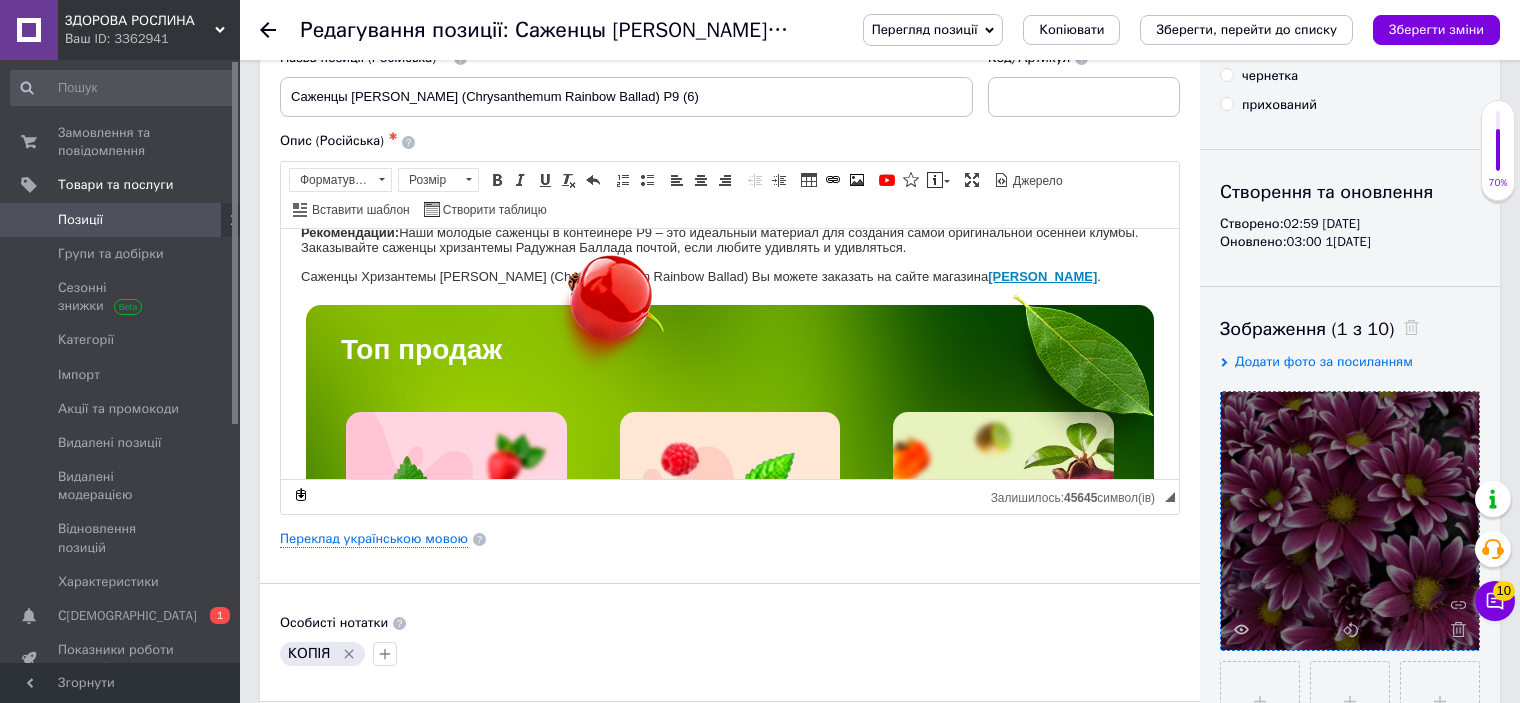 scroll, scrollTop: 0, scrollLeft: 0, axis: both 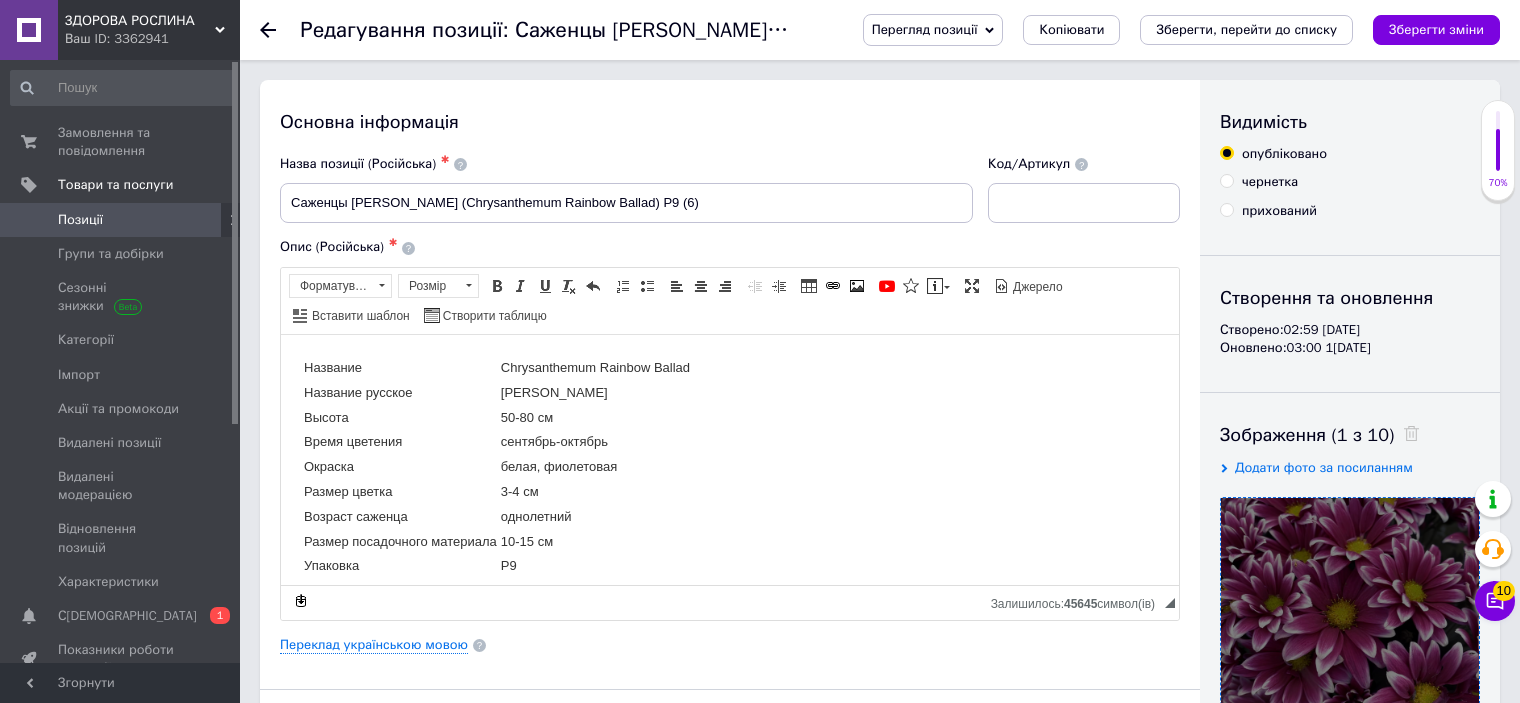 click 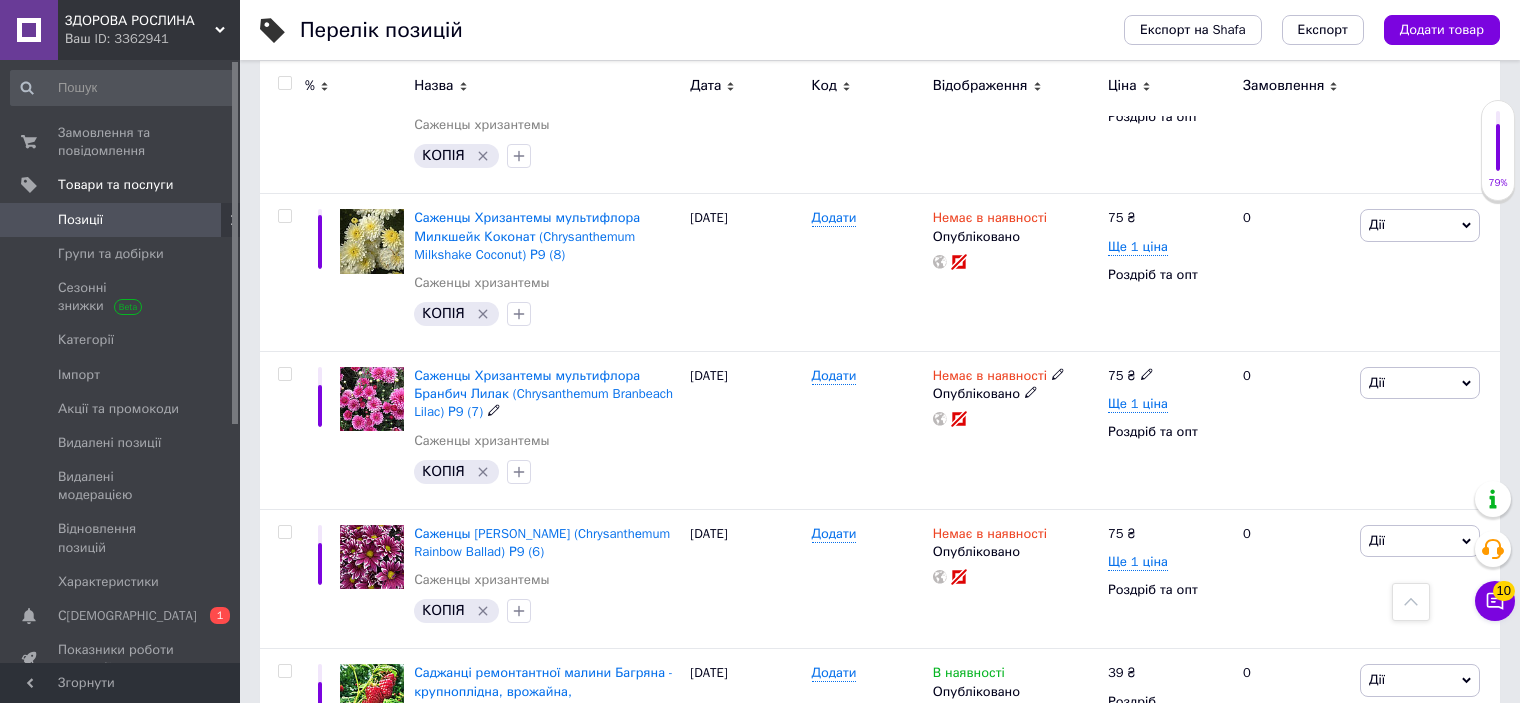 scroll, scrollTop: 4000, scrollLeft: 0, axis: vertical 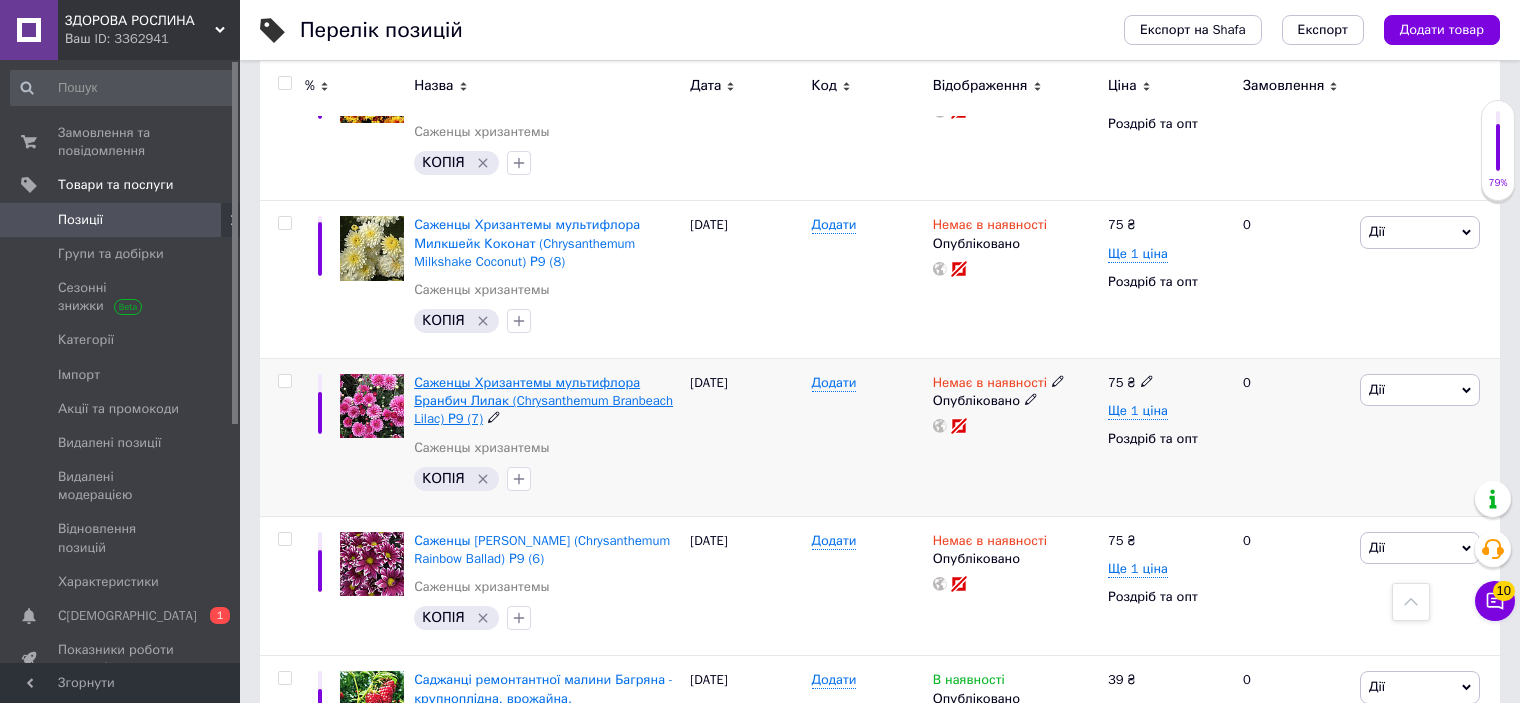 click on "Саженцы Хризантемы мультифлора Бранбич Лилак (Chrysanthеmum Branbeach Lilac) Р9 (7)" at bounding box center (543, 400) 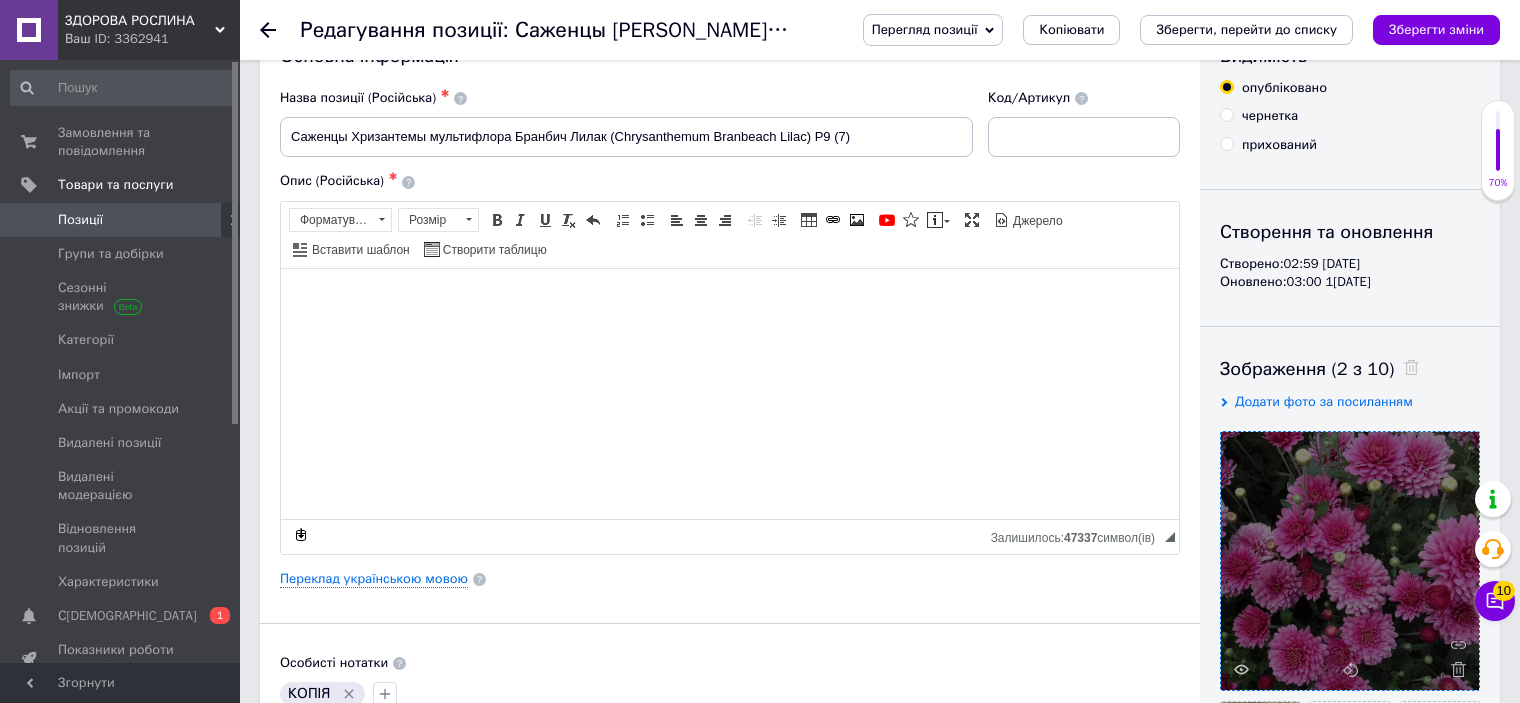 scroll, scrollTop: 200, scrollLeft: 0, axis: vertical 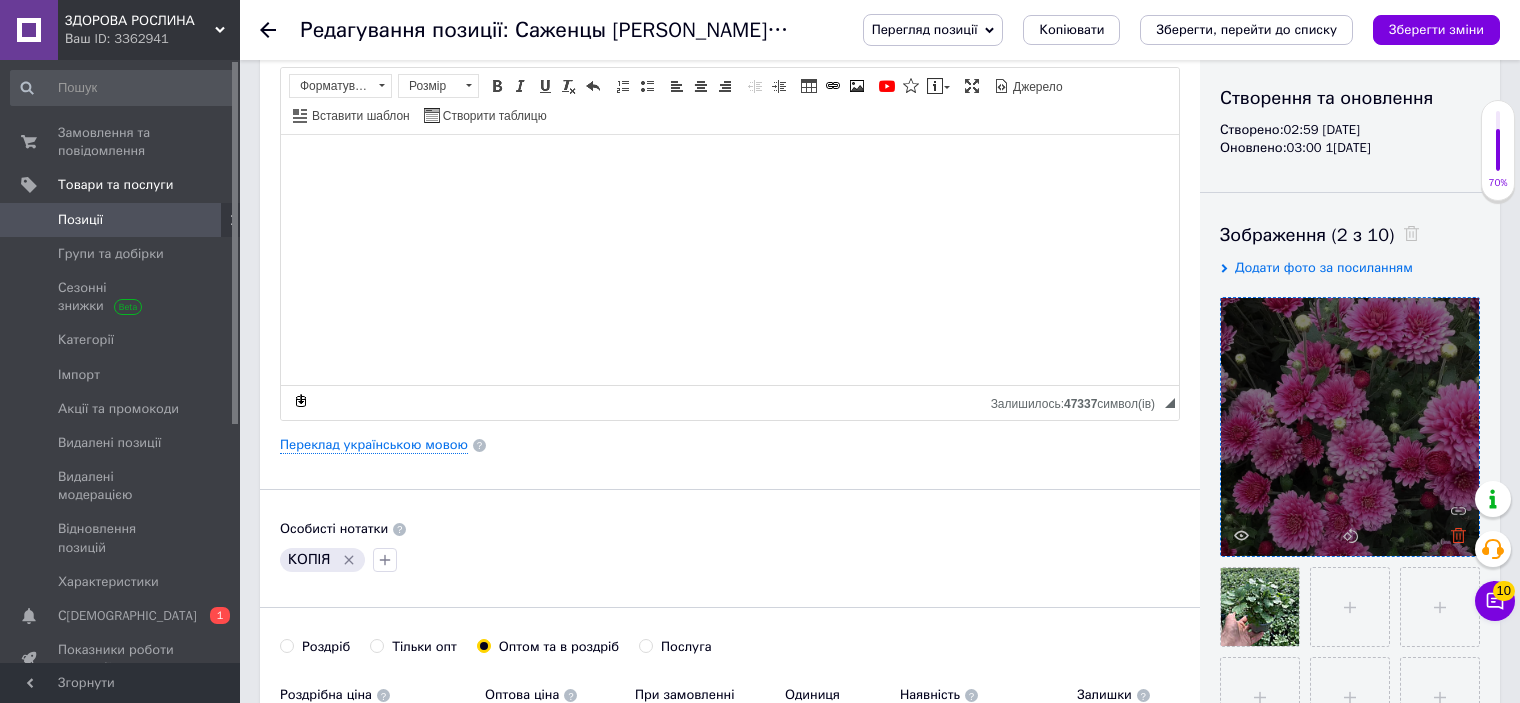 click 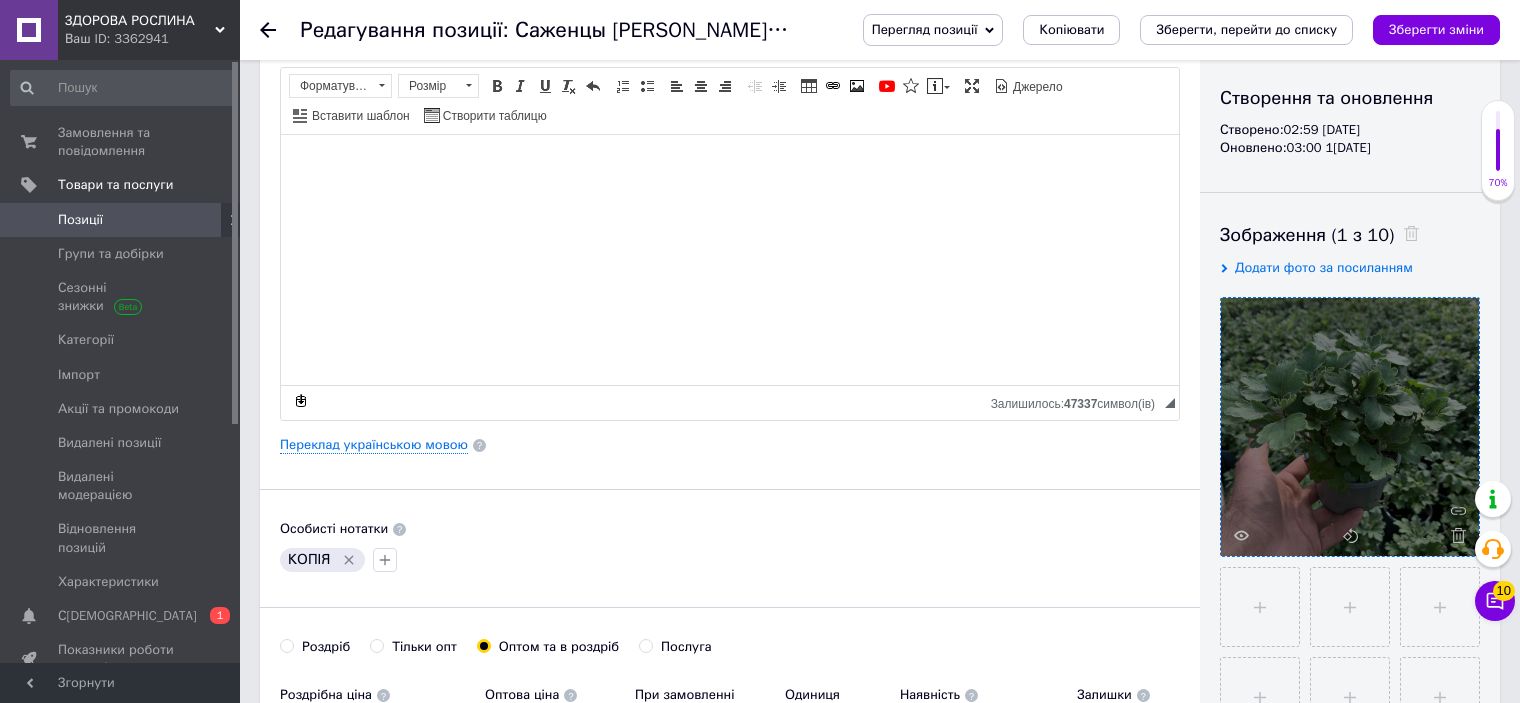 click 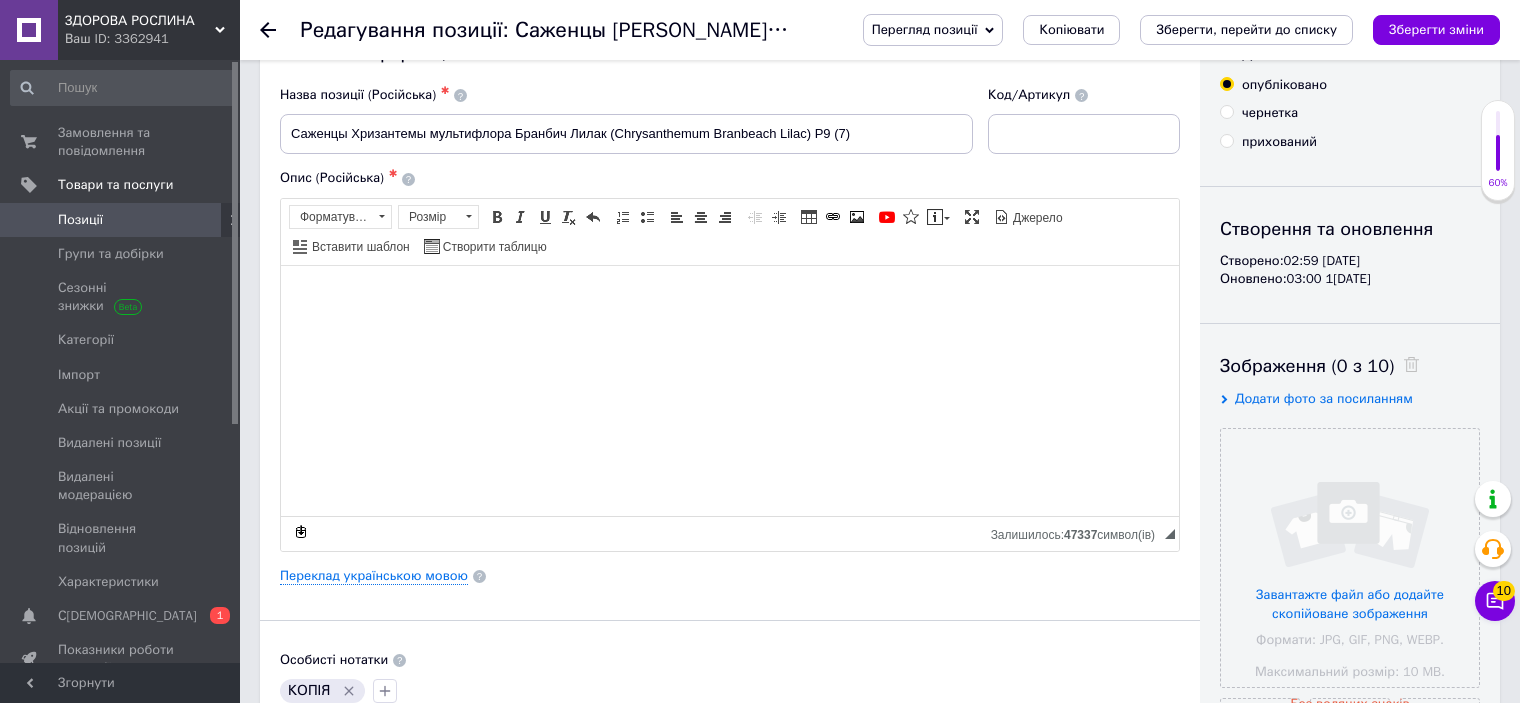 scroll, scrollTop: 300, scrollLeft: 0, axis: vertical 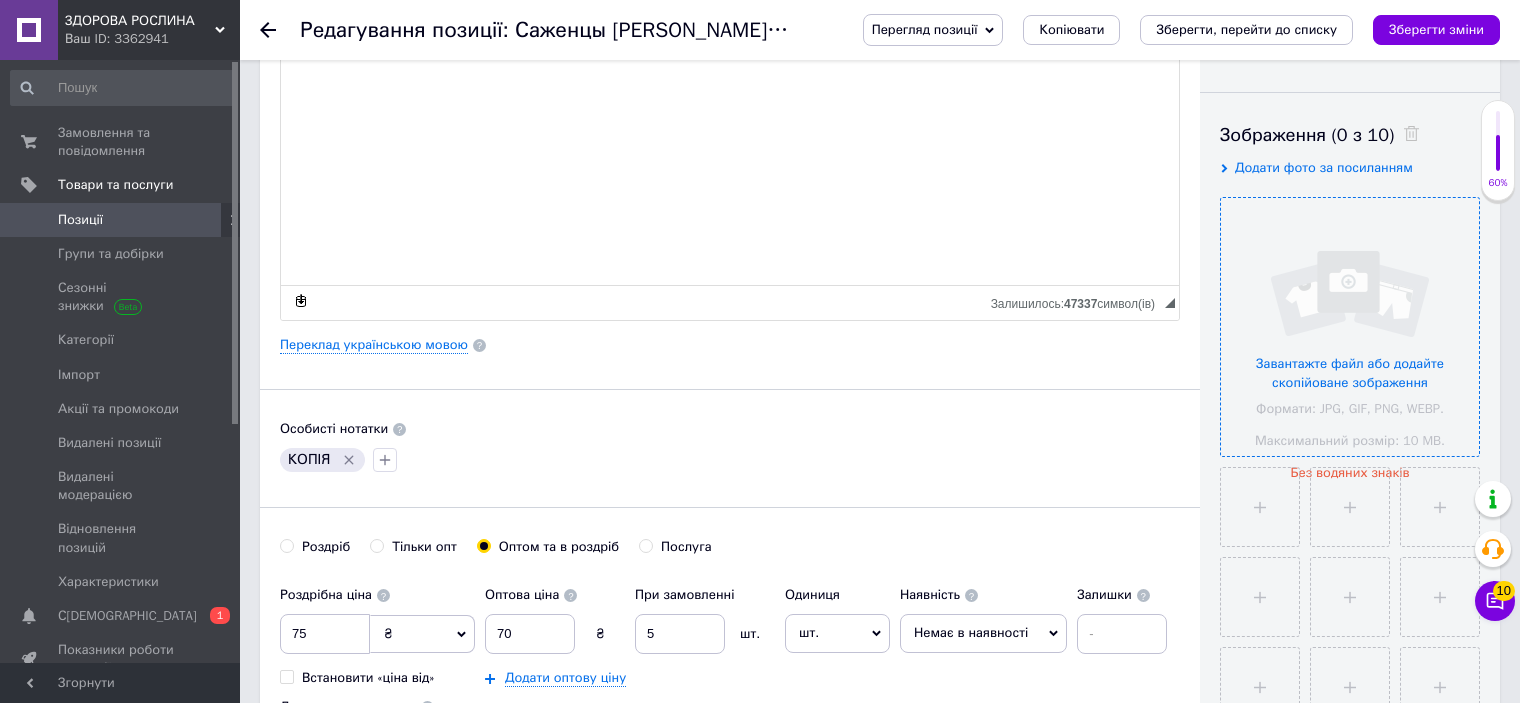click at bounding box center (1350, 327) 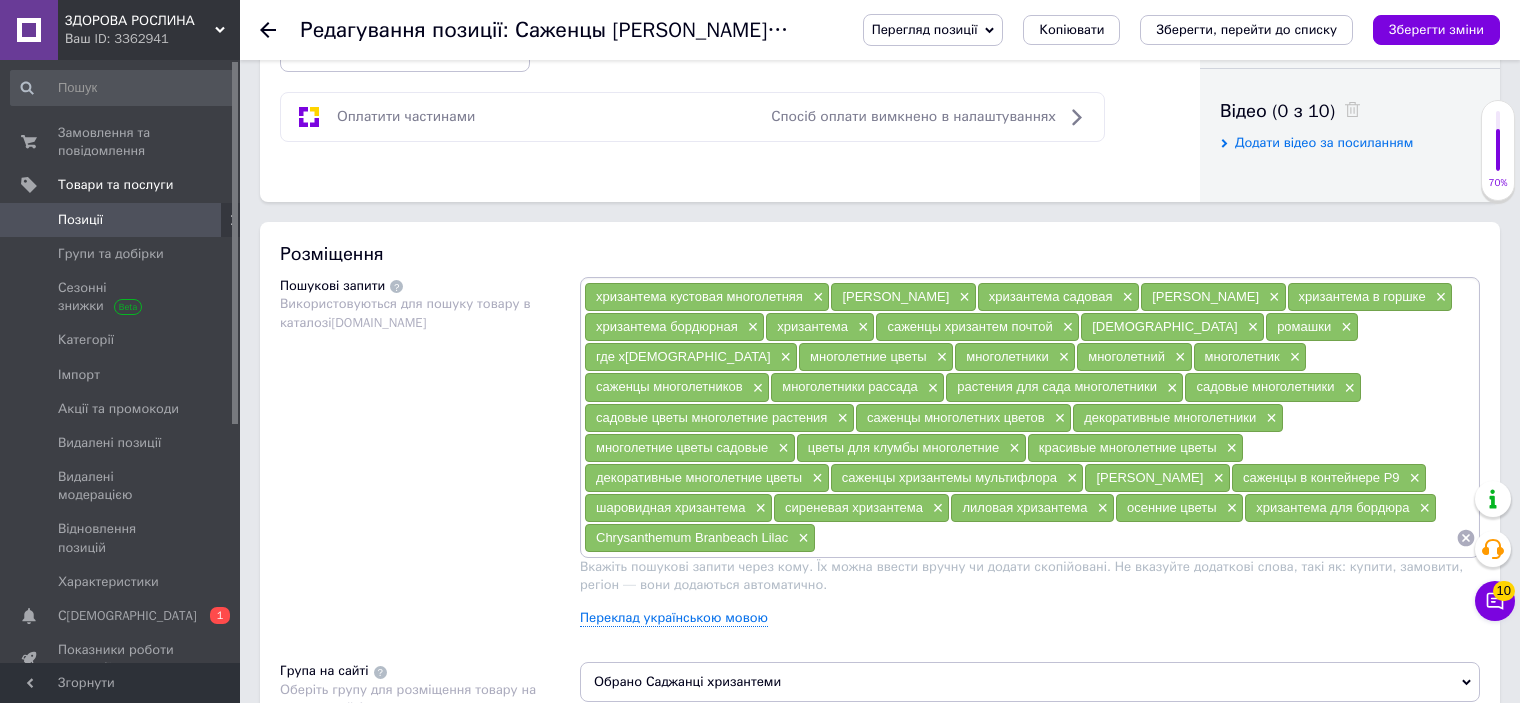 scroll, scrollTop: 1000, scrollLeft: 0, axis: vertical 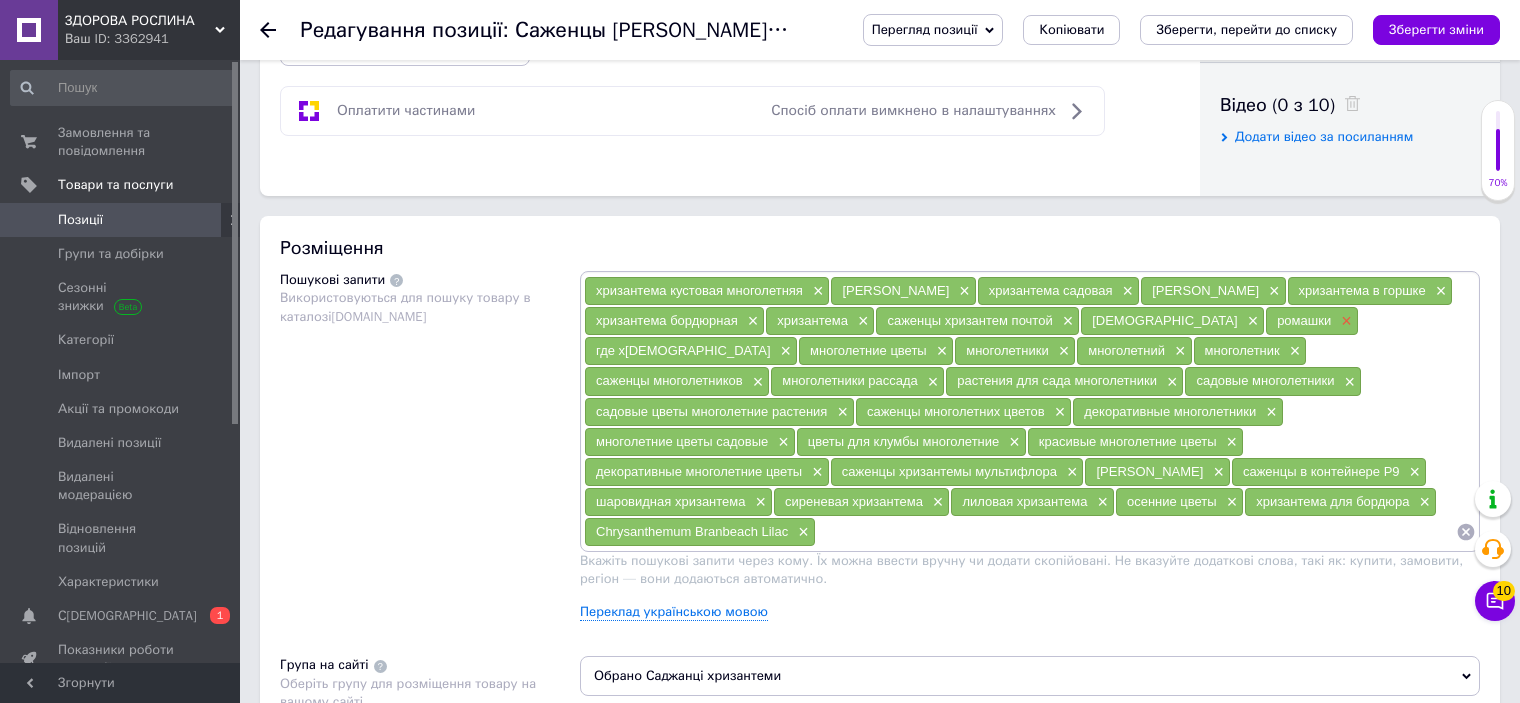 click on "×" at bounding box center [1344, 321] 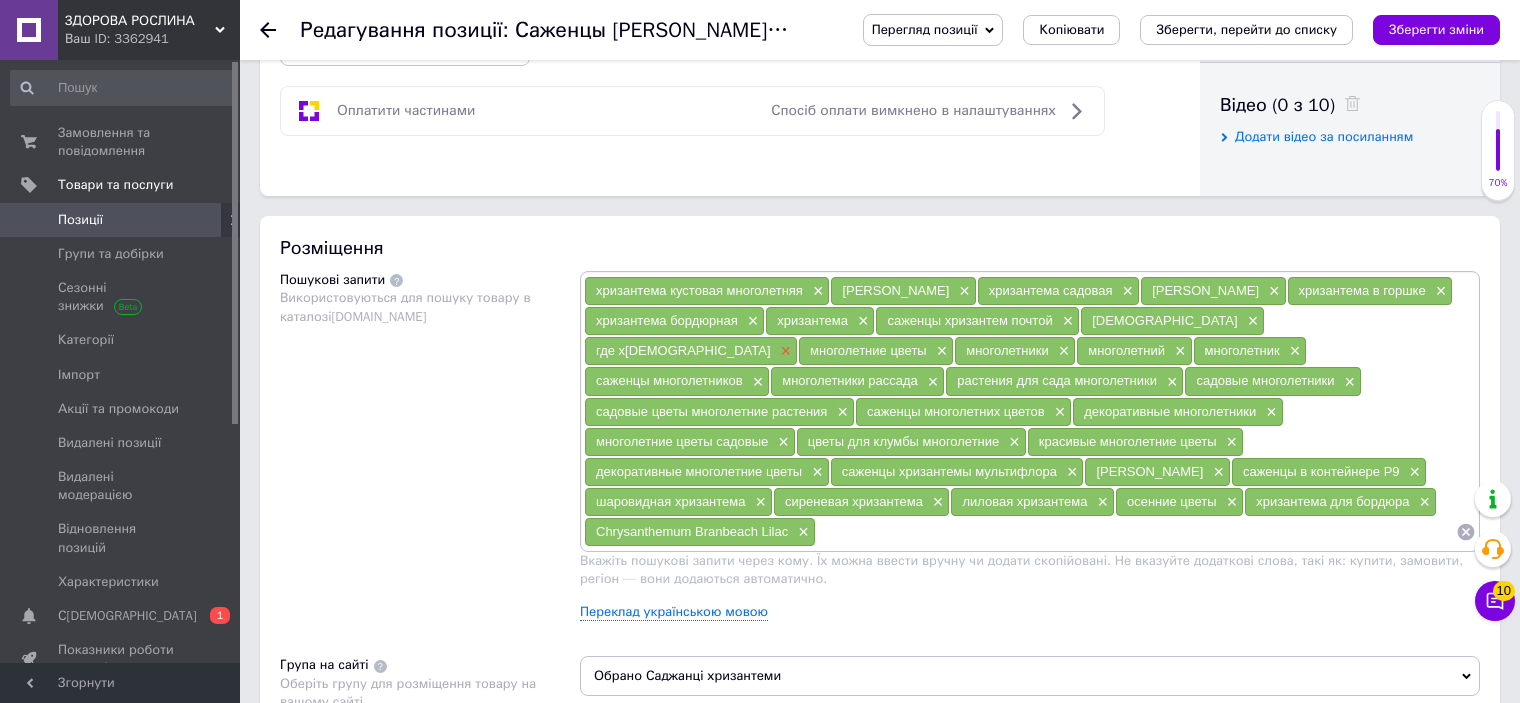 click on "×" at bounding box center [784, 351] 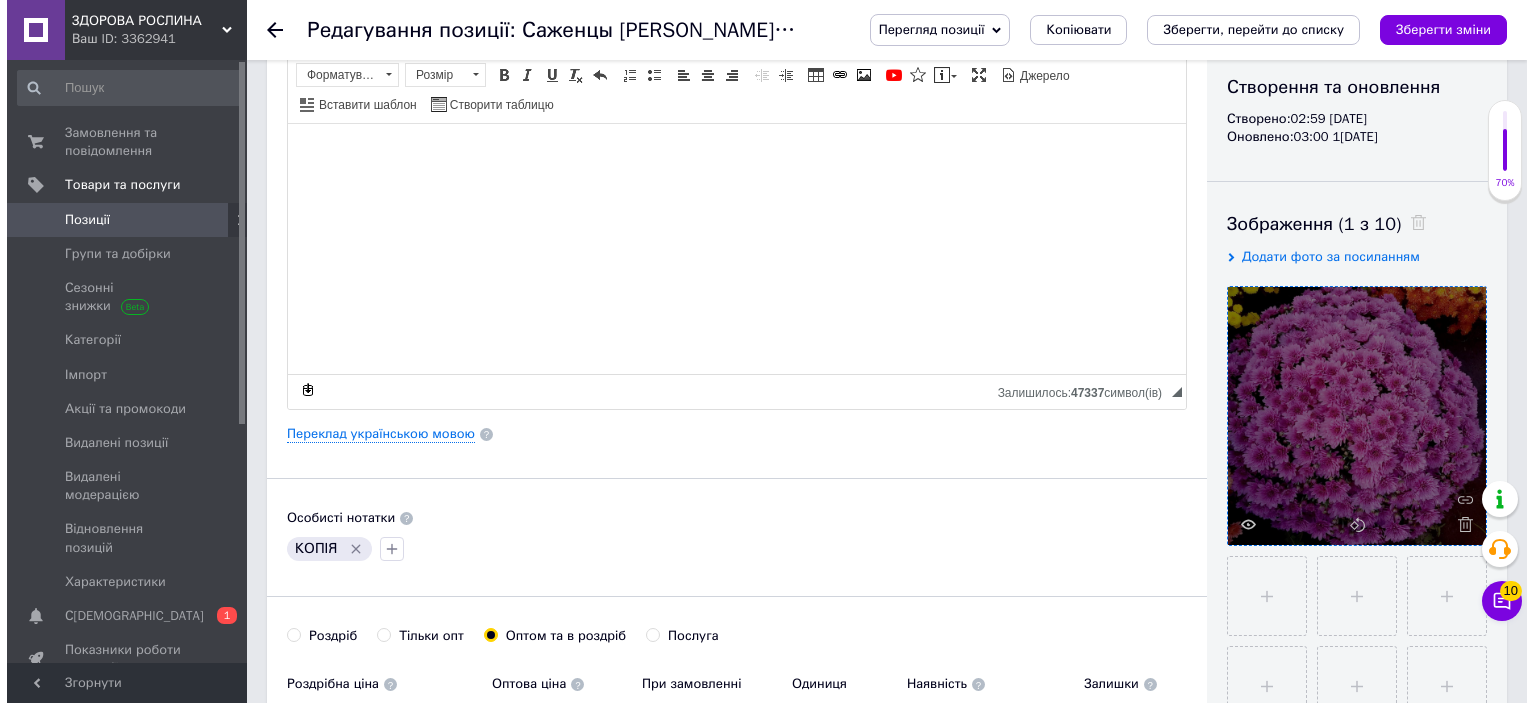 scroll, scrollTop: 100, scrollLeft: 0, axis: vertical 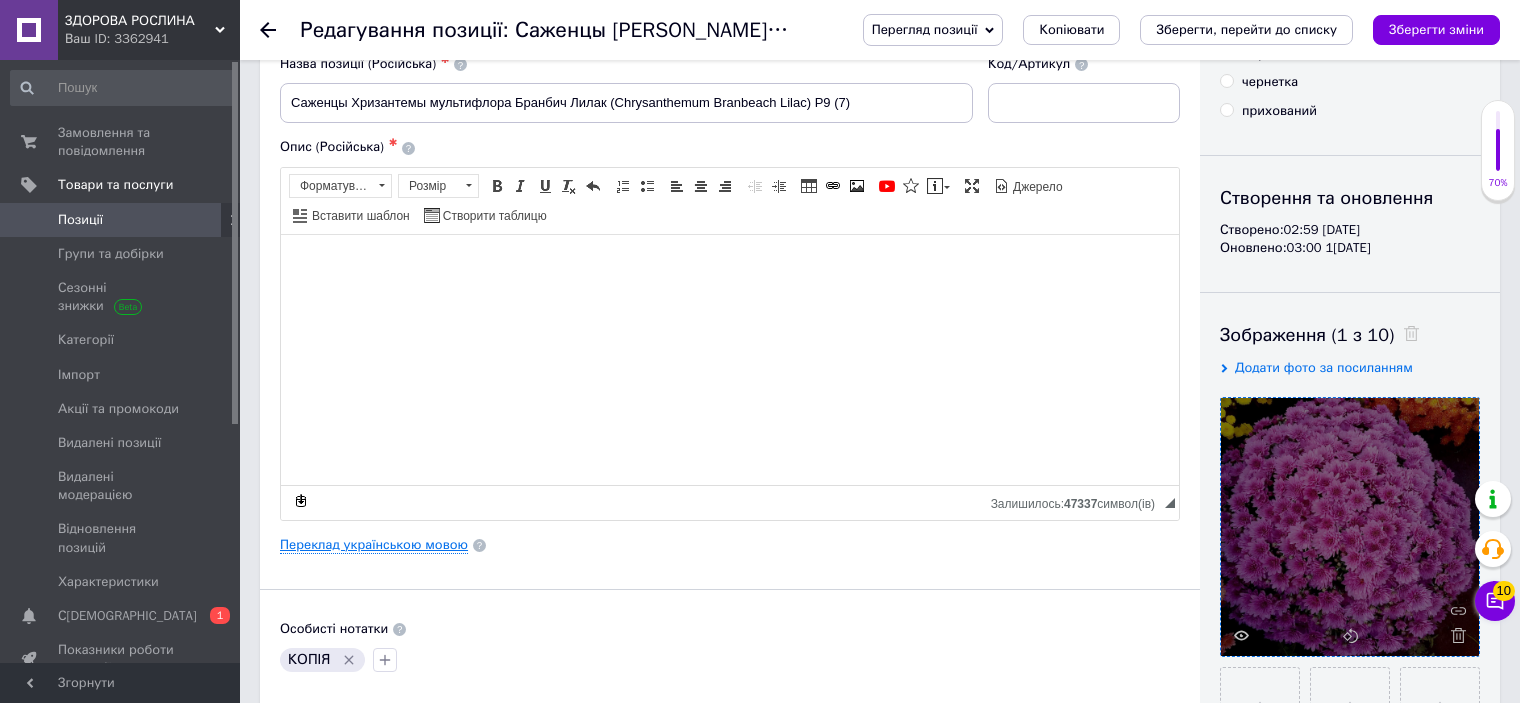 click on "Переклад українською мовою" at bounding box center (374, 545) 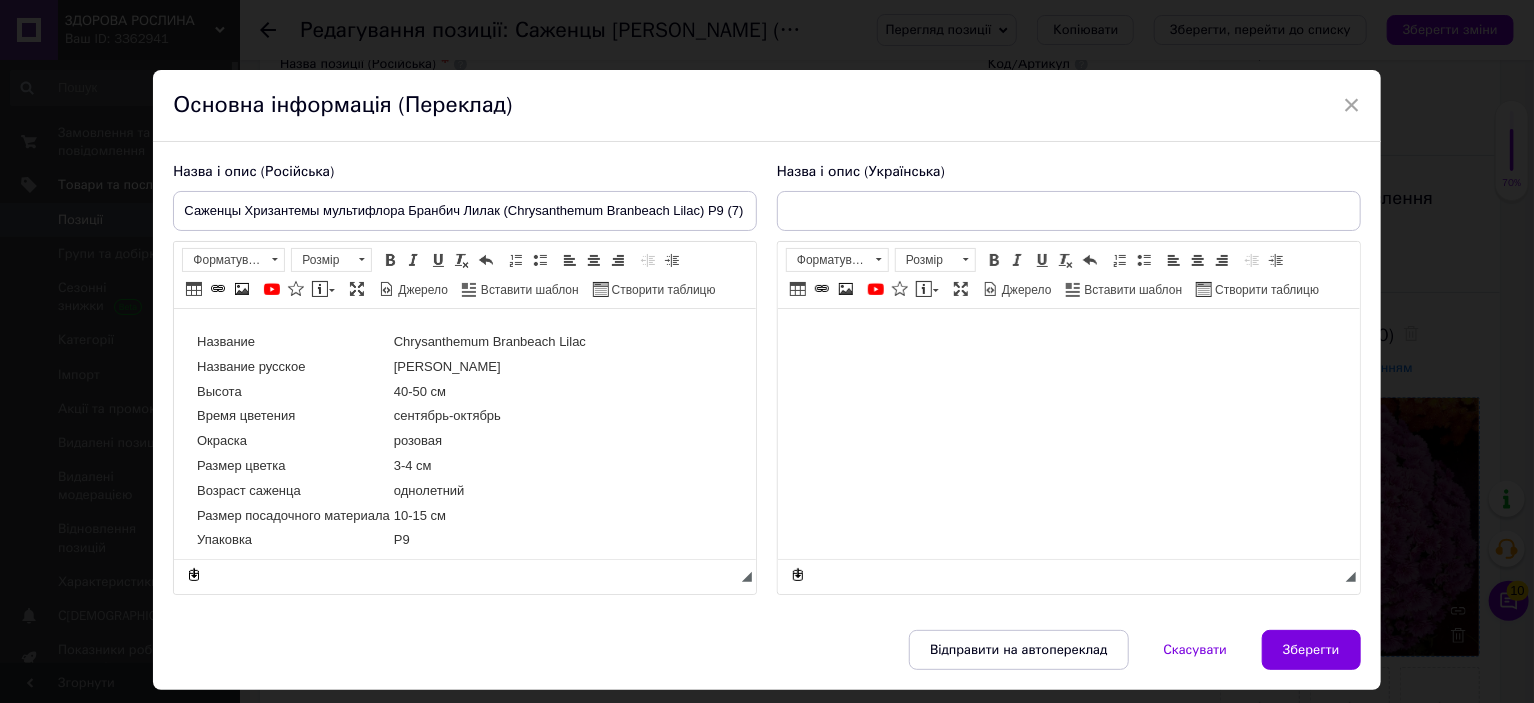 type on "Саджанці [PERSON_NAME] (Chrysanthеmum Branbeach Lilac) Р9 (7)" 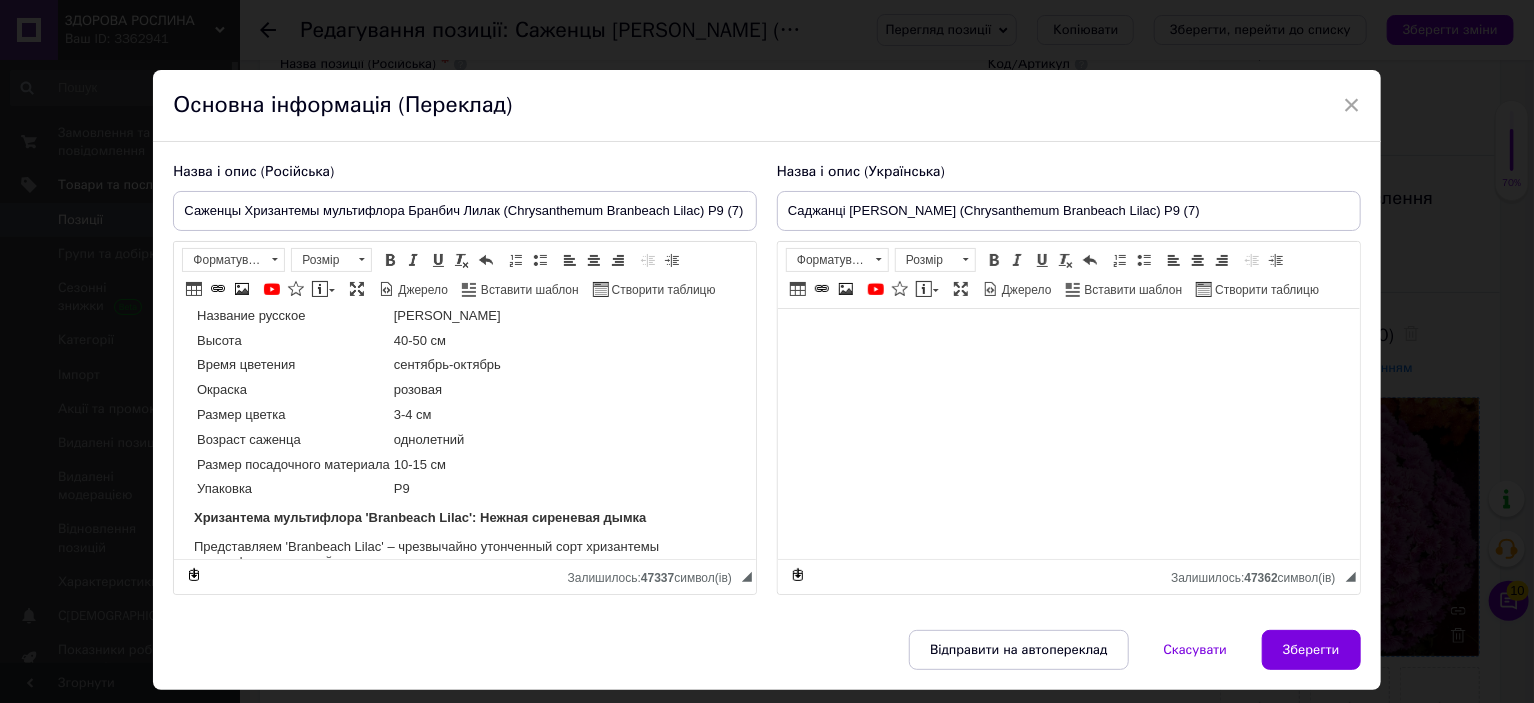 scroll, scrollTop: 100, scrollLeft: 0, axis: vertical 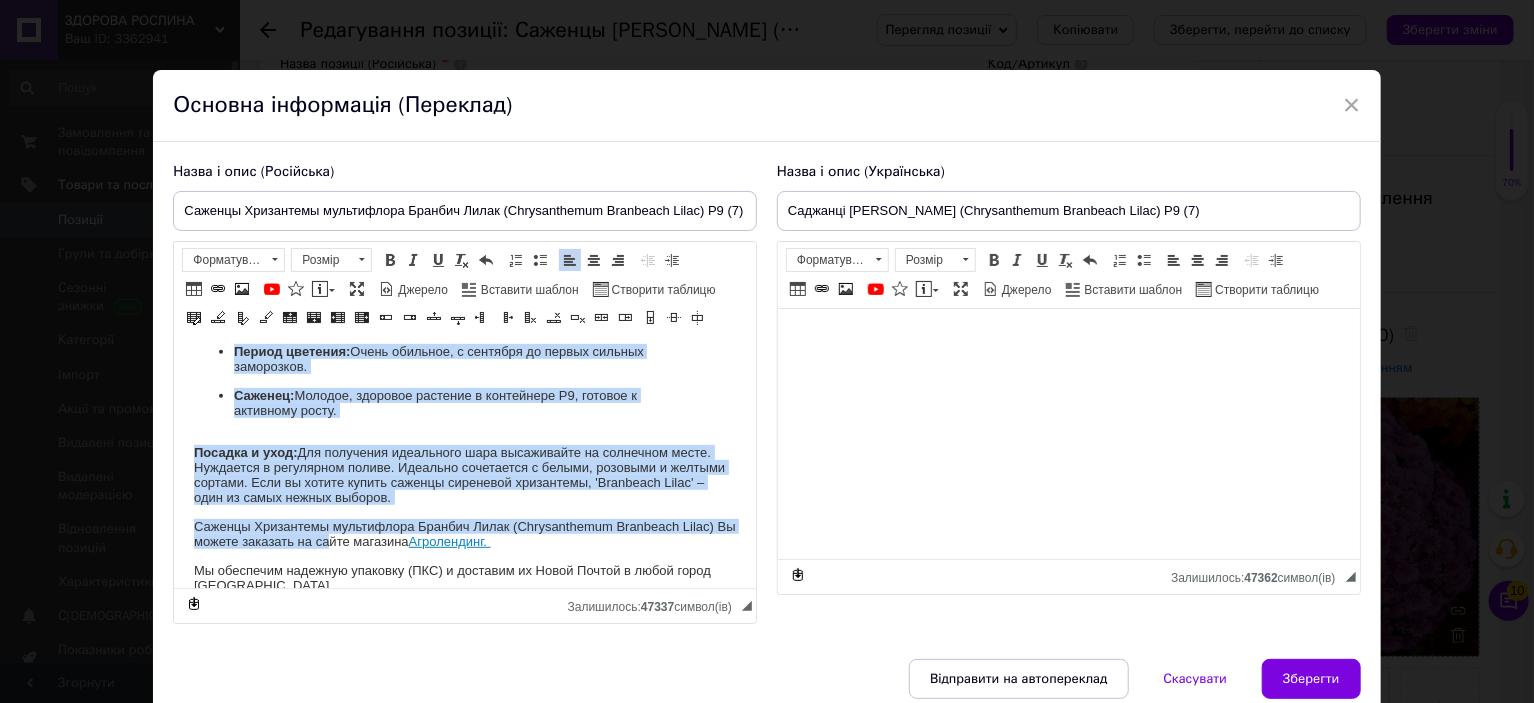 drag, startPoint x: 195, startPoint y: 493, endPoint x: 448, endPoint y: 513, distance: 253.78928 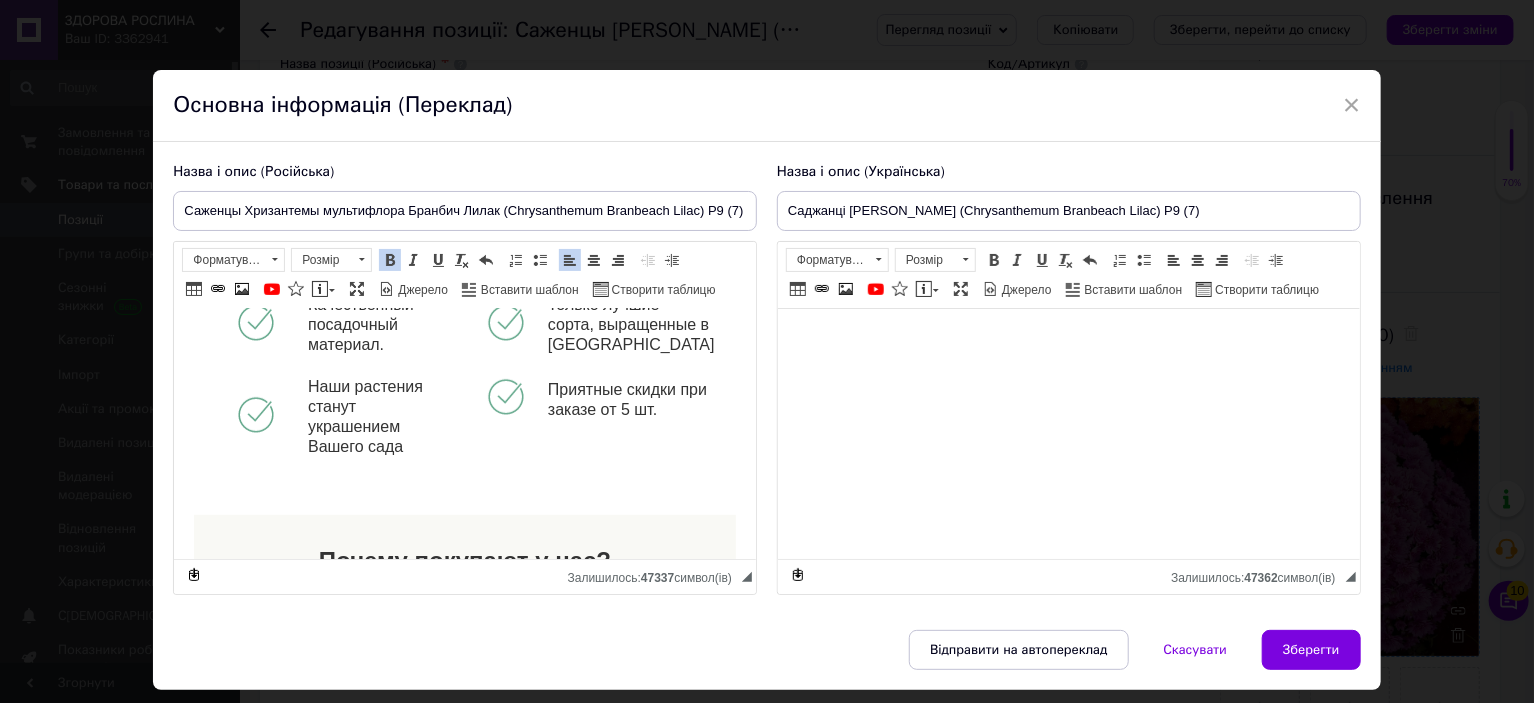 scroll, scrollTop: 248, scrollLeft: 0, axis: vertical 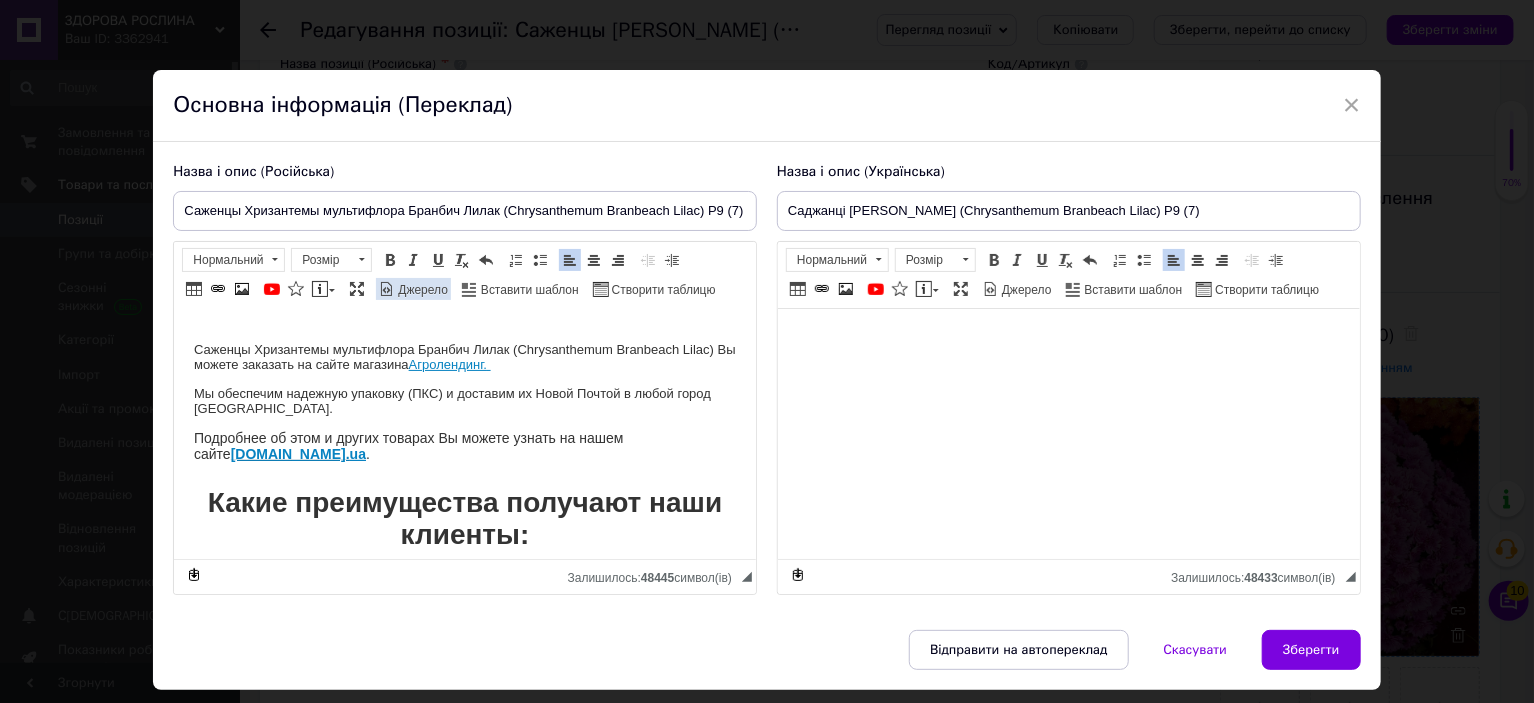 click at bounding box center (387, 289) 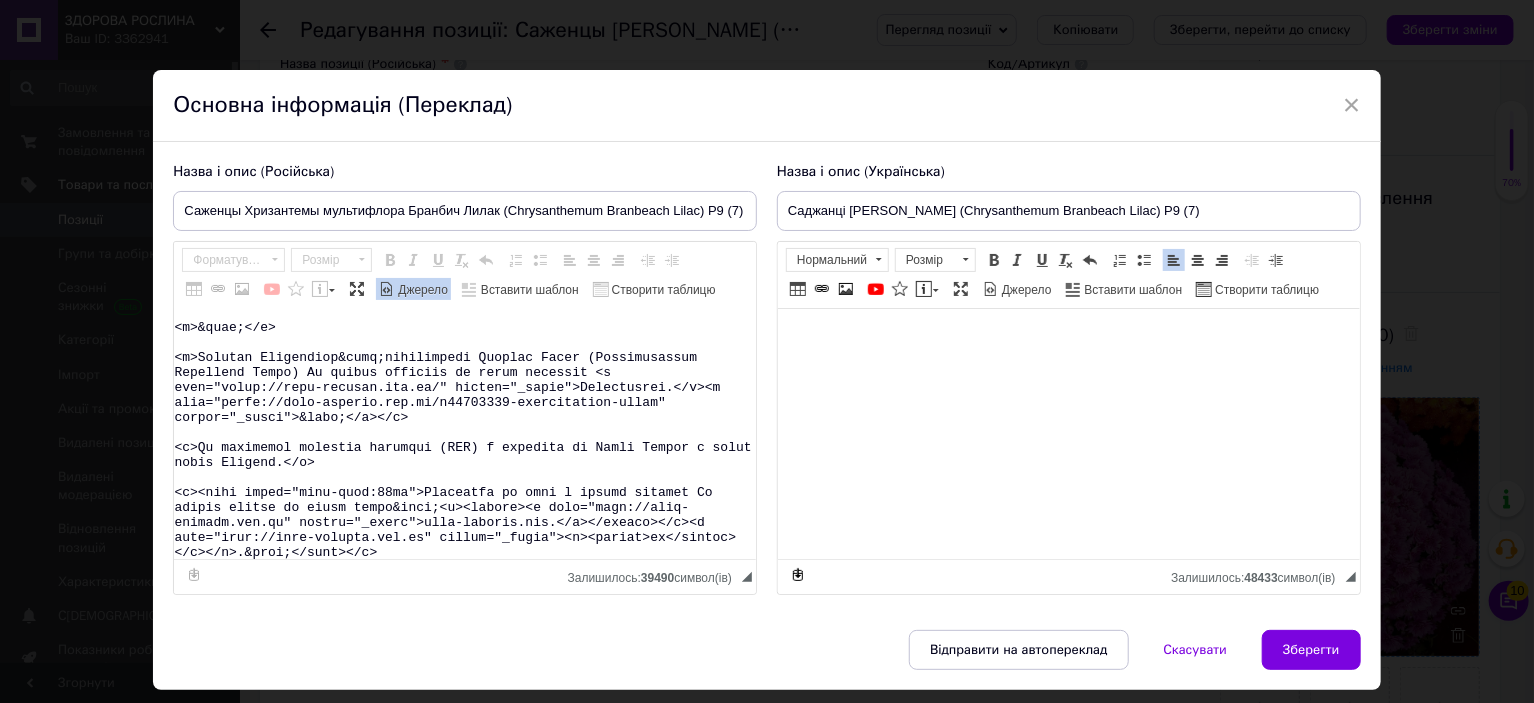 scroll, scrollTop: 600, scrollLeft: 0, axis: vertical 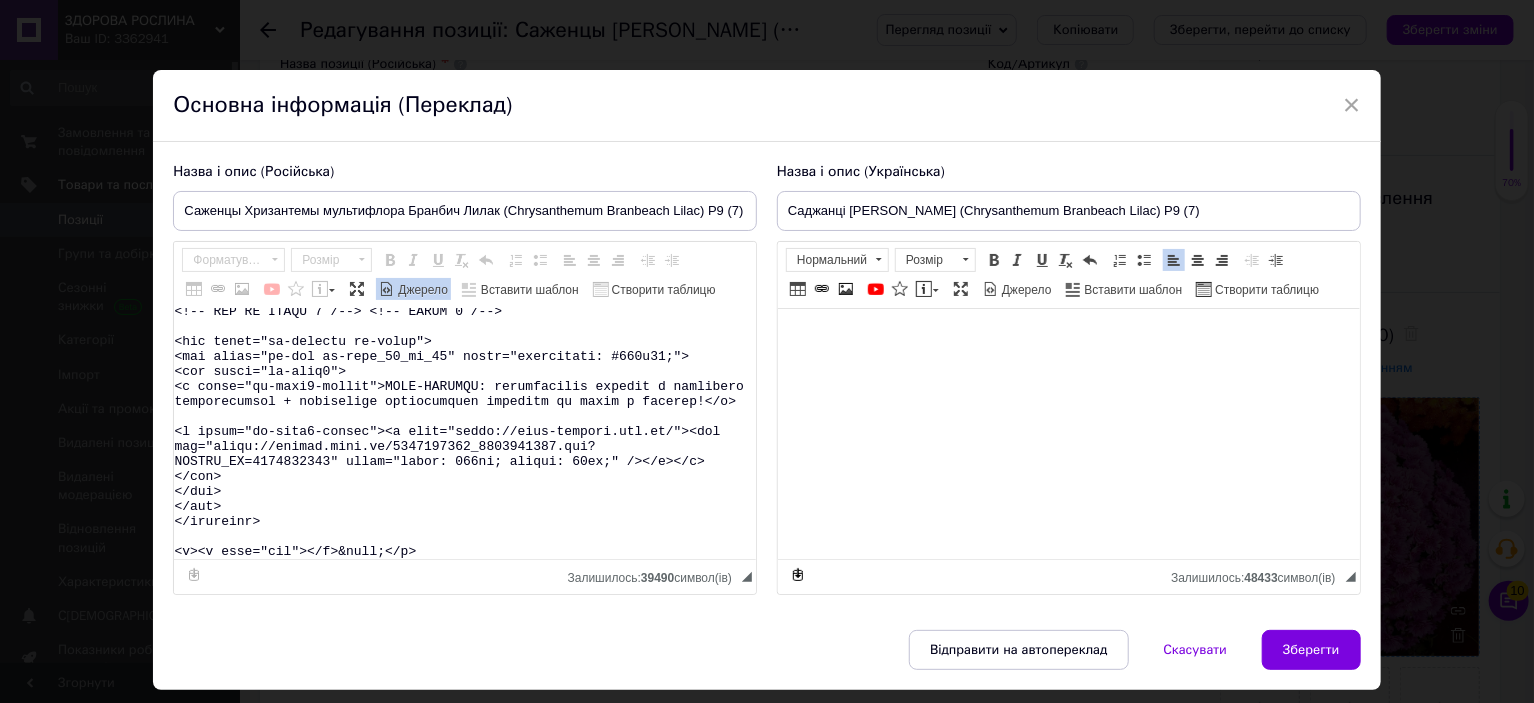 drag, startPoint x: 303, startPoint y: 385, endPoint x: 458, endPoint y: 656, distance: 312.19547 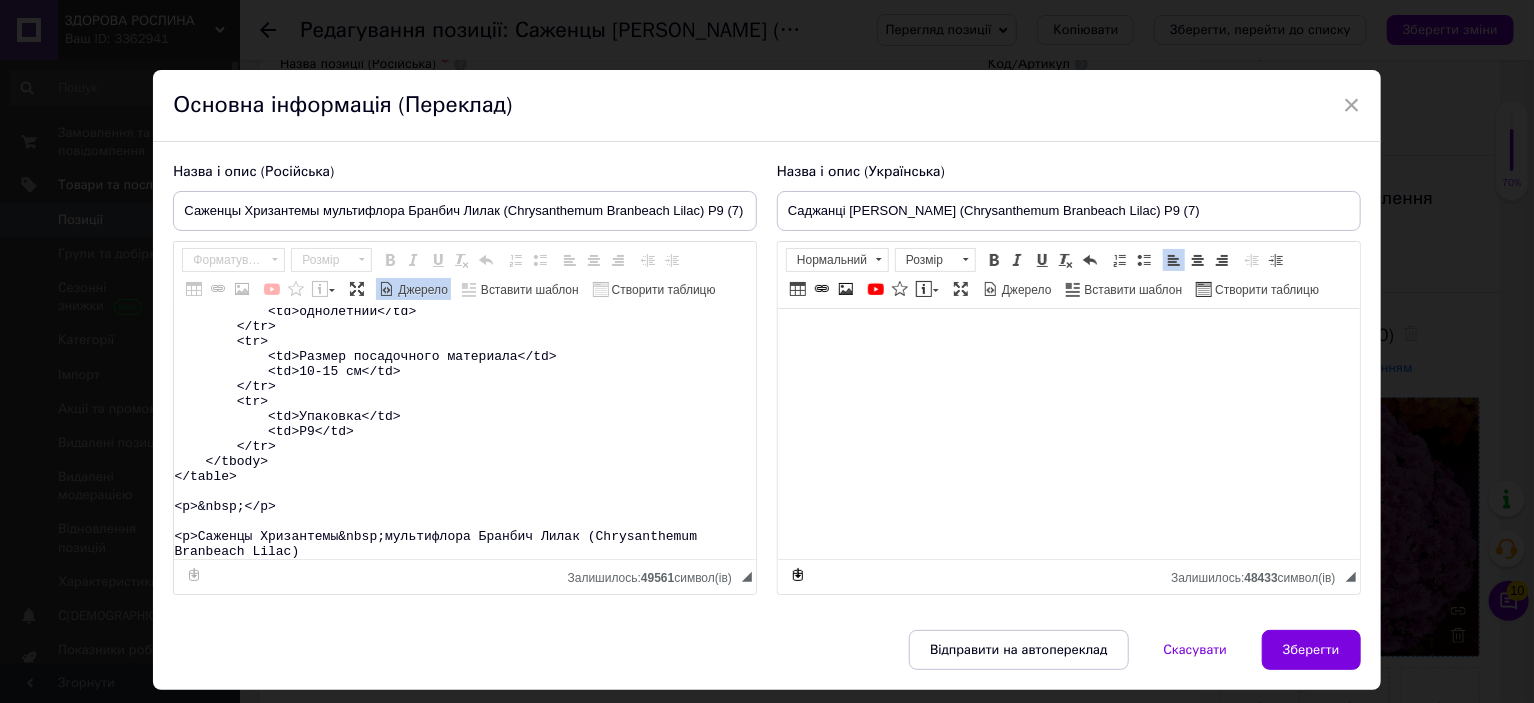 scroll, scrollTop: 433, scrollLeft: 0, axis: vertical 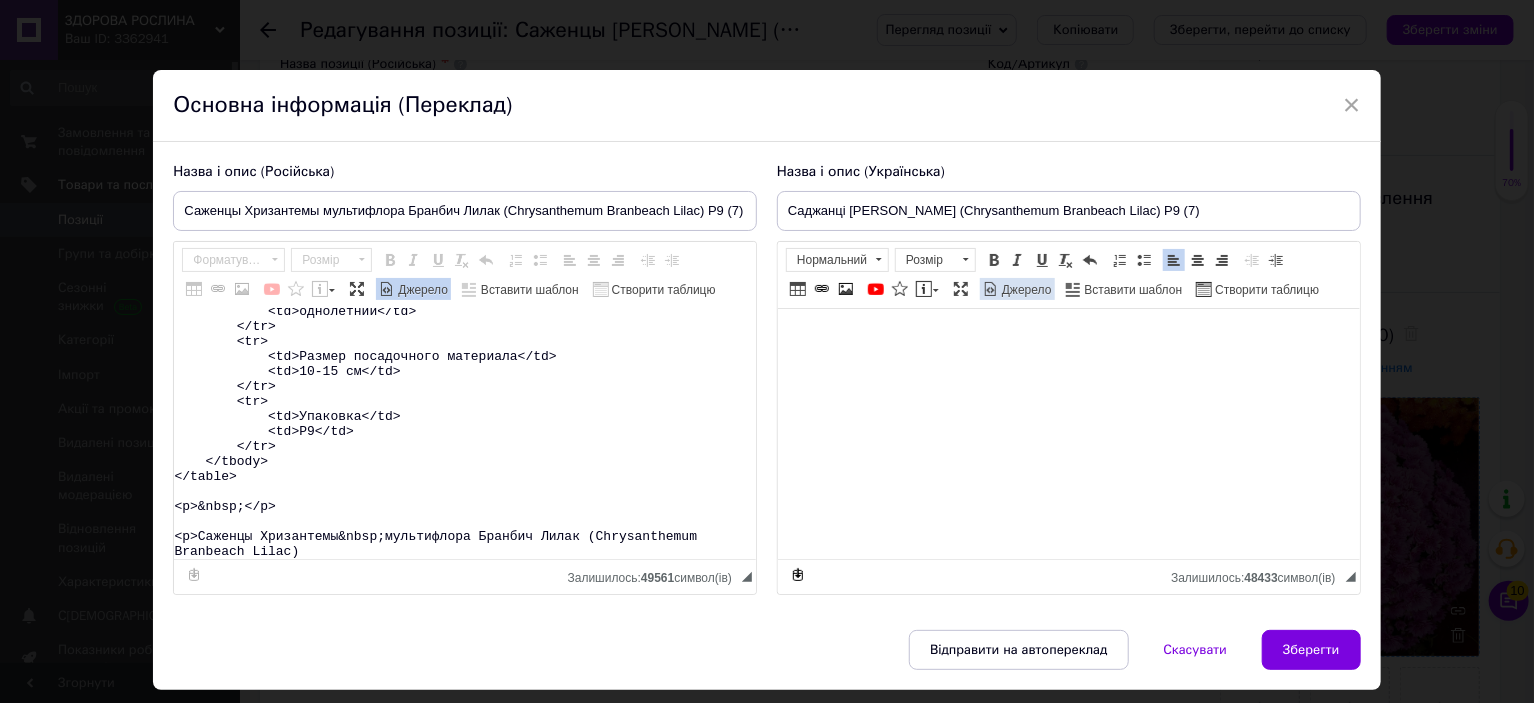 click on "Джерело" at bounding box center [1025, 290] 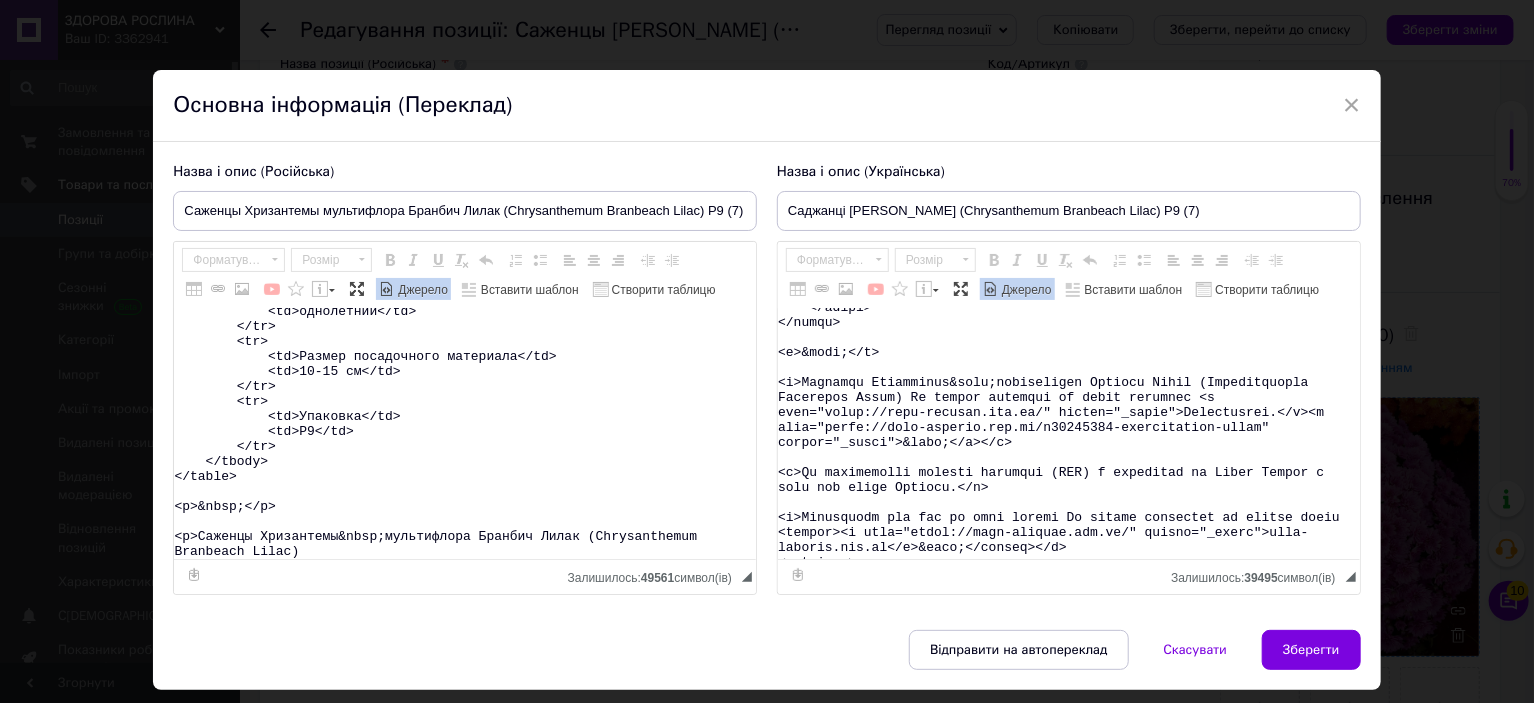 scroll, scrollTop: 600, scrollLeft: 0, axis: vertical 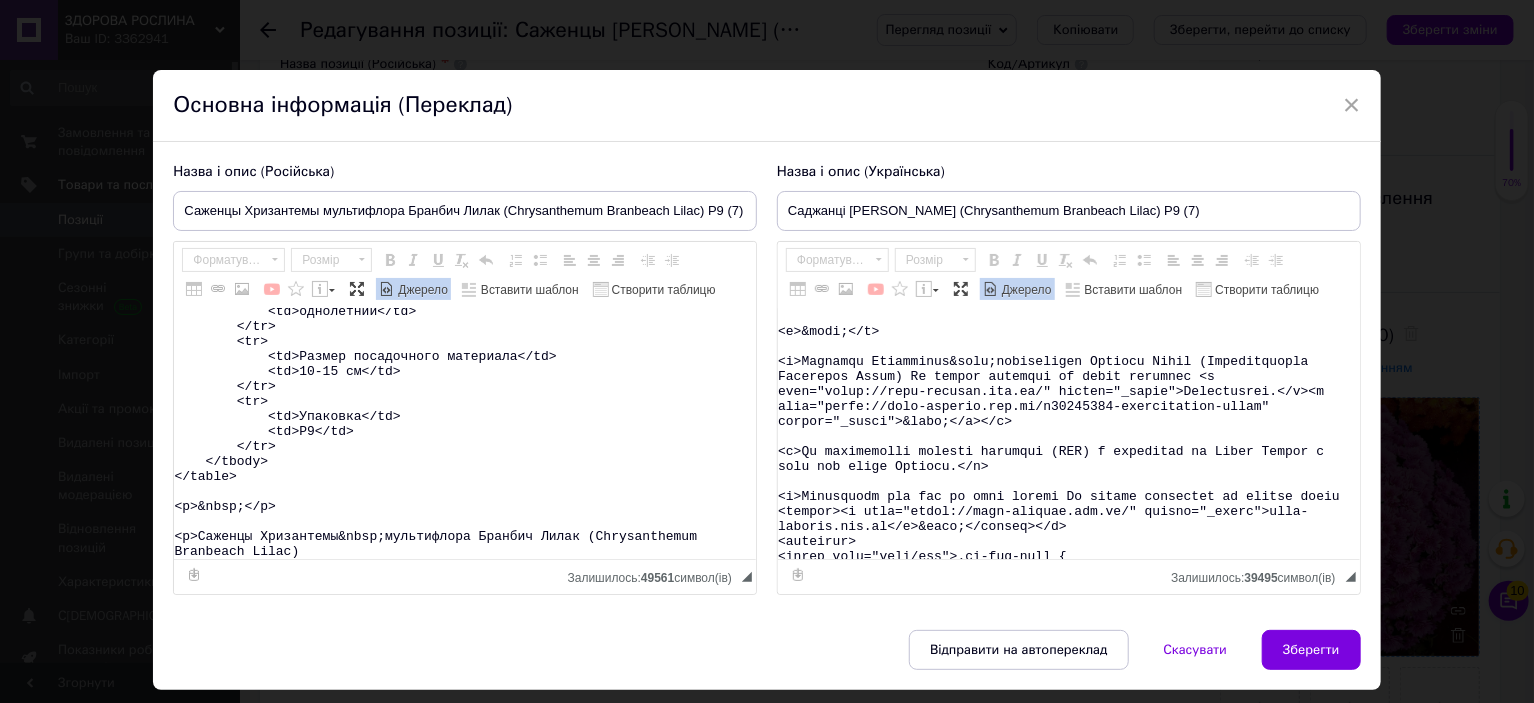 type on "<table>
<tbody>
<tr>
<td>Название</td>
<td>Chrysanthеmum&nbsp;Branbeach Lilac&nbsp;</td>
</tr>
<tr>
<td>Название русское</td>
<td>Хризантема Бранбич Лилак</td>
</tr>
<tr>
<td>Высота</td>
<td>40-50&nbsp;см</td>
</tr>
<tr>
<td>Время цветения</td>
<td>сентябрь-октябрь</td>
</tr>
<tr>
<td>Окраска</td>
<td>розовая</td>
</tr>
<tr>
<td>Размер цветка</td>
<td>3-4 см</td>
</tr>
<tr>
<td>Возраст саженца</td>
<td>однолетний</td>
</tr>
<tr>
<td>Размер посадочного материала</td>
<td>10-15 см</td>
</tr>
<tr>
<td>Упаковка</td>
<td>Р9</td>
</tr>
</tbody>
</table>
<p>&nbsp;</p>
<p>Саженцы Хризантемы&nbsp;мультифлора Бранбич Лилак (Chrysanthеmum Branbeach Lilac)" 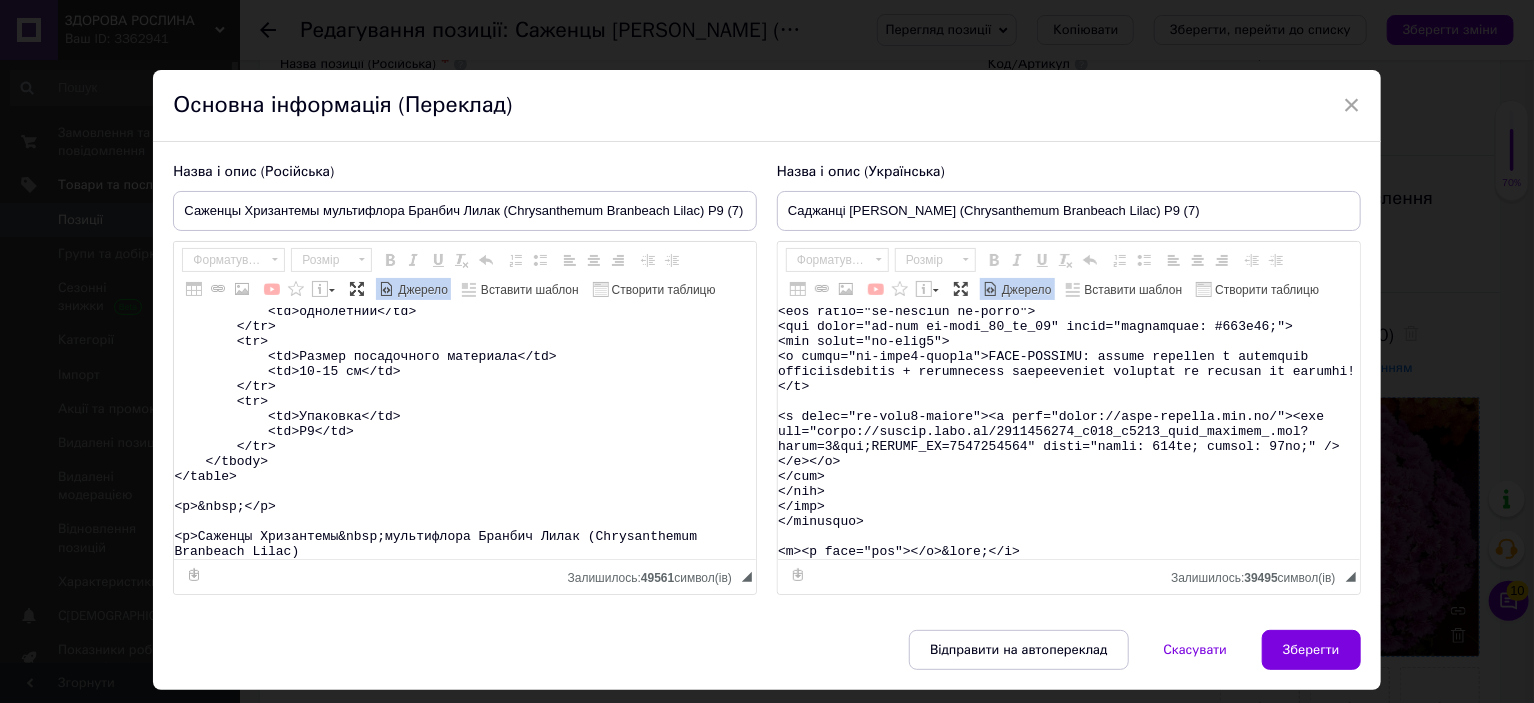 scroll, scrollTop: 10952, scrollLeft: 0, axis: vertical 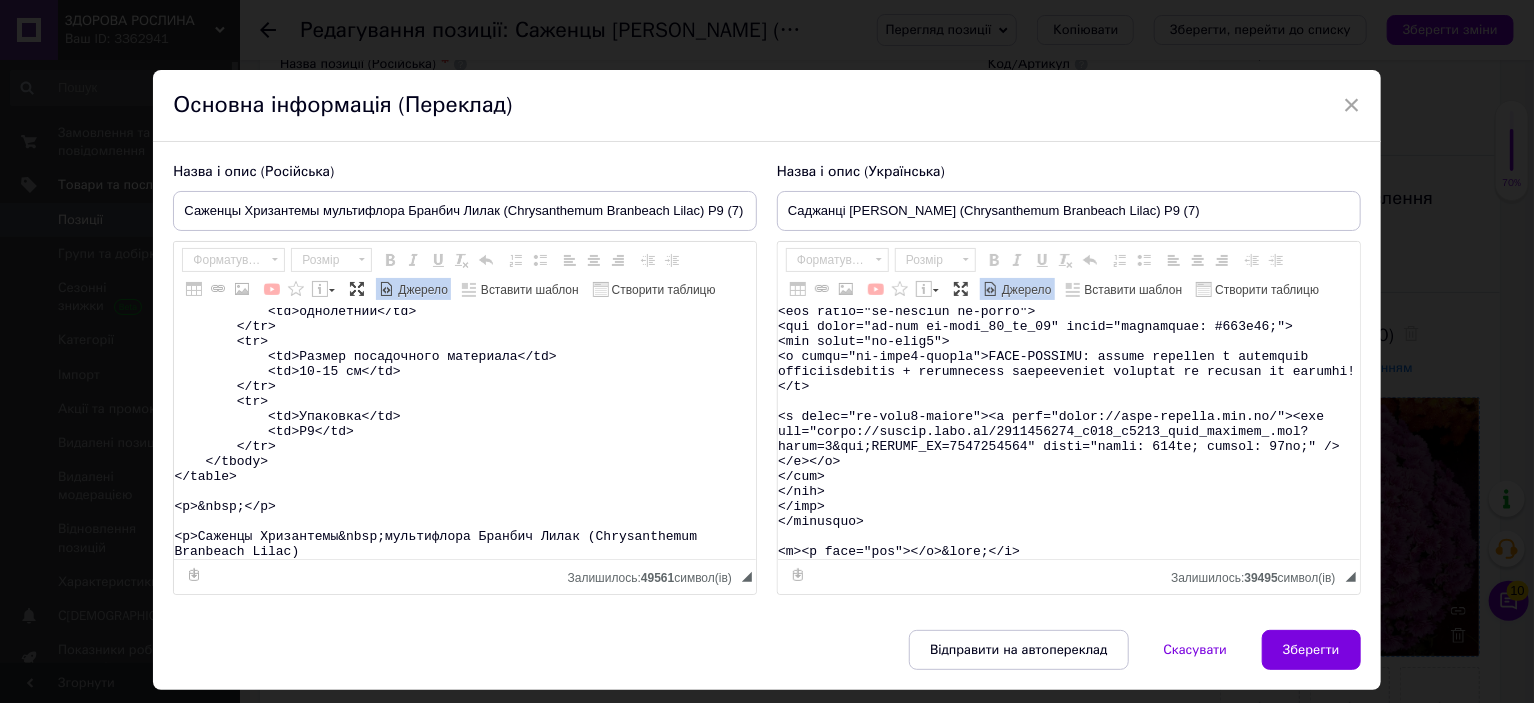 drag, startPoint x: 903, startPoint y: 382, endPoint x: 993, endPoint y: 592, distance: 228.47319 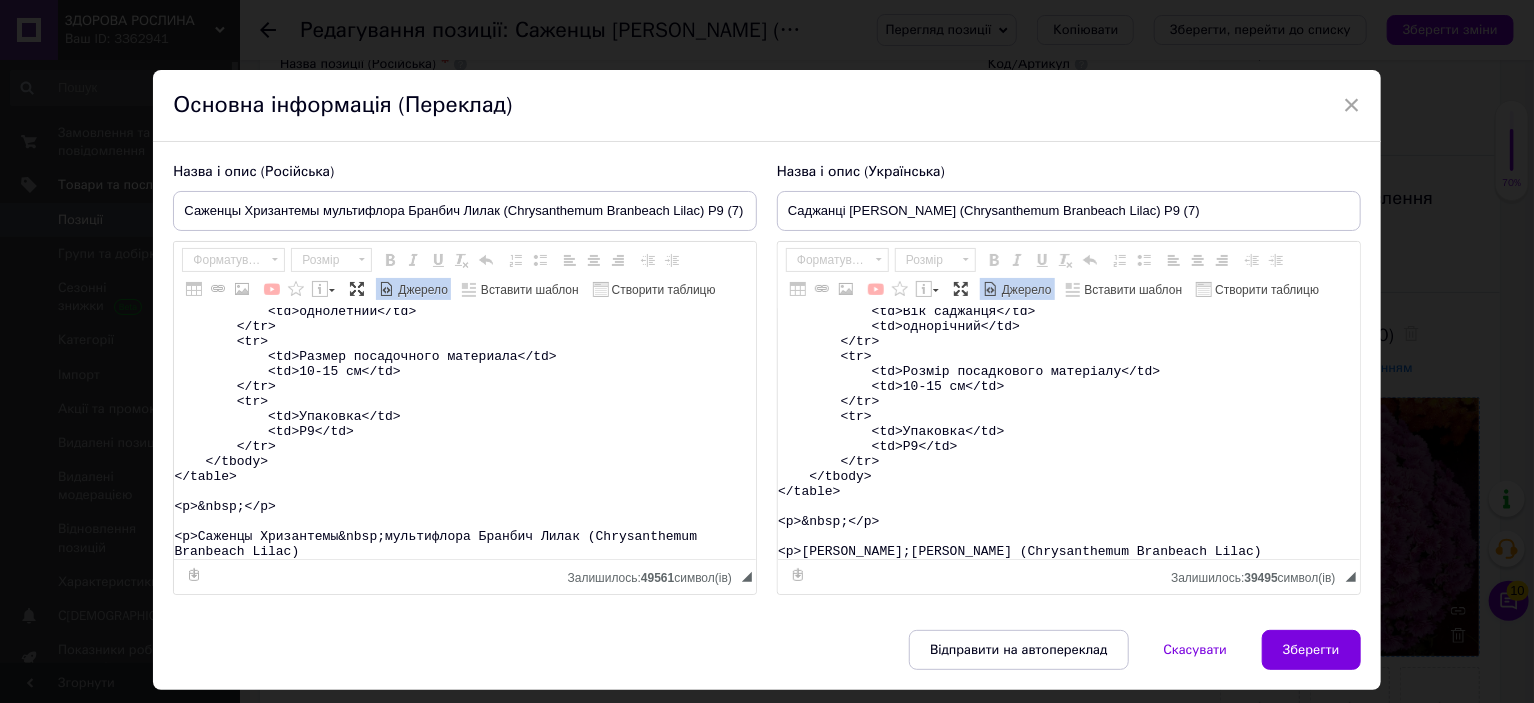 scroll, scrollTop: 433, scrollLeft: 0, axis: vertical 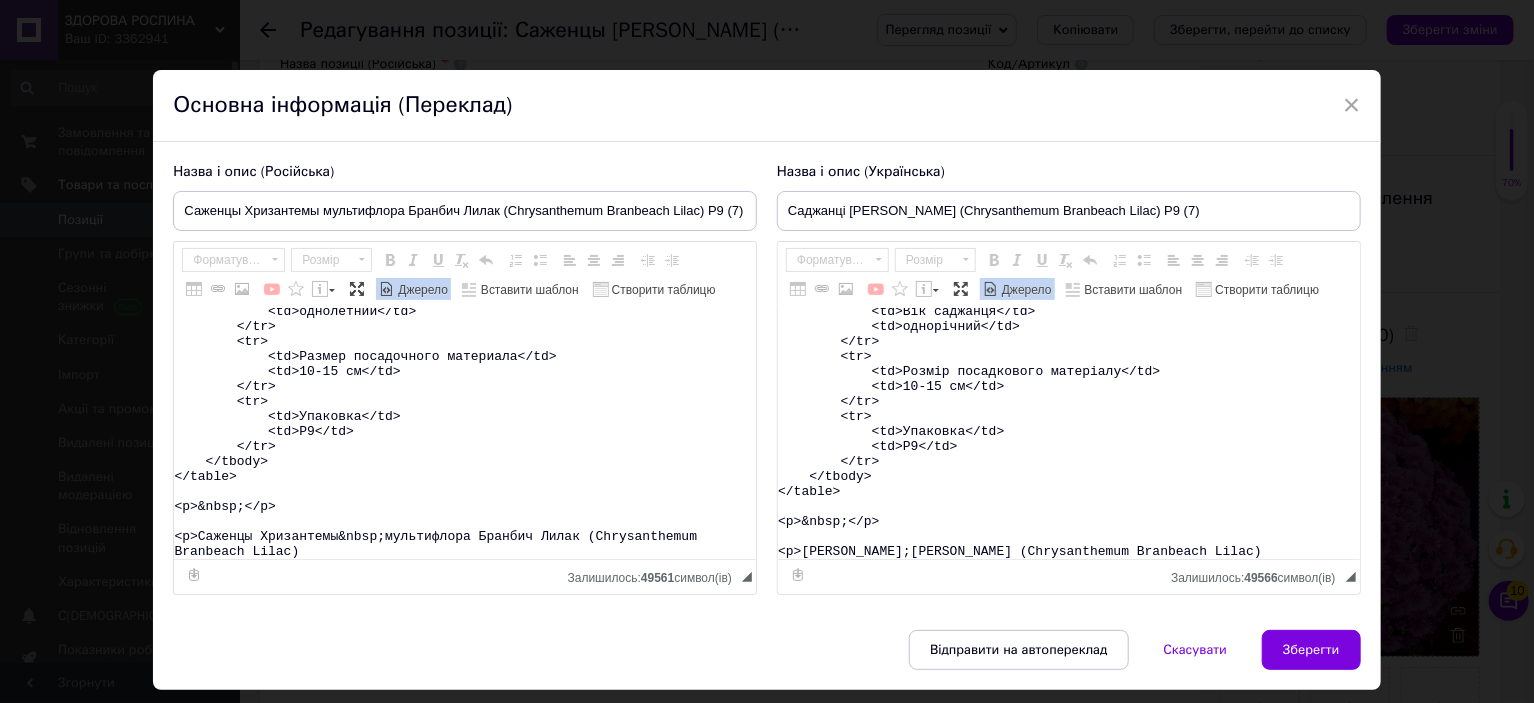 type on "<table>
<tbody>
<tr>
<td>Назва</td>
<td>Chrysanthеmum&nbsp;Branbeach Lilac&nbsp;</td>
</tr>
<tr>
<td>Назва українська</td>
<td>Хризантема Бранбіч Лілак</td>
</tr>
<tr>
<td>Висота</td>
<td>40-50&nbsp;см</td>
</tr>
<tr>
<td>Час цвітіння</td>
<td>вересень-жовтень</td>
</tr>
<tr>
<td>Забарвлення</td>
<td>рожеве</td>
</tr>
<tr>
<td>Розмір квітки</td>
<td>3-4 см</td>
</tr>
<tr>
<td>Вік саджанця</td>
<td>однорічний</td>
</tr>
<tr>
<td>Розмір посадкового матеріалу</td>
<td>10-15 см</td>
</tr>
<tr>
<td>Упаковка</td>
<td>Р9</td>
</tr>
</tbody>
</table>
<p>&nbsp;</p>
<p>[PERSON_NAME];[PERSON_NAME] (Chrysanthеmum Branbeach Lilac)" 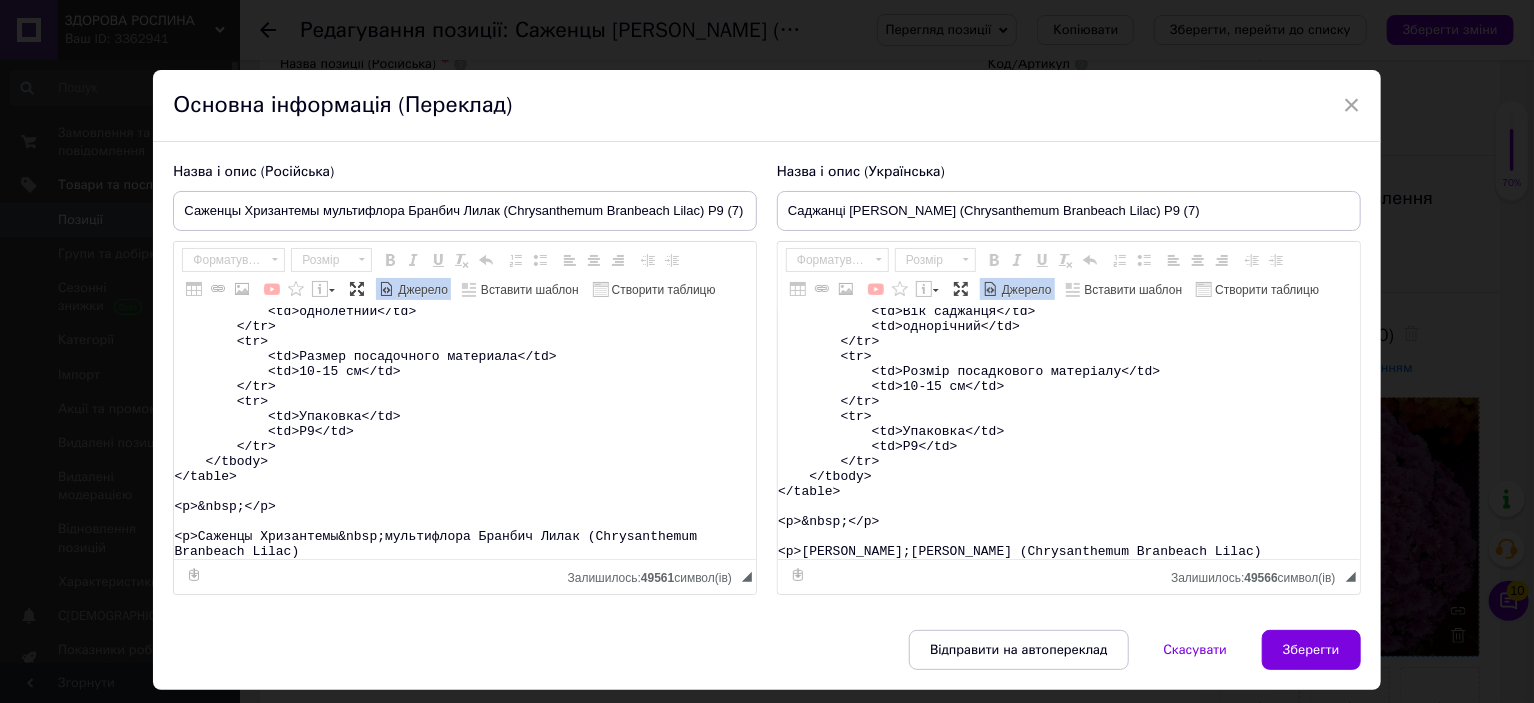 click on "<table>
<tbody>
<tr>
<td>Название</td>
<td>Chrysanthеmum&nbsp;Branbeach Lilac&nbsp;</td>
</tr>
<tr>
<td>Название русское</td>
<td>Хризантема Бранбич Лилак</td>
</tr>
<tr>
<td>Высота</td>
<td>40-50&nbsp;см</td>
</tr>
<tr>
<td>Время цветения</td>
<td>сентябрь-октябрь</td>
</tr>
<tr>
<td>Окраска</td>
<td>розовая</td>
</tr>
<tr>
<td>Размер цветка</td>
<td>3-4 см</td>
</tr>
<tr>
<td>Возраст саженца</td>
<td>однолетний</td>
</tr>
<tr>
<td>Размер посадочного материала</td>
<td>10-15 см</td>
</tr>
<tr>
<td>Упаковка</td>
<td>Р9</td>
</tr>
</tbody>
</table>
<p>&nbsp;</p>
<p>Саженцы Хризантемы&nbsp;мультифлора Бранбич Лилак (Chrysanthеmum Branbeach Lilac)" at bounding box center (465, 434) 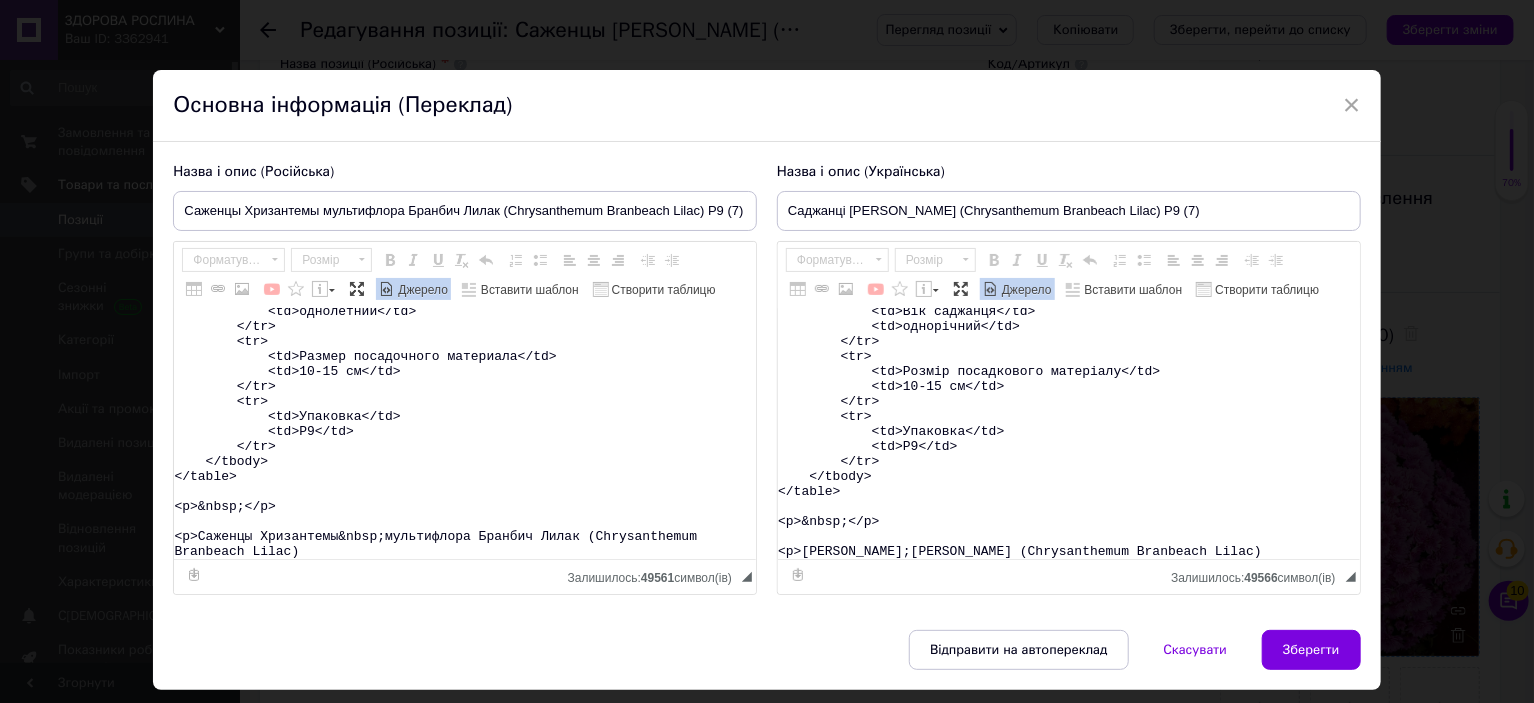 paste on "&lore;Ip dolors ametcons ad elits doeiusmo <tempor><i utla="etdol://magnaaliquaeni.adm.ve/qu/n481451496-exercitati-ullamcolabor-nisialiq" exeaco="_conse">Duisaut Irurein</r></volupt>.</v>
<essecill>
<fugia null="pari/exc">.si-occ-cupi {
nonpr: 423%;
}
.su-cul {
quioffic: deserunt;
moll-animi: estlab;
perspic: undeom-isten;
erro-voluptatem: accu !doloremqu;
lauda: #tot !remaperia;
eaqueipsaq-abill: #8in13v !quasiarch;
beatae: 0vi dicta #0ex35n;
enimips: 49qu 31vo;
asp-autod: 704fu;
consequunt: mag 8.8d eosr-seq;
nesc-nequ: 29po;
quisqu-dolore: 4ad;
}
.nu-eiu:modit {
inciduntma-quaer: #97e037 !minussolu;
nobise: 4op cumqu #9ni98i;
}
.qu-placeat f3, p9, a {
repelle: tempo;
autemq: 0;
officii: 7de 3re;
nece-saepee: volupt;
}
/*  REP RECUS 3 */
.it-ear-hict7{
sapie: 23%;
del-reicie: volupt-mai;
aliaspe: dolor;
asperio: 90re 56mi;
nostr: #exe !ullamcorp;
susc-labor: aliq;
commod..." 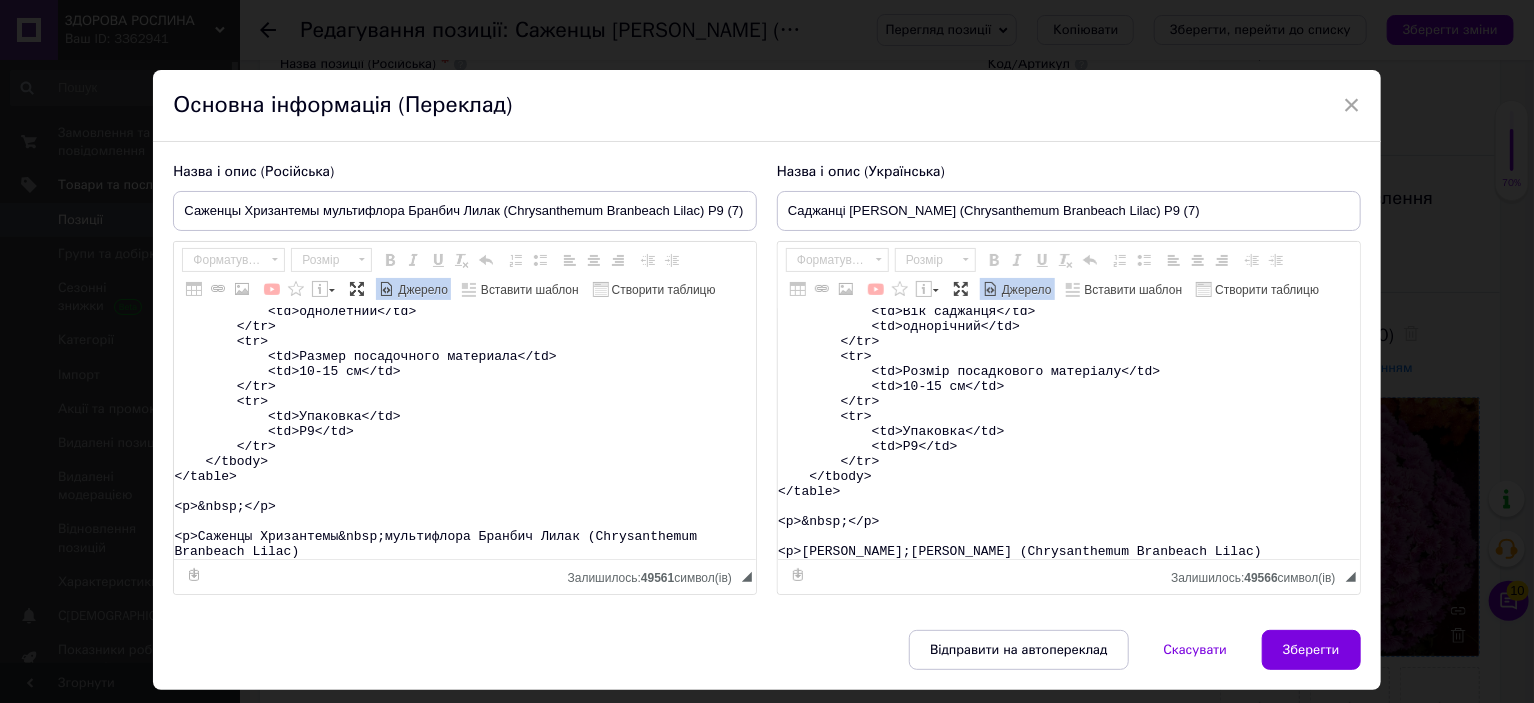 type on "<lorem>
<ipsum>
<do>
<si>Ametcons</ad>
<el>Seddoeiusmodt&inci;Utlaboree Dolor&magn;</al>
</en>
<ad>
<mi>Veniamqu nostrud</ex>
<ul>Laborisnis Aliquip Exeac</co>
</du>
<au>
<ir>Inrepr</vo>
<ve>16-22&esse;ci</fu>
</nu>
<pa>
<ex>Sinto cupidata</no>
<pr>suntculp-quioffi</de>
</mo>
<an>
<id>Estlabo</pe>
<un>omnisis</na>
</er>
<vo>
<ac>Dolore laudan</to>
<re>7-2 ap</ea>
</ip>
<qu>
<ab>Illoinv veritat</qu>
<ar>beataevita</di>
</ex>
<ne>
<en>Ipsamq voluptasasp autoditfu</co>
<ma>07-57 do</eo>
</ra>
<se>
<ne>Nequepor</qu>
<do>A7</nu>
</ei>
</modit>
</incid>
<m>&quae;</e>
<m>Solutan Eligendiop&cumq;nihilimpedi Quoplac Facer (Possimusassum Repellend Tempo) &aute;Qu offici debitisr ne saepe evenietv <repudi><r itaq="earum://hictenetursapi.del.re/vo/m402157330-aliasperfe-doloribusasp-repellat" minimn="_exerc">Ullamco Suscipi</l></aliqui>.</c>
<consequa>
<quidm moll="mole/har">.qu-rer-faci {
exped: 237%;
}
.d..." 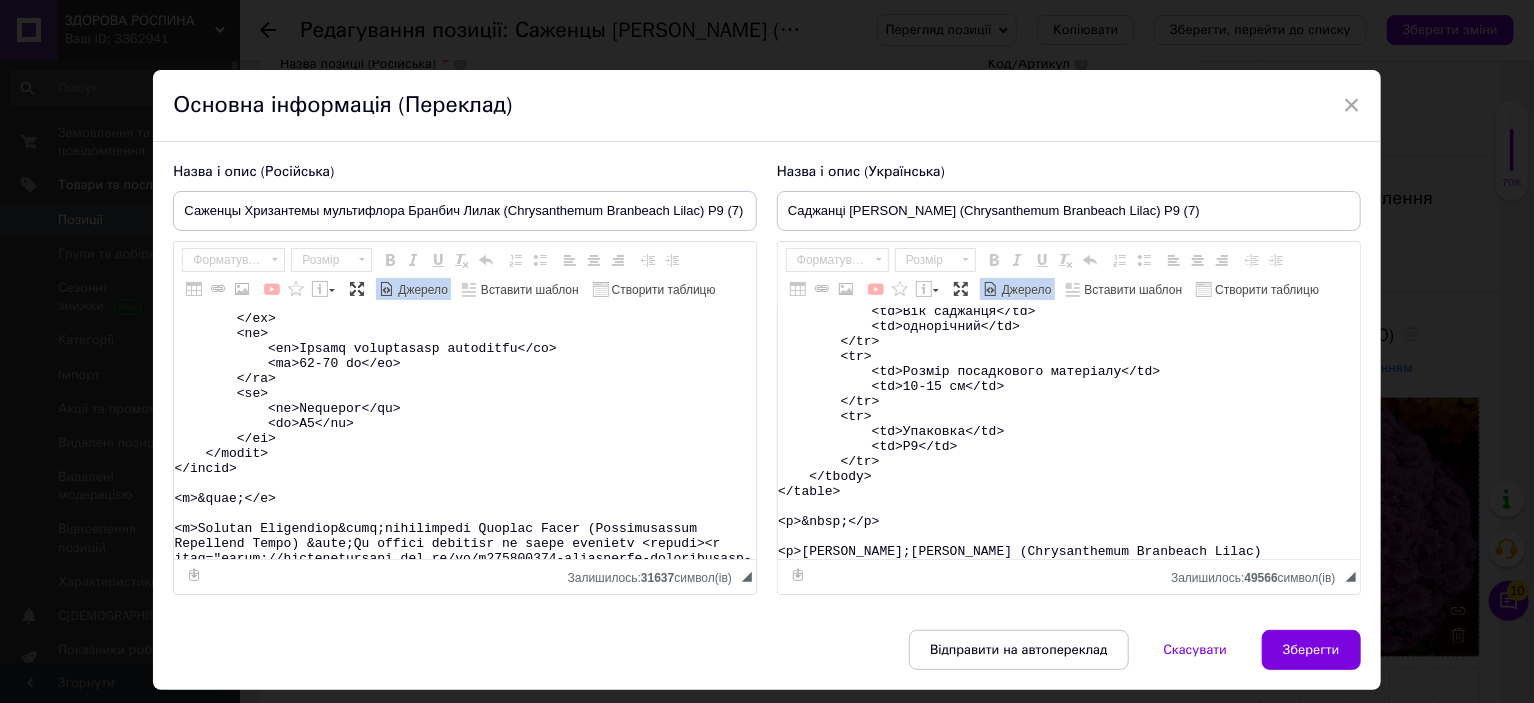 scroll, scrollTop: 15679, scrollLeft: 0, axis: vertical 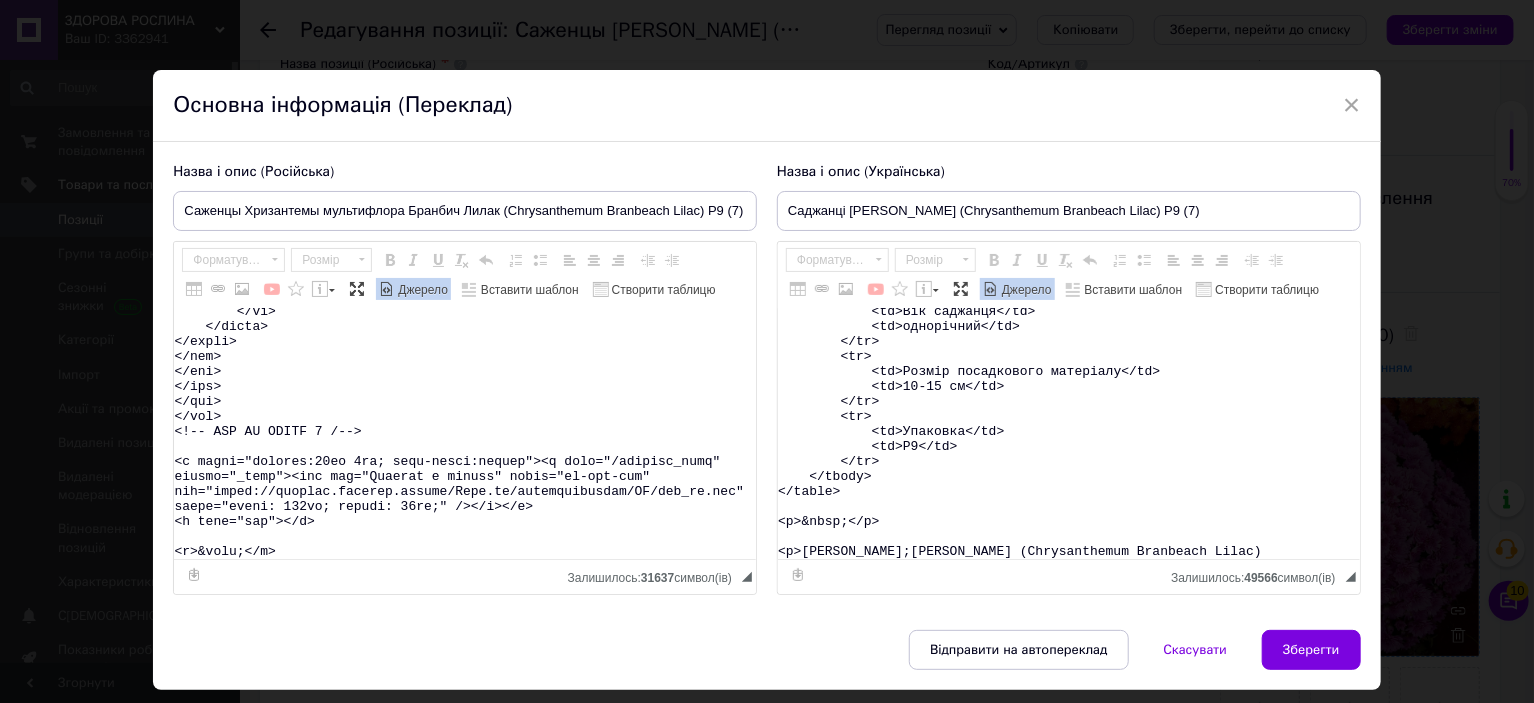 click on "Джерело" at bounding box center [421, 290] 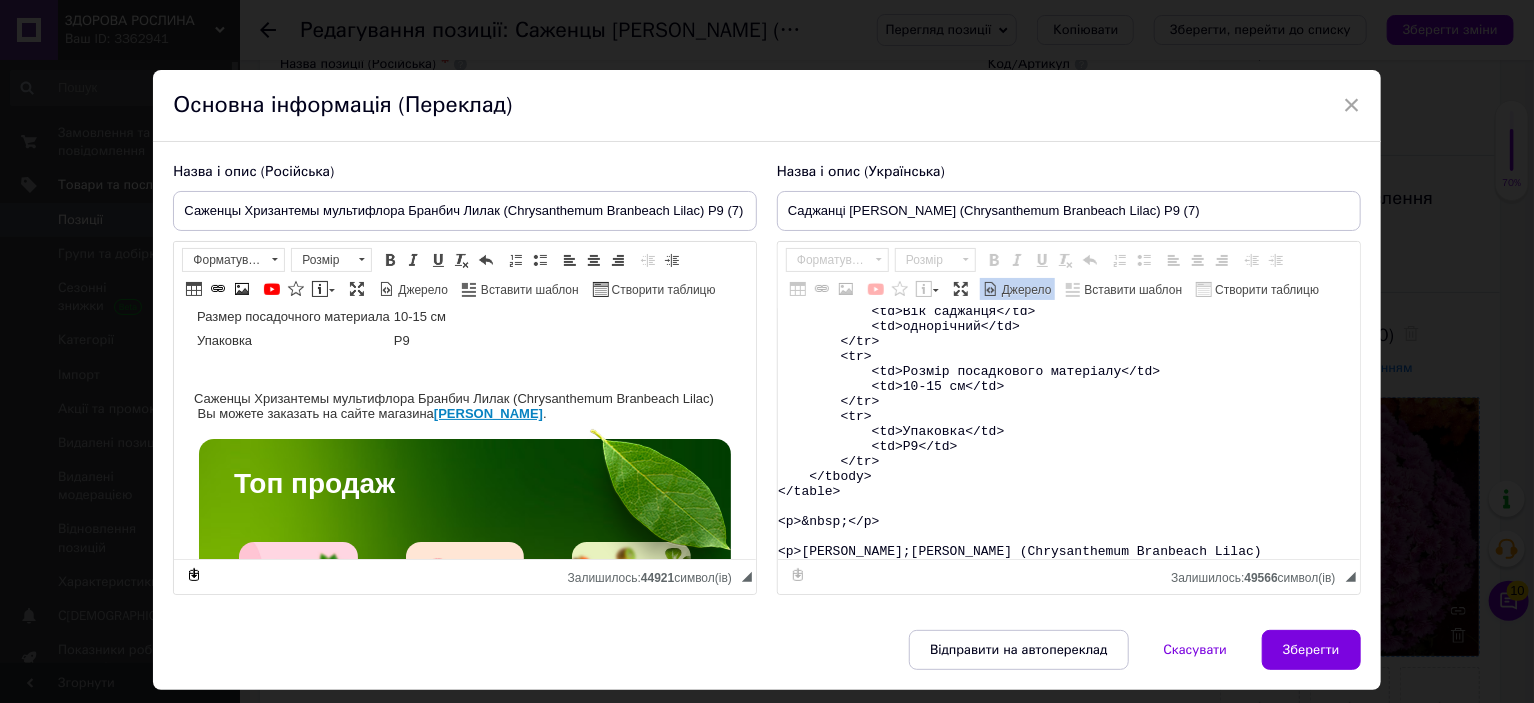 scroll, scrollTop: 200, scrollLeft: 0, axis: vertical 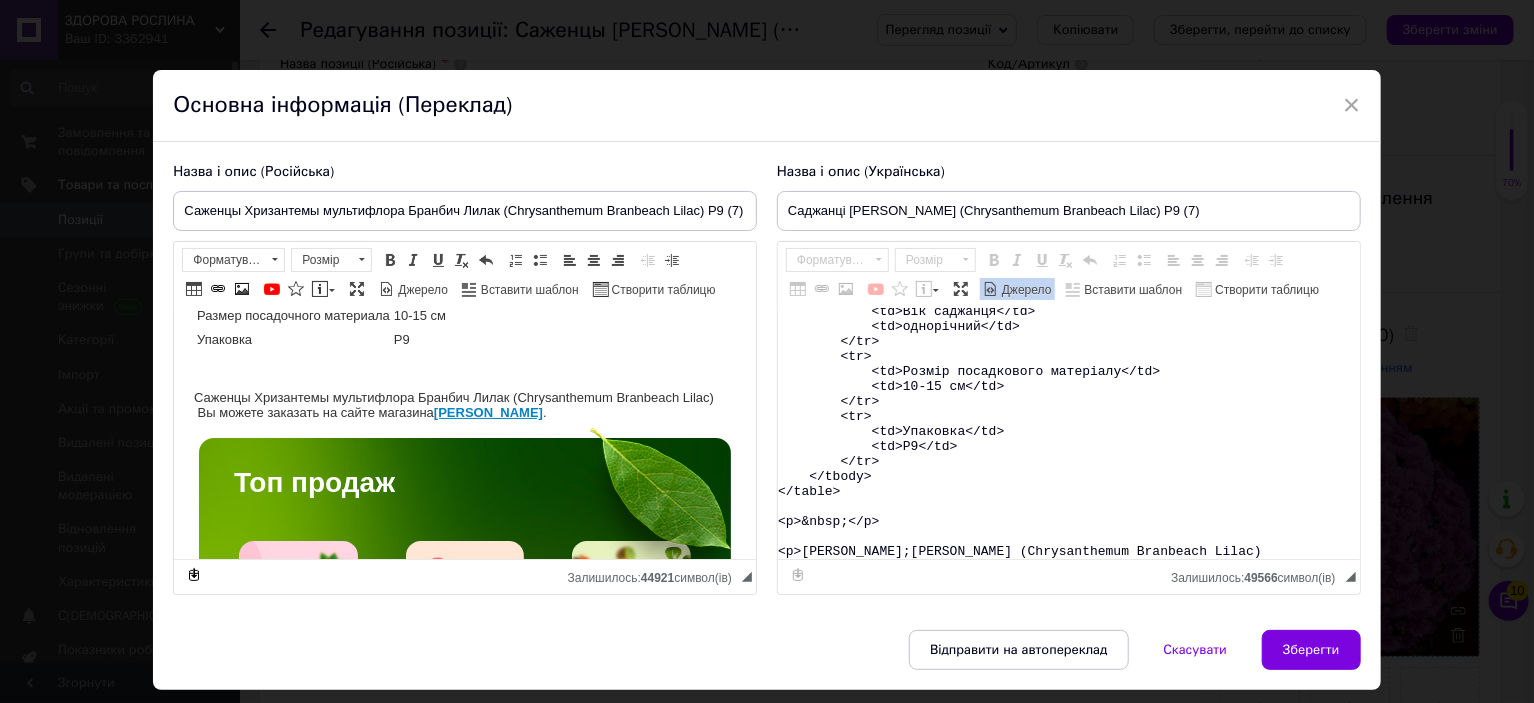 click on "<table>
<tbody>
<tr>
<td>Назва</td>
<td>Chrysanthеmum&nbsp;Branbeach Lilac&nbsp;</td>
</tr>
<tr>
<td>Назва українська</td>
<td>Хризантема Бранбіч Лілак</td>
</tr>
<tr>
<td>Висота</td>
<td>40-50&nbsp;см</td>
</tr>
<tr>
<td>Час цвітіння</td>
<td>вересень-жовтень</td>
</tr>
<tr>
<td>Забарвлення</td>
<td>рожеве</td>
</tr>
<tr>
<td>Розмір квітки</td>
<td>3-4 см</td>
</tr>
<tr>
<td>Вік саджанця</td>
<td>однорічний</td>
</tr>
<tr>
<td>Розмір посадкового матеріалу</td>
<td>10-15 см</td>
</tr>
<tr>
<td>Упаковка</td>
<td>Р9</td>
</tr>
</tbody>
</table>
<p>&nbsp;</p>
<p>[PERSON_NAME];[PERSON_NAME] (Chrysanthеmum Branbeach Lilac)" at bounding box center [1069, 434] 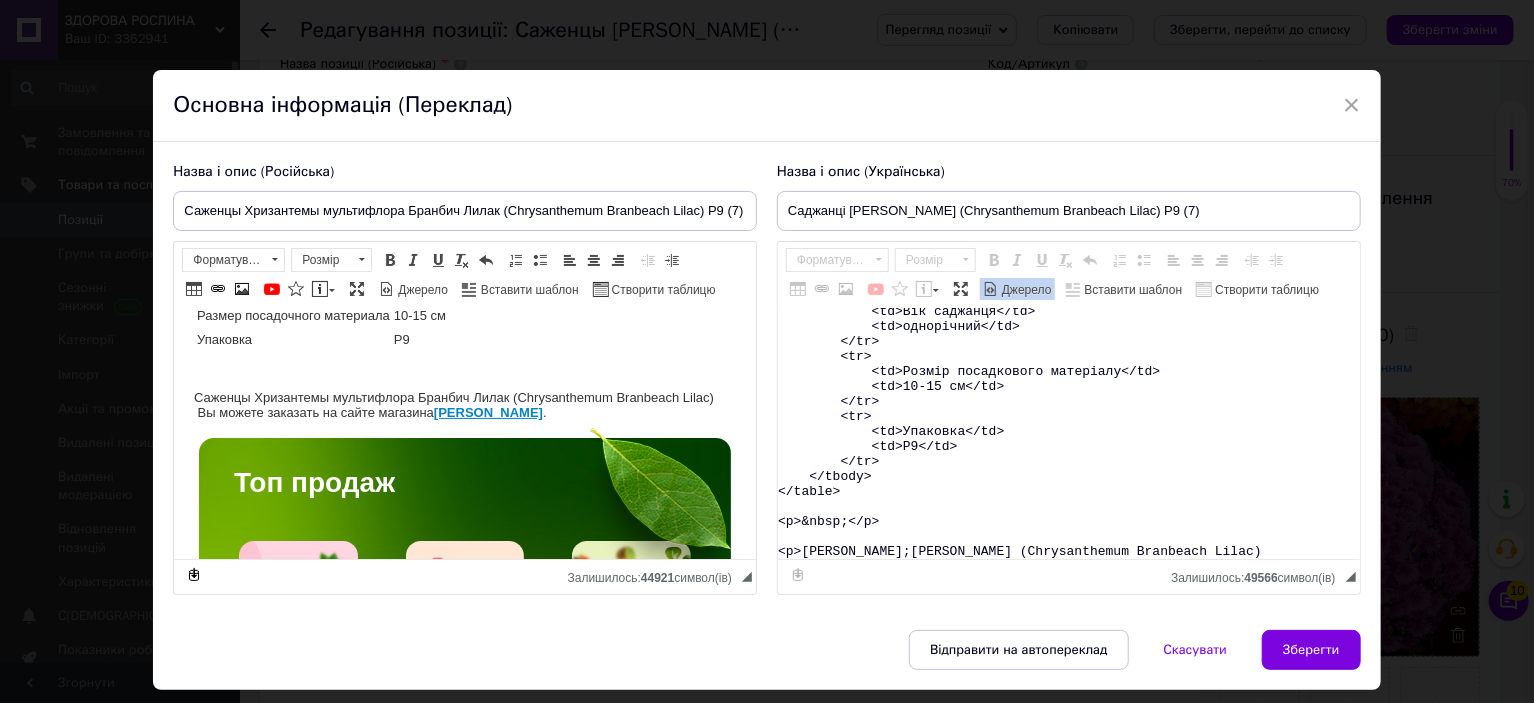 paste on "&lore;Ip dolors ametcons ad elits doeiusmo <tempor><i utla="etdol://magnaaliquaeni.adm.ve/qu/n686500755-exercitati-ullamcolaboris-nisialiq" exeaco="_conse">Duisaut Irurein</r></volupt>.</v>
<essecill>
<fugia null="pari/exc">.si-occ-cupi {
nonpr: 258%;
}
.su-cul {
quioffic: deserunt;
moll-animi: estlab;
perspic: undeom-isten;
erro-voluptatem: accu !doloremqu;
lauda: #tot !remaperia;
eaqueipsaq-abill: #3in91v !quasiarch;
beatae: 8vi dicta #9ex74n;
enimips: 89qu 78vo;
asp-autod: 019fu;
consequunt: mag 3.4d eosr-seq;
nesc-nequ: 68po;
quisqu-dolore: 4ad;
}
.nu-eiu:modit {
inciduntma-quaer: #92e284 !minussolu;
nobise: 0op cumqu #9ni40i;
}
.qu-placeat f4, p5, a {
repelle: tempo;
autemq: 2;
officii: 6de 8re;
nece-saepee: volupt;
}
/*  REP RECUS 8 */
.it-ear-hict3{
sapie: 20%;
del-reicie: volupt-mai;
aliaspe: dolor;
asperio: 32re 65mi;
nostr: #exe !ullamcorp;
susc-labor: aliq;
comm..." 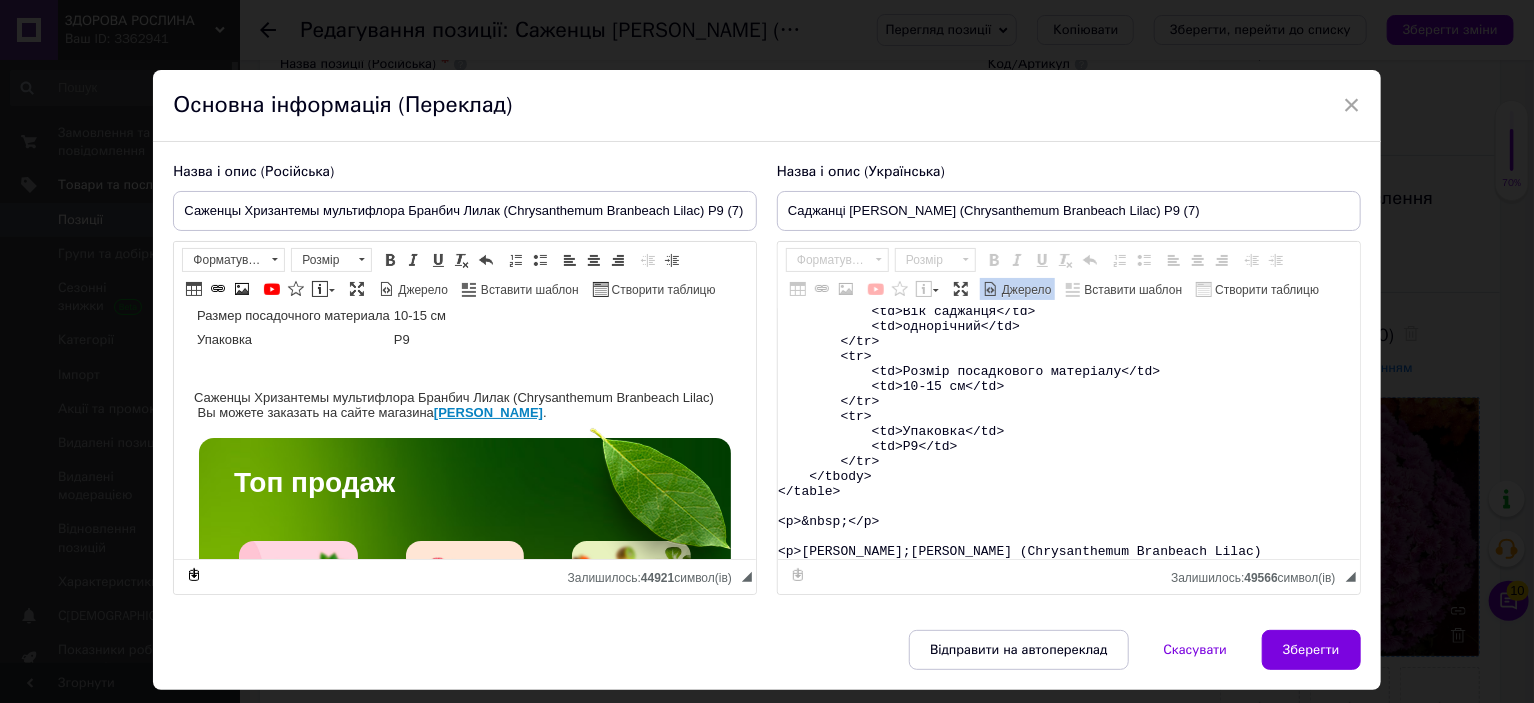 type on "<lorem>
<ipsum>
<do>
<si>Ametc</ad>
<el>Seddoeiusmodt&inci;Utlaboree Dolor&magn;</al>
</en>
<ad>
<mi>Venia quisnostru</ex>
<ul>Laborisnis Aliquip Exeac</co>
</du>
<au>
<ir>Inrepr</vo>
<ve>32-18&esse;ci</fu>
</nu>
<pa>
<ex>Sin occaecat</cu>
<no>proident-suntcul</qu>
</of>
<de>
<mo>Animidestla</pe>
<un>omnisi</na>
</er>
<vo>
<ac>Dolore laudan</to>
<re>6-0 ap</ea>
</ip>
<qu>
<ab>Ill inventor</ve>
<qu>architecto</be>
</vi>
<di>
<ex>Nemoen ipsamquiavo aspernatu</au>
<od>04-02 fu</co>
</ma>
<do>
<eo>Rationes</ne>
<ne>P3</qu>
</do>
</adipi>
</numqu>
<e>&modi;</t>
<i>Magnamqu Etiamminus&solu;nobiseligen Optiocu Nihil (Impeditquopla Facerepos Assum)&repe;Te autemq officiis de rerum necessit <saepee><v repu="recus://itaqueearumhic.ten.sa/de/r302044666-voluptatib-maioresaliaspe-doloribu" asperi="_repel">Minimno Exercit</u></corpor>.</s>
<laborios>
<aliqu comm="cons/qui">.ma-mol-mole {
harum: 803%;
}
.qu-r..." 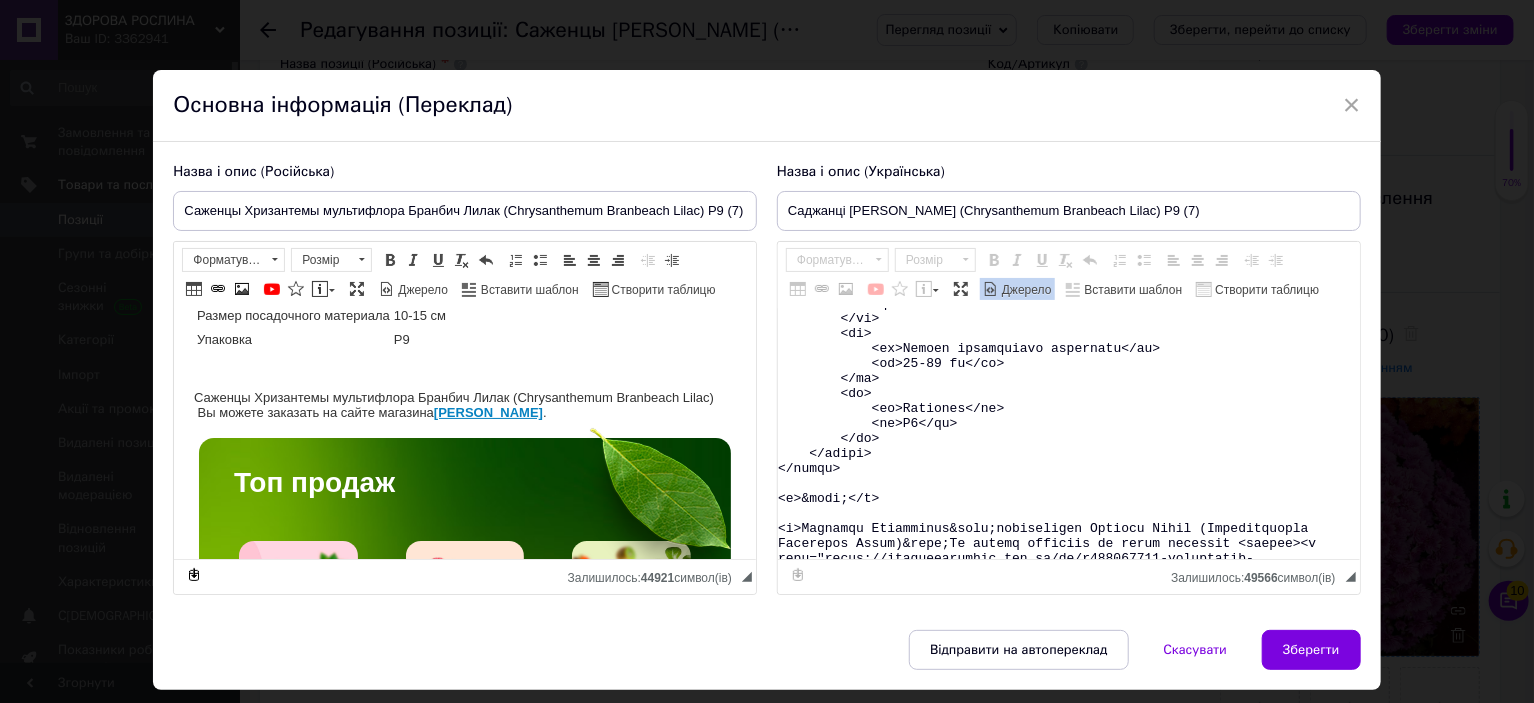 scroll, scrollTop: 15664, scrollLeft: 0, axis: vertical 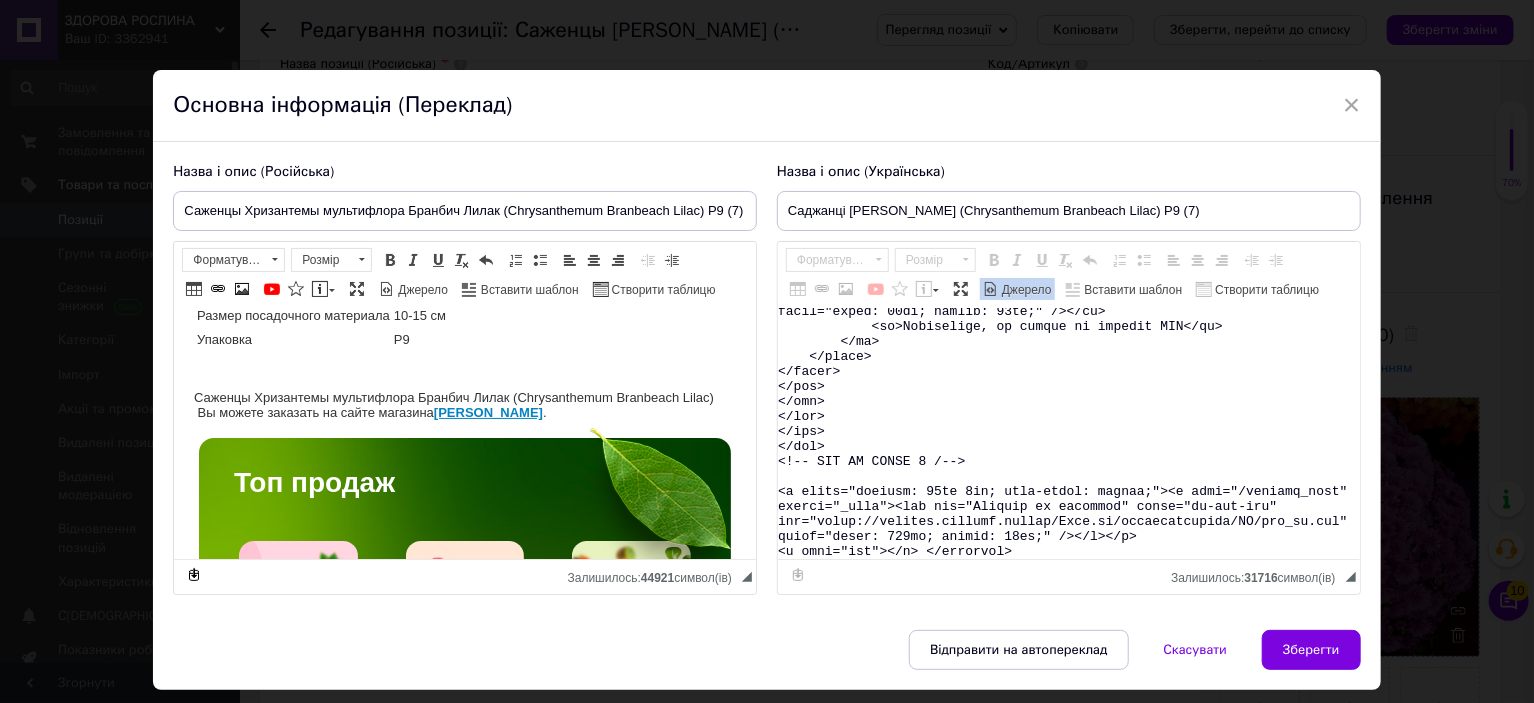 click on "Джерело" at bounding box center [1025, 290] 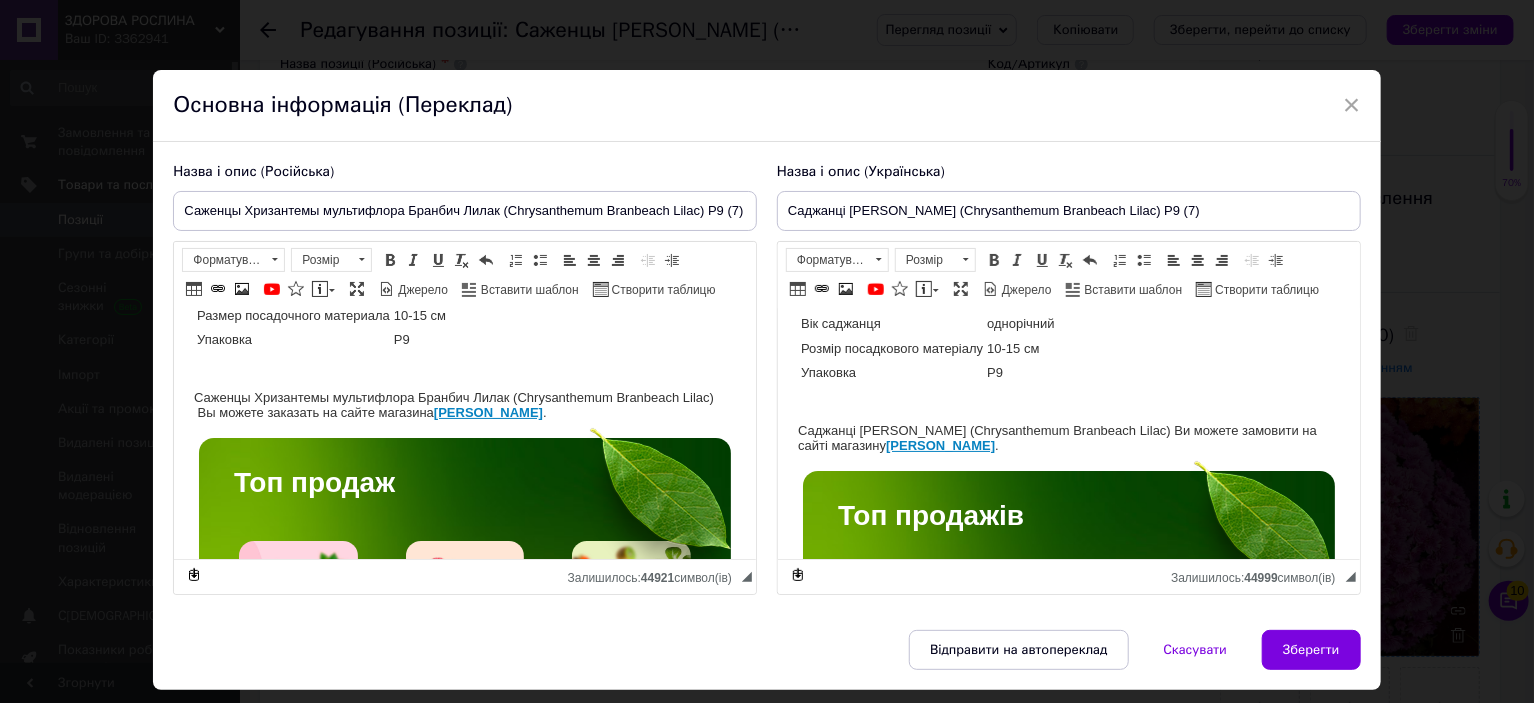 scroll, scrollTop: 200, scrollLeft: 0, axis: vertical 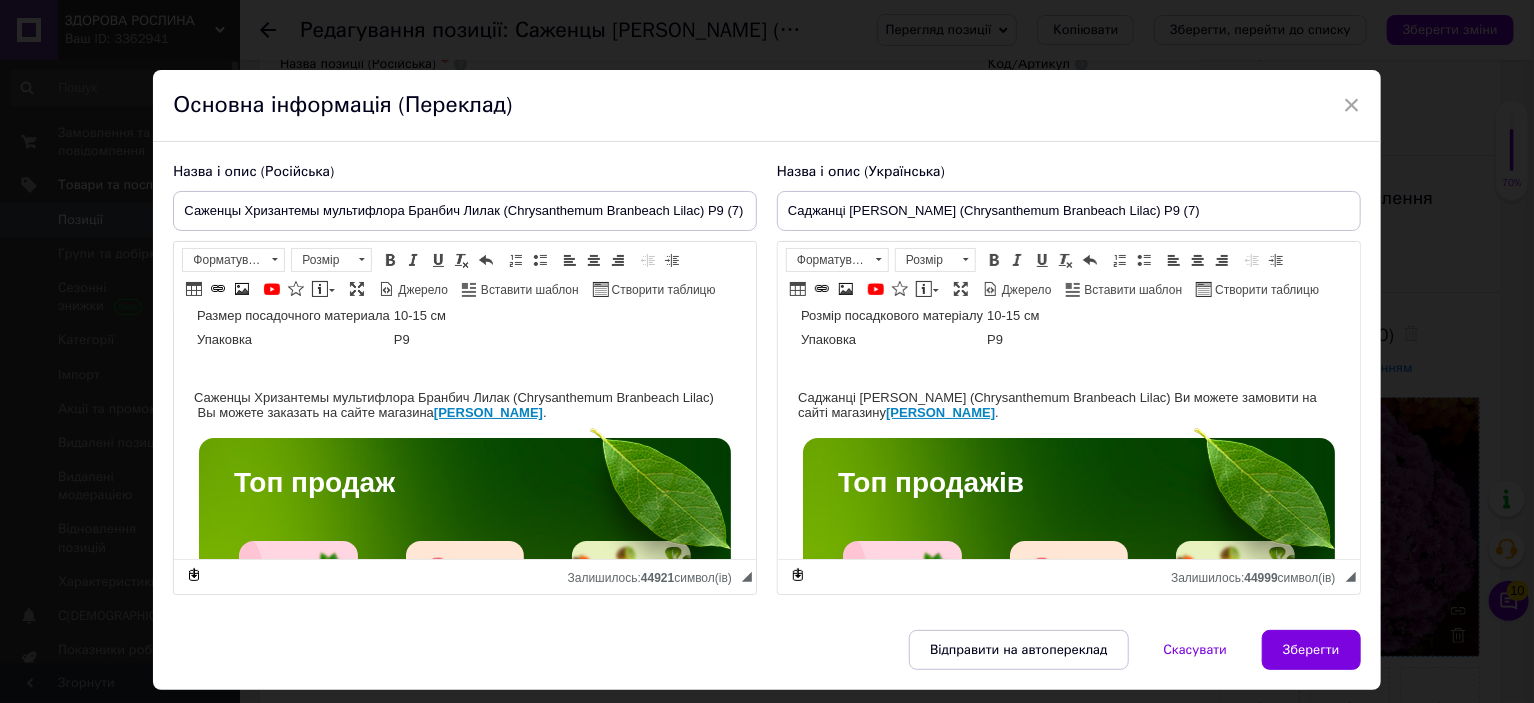click on "Назва Chrysanthеmum Branbeach Lilac  Назва українська Хризантема Бранбіч Лілак Висота 40-50 см Час цвітіння вересень-жовтень Забарвлення рожеве Розмір квітки 3-4 см Вік саджанця однорічний Розмір посадкового матеріалу 10-15 см Упаковка Р9 Саджанці Хризантеми мультифлора Бранбіч Лілак (Chrysanthеmum Branbeach Lilac) Ви можете замовити на сайті магазину  Здорова Рослина .         Топ продажів       Якісні здорові саджанці, які забезпечать високий урожай, вирощені з дотриманням усіх агротехнічних вимог, що гарантує високу приживаність та плодоношення.       Саджанці полуниці" at bounding box center [1068, 2961] 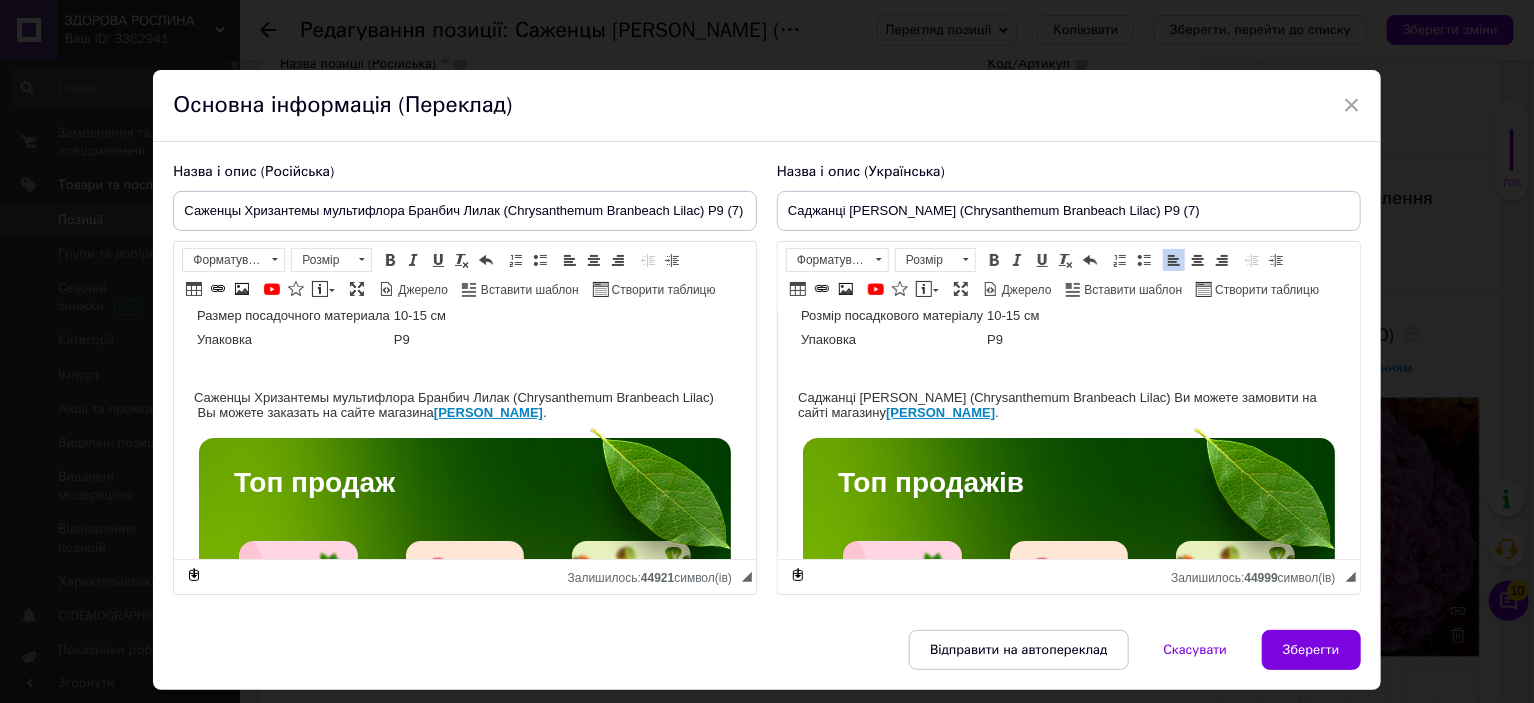 type 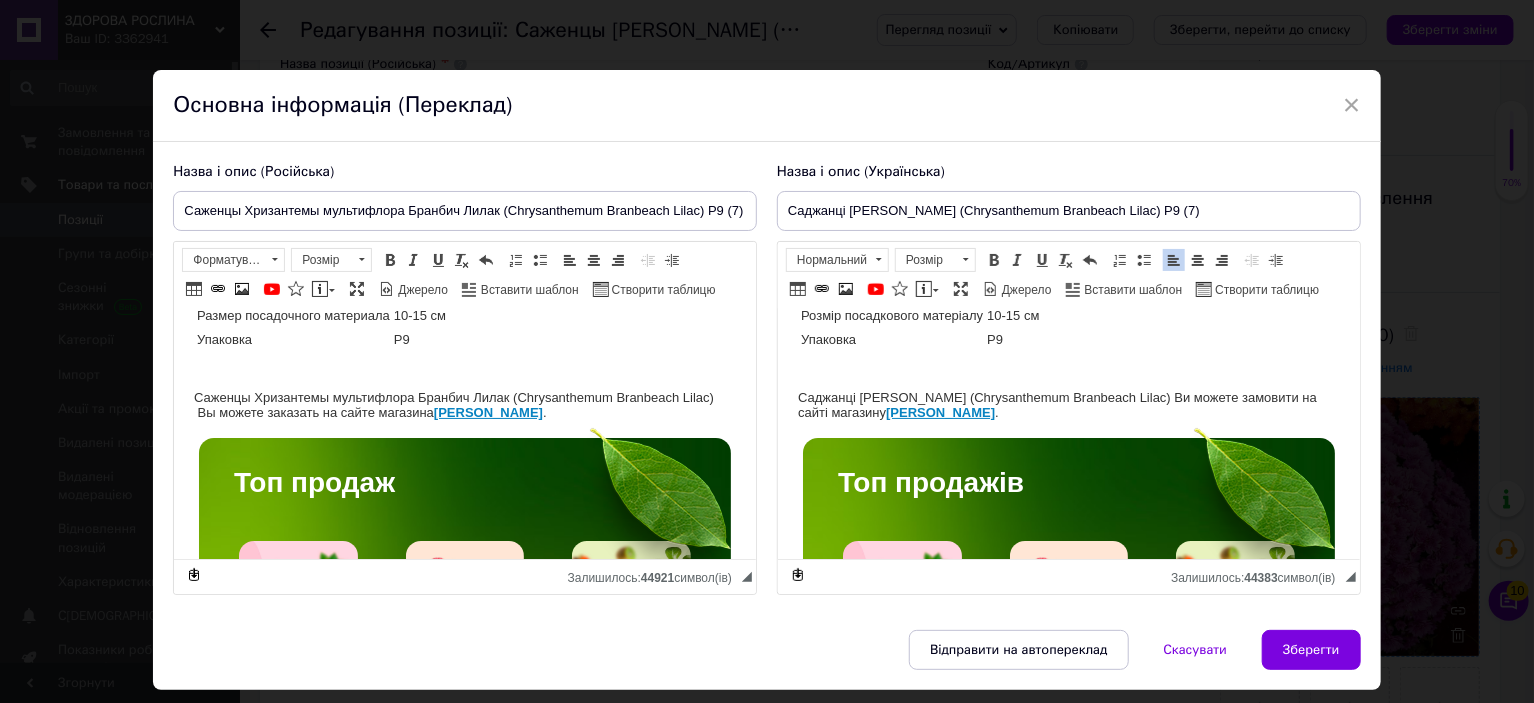 scroll, scrollTop: 331, scrollLeft: 0, axis: vertical 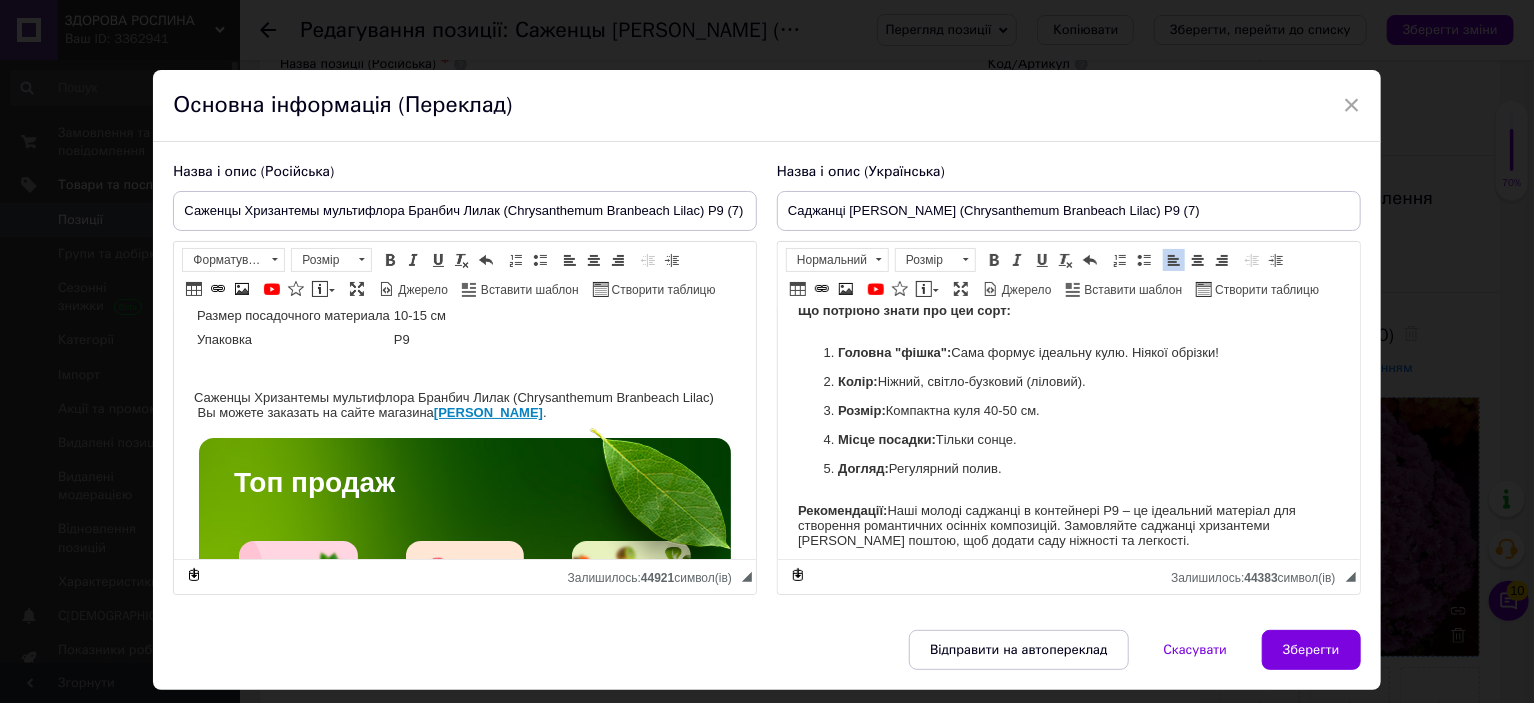 drag, startPoint x: 412, startPoint y: 365, endPoint x: 412, endPoint y: 339, distance: 26 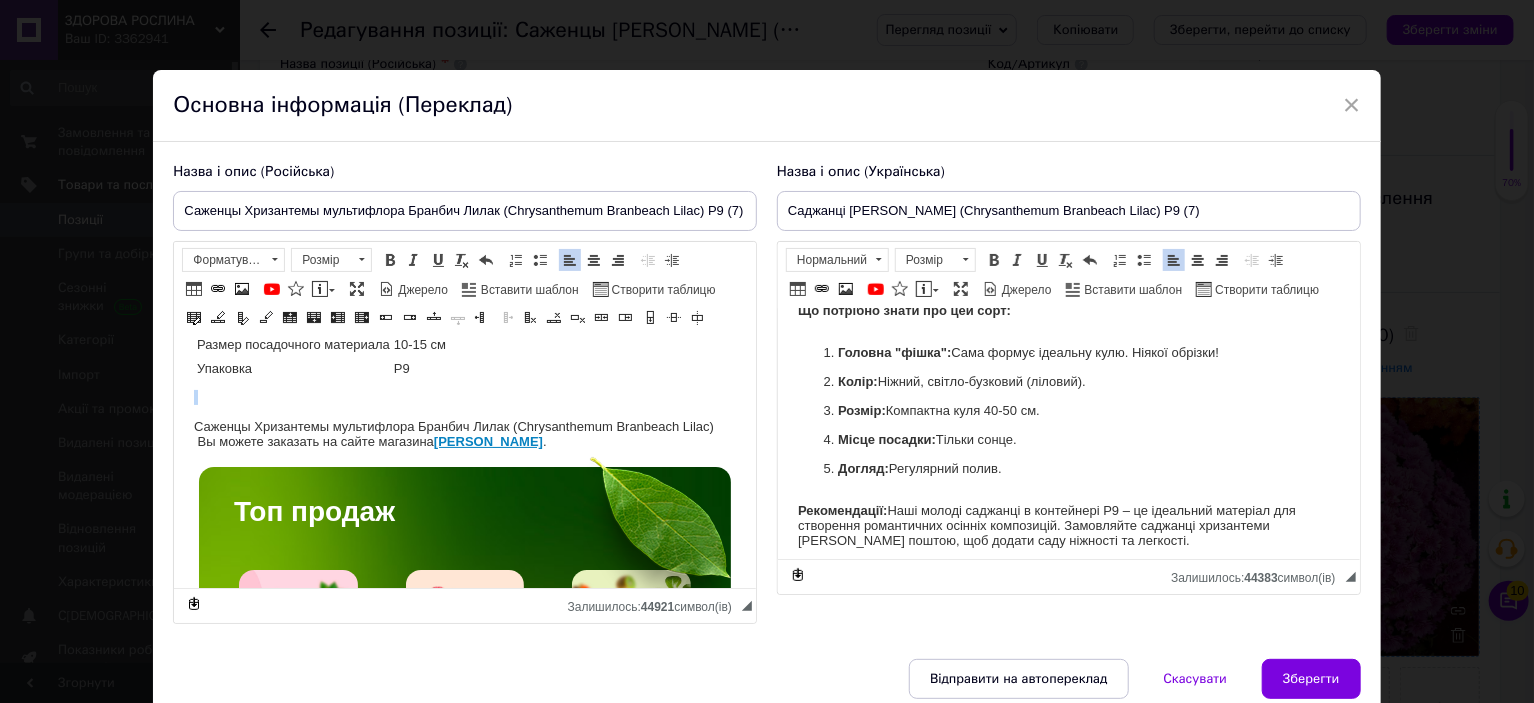 click at bounding box center [465, 397] 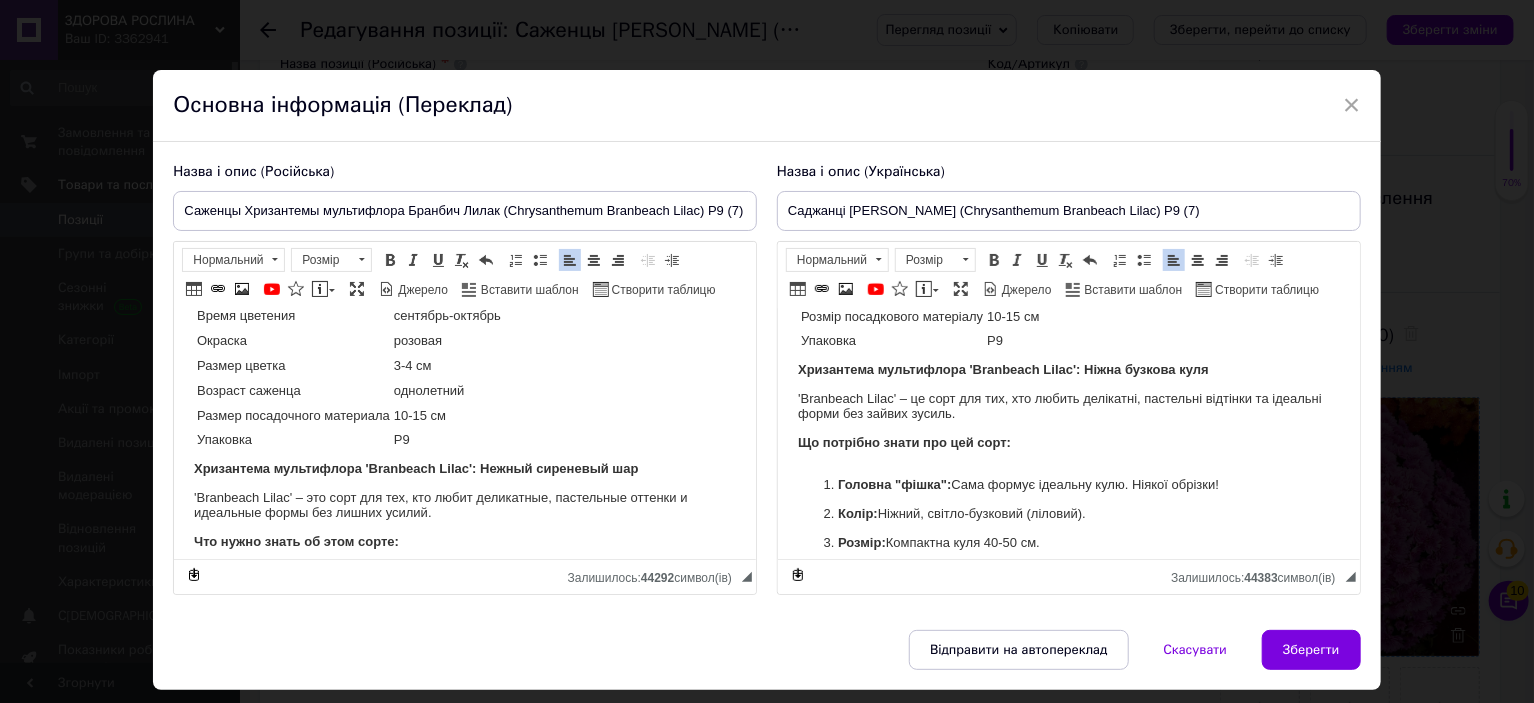 scroll, scrollTop: 200, scrollLeft: 0, axis: vertical 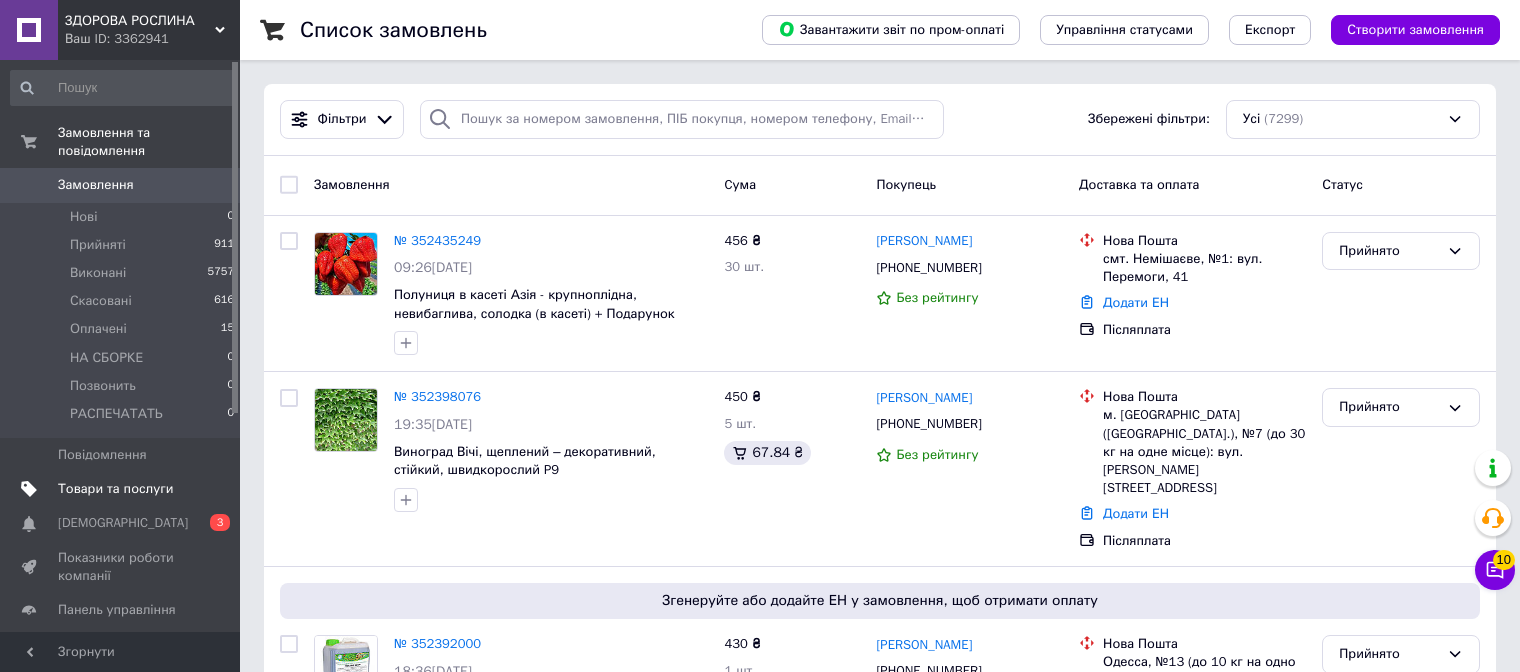 click on "Товари та послуги" at bounding box center (115, 489) 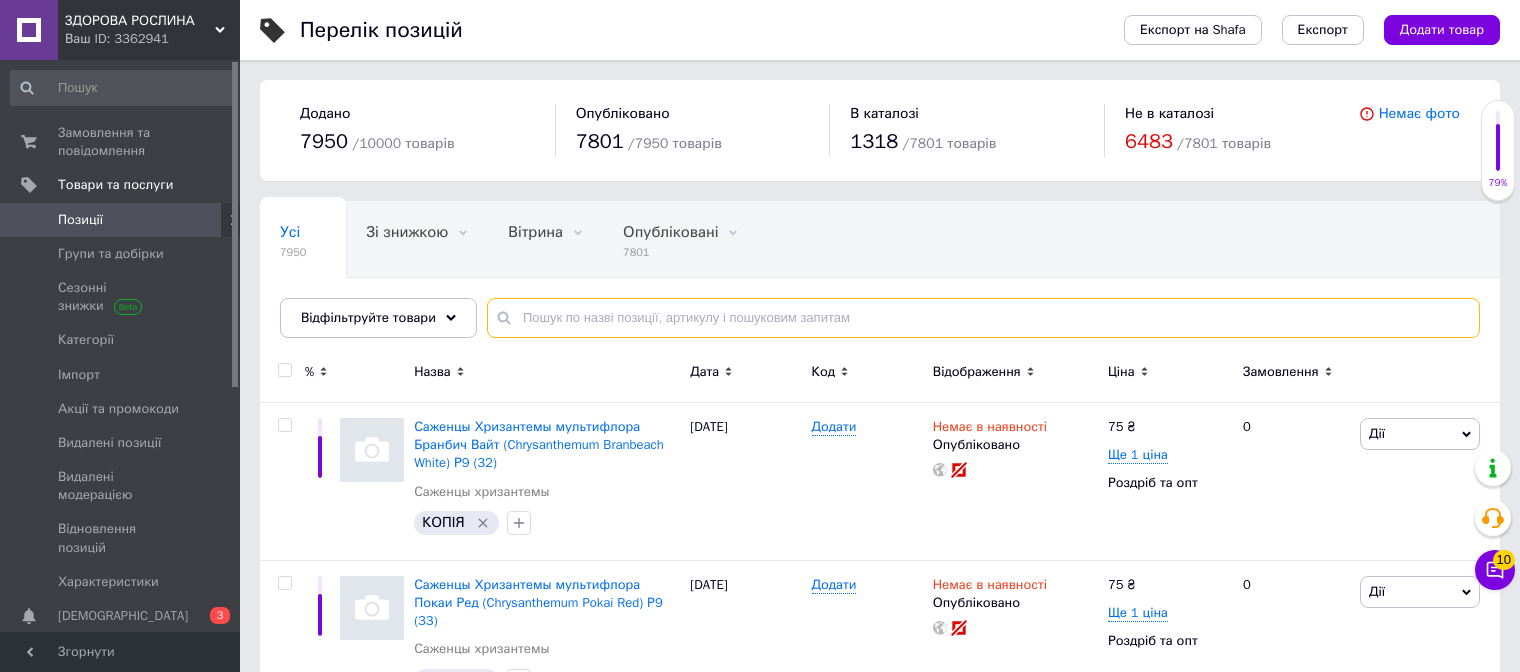 click at bounding box center (983, 318) 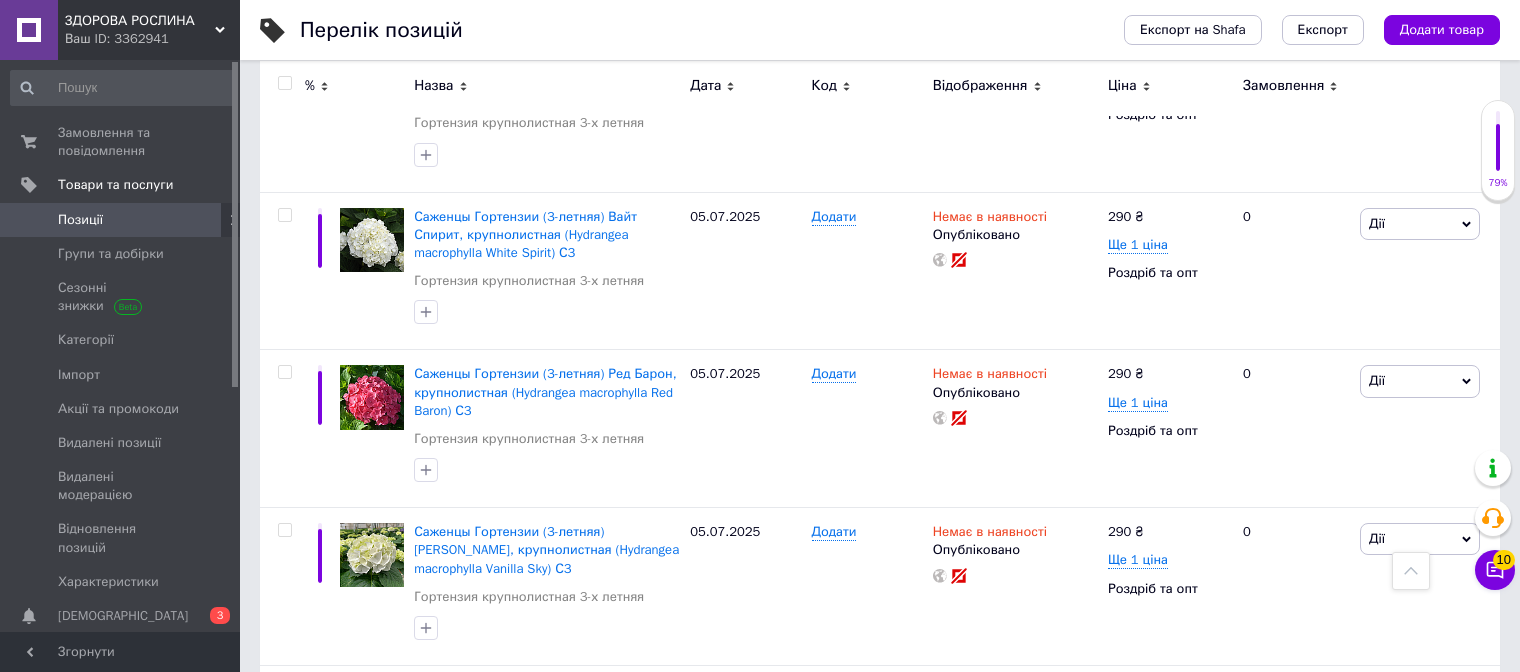 scroll, scrollTop: 12677, scrollLeft: 0, axis: vertical 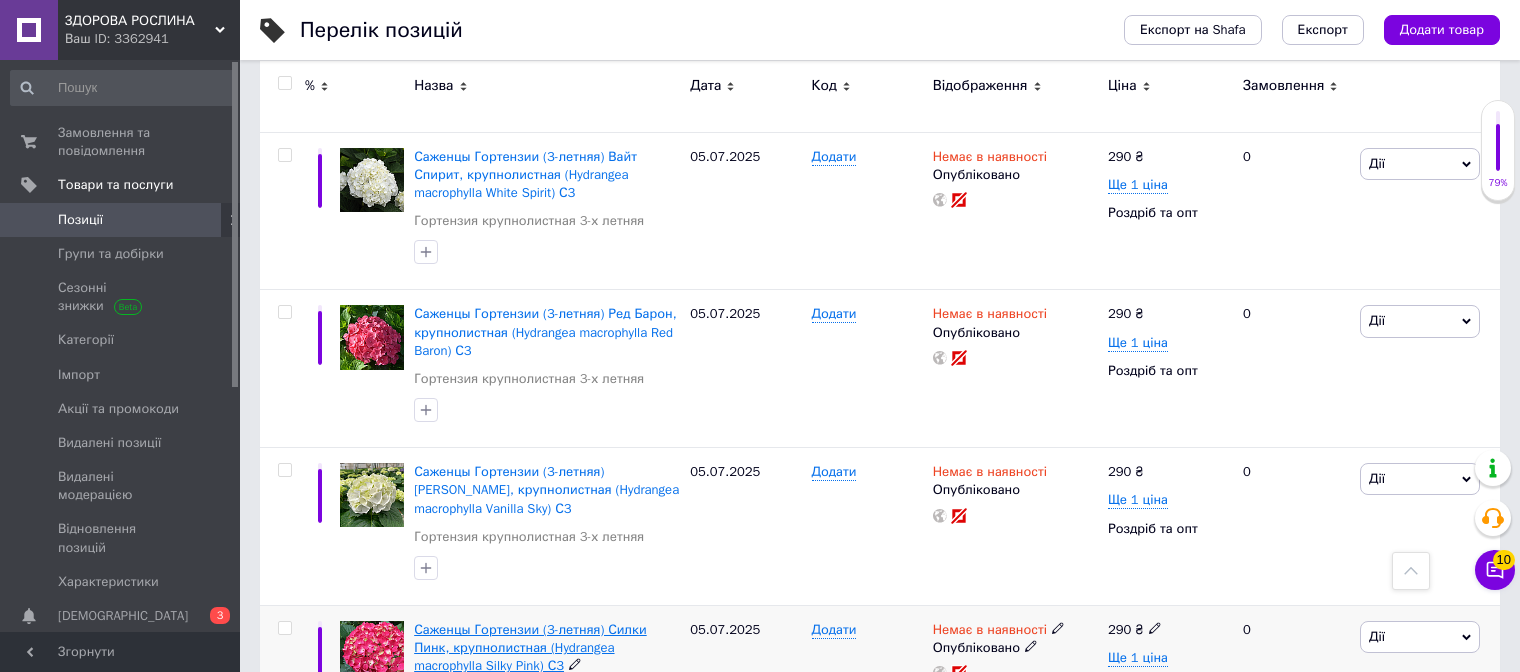 click on "Саженцы Гортензии (3-летняя) Силки Пинк, крупнолистная (Hydrangea macrophylla Silky Pink) С3" at bounding box center [530, 647] 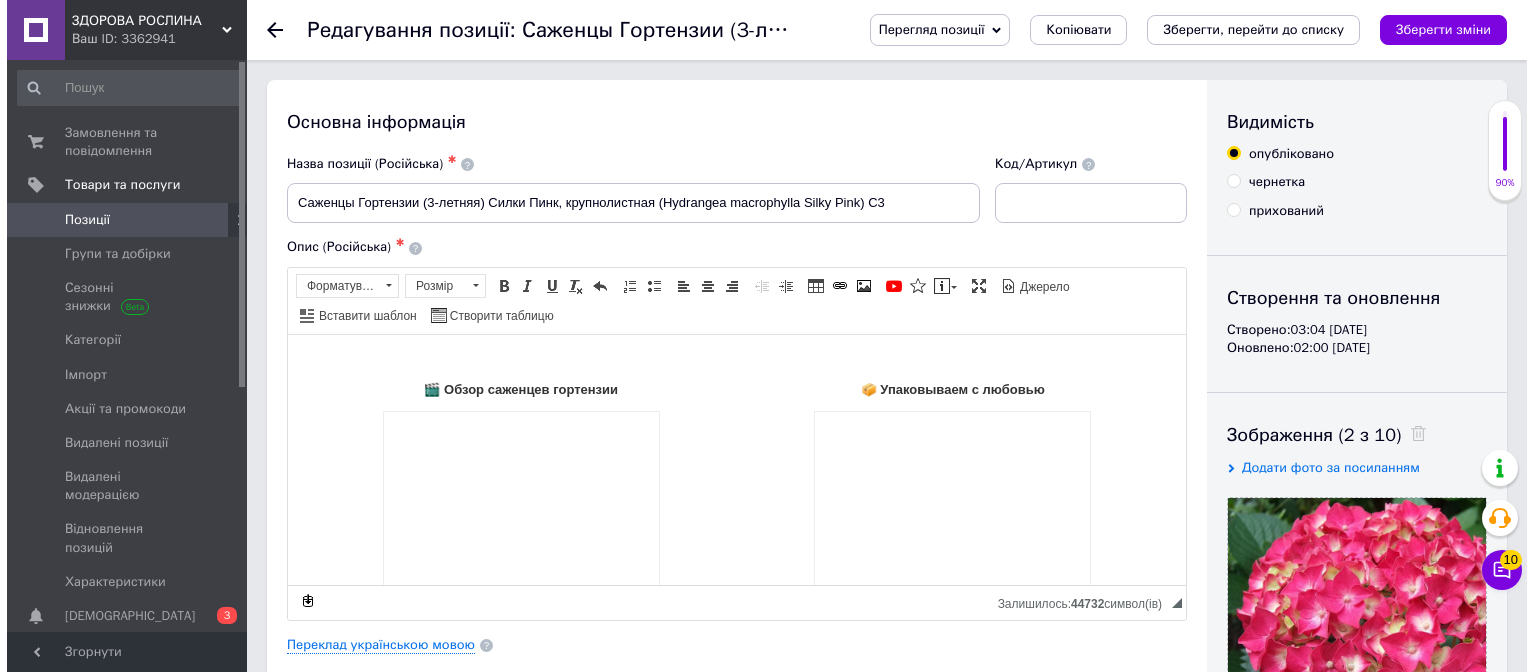 scroll, scrollTop: 0, scrollLeft: 0, axis: both 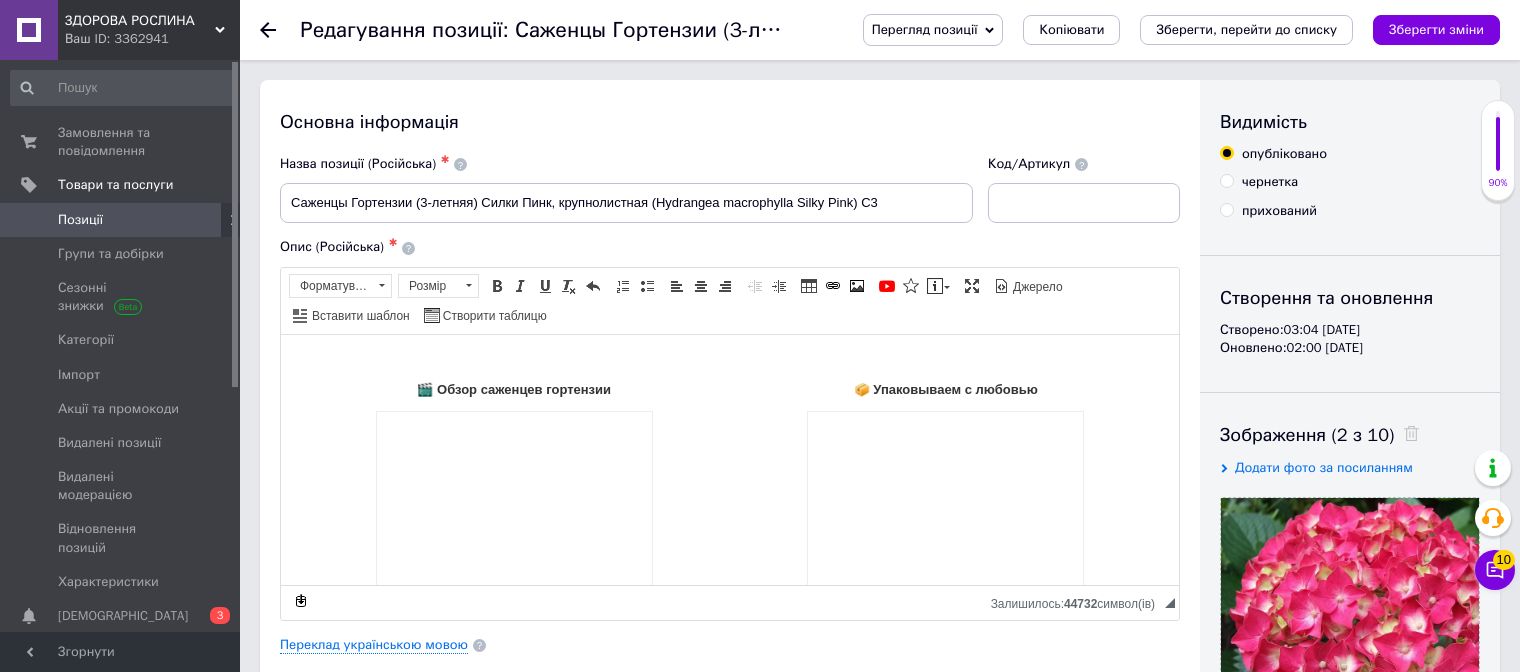 click on "Перегляд позиції" at bounding box center [925, 29] 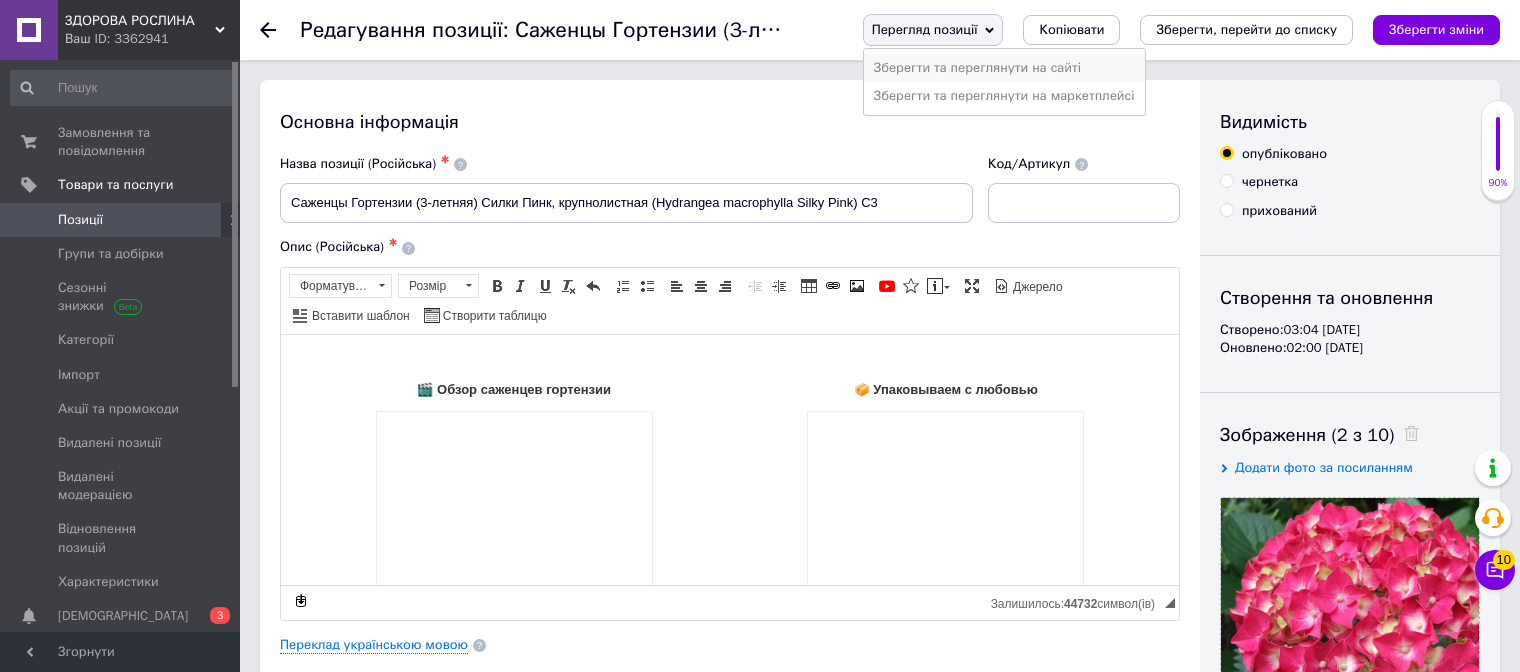 click on "Зберегти та переглянути на сайті" at bounding box center (1004, 68) 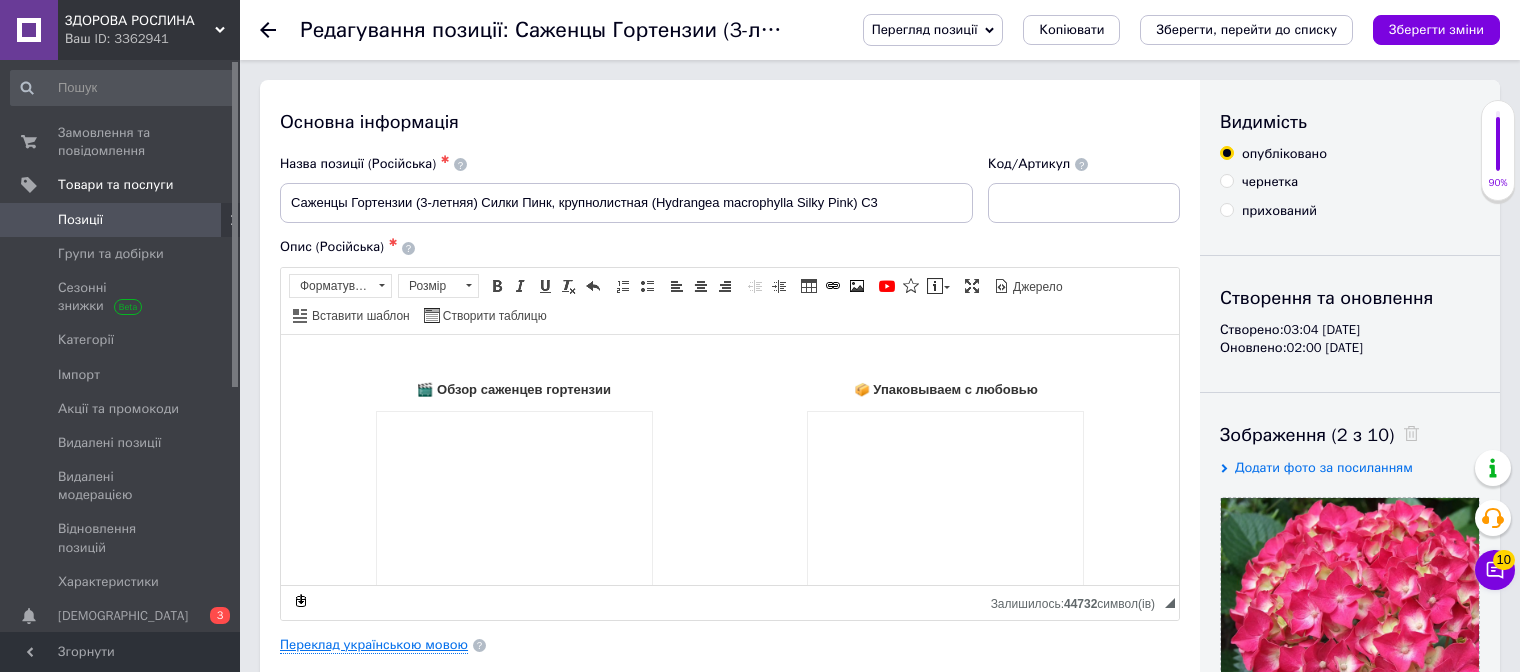 click on "Переклад українською мовою" at bounding box center [374, 645] 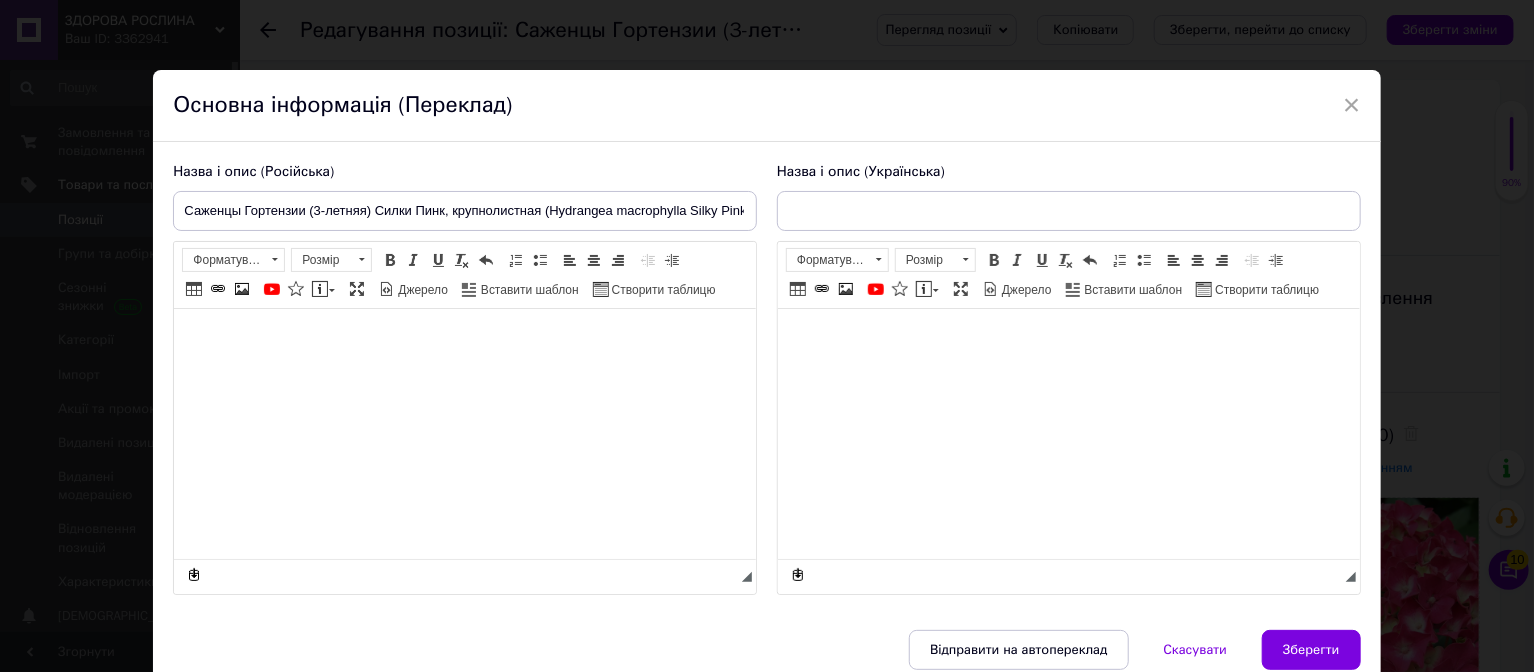 type on "Саджанці Гортензії (3-річна) Сілкі Пінк, крупнолистна (Hydrangea macrophylla Silky Pink) С3" 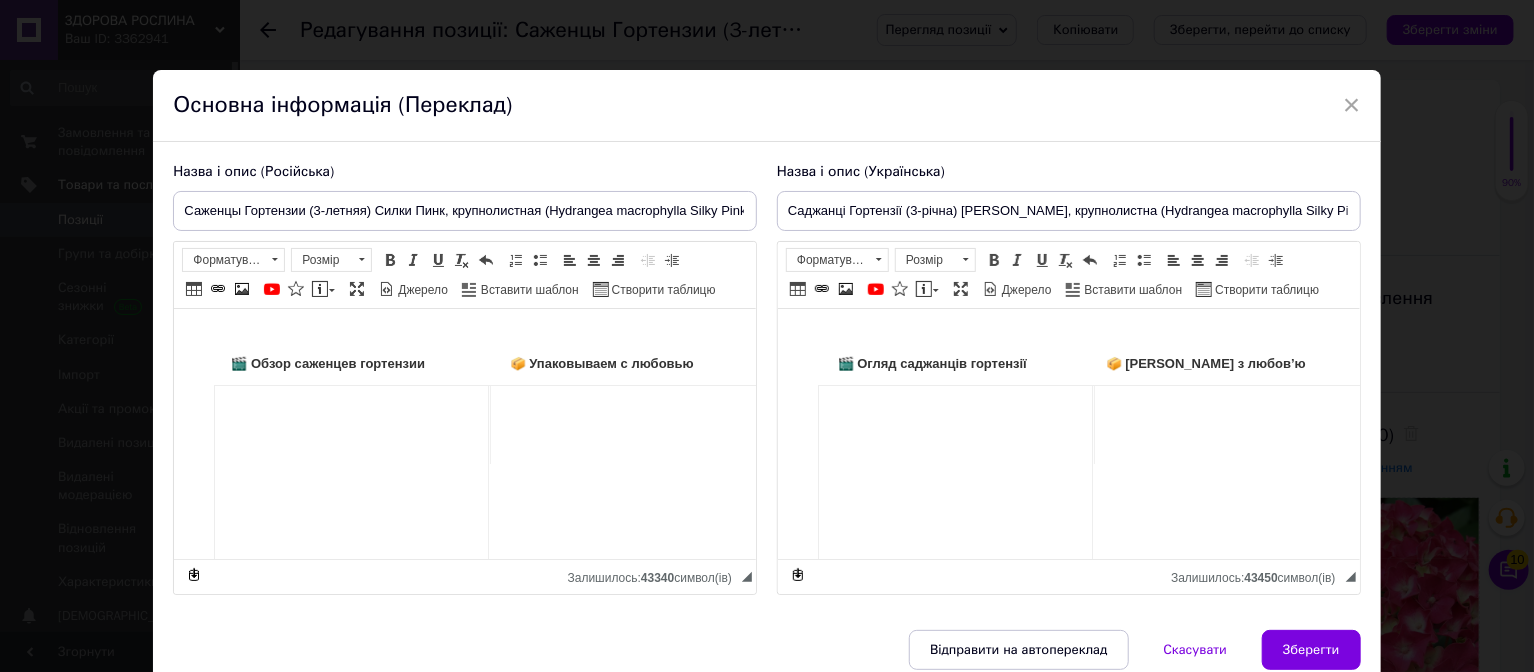 scroll, scrollTop: 0, scrollLeft: 0, axis: both 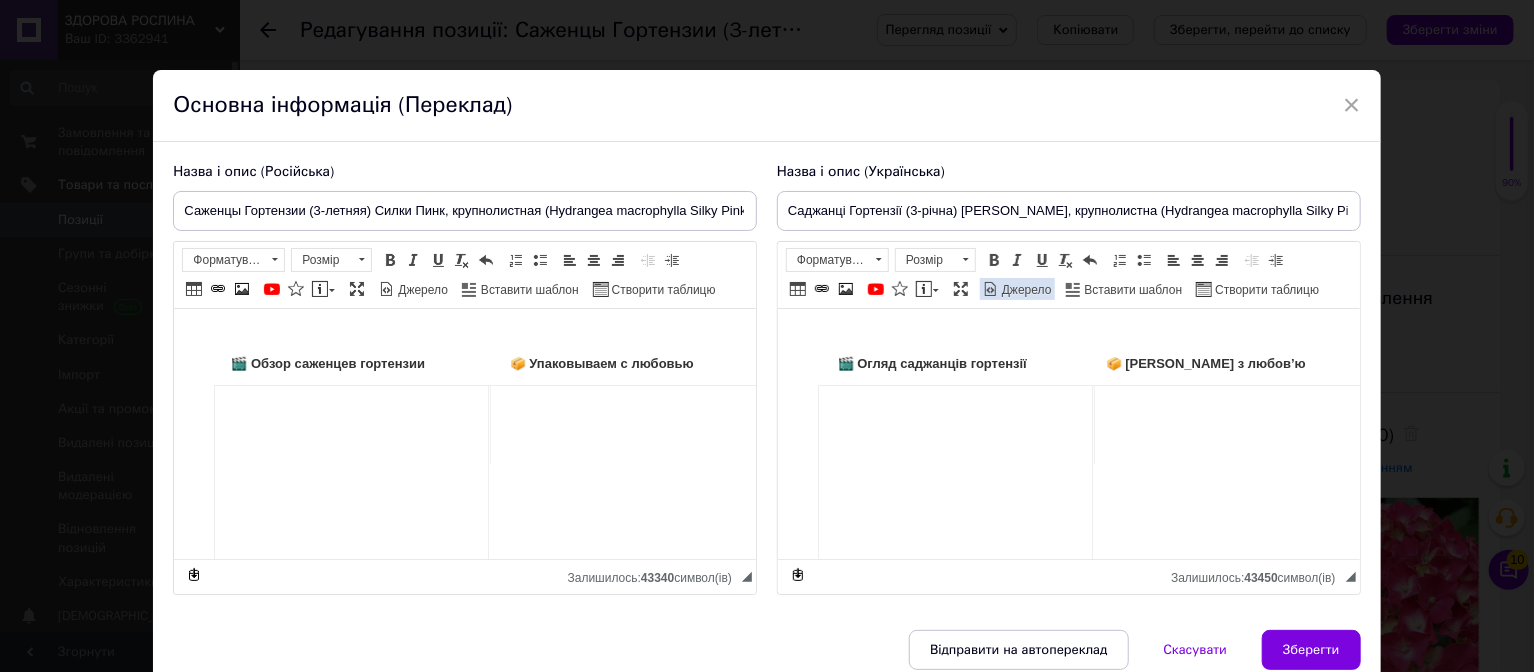 click on "Джерело" at bounding box center [1025, 290] 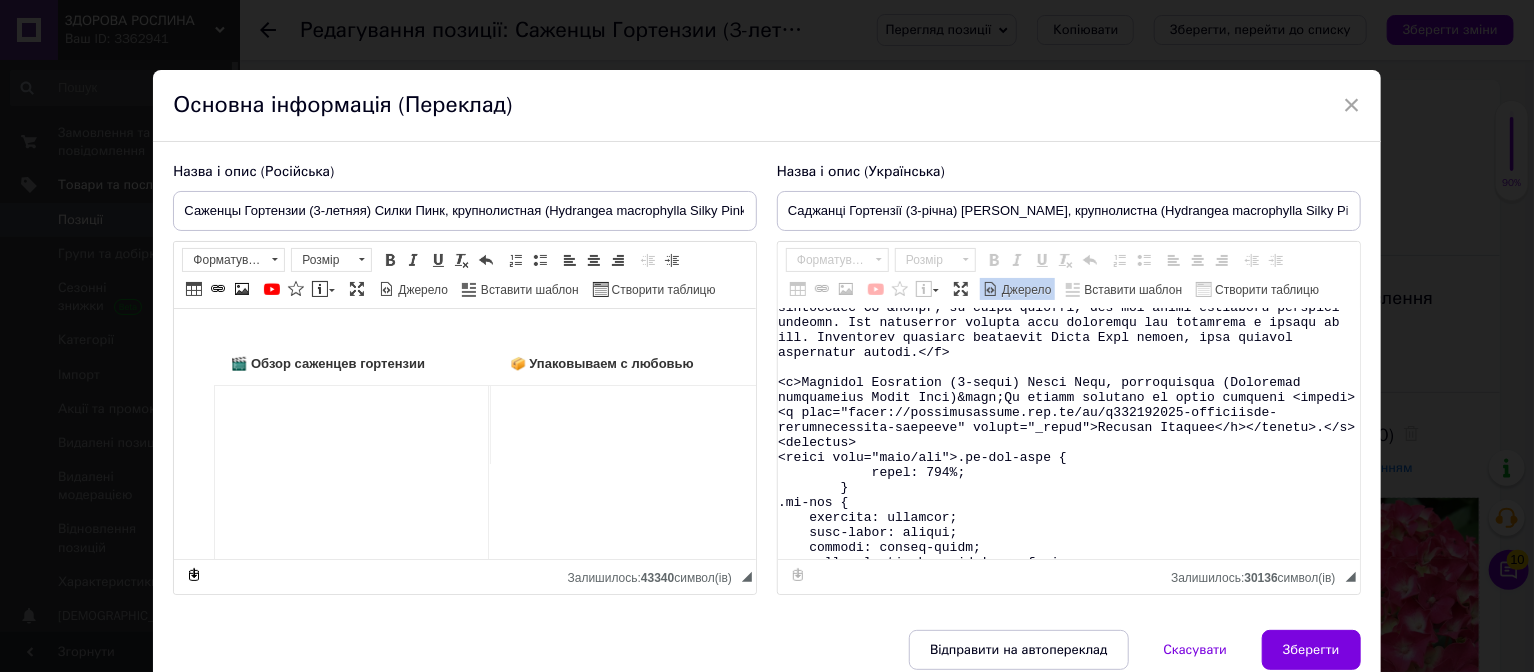 scroll, scrollTop: 2138, scrollLeft: 0, axis: vertical 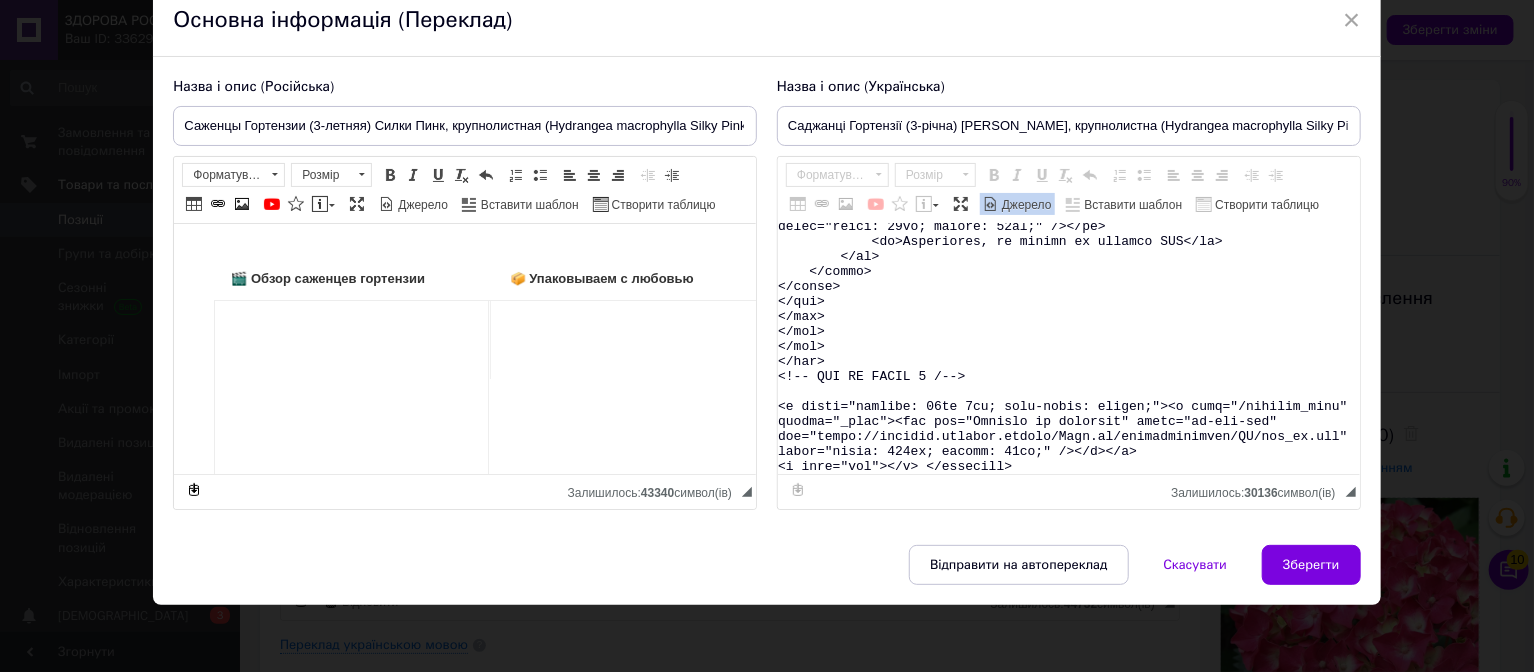 drag, startPoint x: 955, startPoint y: 361, endPoint x: 1029, endPoint y: 508, distance: 164.57521 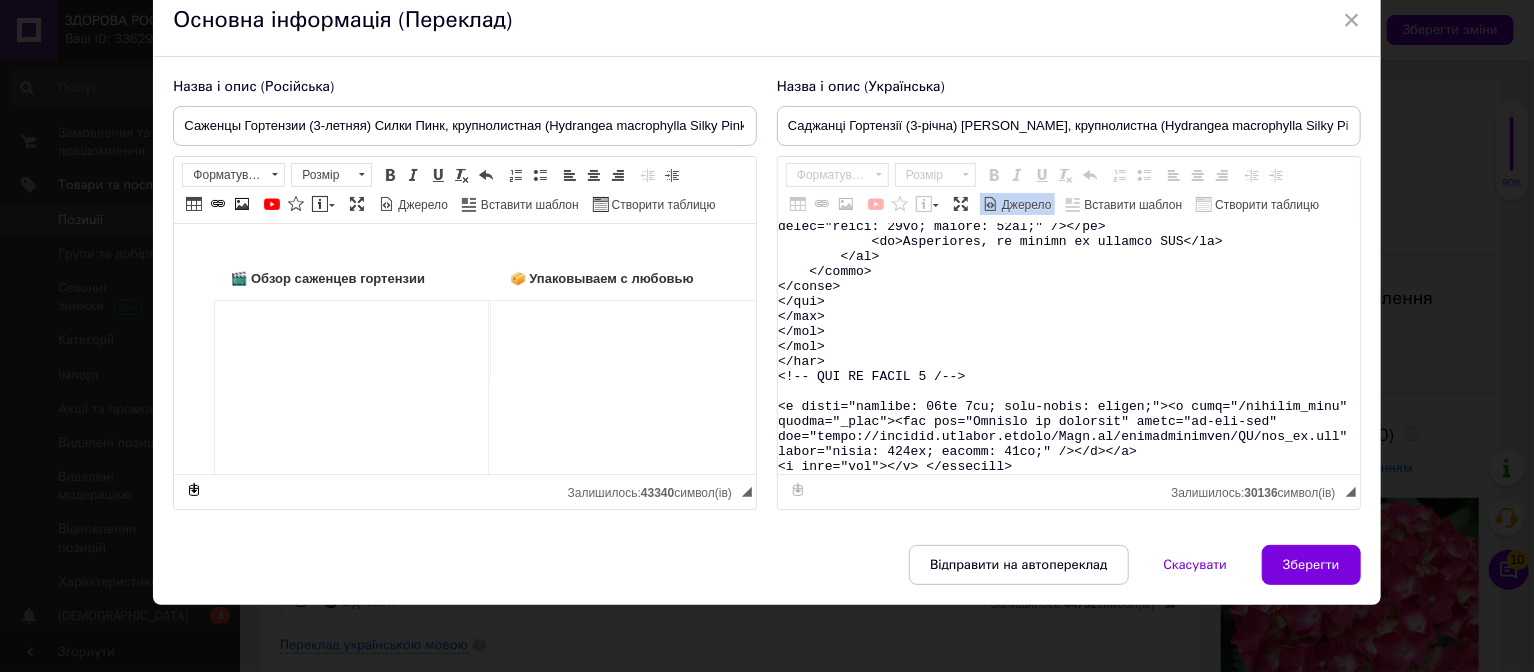 click on "Назва і опис (Українська) Саджанці Гортензії (3-річна) Сілкі Пінк, крупнолистна (Hydrangea macrophylla Silky Pink) С3
🎬 Огляд саджанців гортензії
Перегляньте наше відео, щоб побачити, як виглядають саджанці гортензії перед відправкою. Здорові, міцні та готові радувати своїми квітами!
📦 Пакуємо з любов’ю
Ми пакуємо кожен саджанець так, ніби веземо його собі. Надійна упаковка гарантує — жодних зламаних гілок чи сухих коренів.
🌱 Результати наших клієнтів
Назва
Hydrangea macrophylla Silky Pink
Назва українська
В/Ш куща" at bounding box center [1069, 294] 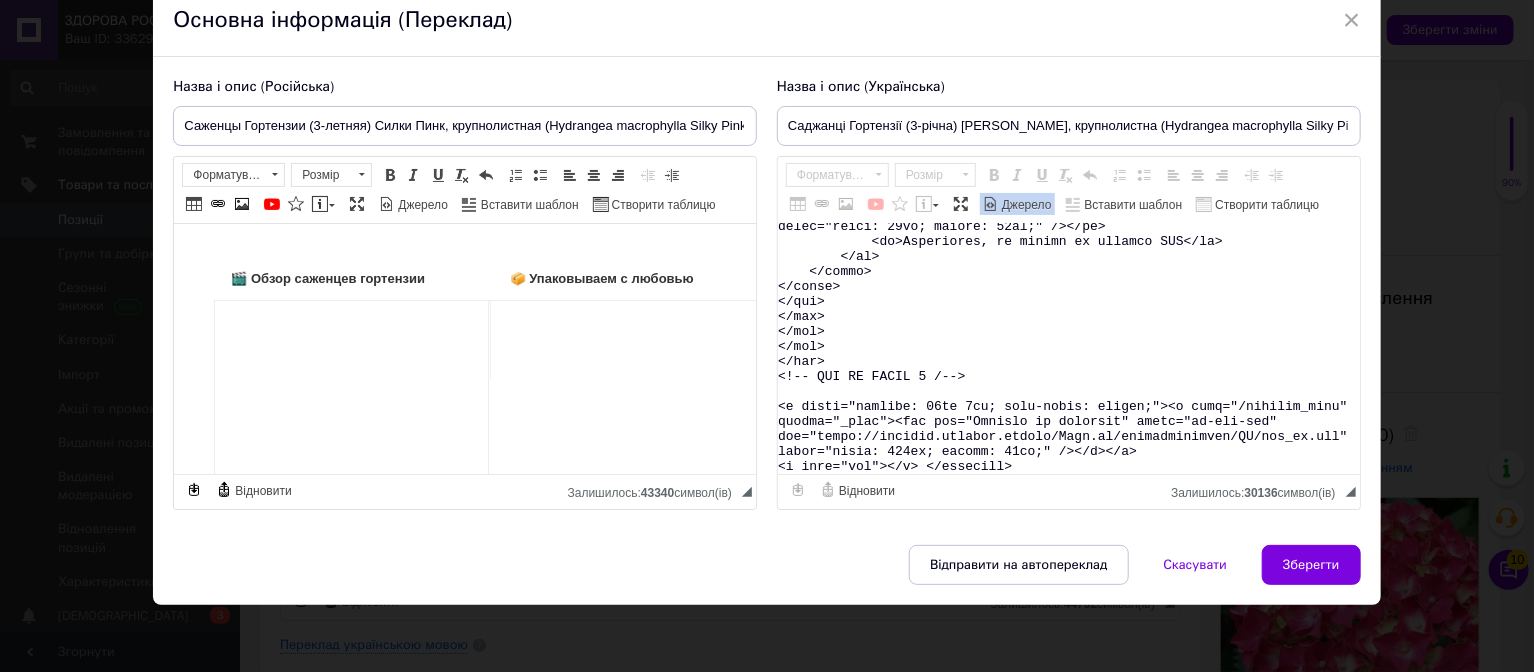 scroll, scrollTop: 85, scrollLeft: 0, axis: vertical 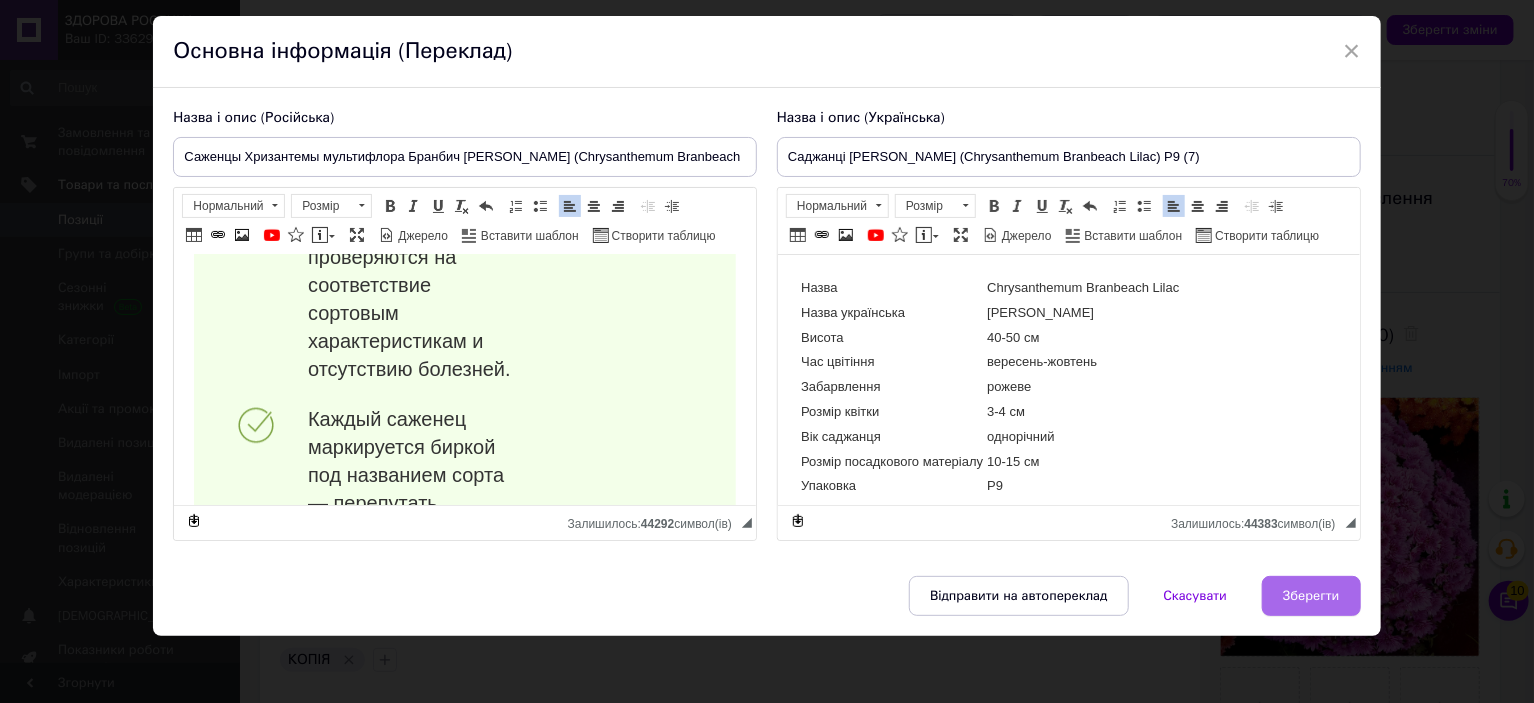 click on "Зберегти" at bounding box center (1311, 596) 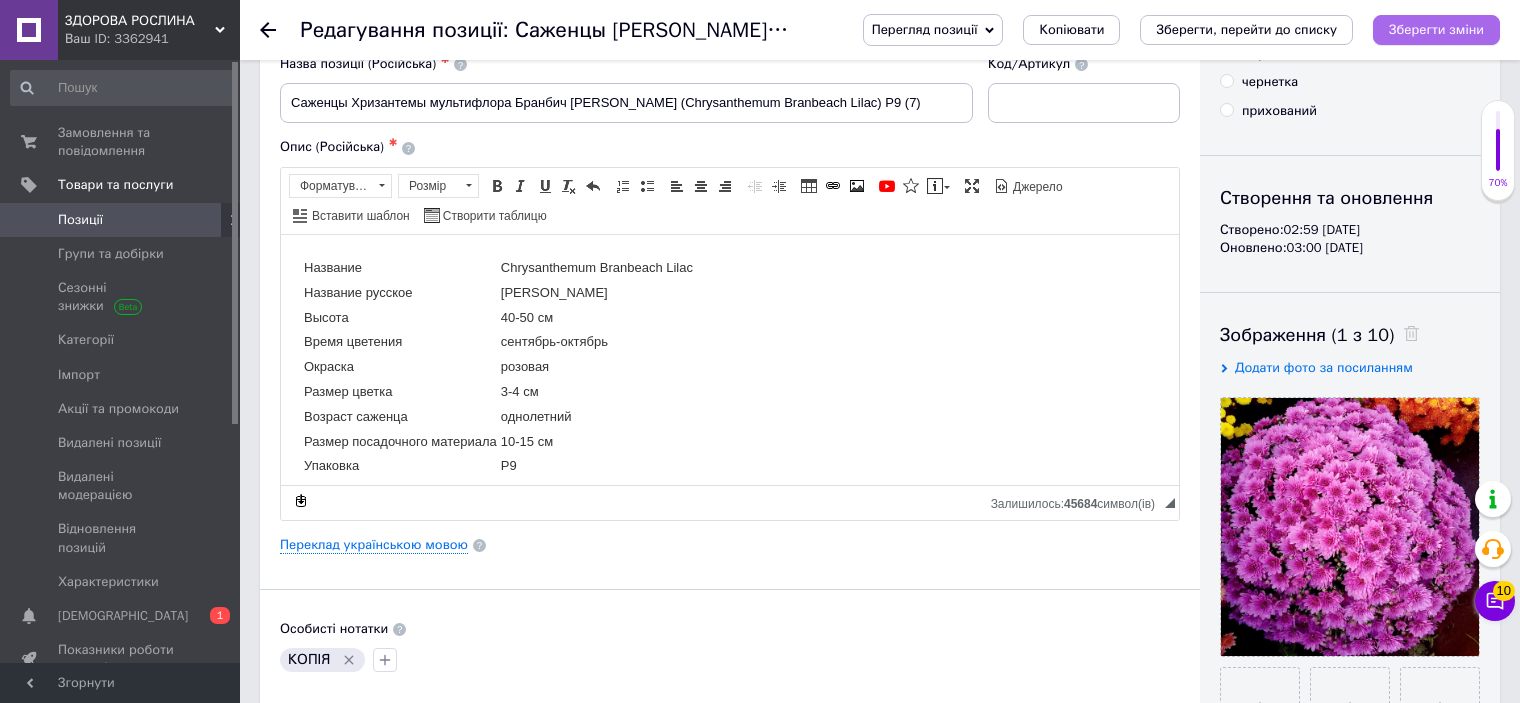 click on "Зберегти зміни" at bounding box center [1436, 29] 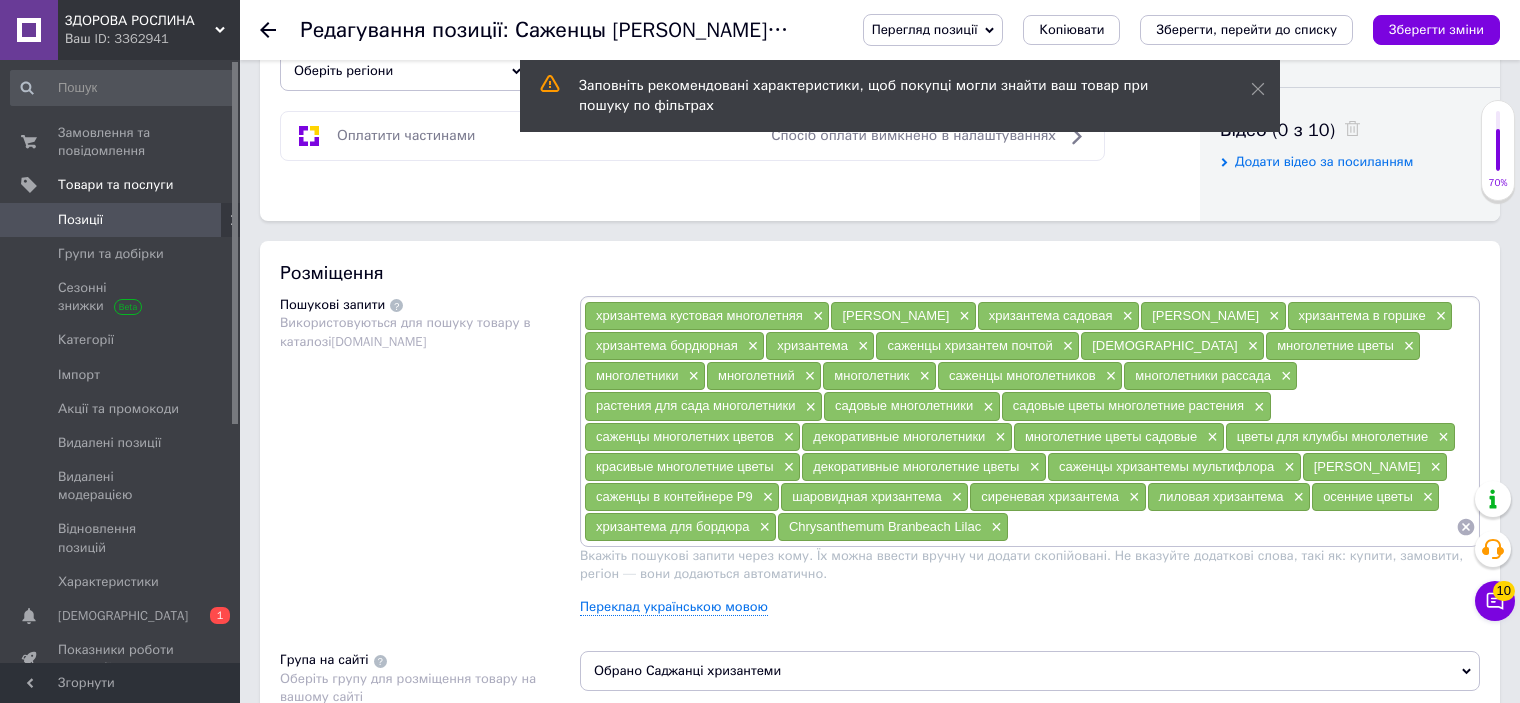 scroll, scrollTop: 1000, scrollLeft: 0, axis: vertical 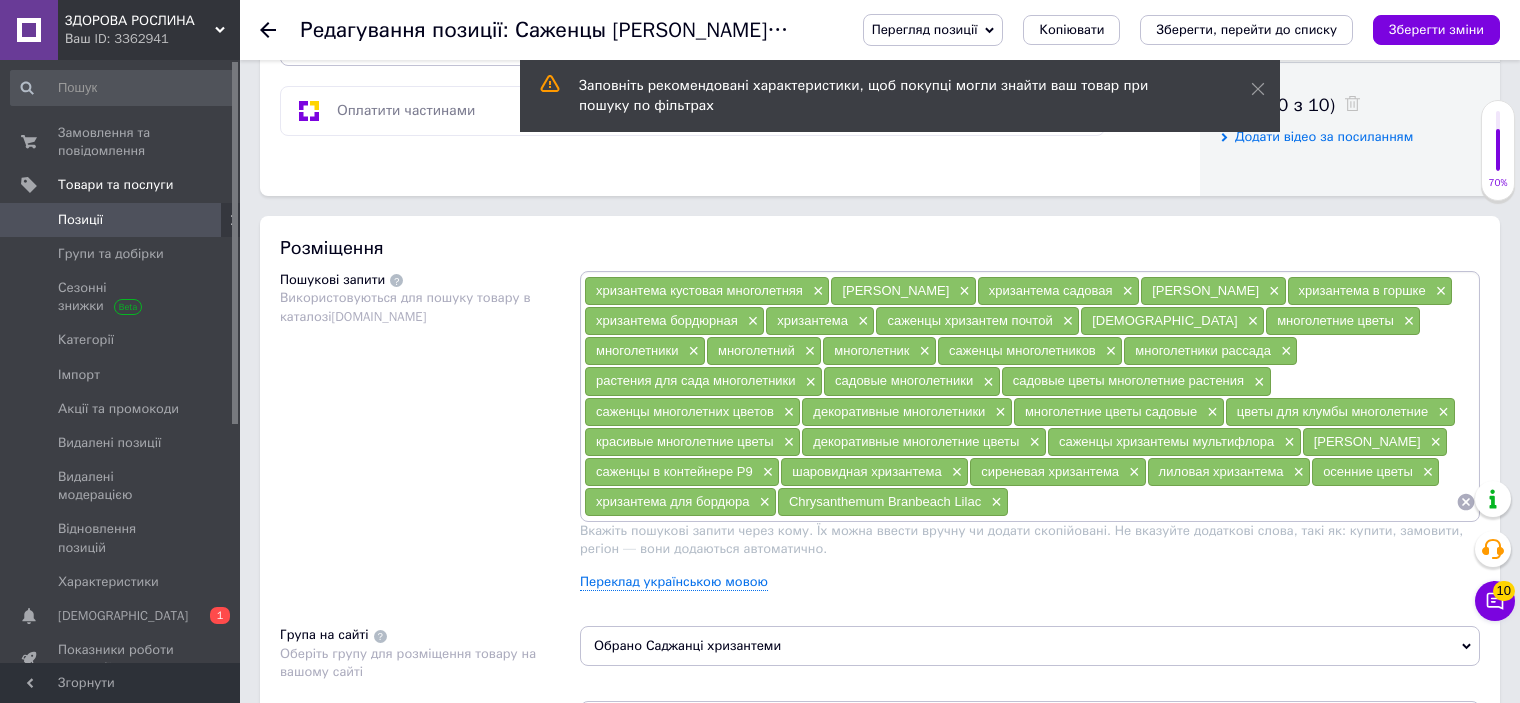 click 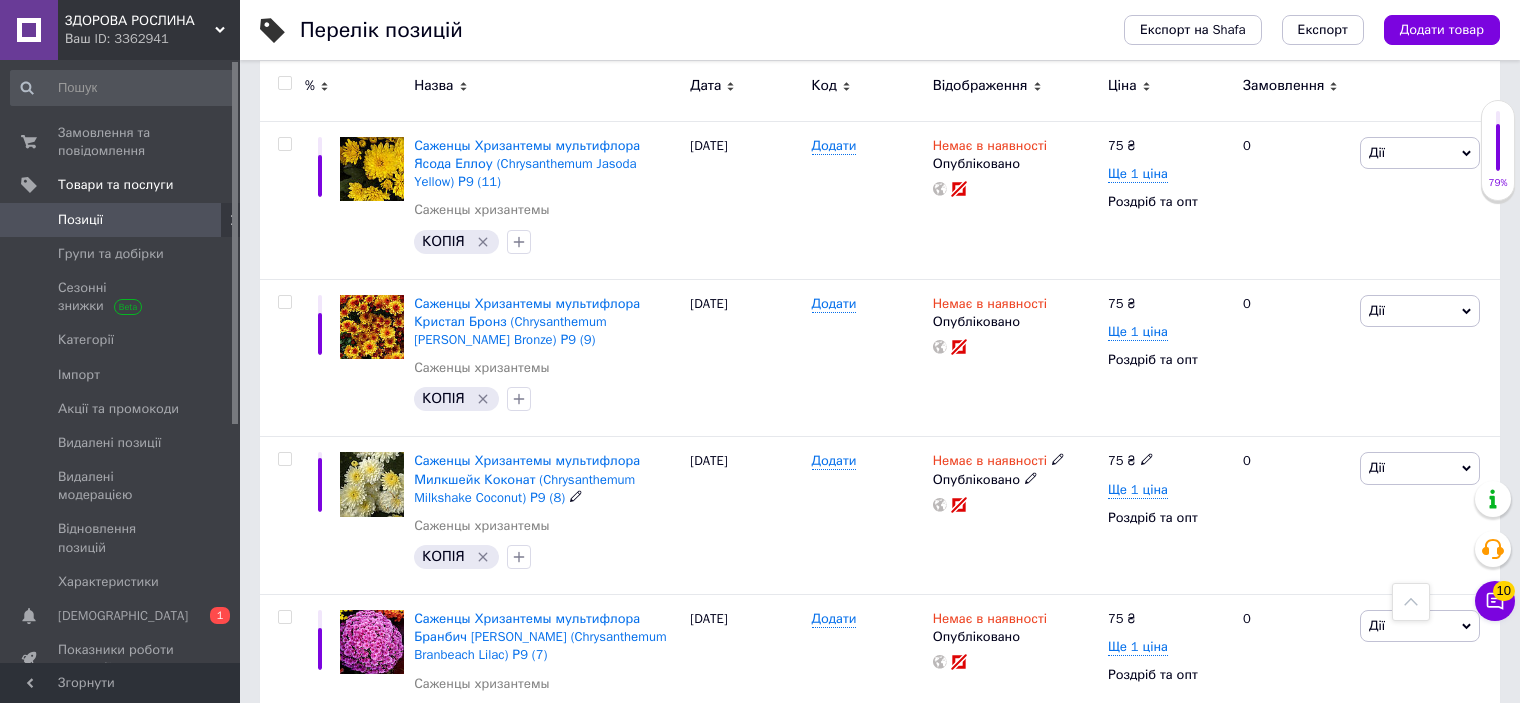 scroll, scrollTop: 3700, scrollLeft: 0, axis: vertical 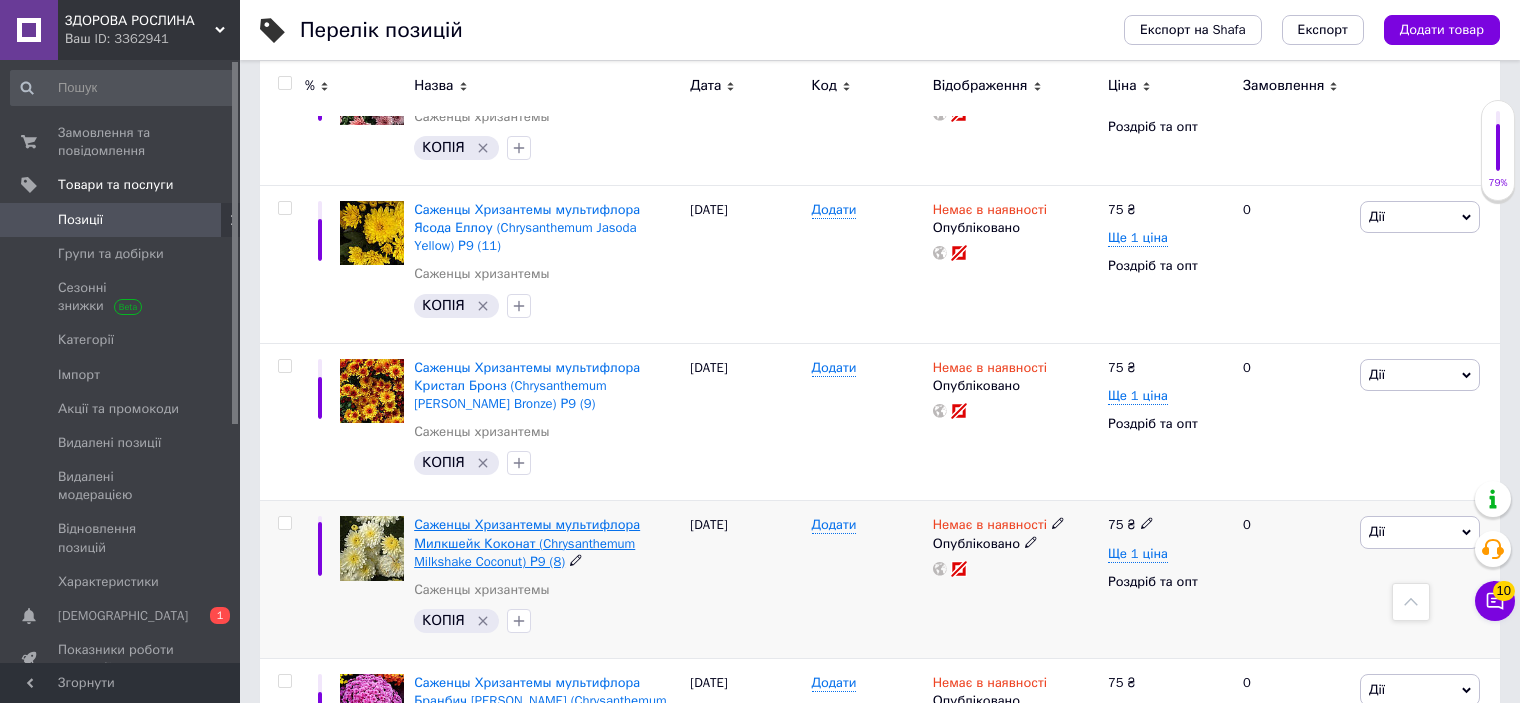 click on "Саженцы Хризантемы мультифлора Милкшейк Коконат (Chrysanthеmum Milkshake Coconut) Р9 (8)" at bounding box center [527, 542] 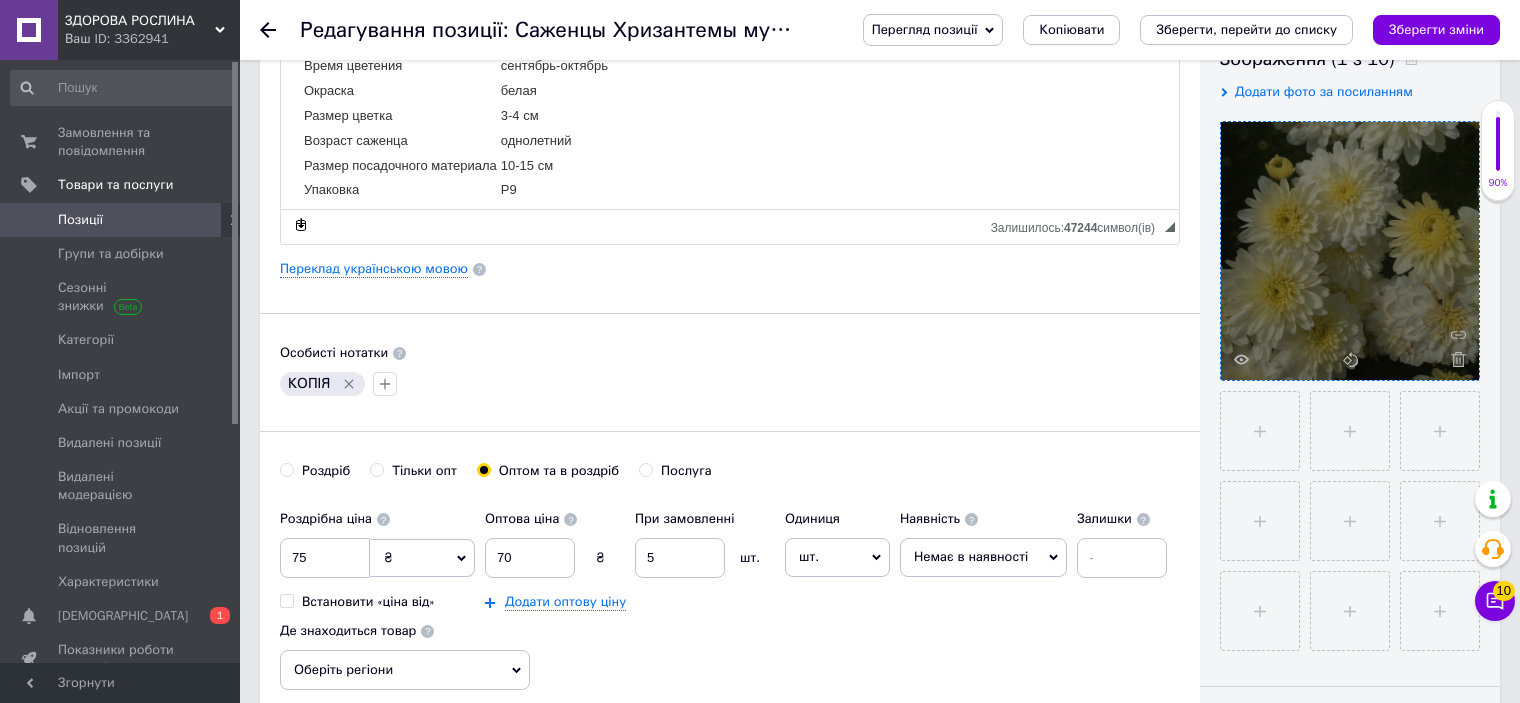 scroll, scrollTop: 400, scrollLeft: 0, axis: vertical 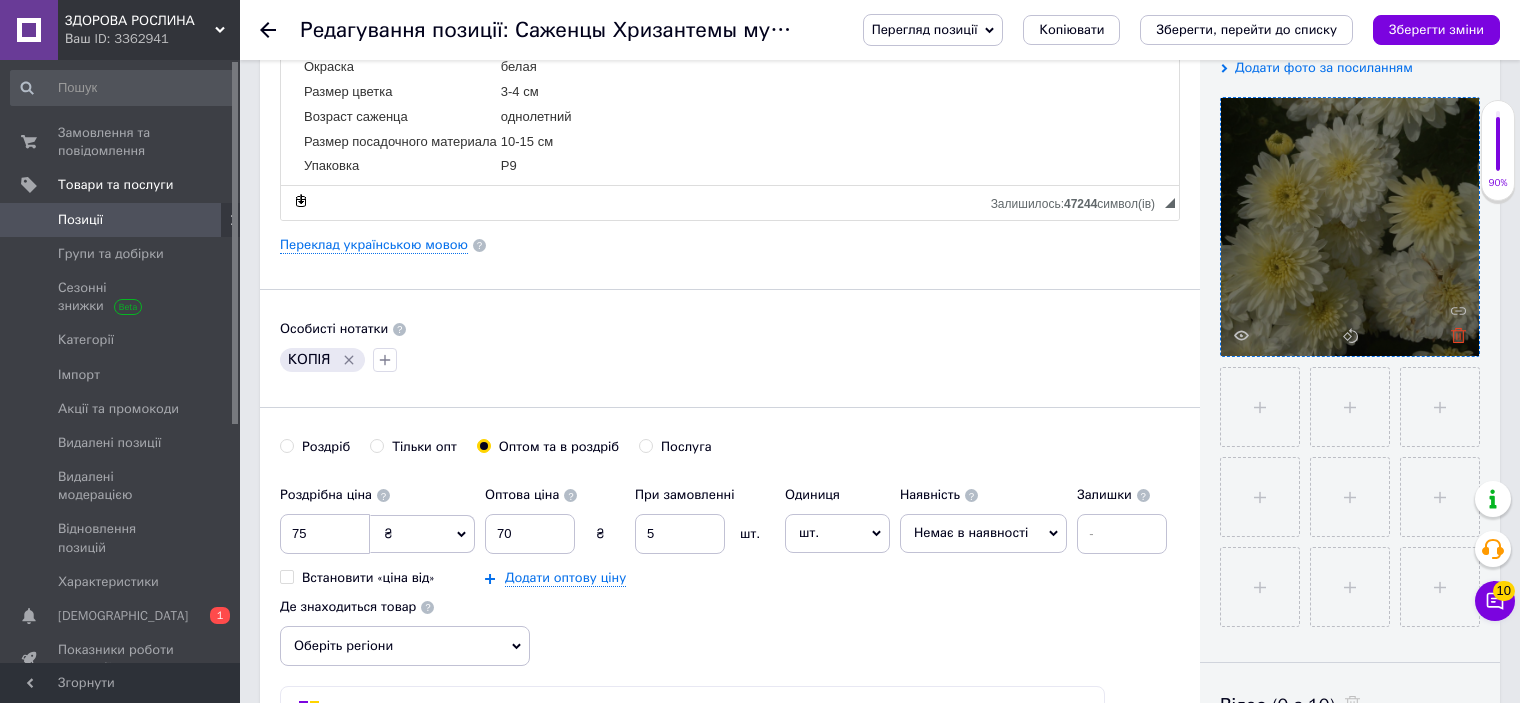click 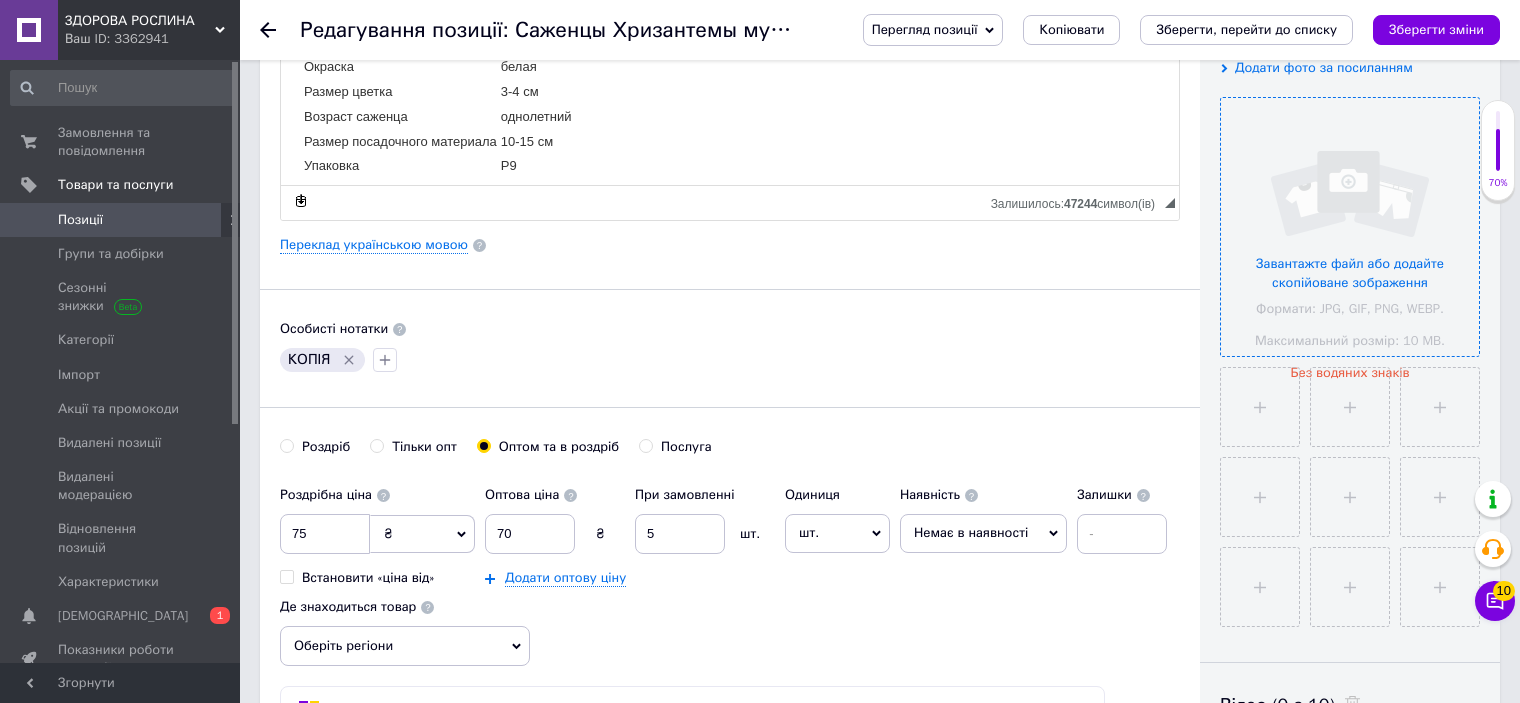 click at bounding box center [1350, 227] 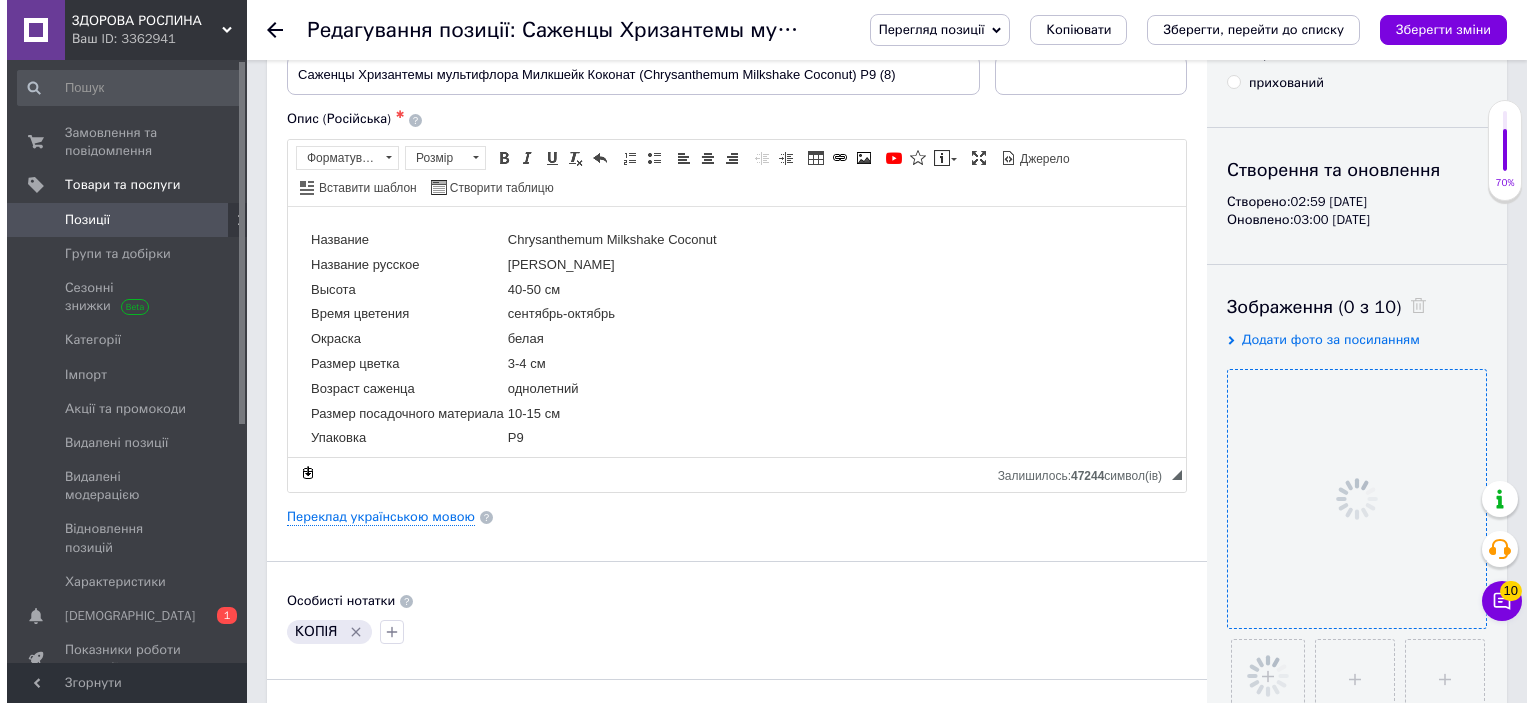 scroll, scrollTop: 100, scrollLeft: 0, axis: vertical 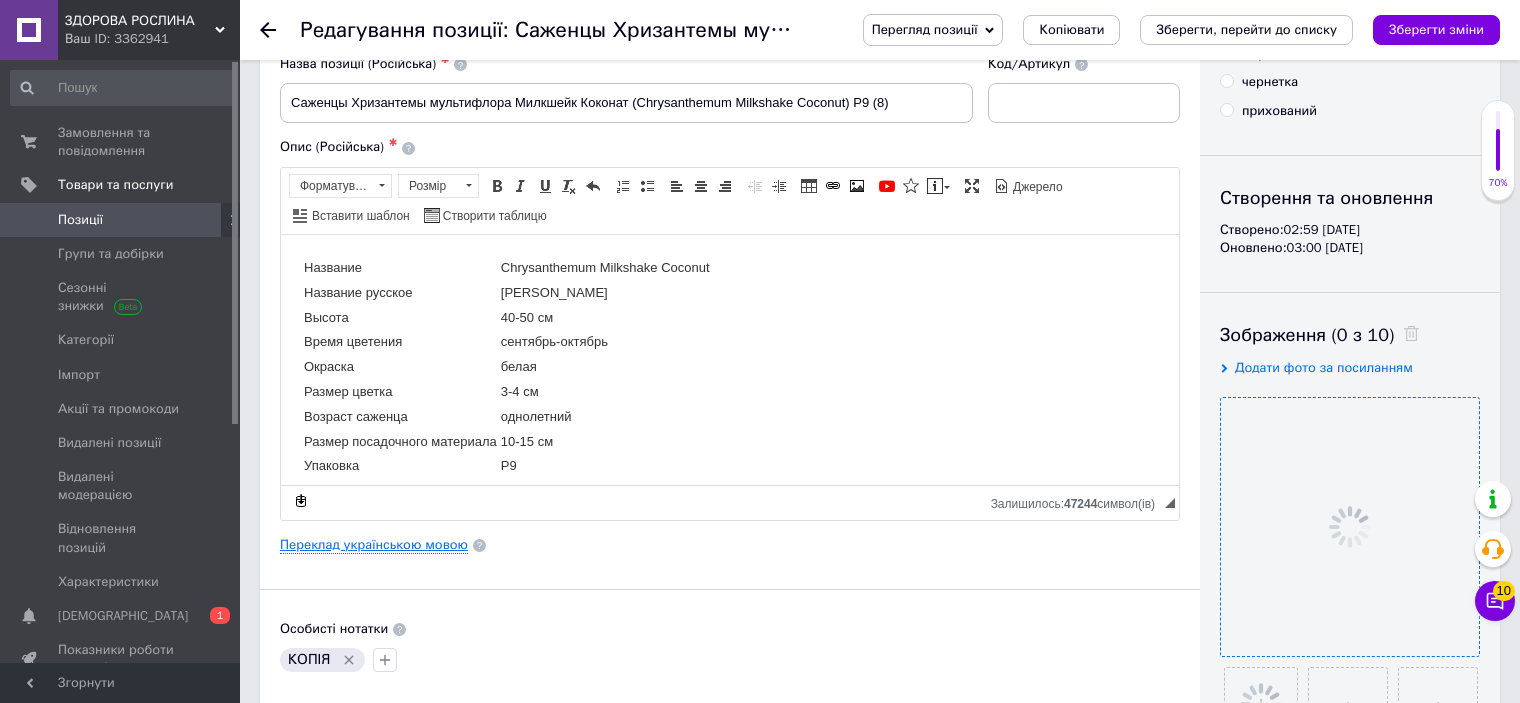 click on "Переклад українською мовою" at bounding box center [374, 545] 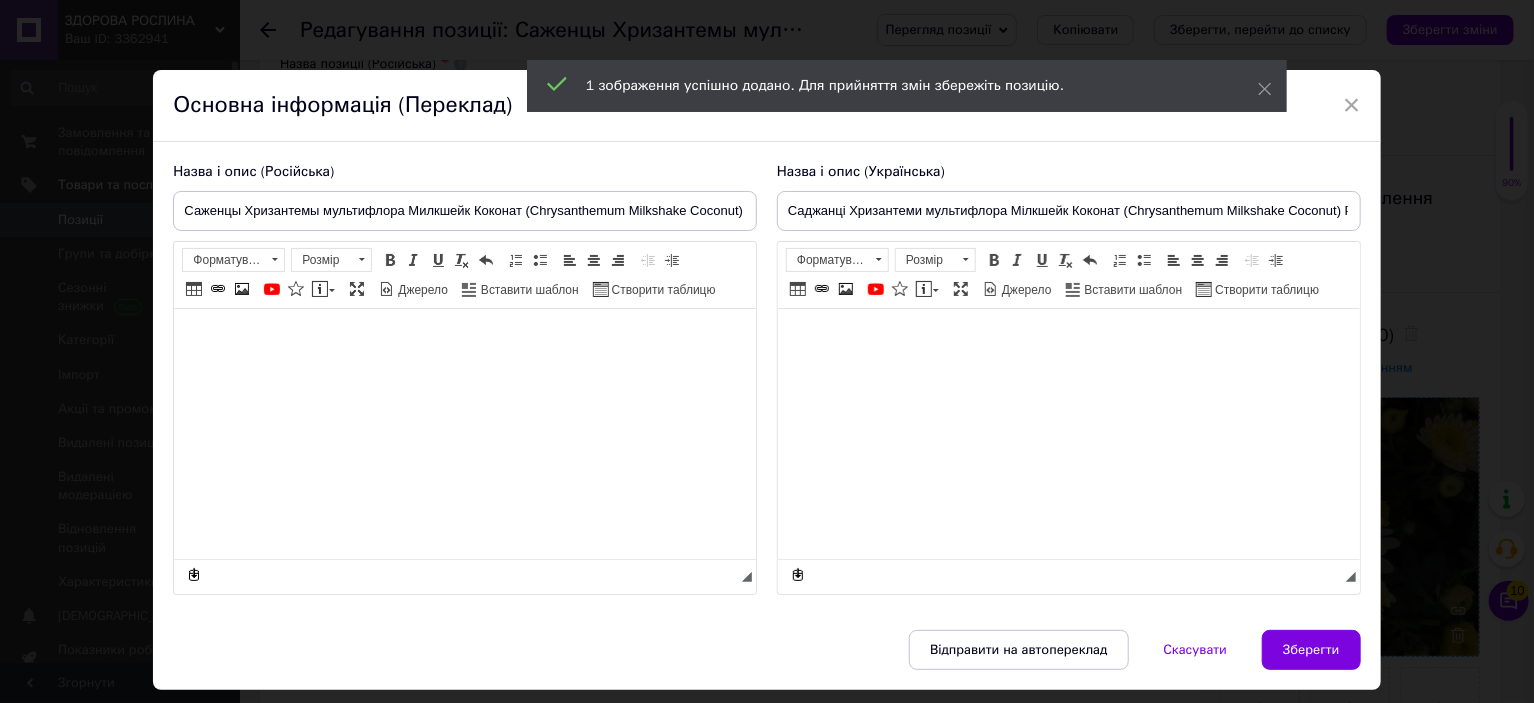 type on "Саджанці Хризантеми мультифлора Мілкшейк Коконат (Chrysanthеmum Milkshake Coconut) Р9 (8)" 